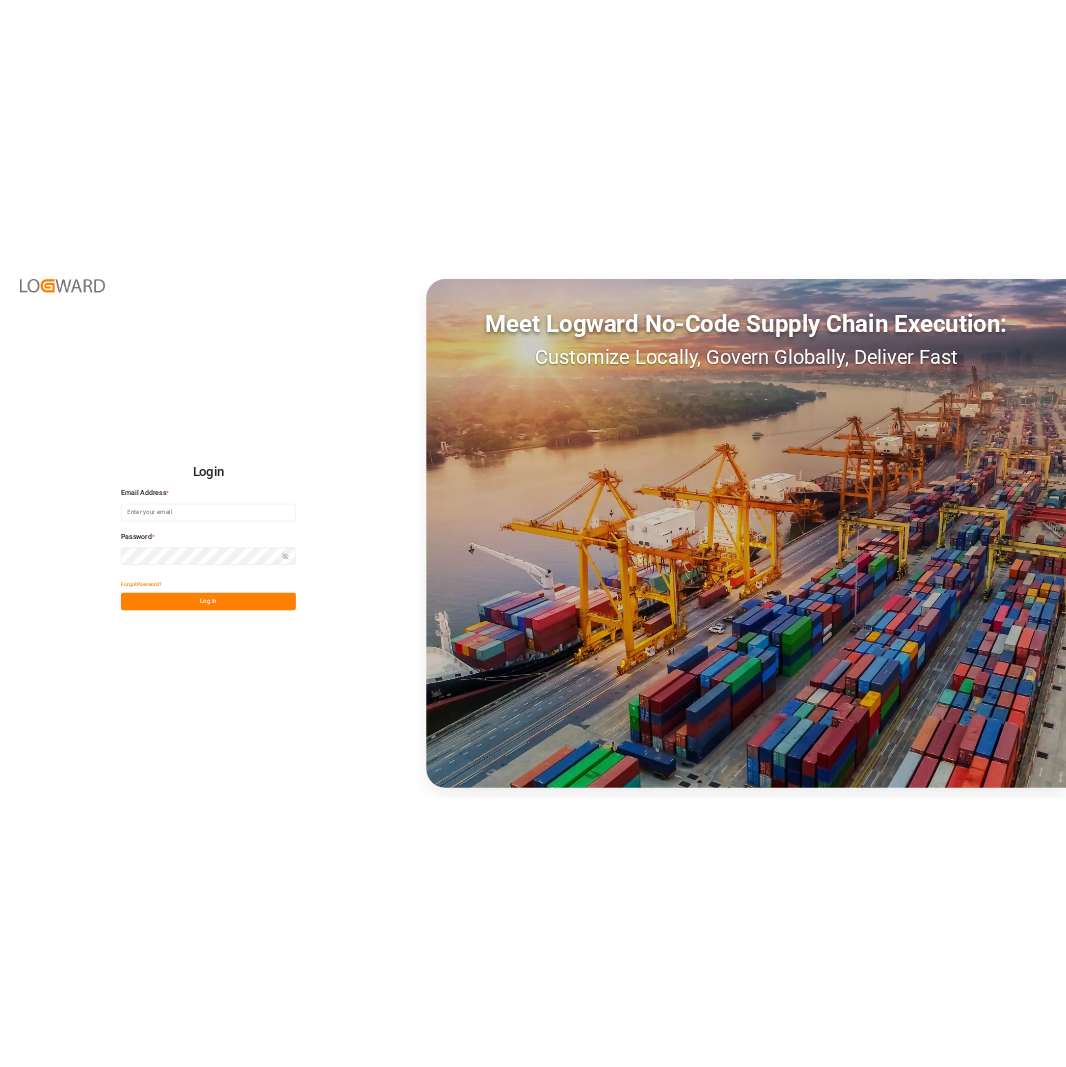 scroll, scrollTop: 0, scrollLeft: 0, axis: both 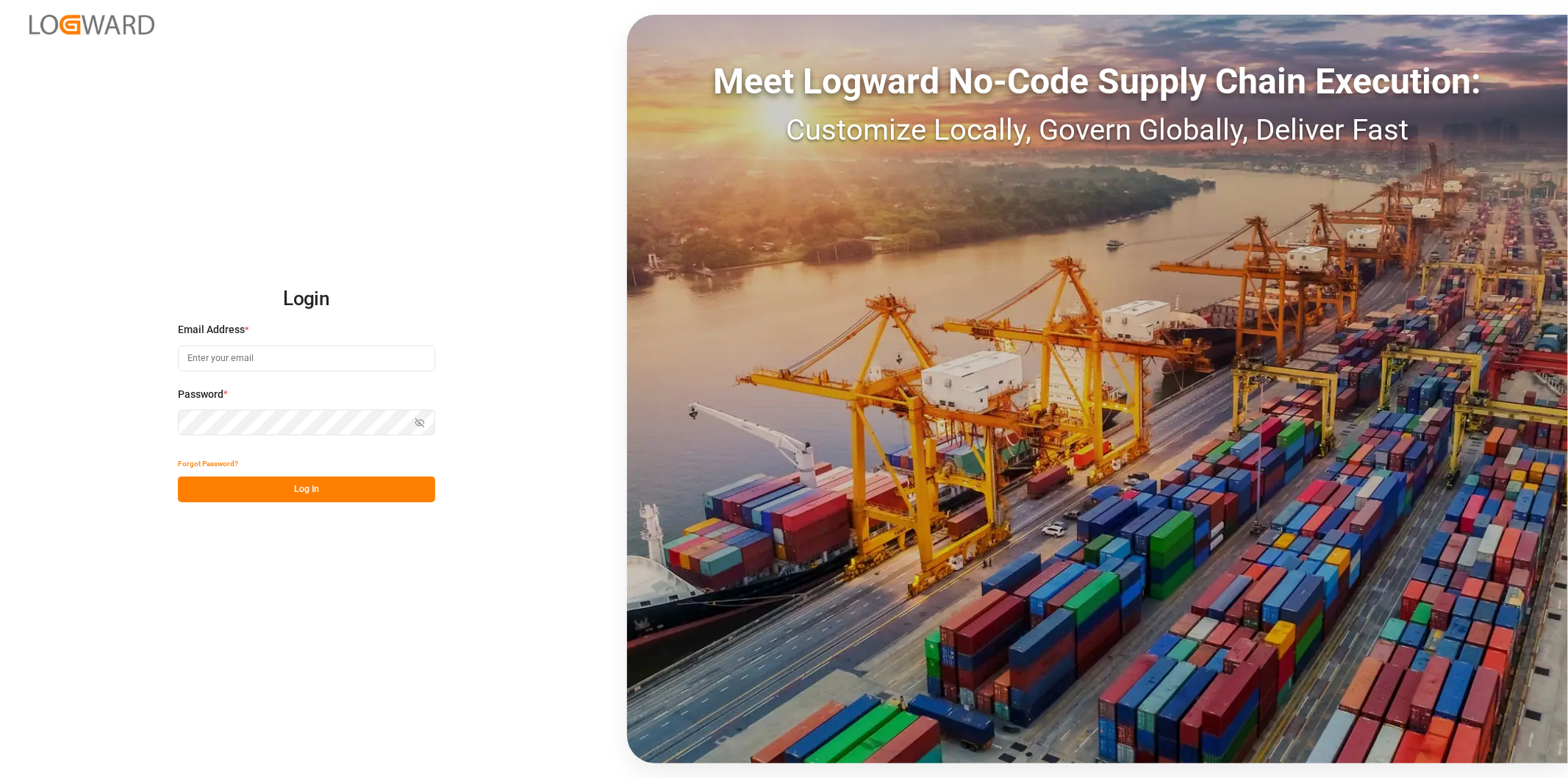 type on "agnes.stafiniak@jamindustries.com" 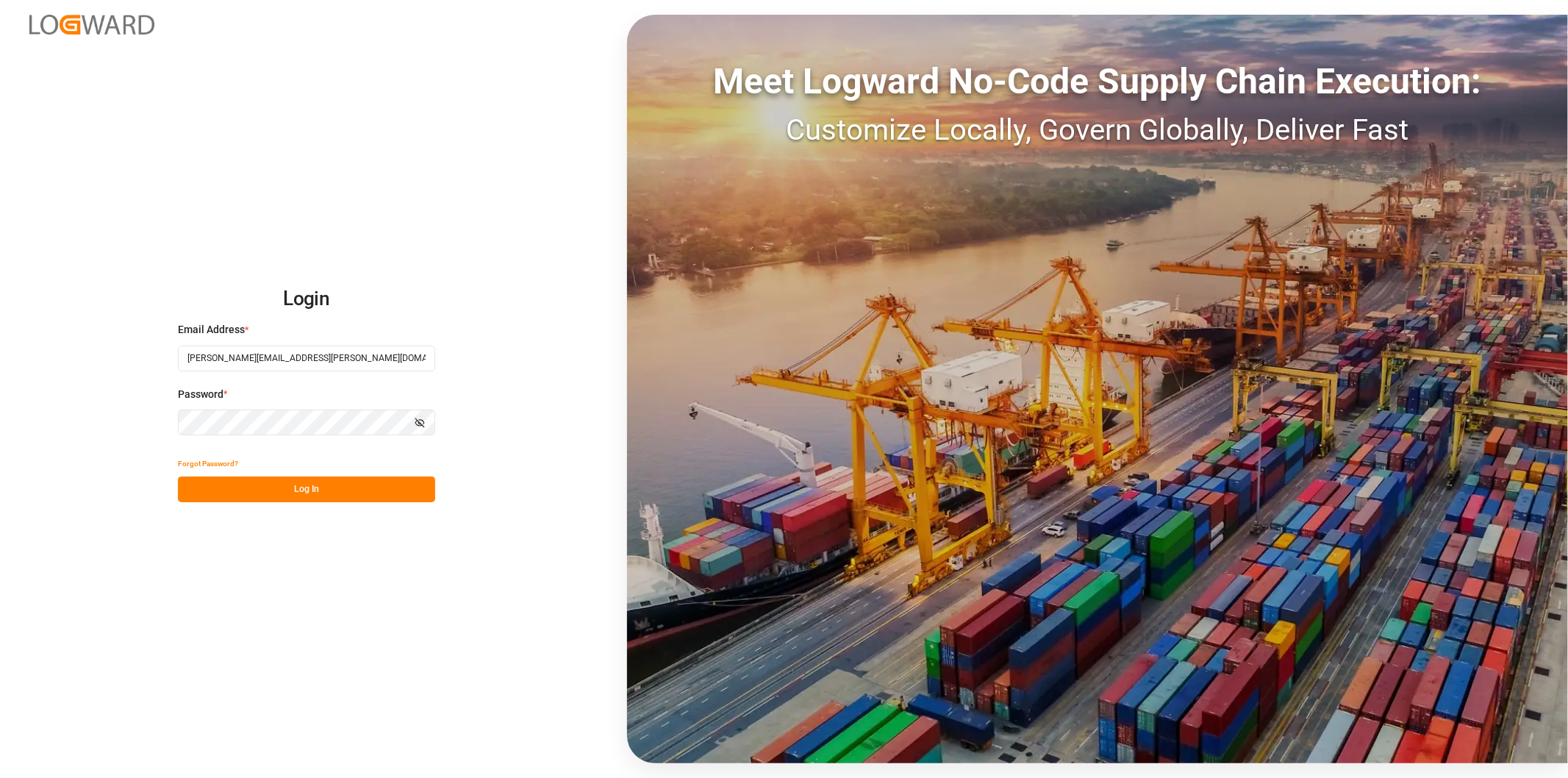click on "Log In" at bounding box center [307, 489] 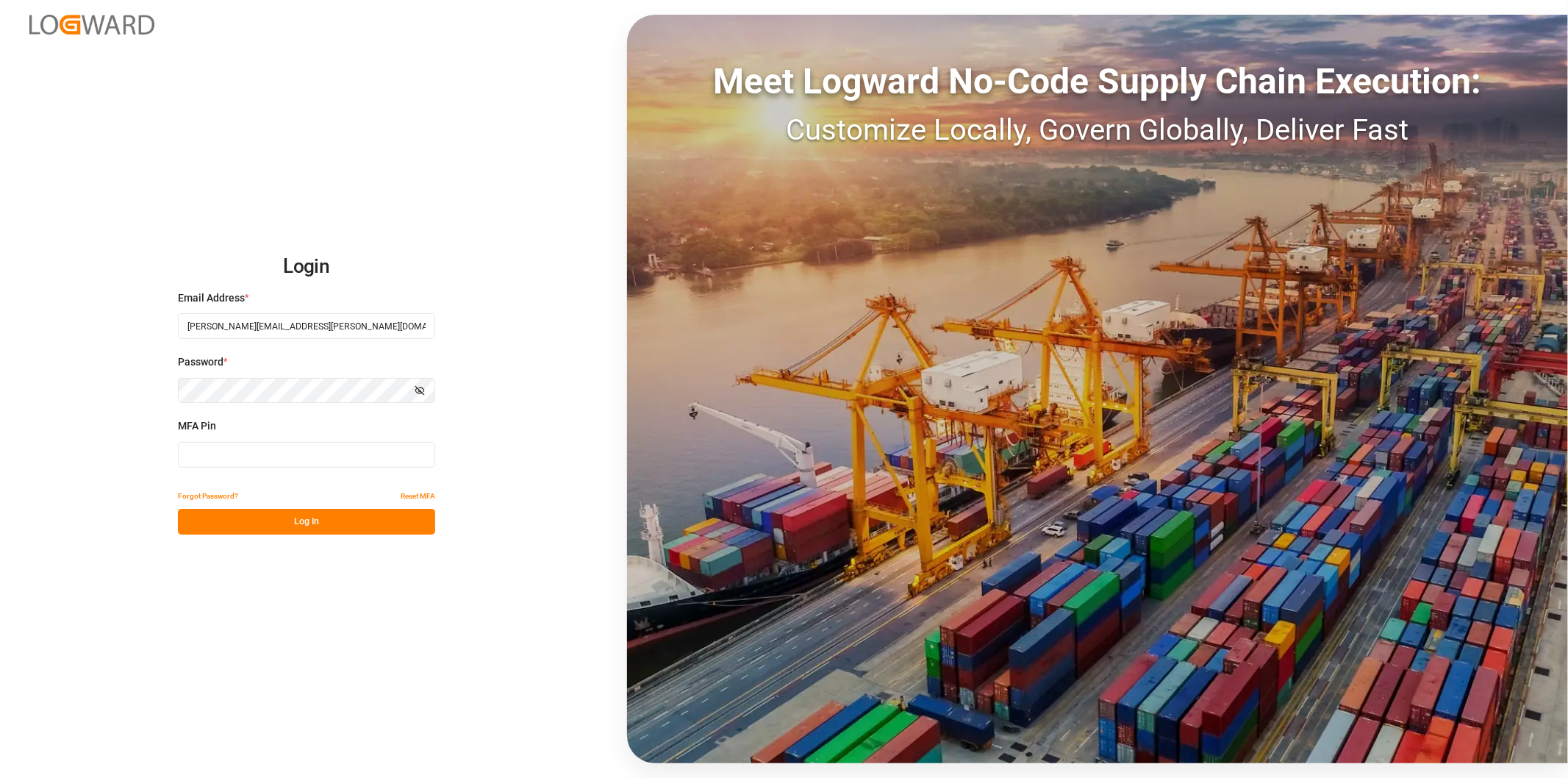 click at bounding box center (307, 454) 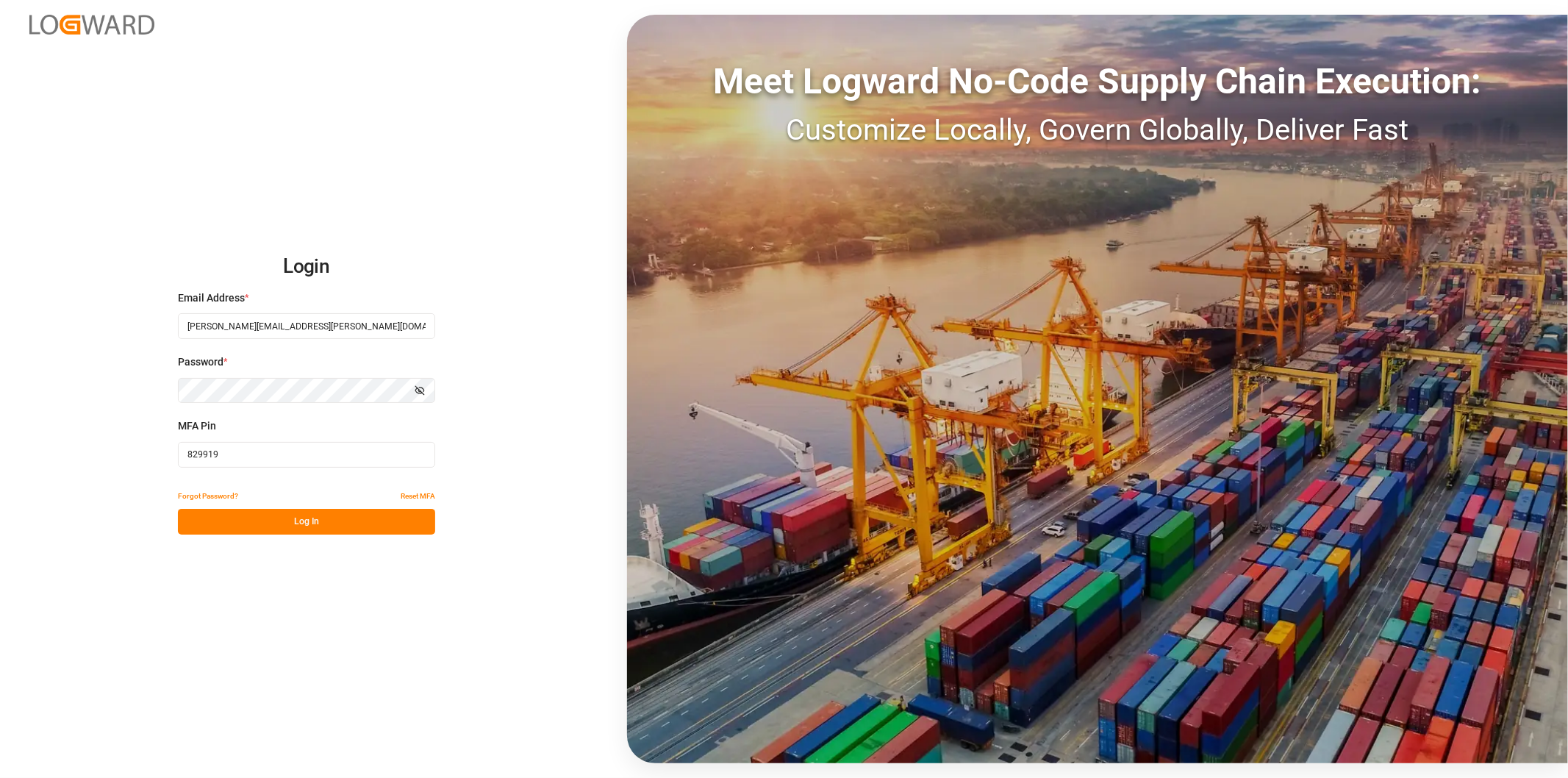 type on "829919" 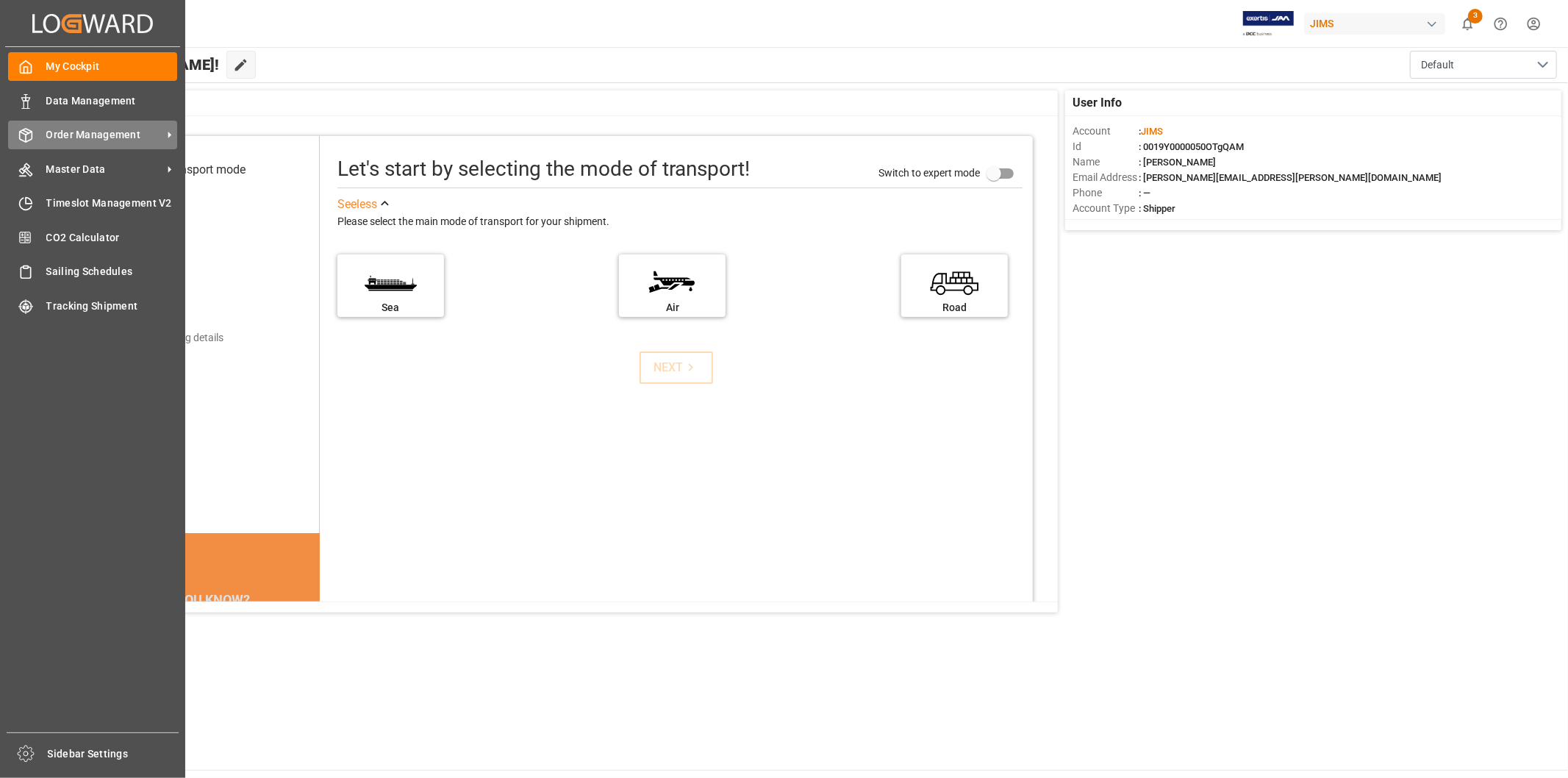 click on "Order Management" at bounding box center [104, 135] 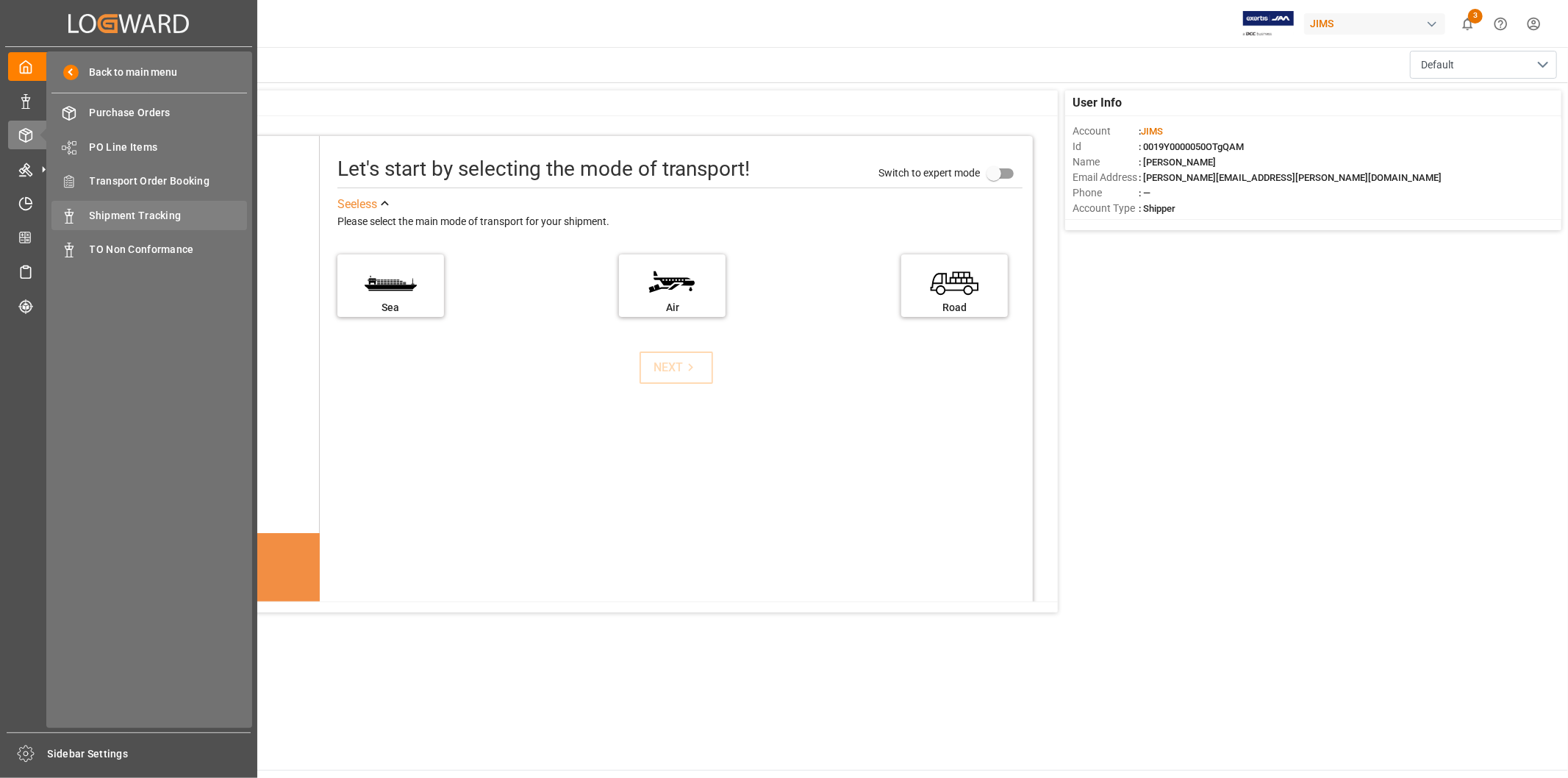 click on "Shipment Tracking Shipment Tracking" at bounding box center (149, 215) 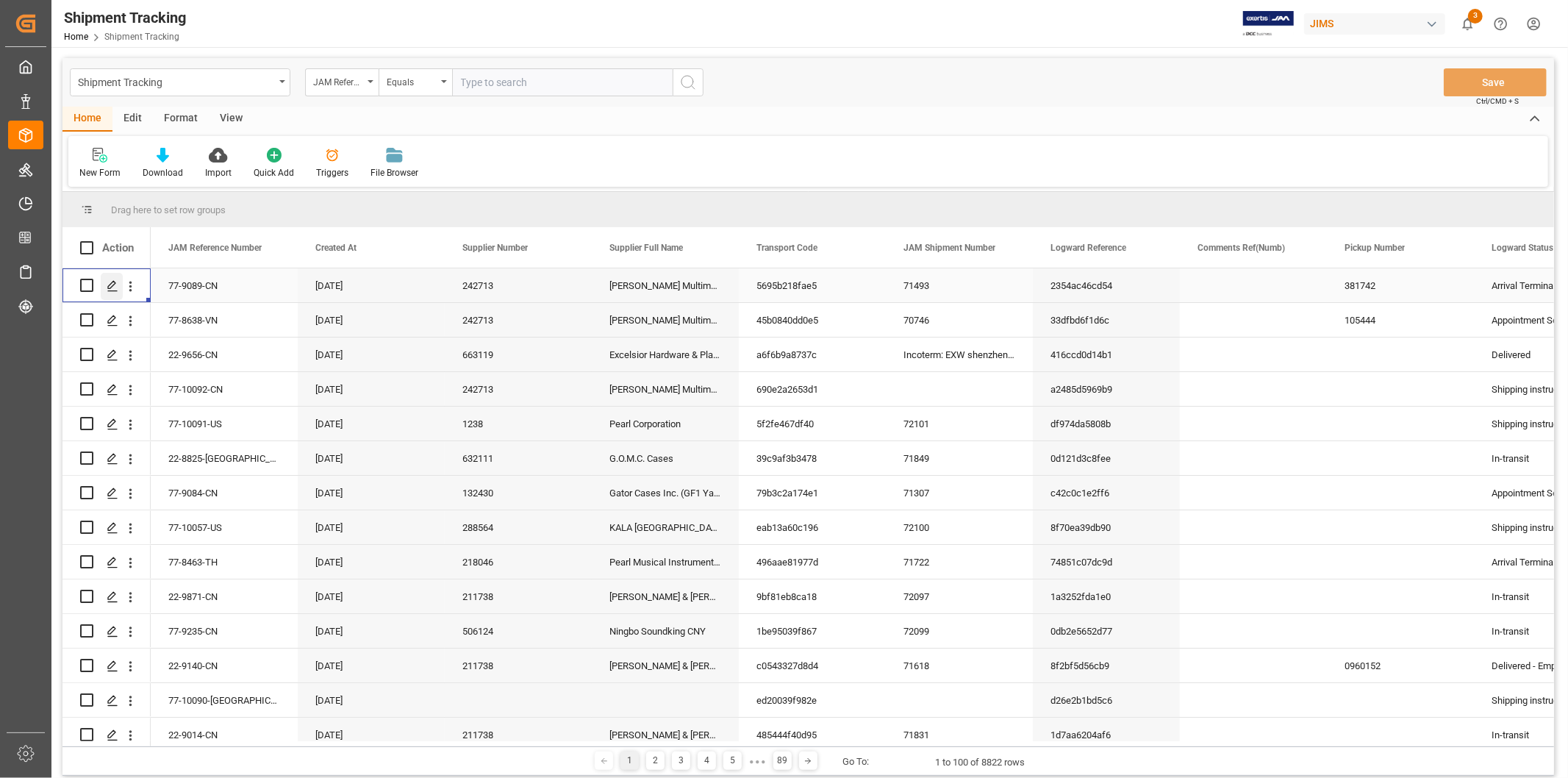 click 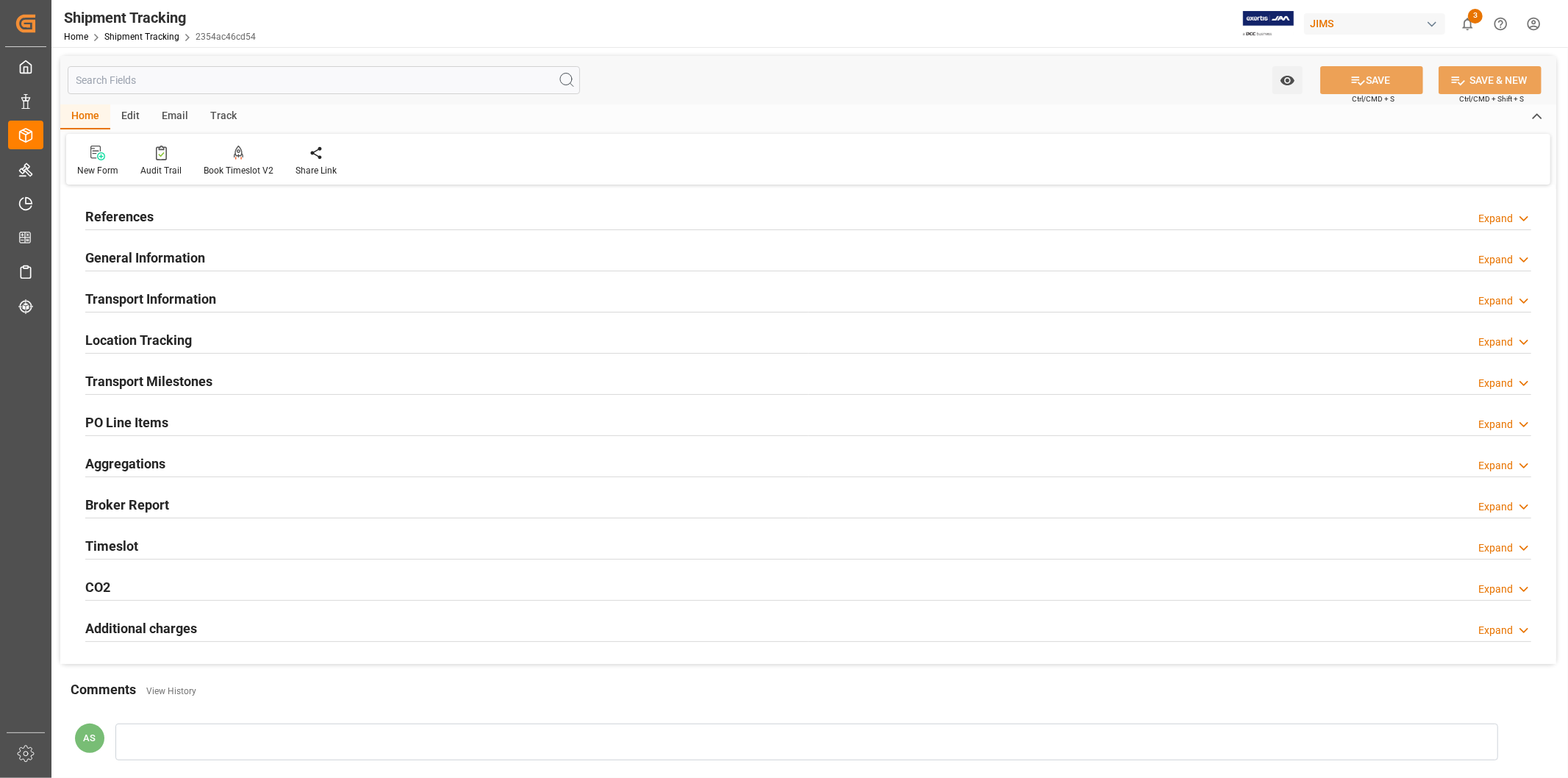 click on "Track" at bounding box center (223, 117) 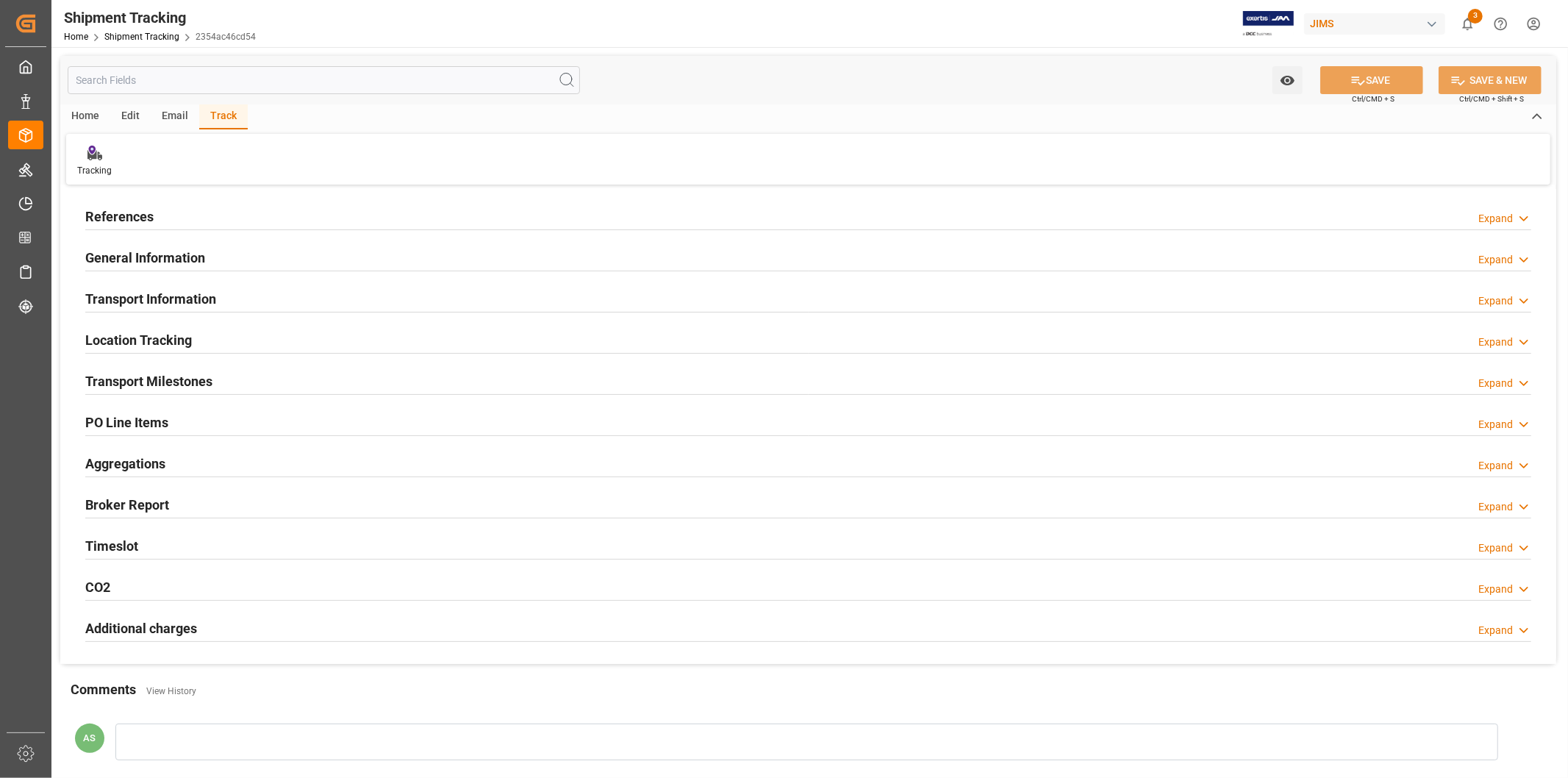 click on "Edit" at bounding box center [130, 117] 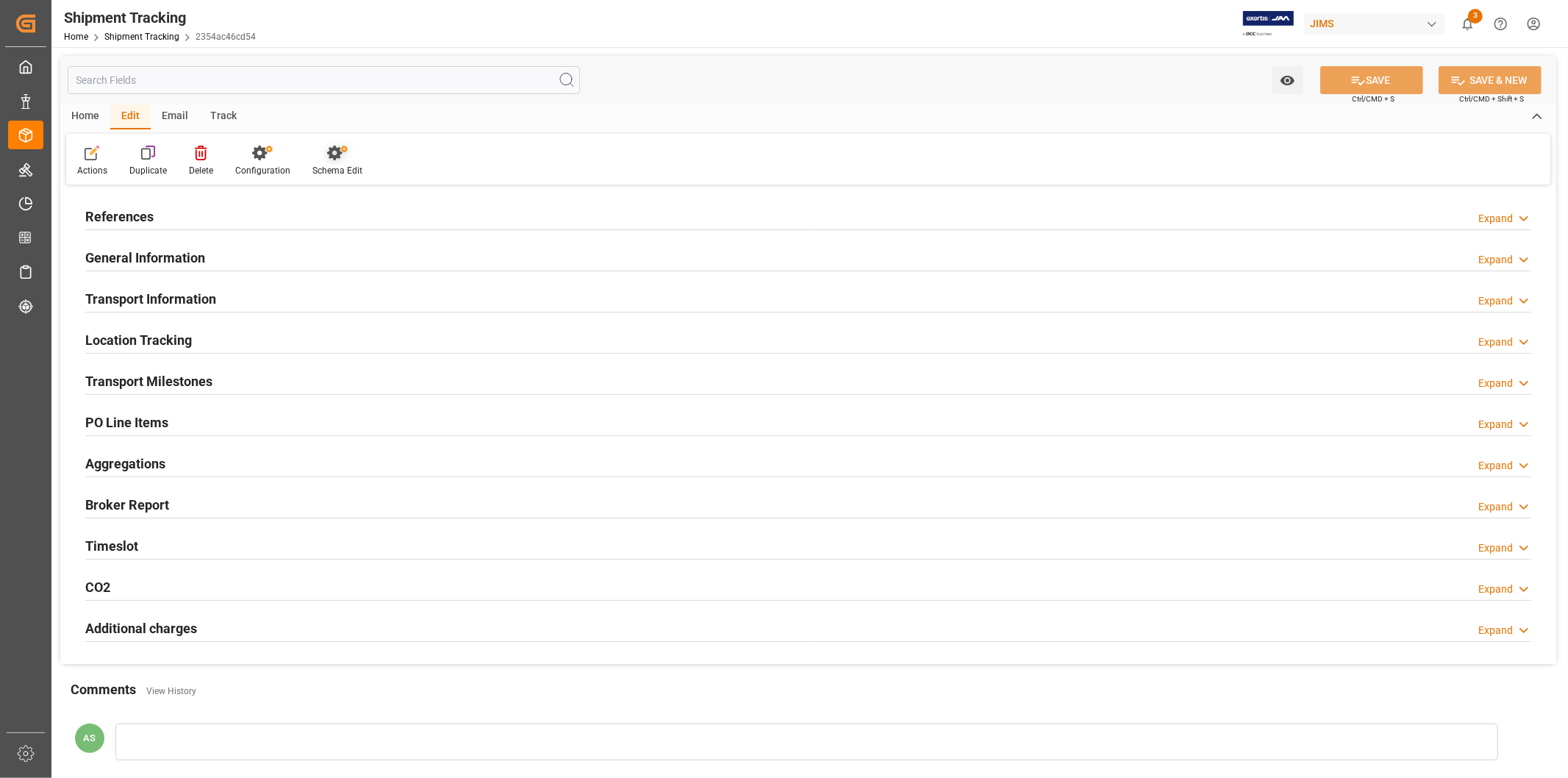 click 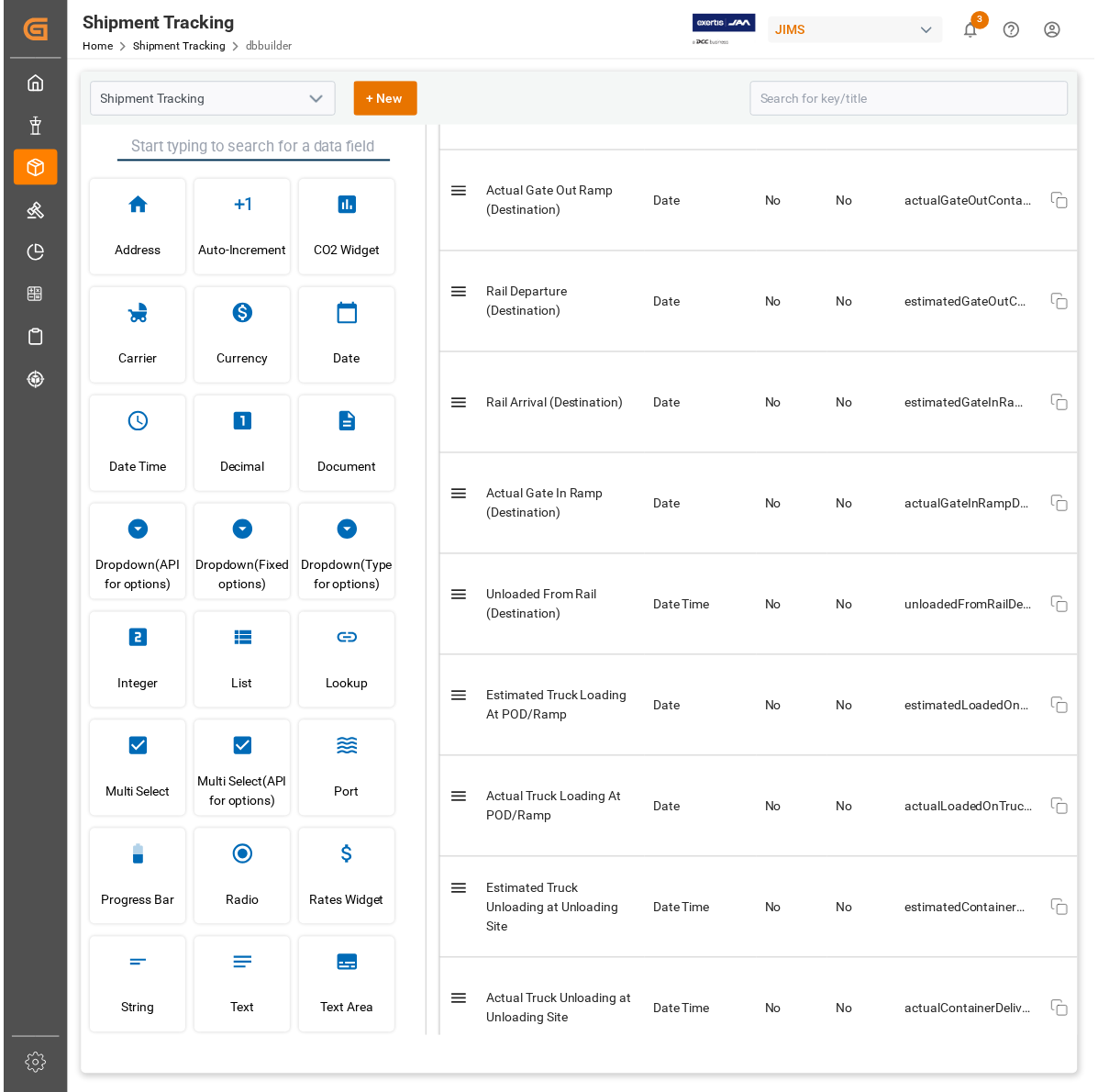 scroll, scrollTop: 9380, scrollLeft: 0, axis: vertical 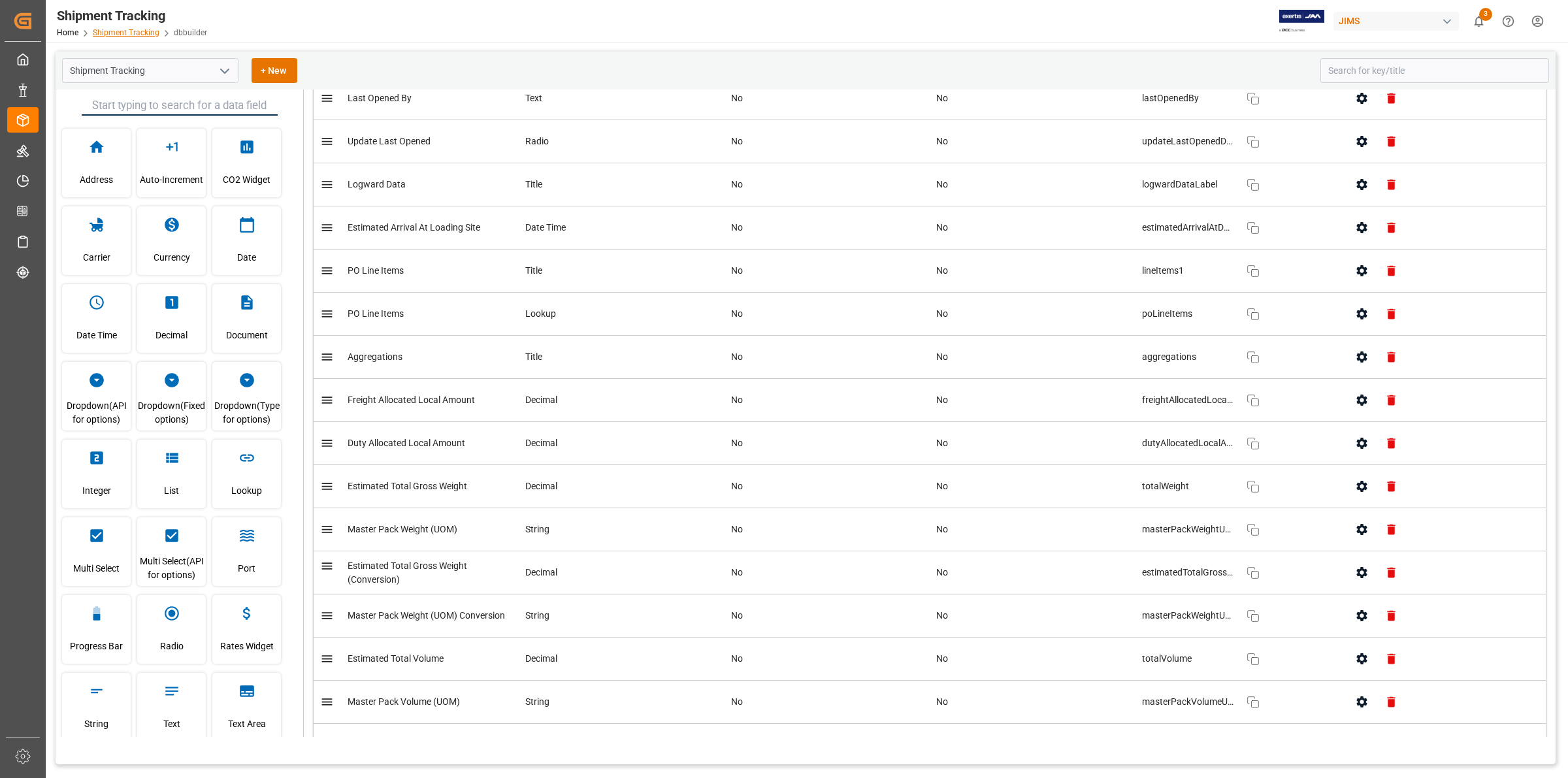 click on "Shipment Tracking" at bounding box center [126, 33] 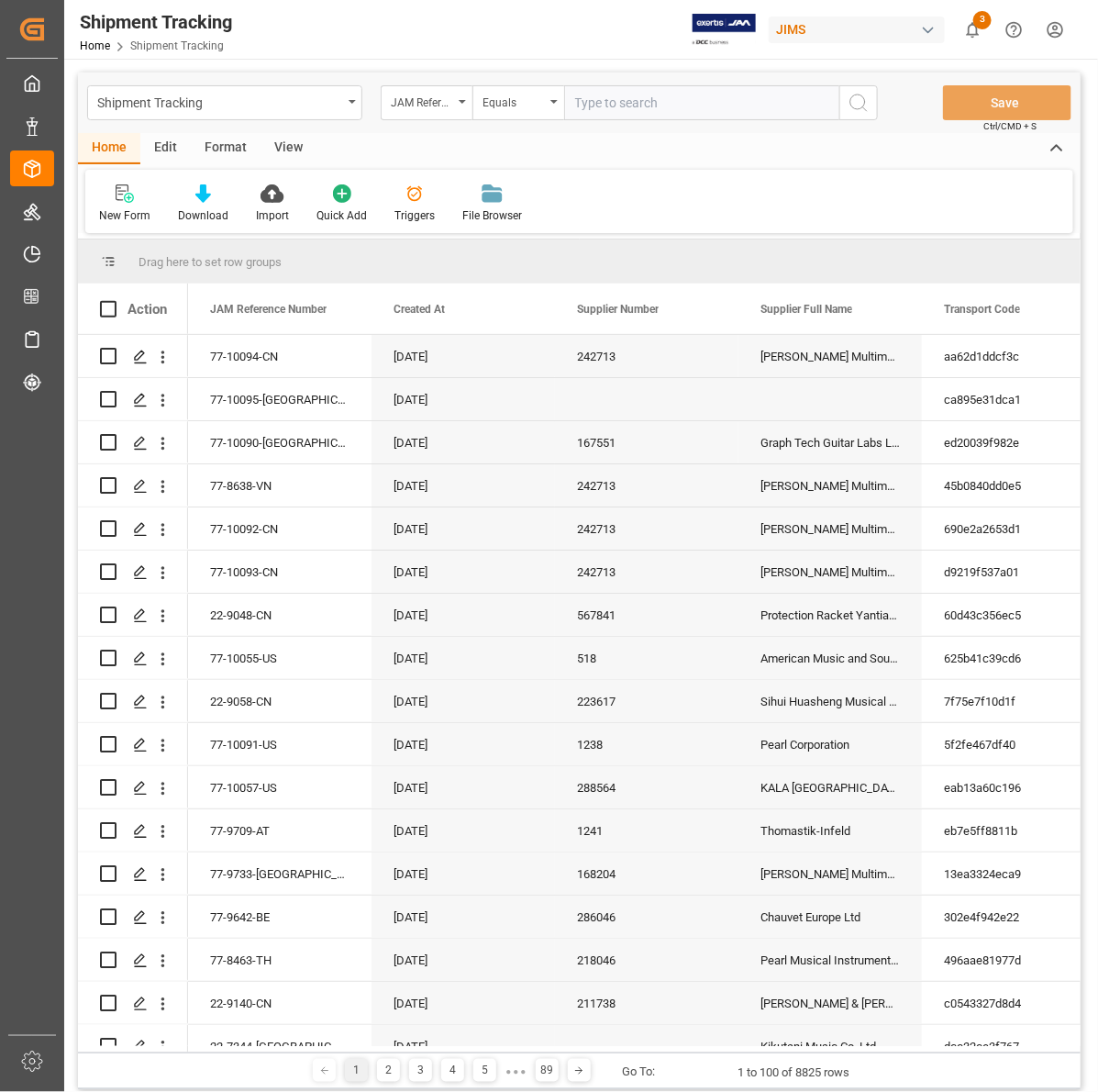 click on "View" at bounding box center (288, 149) 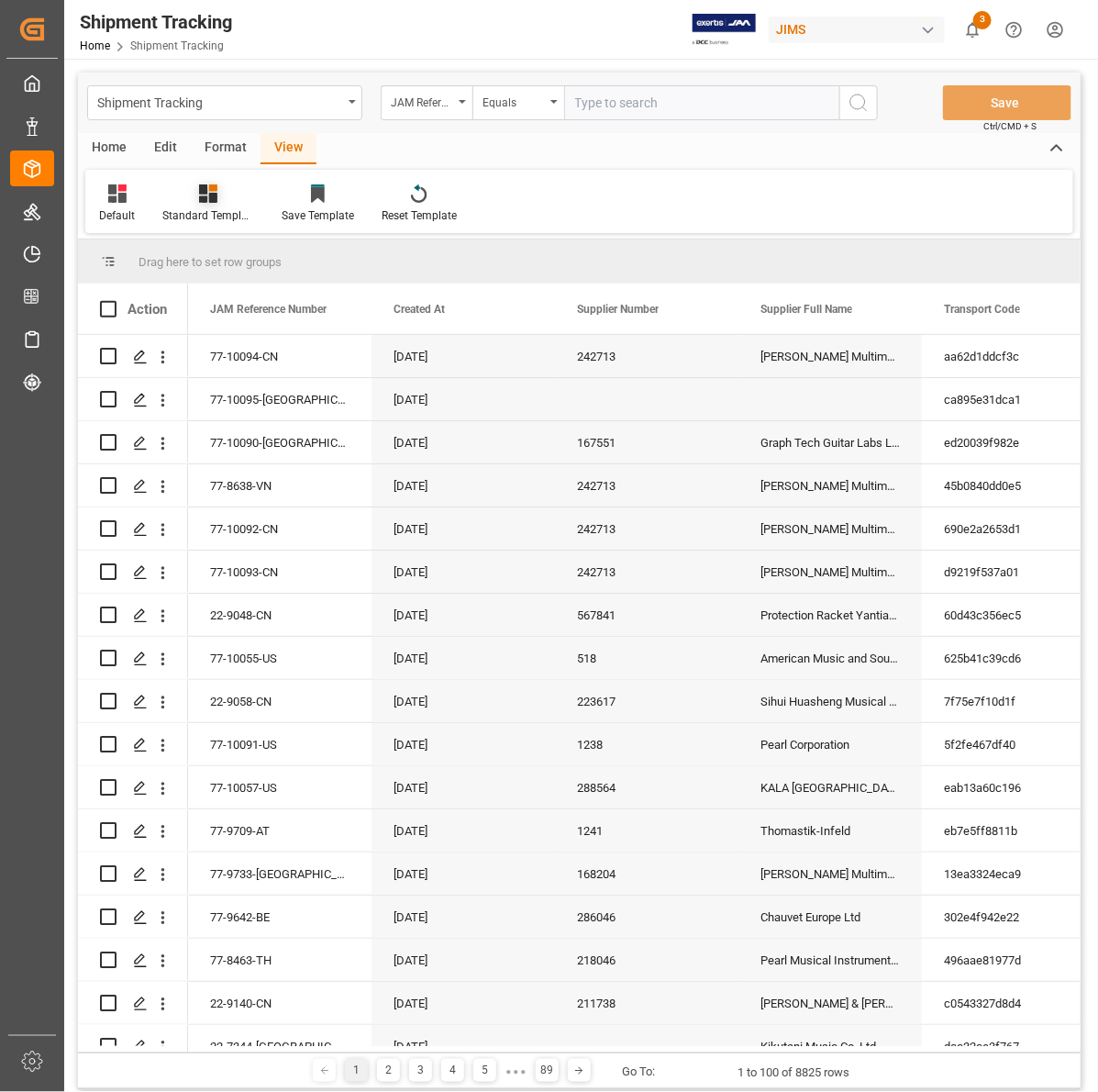 click 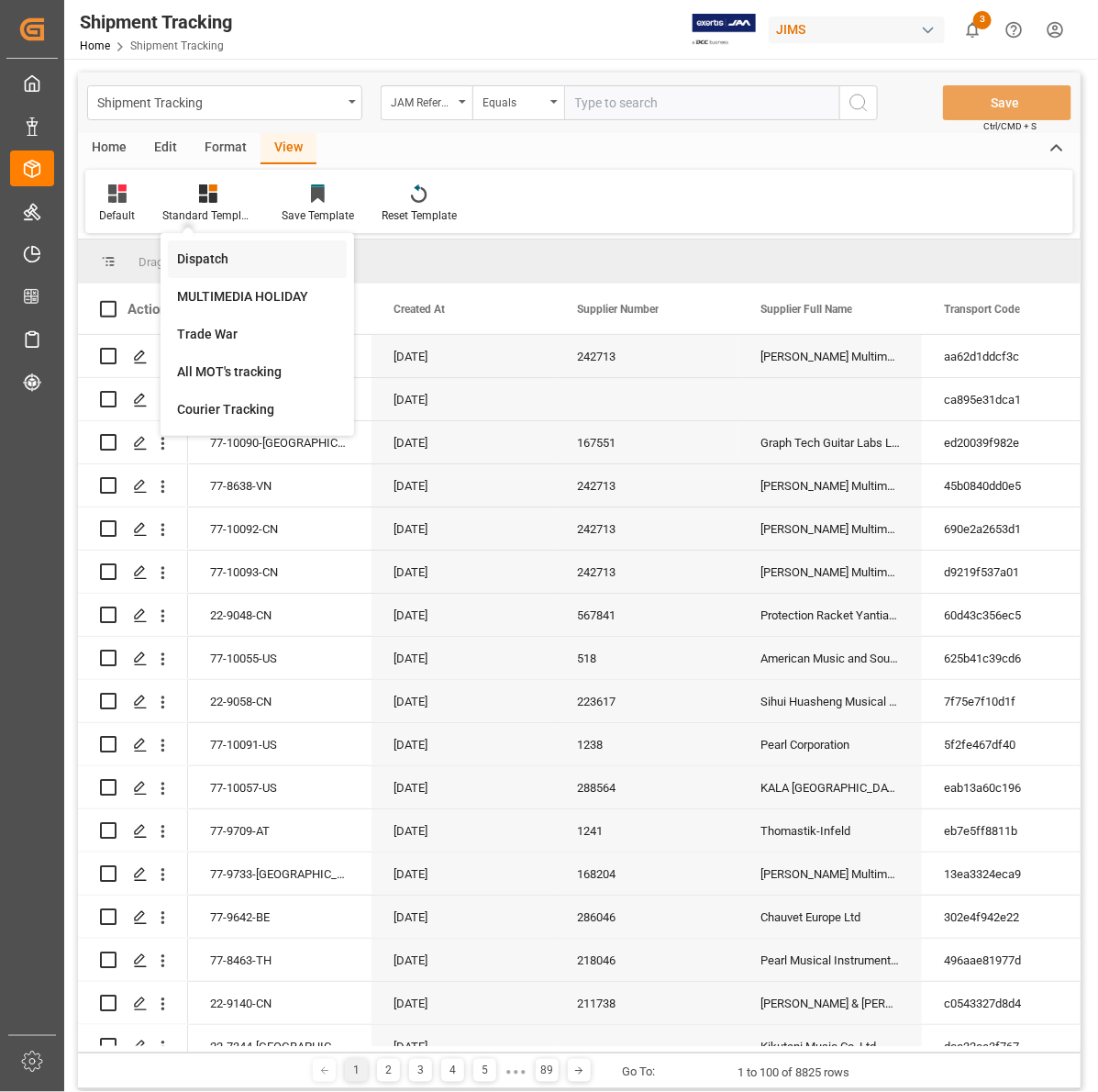 click on "Dispatch" at bounding box center [257, 259] 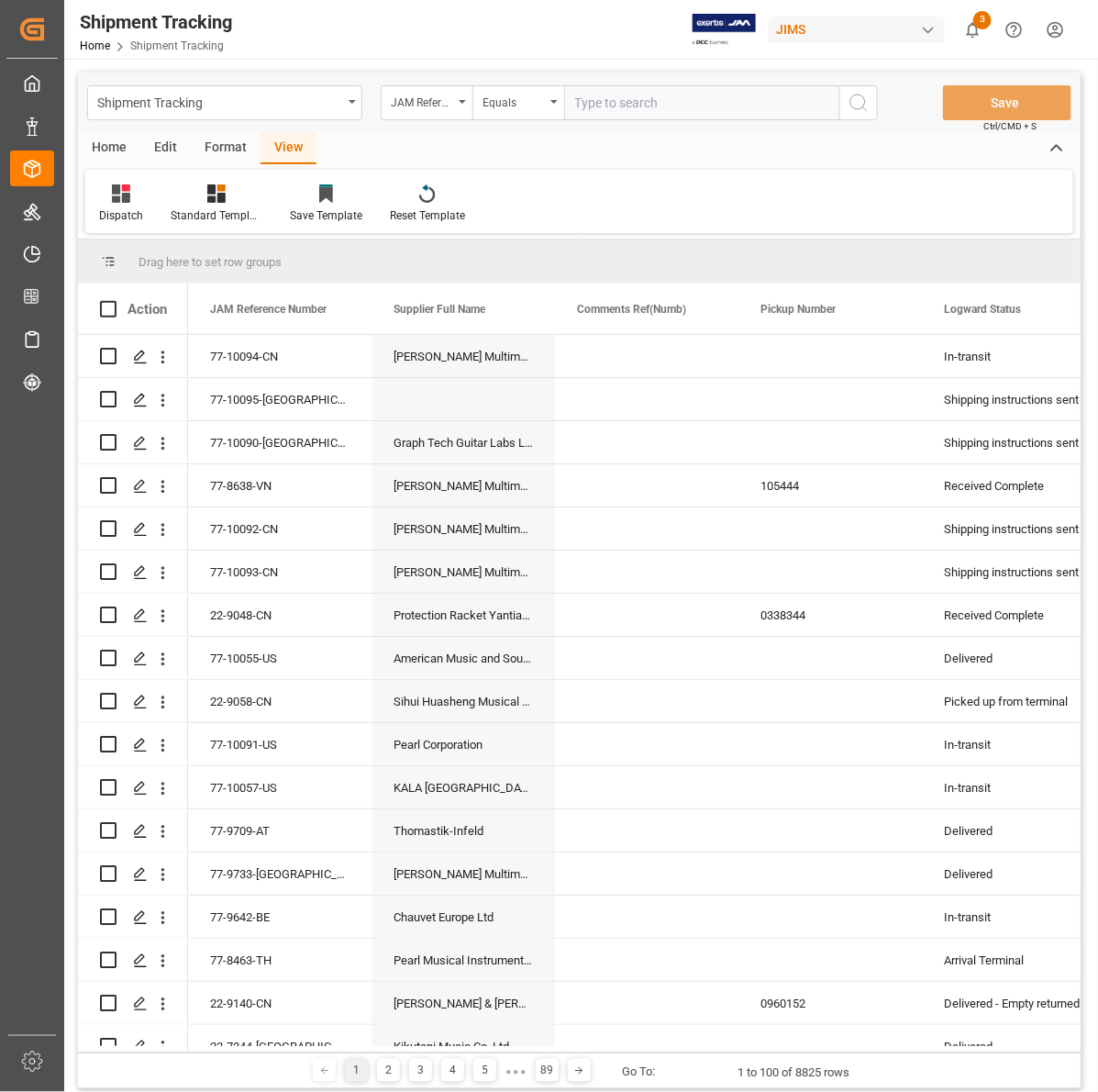 scroll, scrollTop: 0, scrollLeft: 3, axis: horizontal 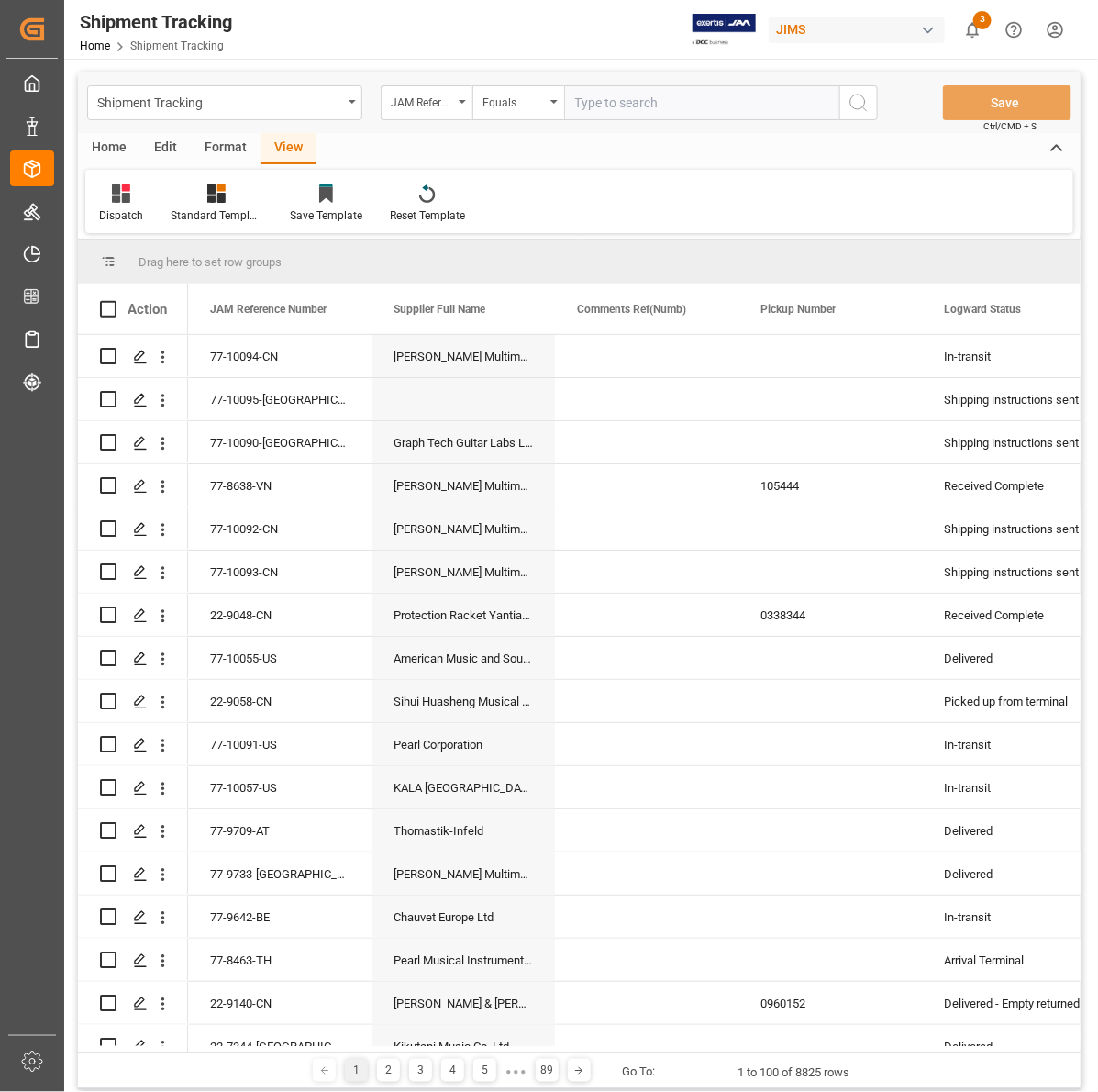 click on "Edit" at bounding box center [165, 149] 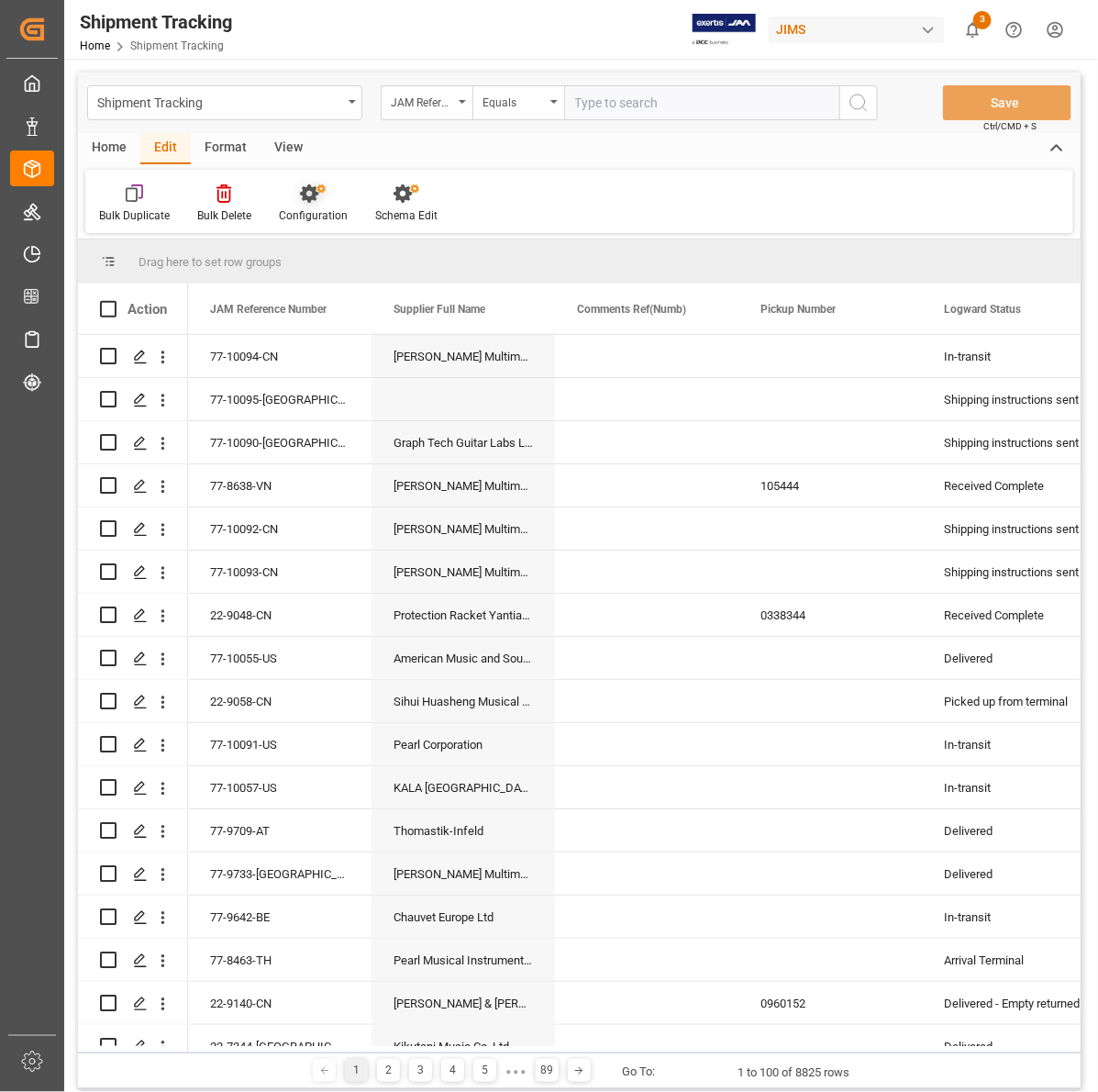 click 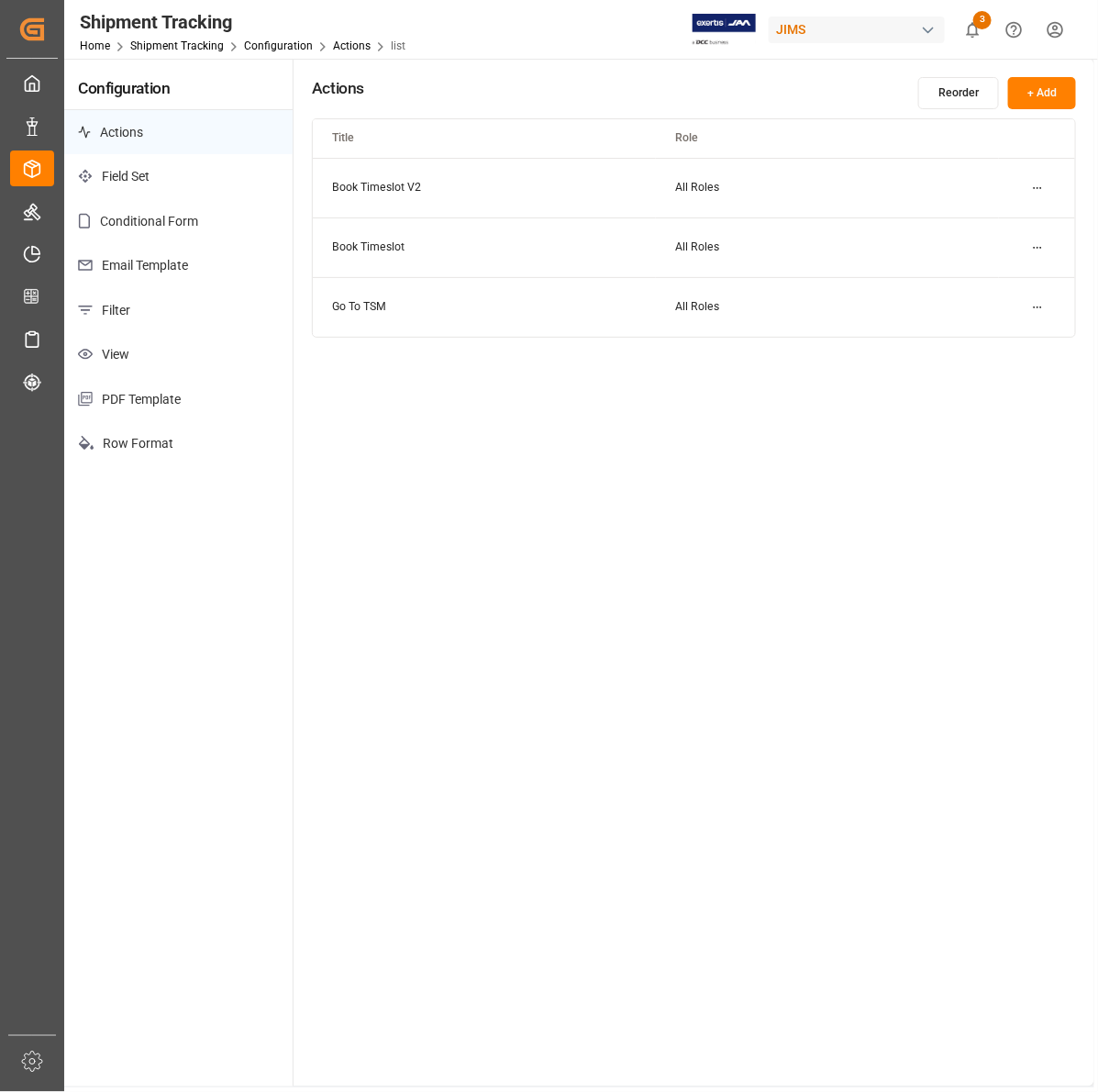 click on "Email Template" at bounding box center (178, 265) 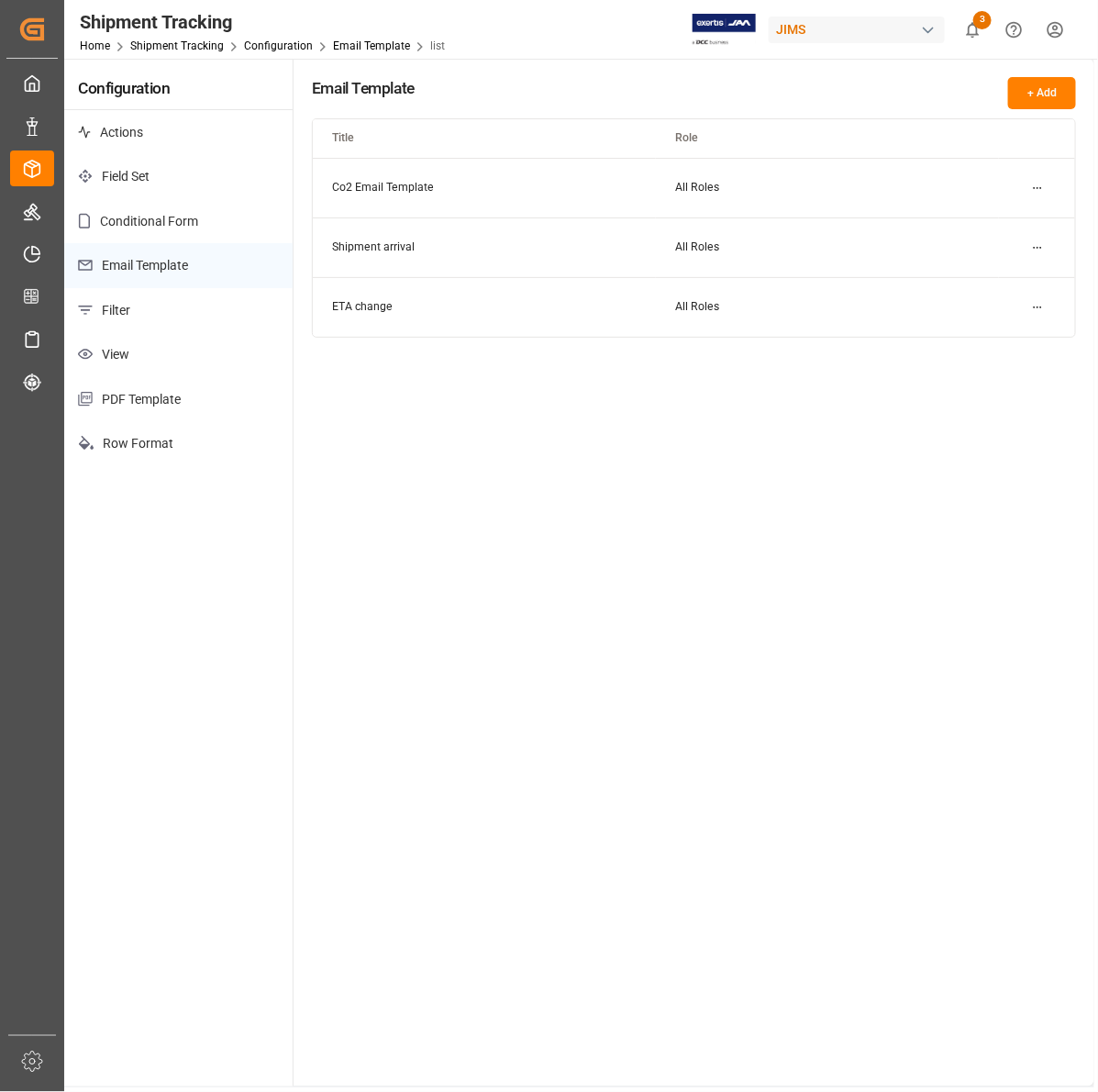 click on "Conditional Form" at bounding box center [178, 221] 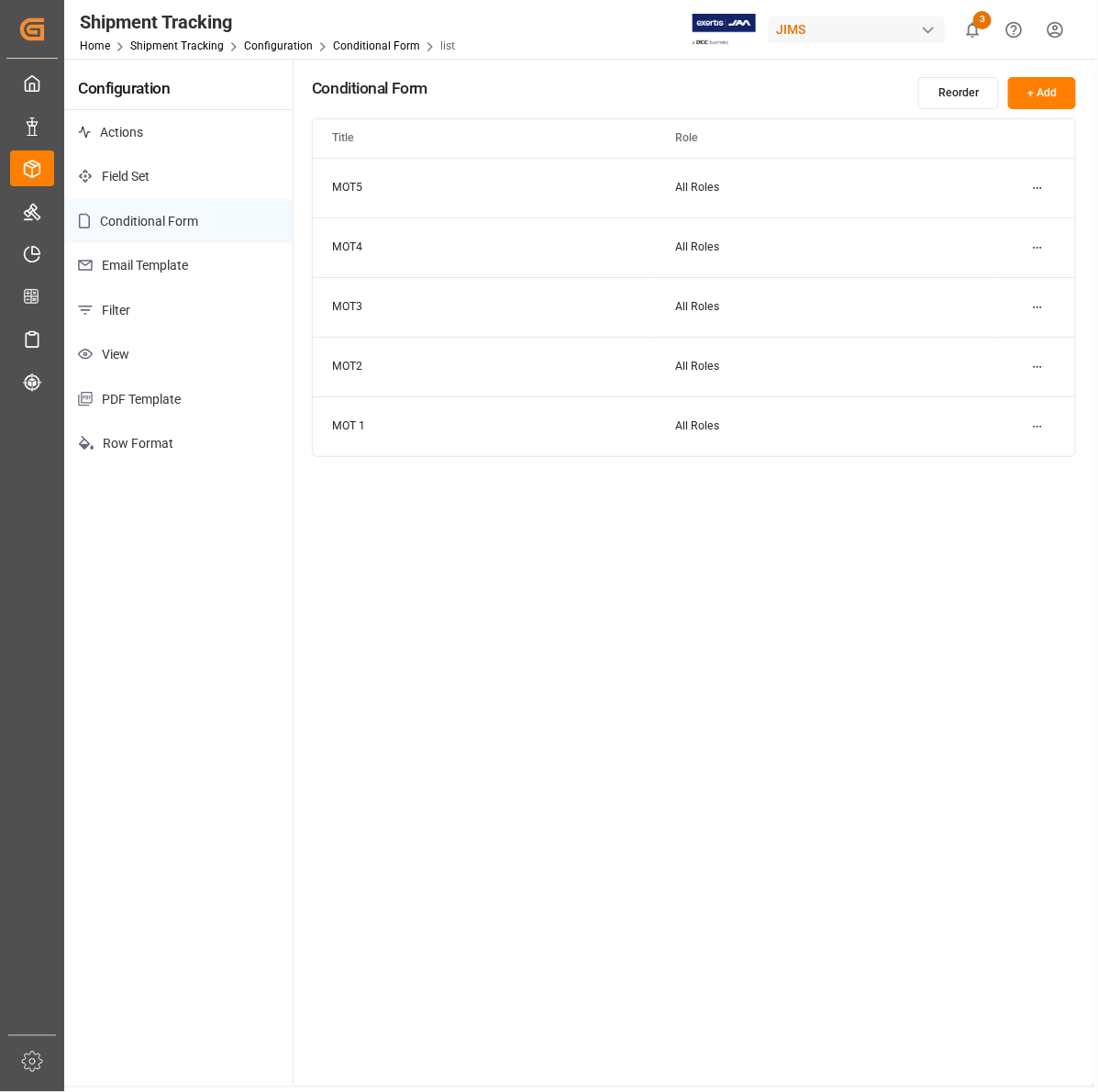 click on "View" at bounding box center [178, 354] 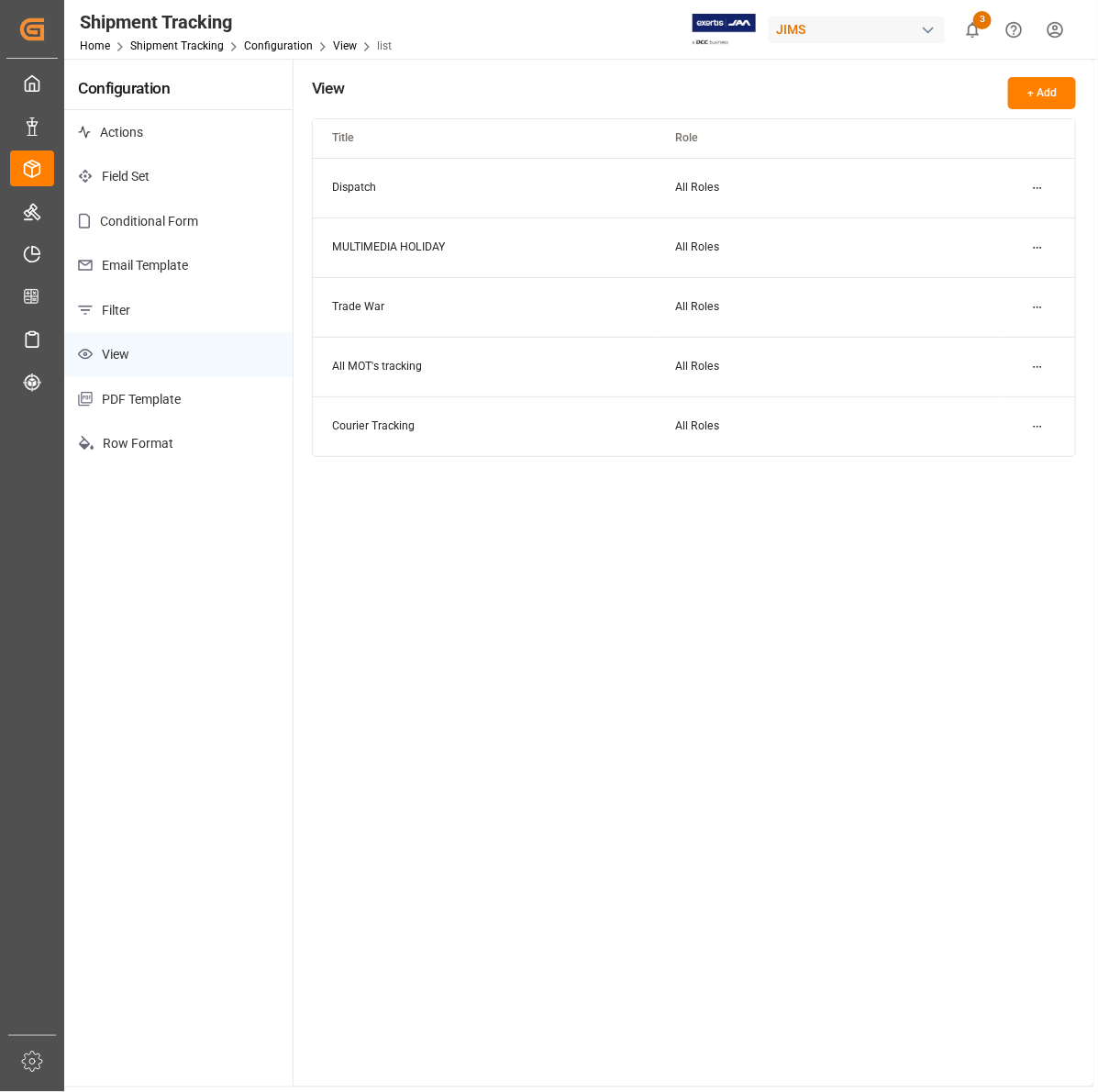 click on "Created by potrace 1.15, written by Peter Selinger 2001-2017 Created by potrace 1.15, written by Peter Selinger 2001-2017 My Cockpit My Cockpit Data Management Data Management Order Management Order Management Master Data Master Data Timeslot Management V2 Timeslot Management V2 CO2 Calculator CO2 Calculator Sailing Schedules Sailing Schedules Tracking Shipment Tracking Shipment Sidebar Settings Back to main menu Shipment Tracking Home Shipment Tracking Configuration View list JIMS 3 Notifications Only show unread All Watching Mark all categories read Downloads Mark all as read Shipment Tracking 10 days ago 8645 number of rows downloaded Purchase Order Line Item 24 days ago 64 number of rows downloaded Shipment Booking 25 days ago 1 number of rows downloaded Shipment Tracking 26 days ago 364 number of rows downloaded Configuration Actions Field Set Conditional Form Email Template Filter View PDF Template Row Format View + Add Title Role Dispatch All Roles MULTIMEDIA HOLIDAY All Roles Trade War All Roles ©" at bounding box center (549, 546) 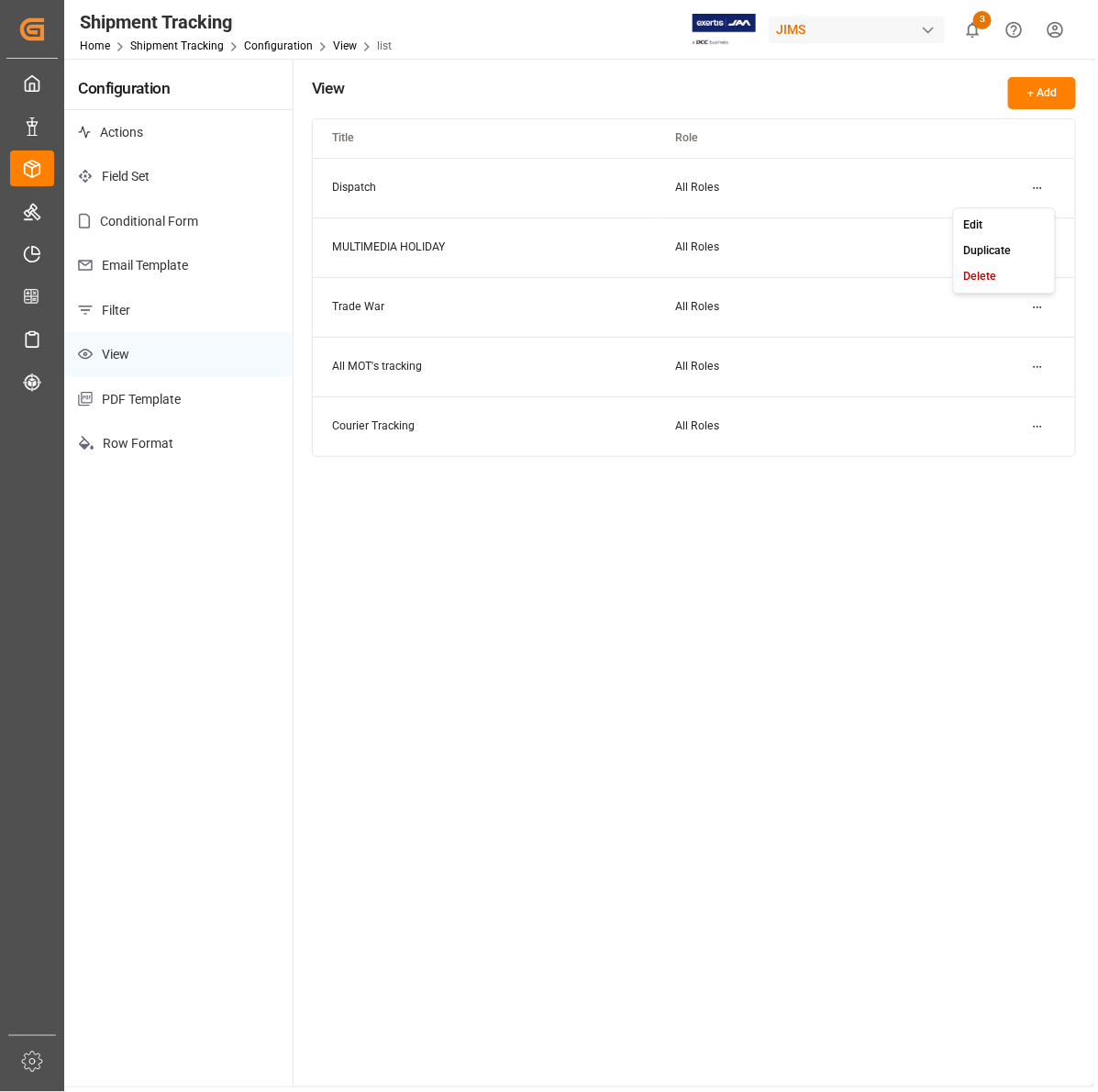 click on "Edit" at bounding box center (1004, 225) 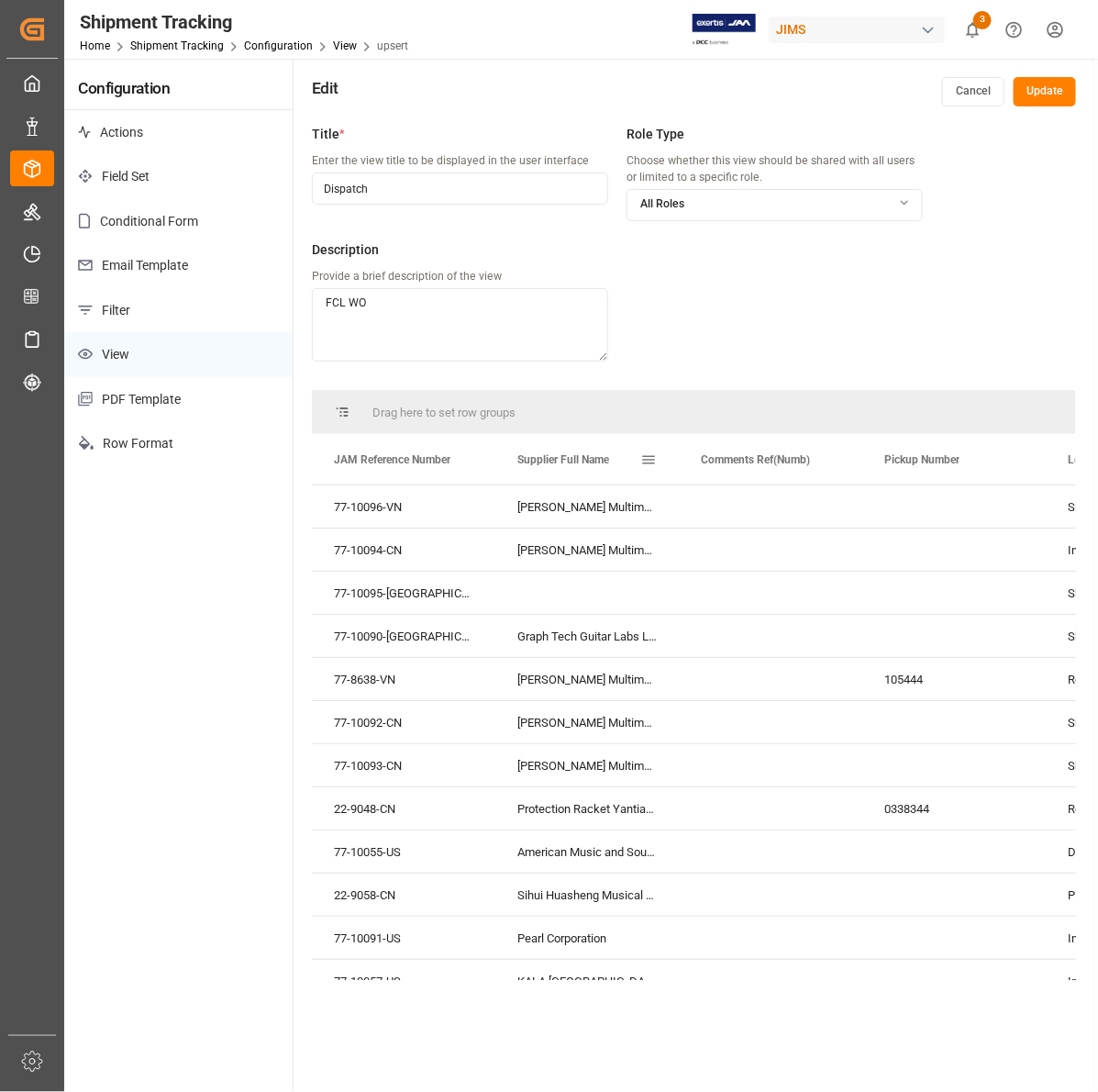 click at bounding box center [649, 460] 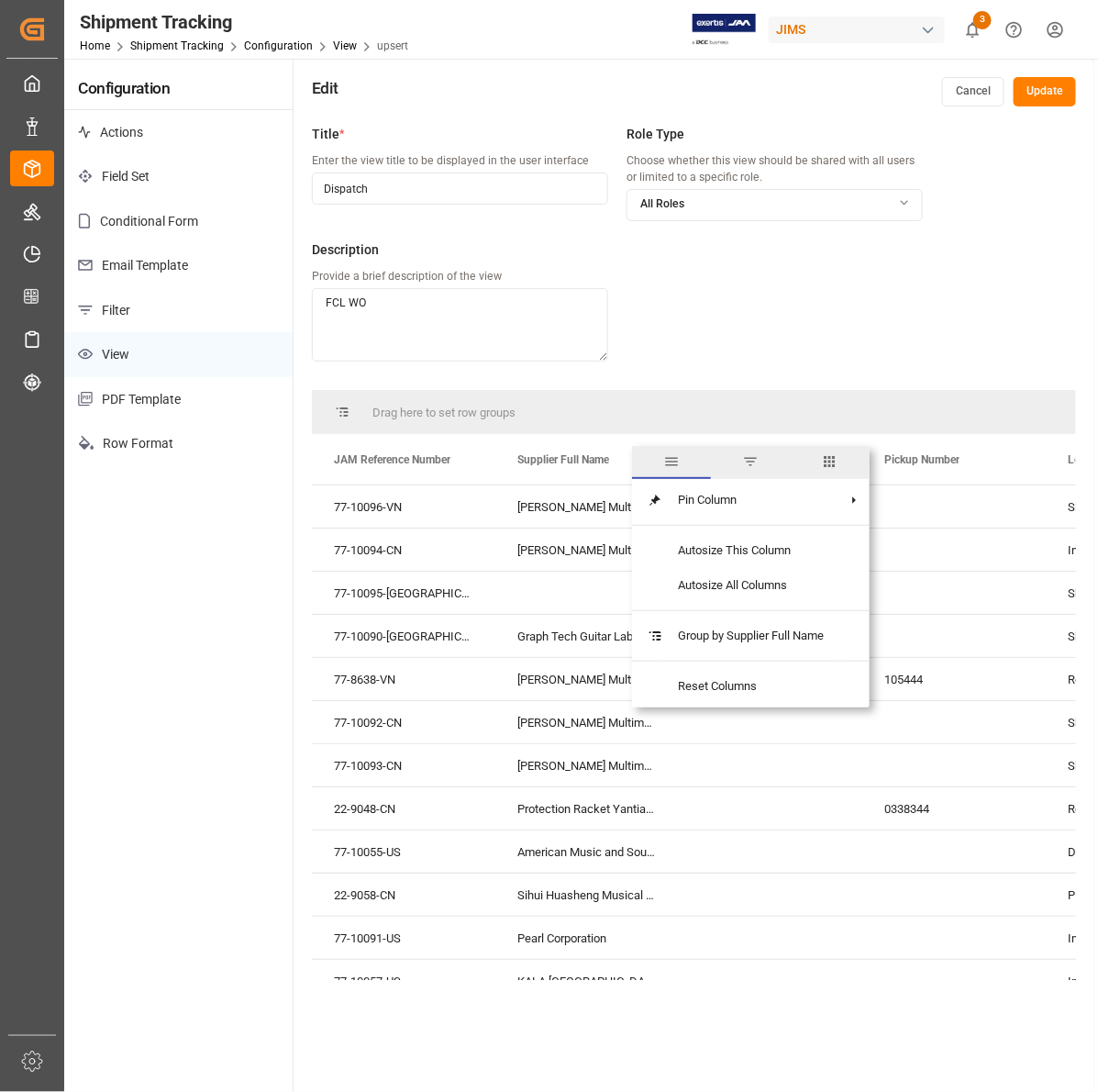 click at bounding box center [830, 462] 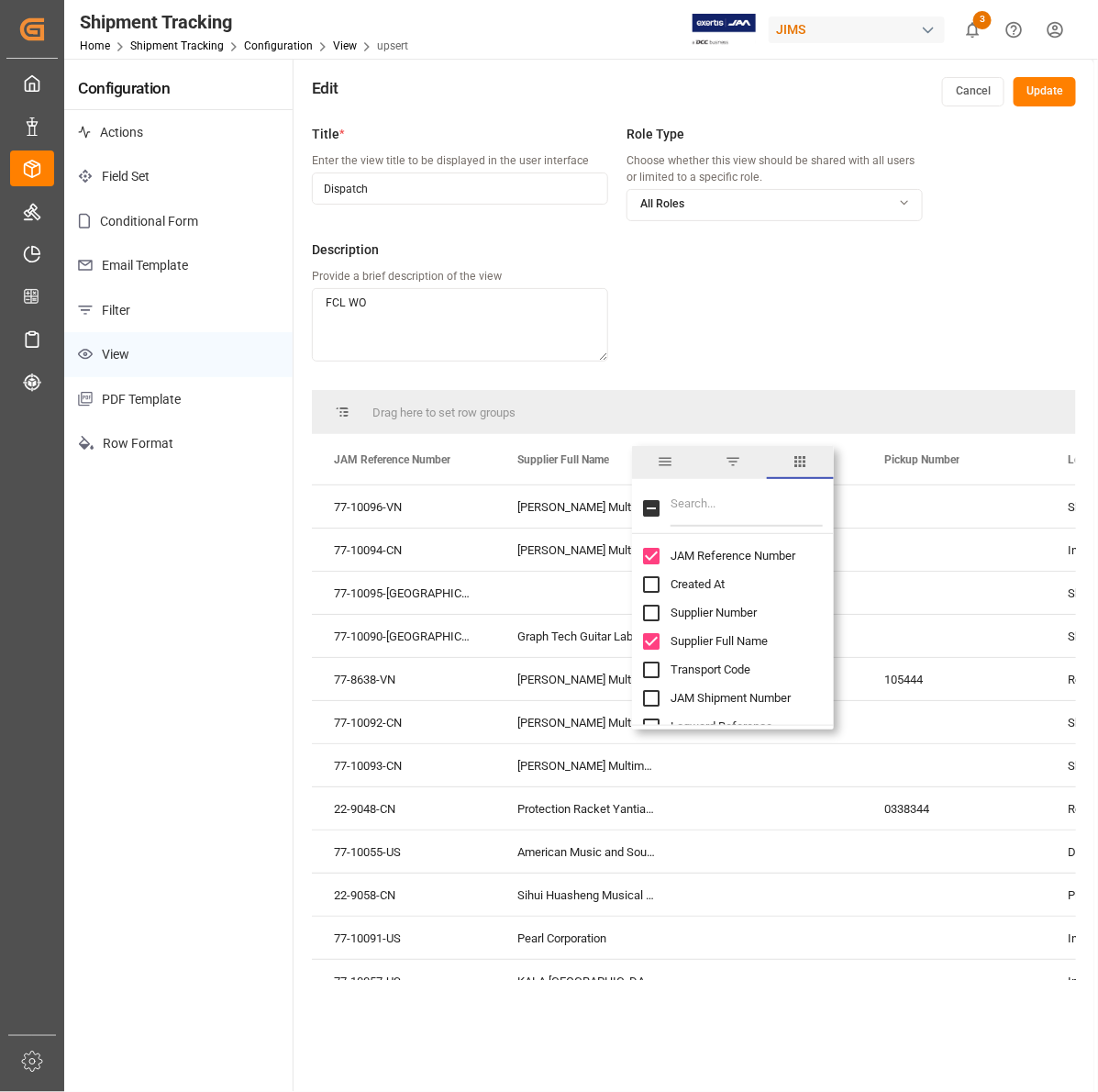 click at bounding box center (651, 508) 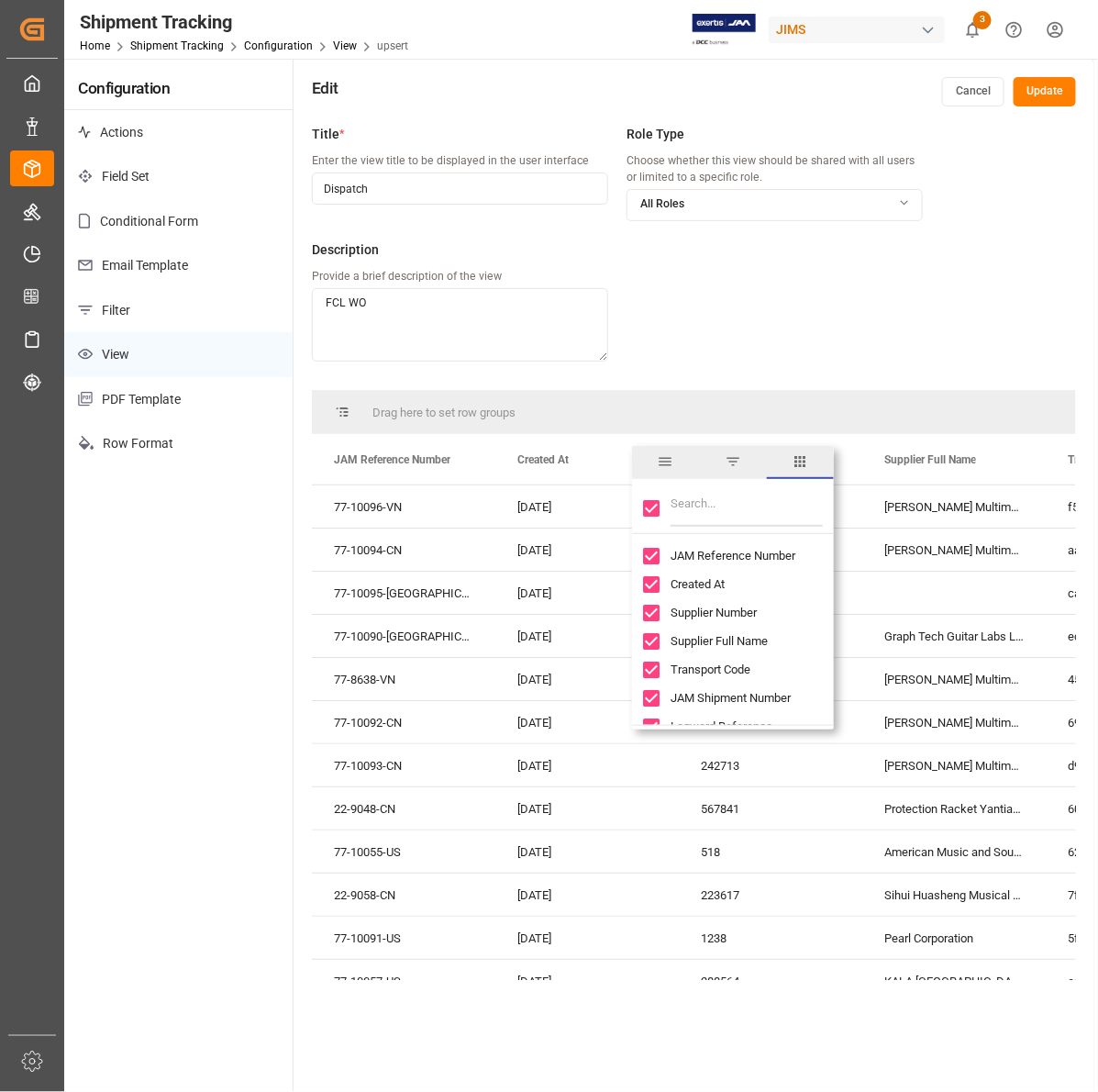 click at bounding box center (651, 508) 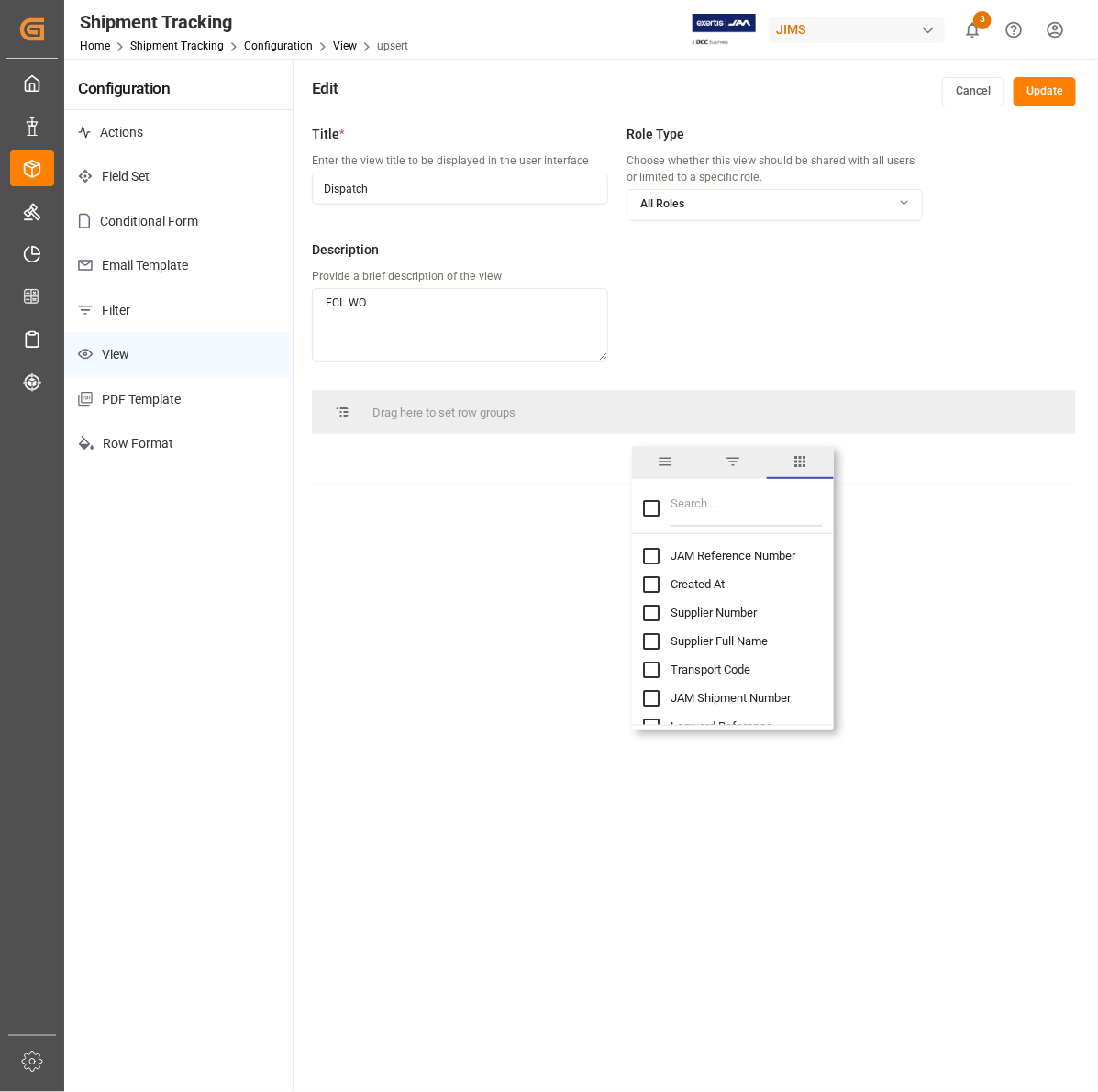 click at bounding box center (651, 556) 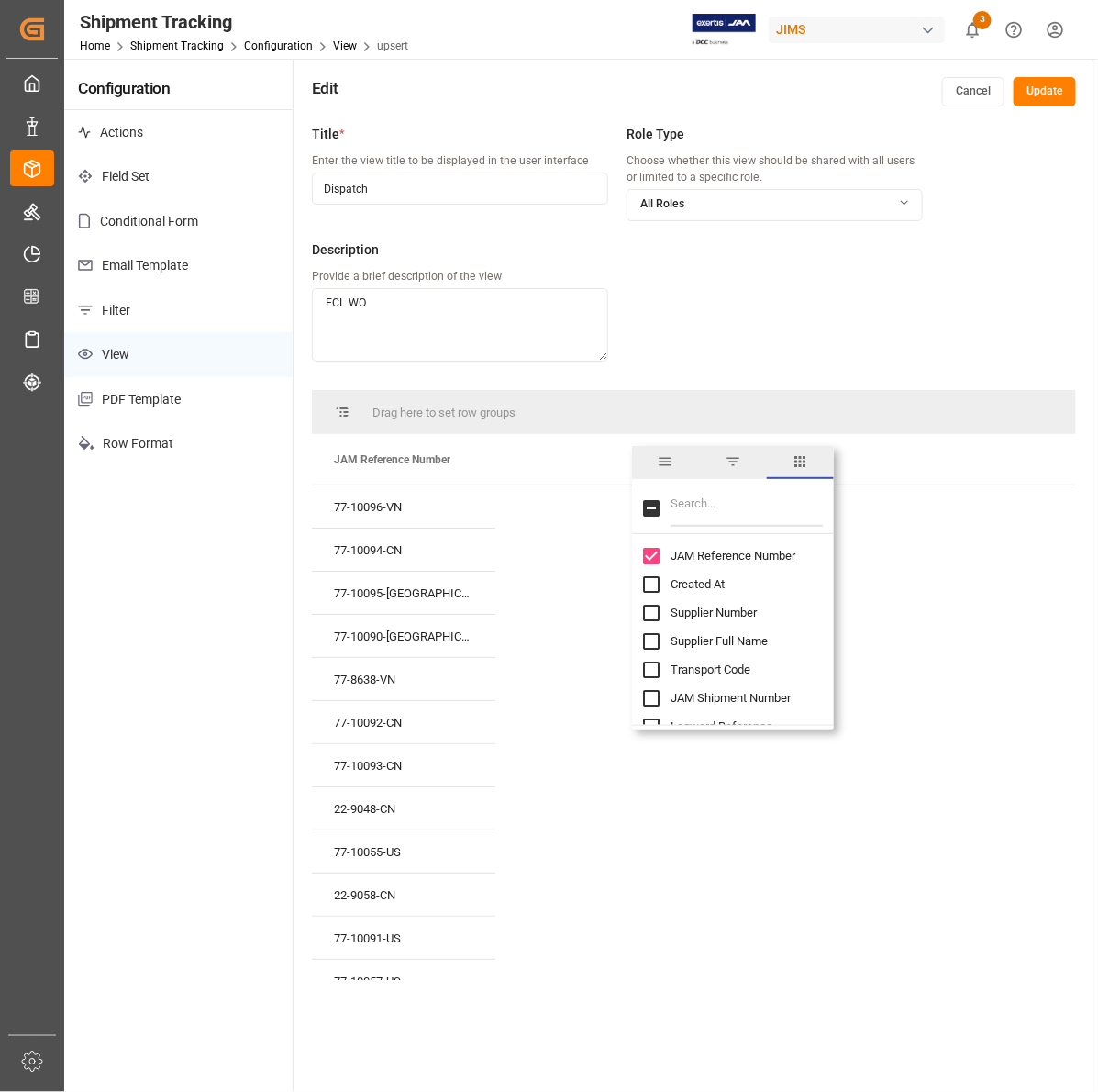 click at bounding box center (651, 641) 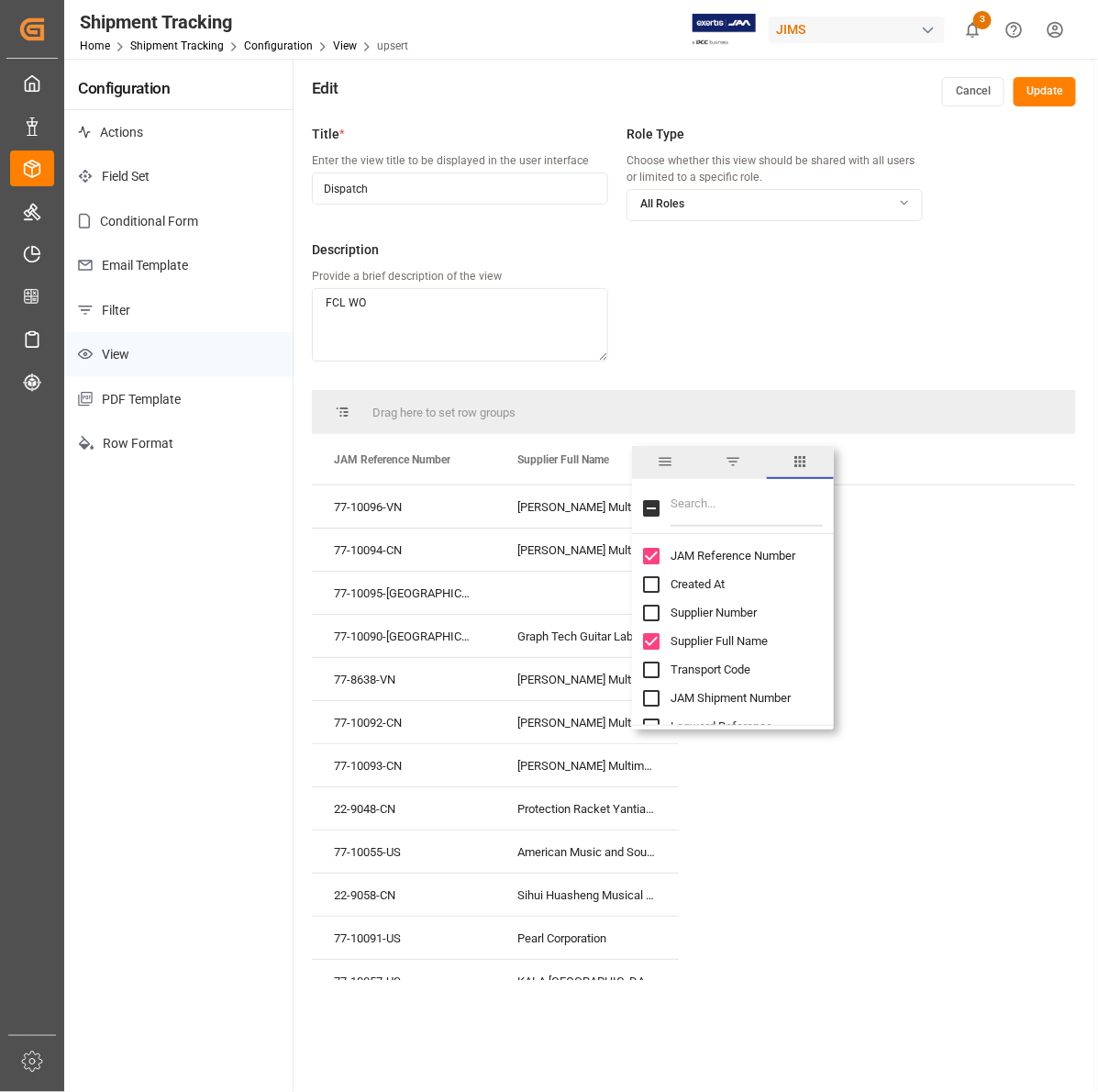 click at bounding box center (747, 508) 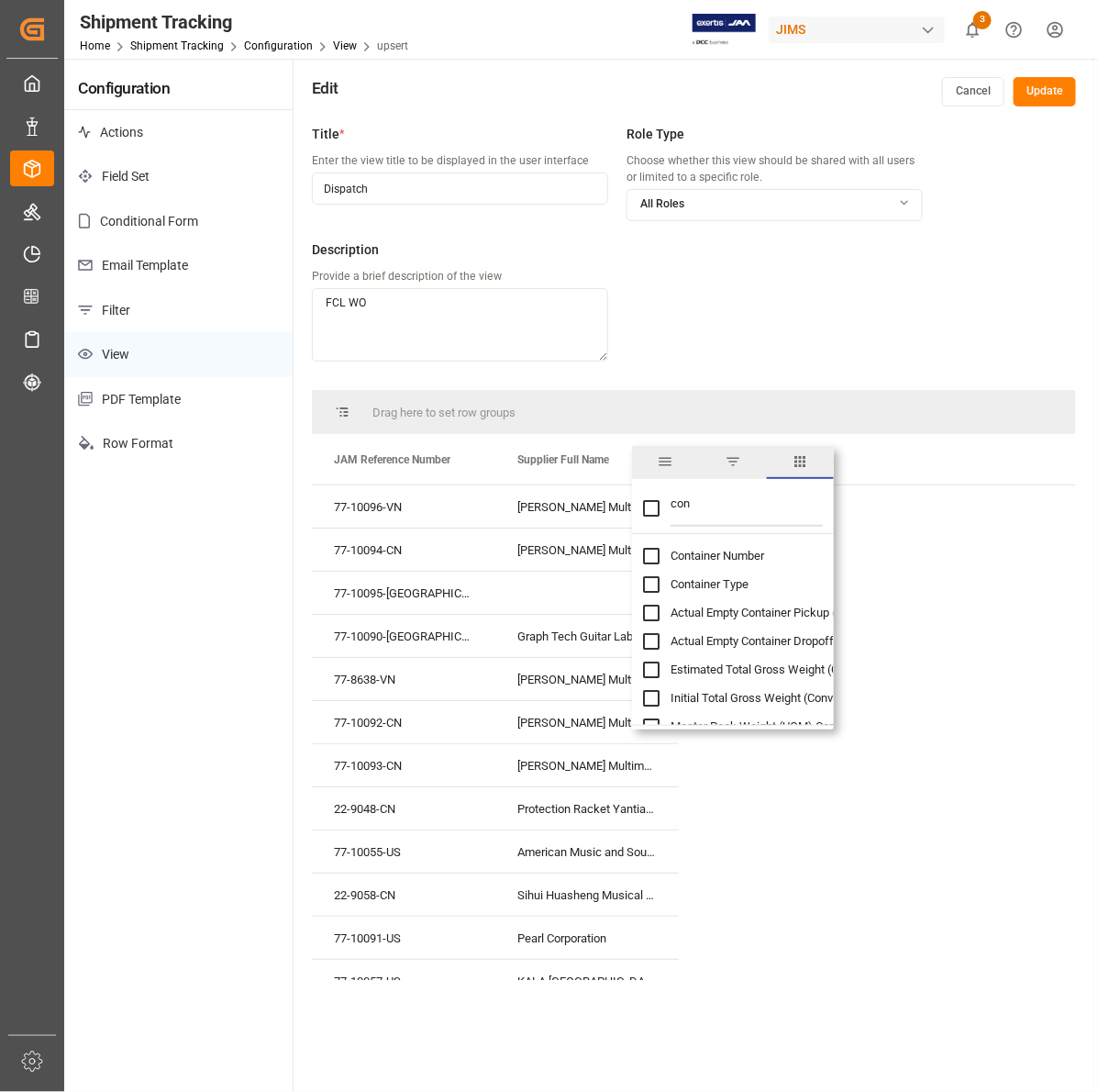 type on "con" 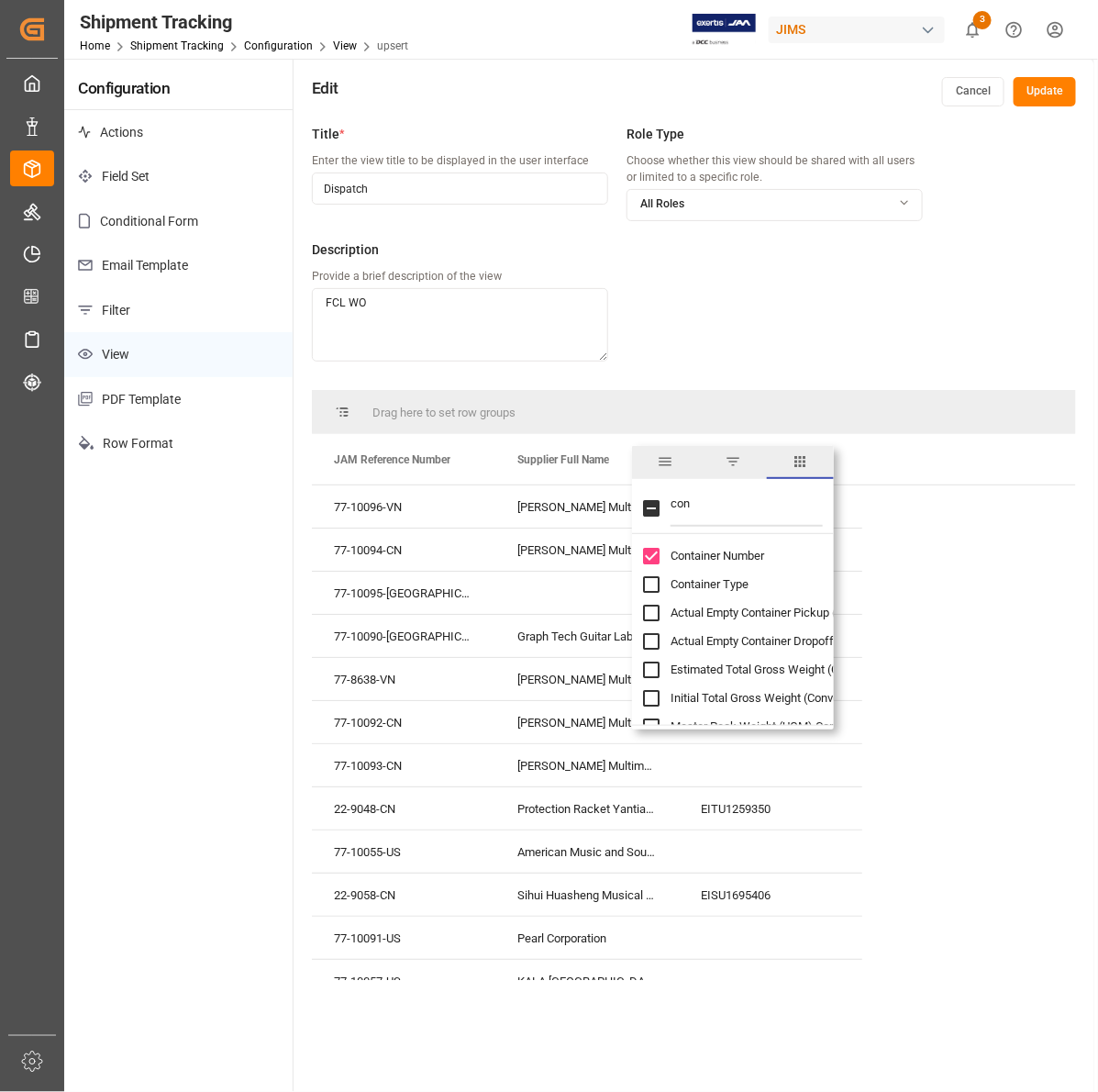 checkbox on "false" 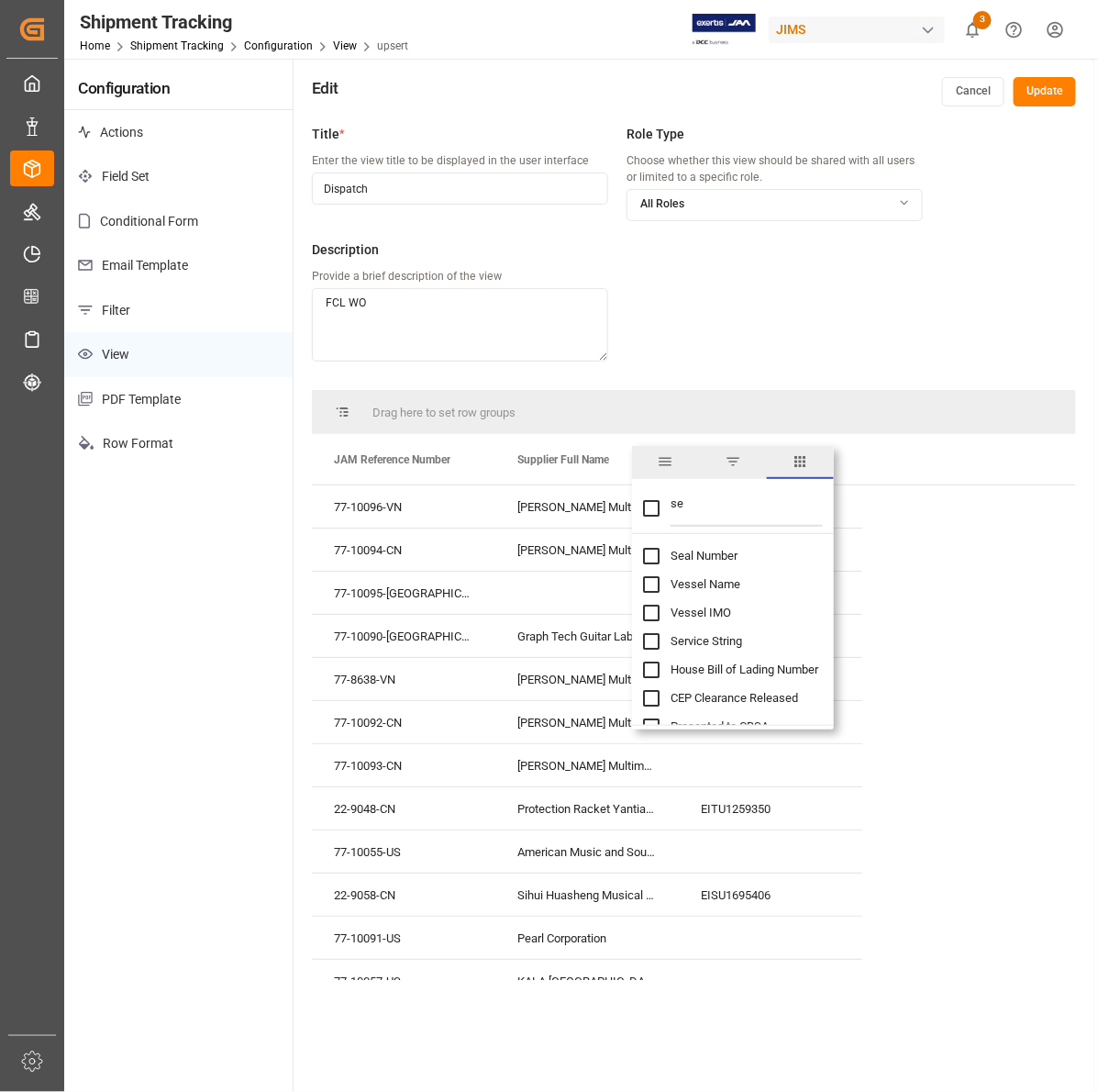 type on "se" 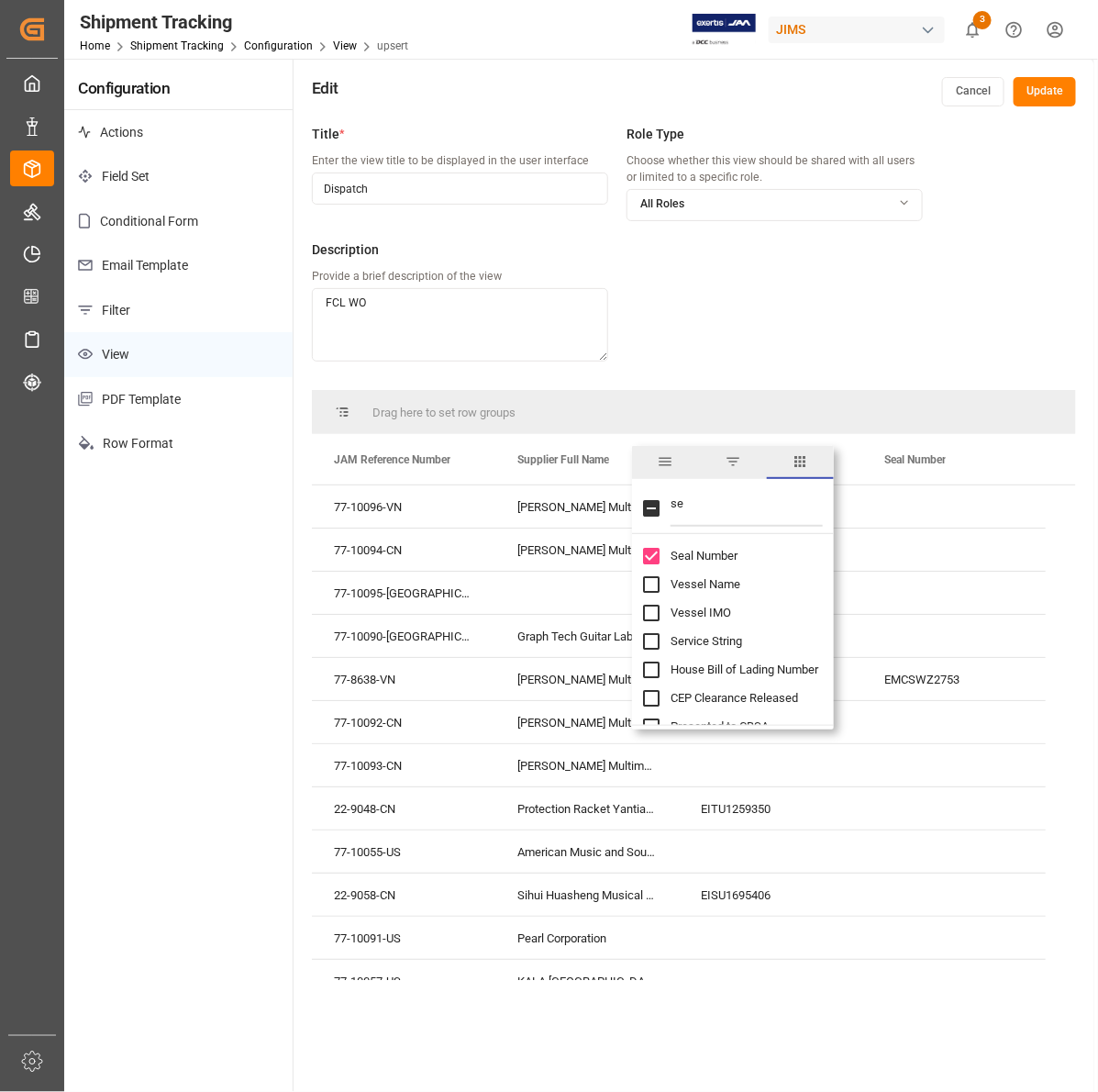 click on "se" at bounding box center [747, 508] 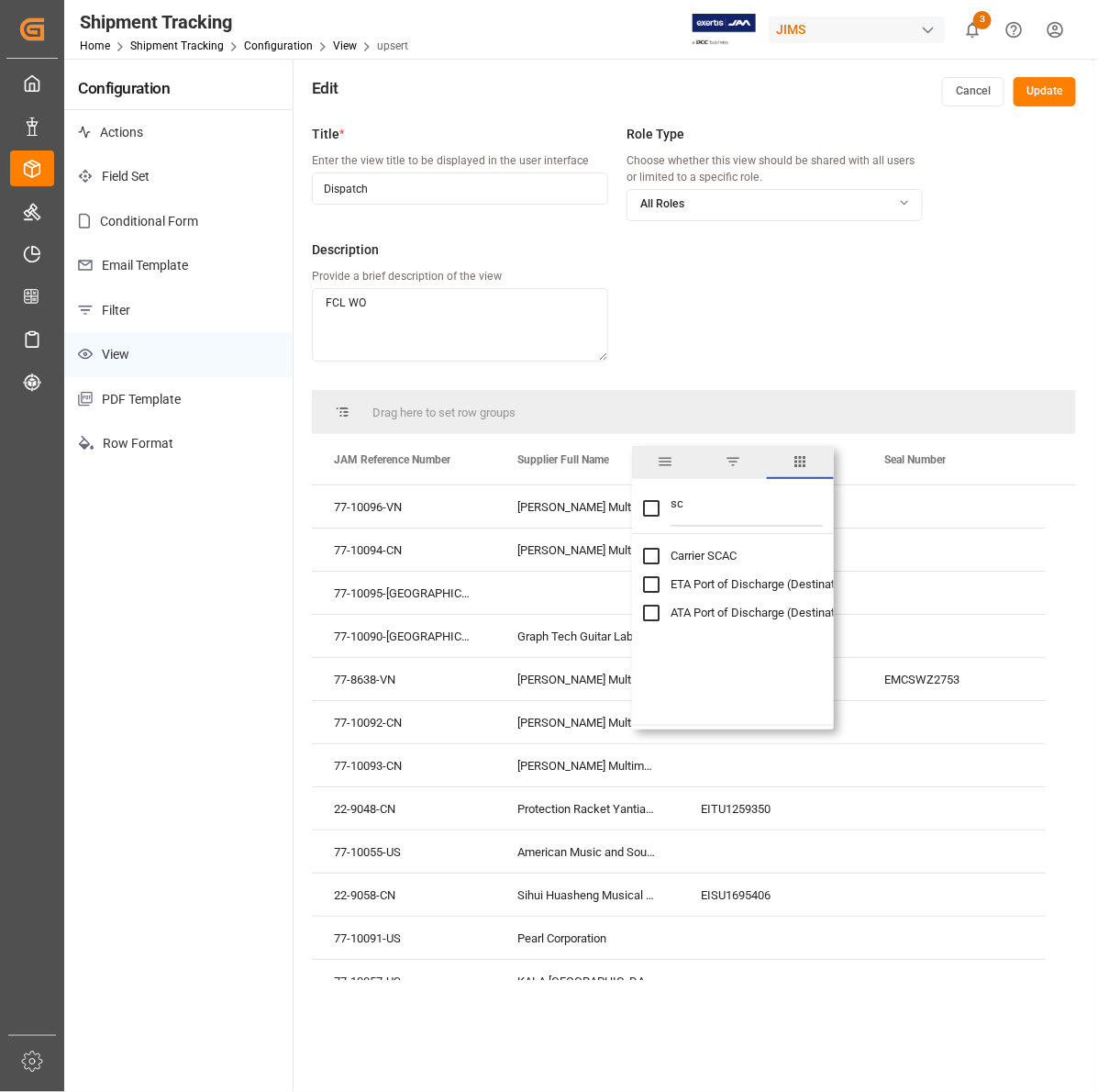 type on "sc" 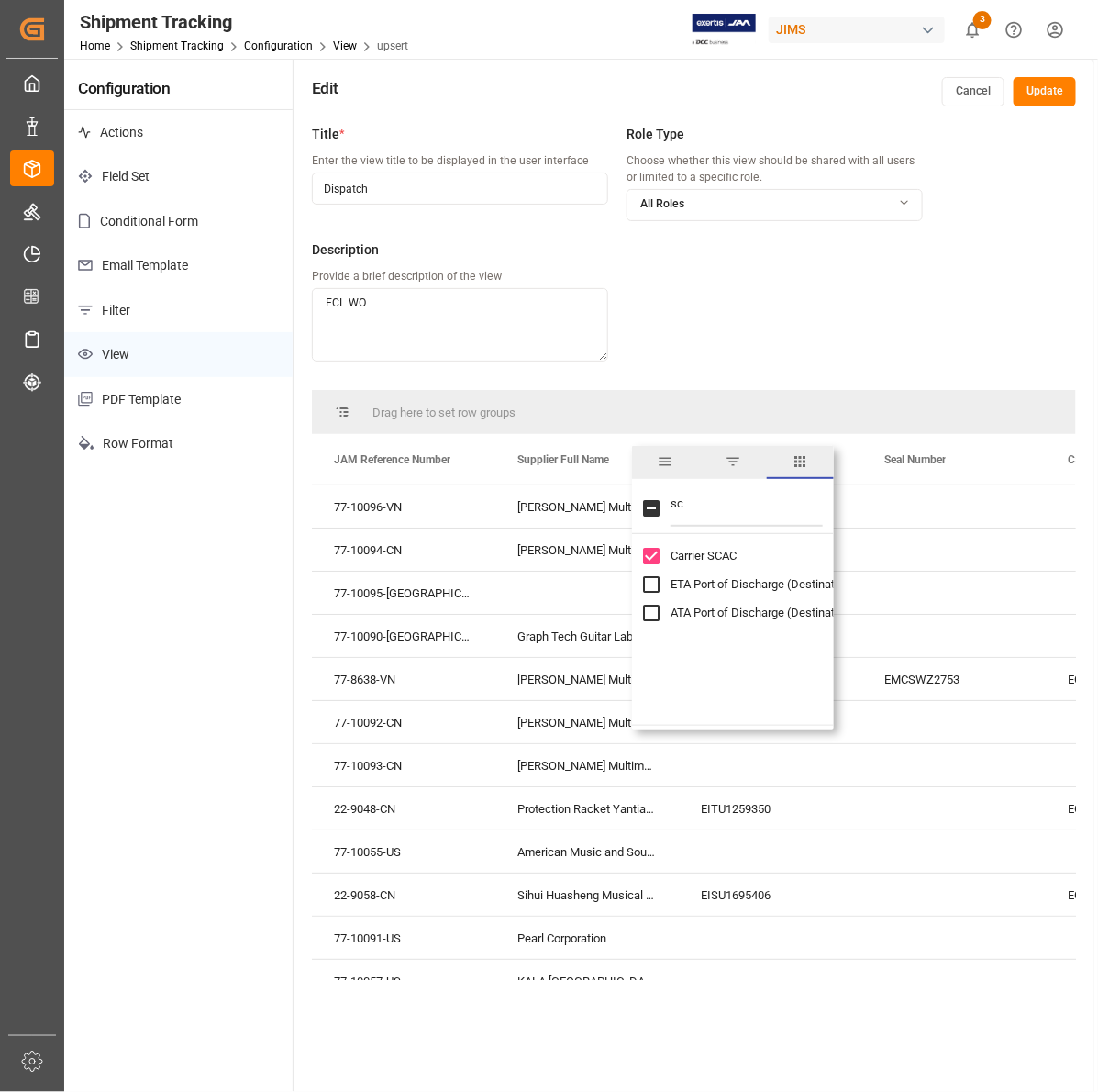 drag, startPoint x: 725, startPoint y: 497, endPoint x: 659, endPoint y: 497, distance: 66 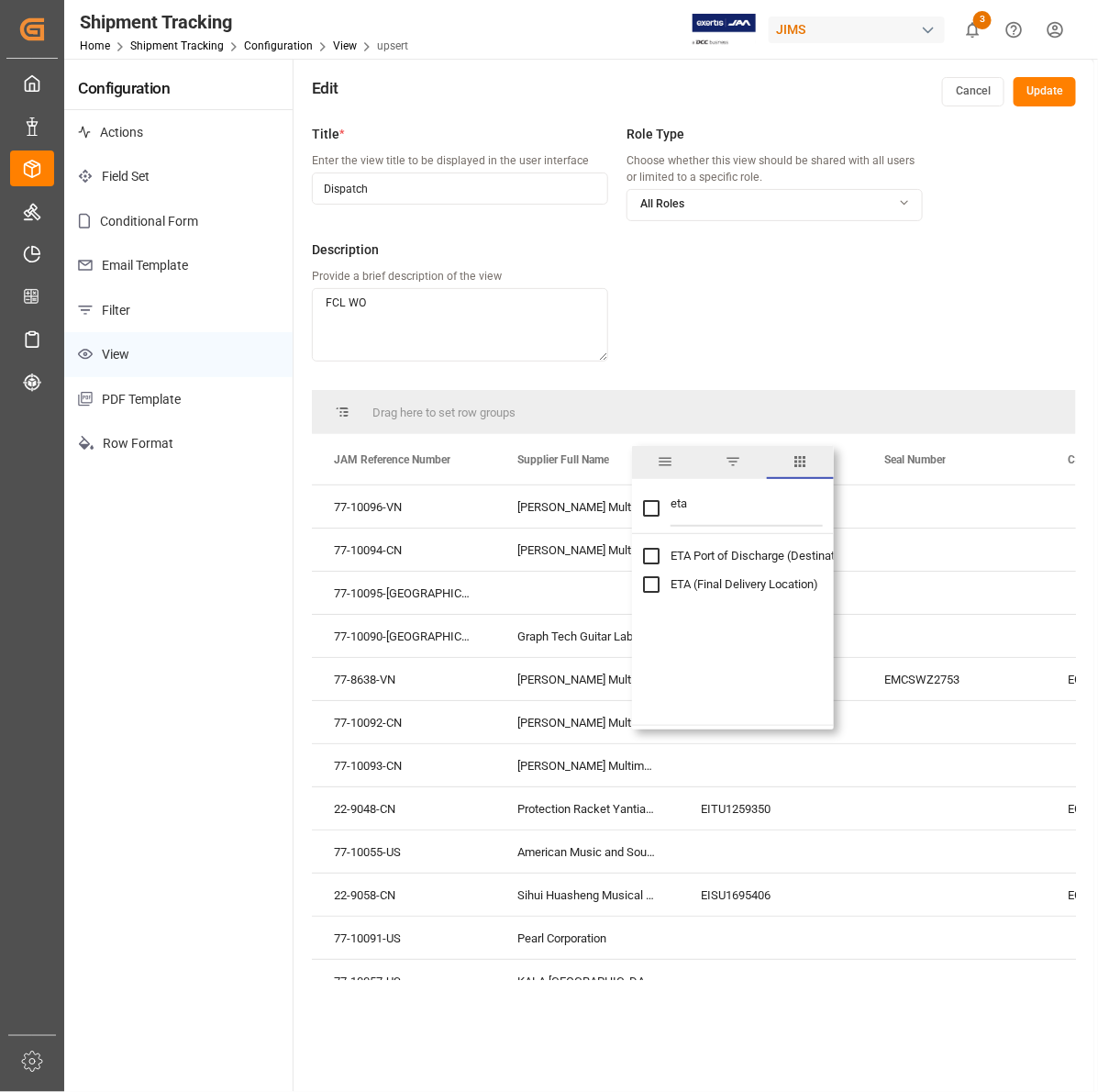 type on "eta" 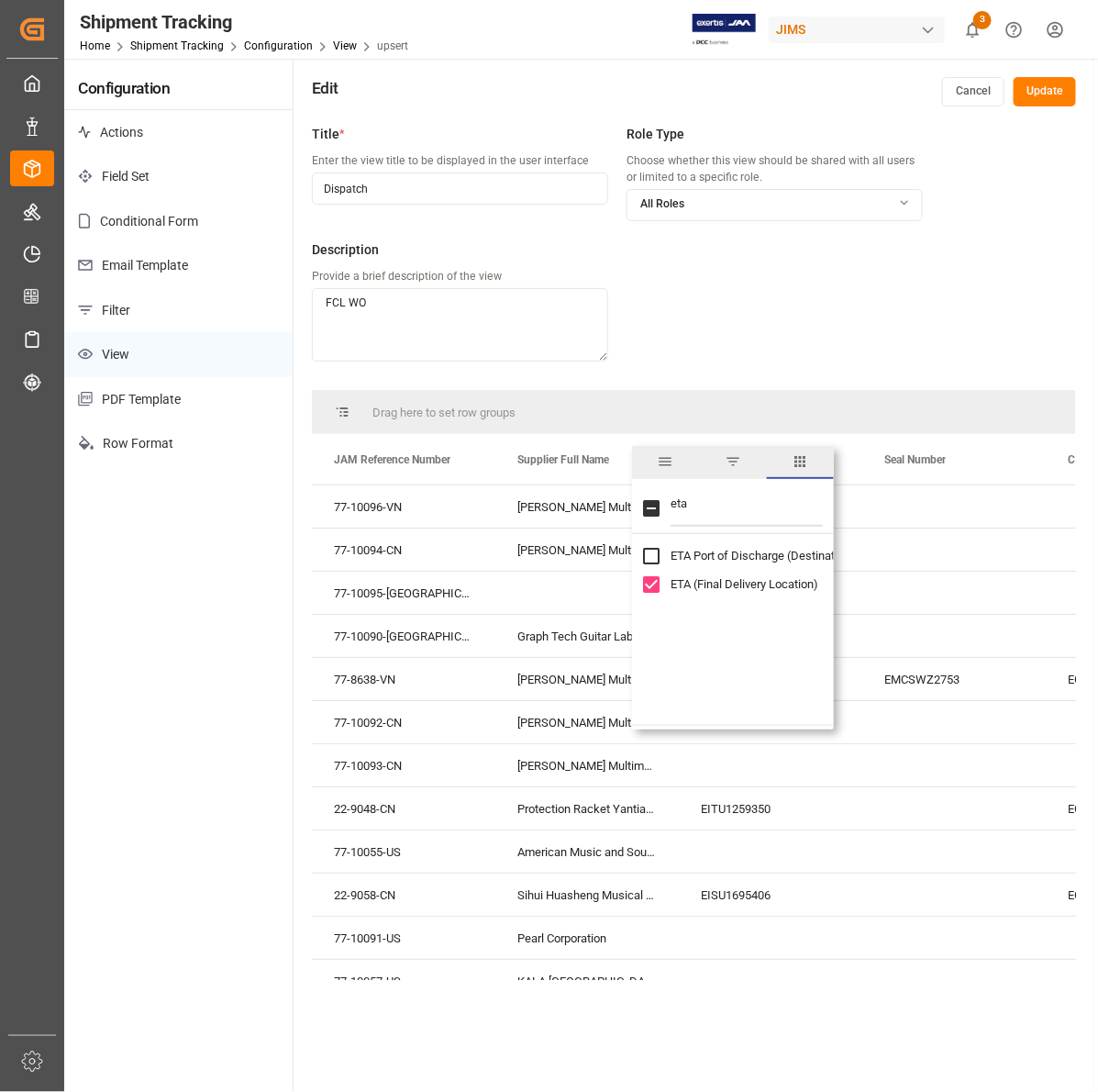 drag, startPoint x: 718, startPoint y: 506, endPoint x: 666, endPoint y: 506, distance: 52 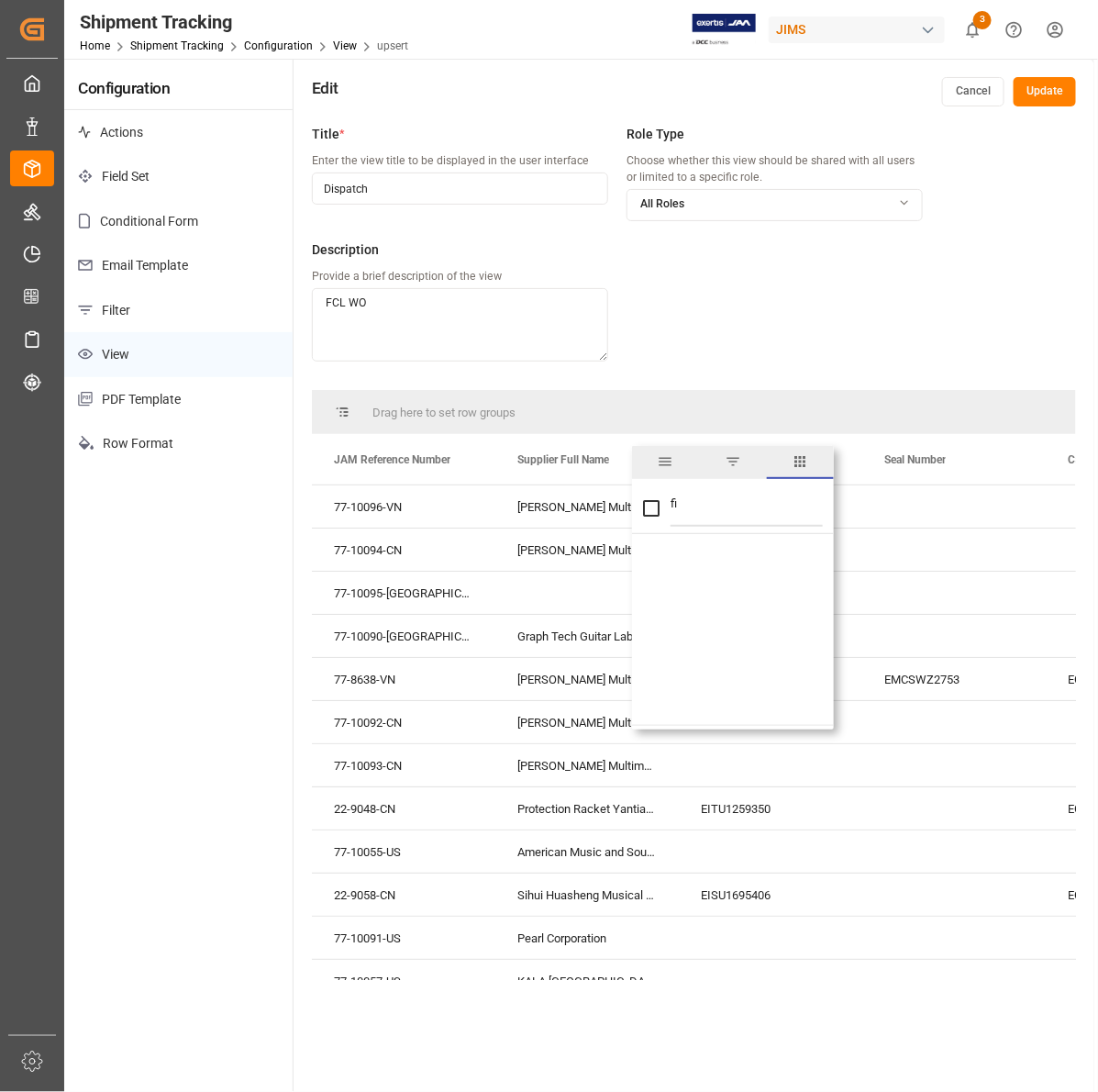type on "f" 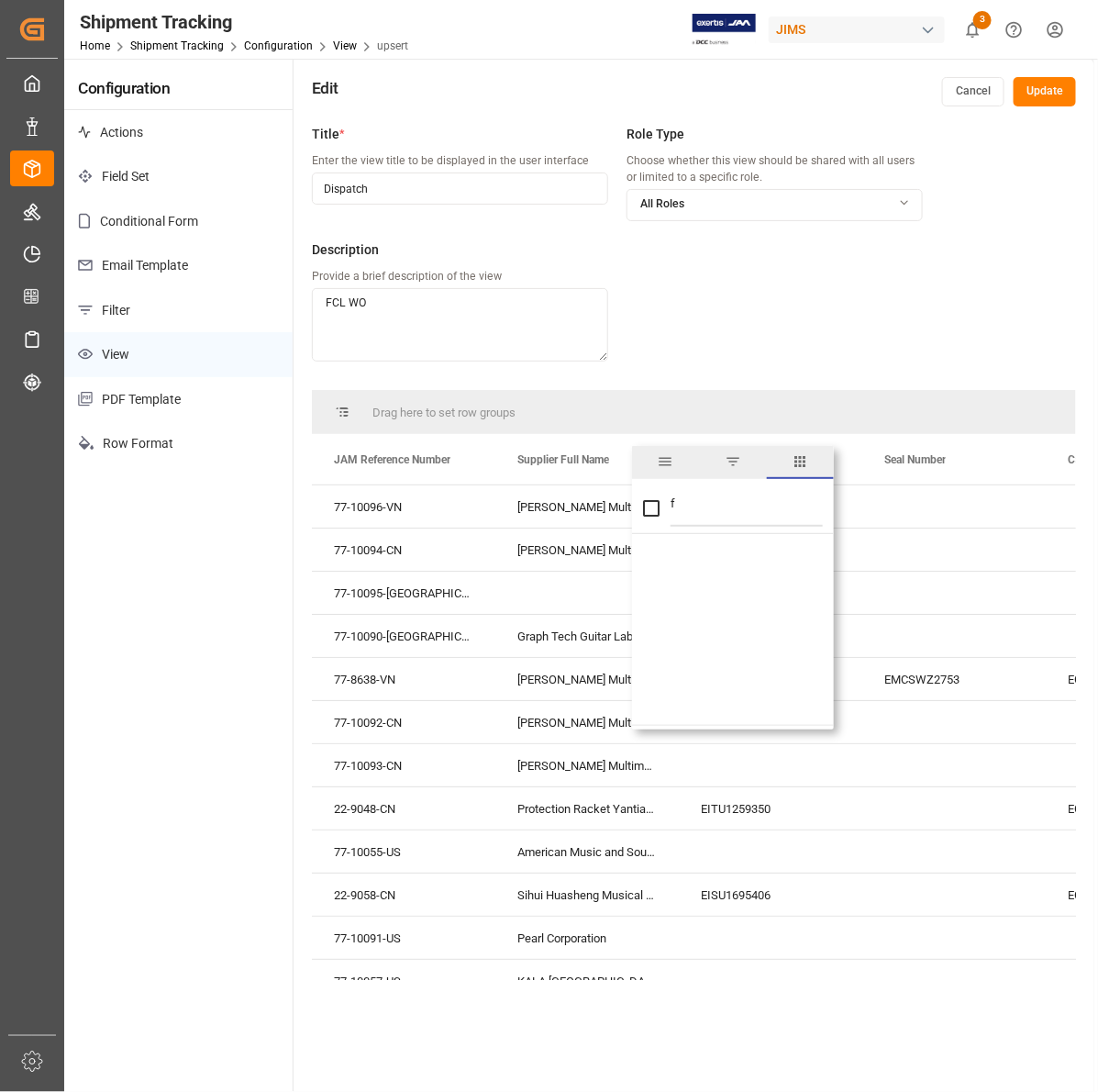 checkbox on "false" 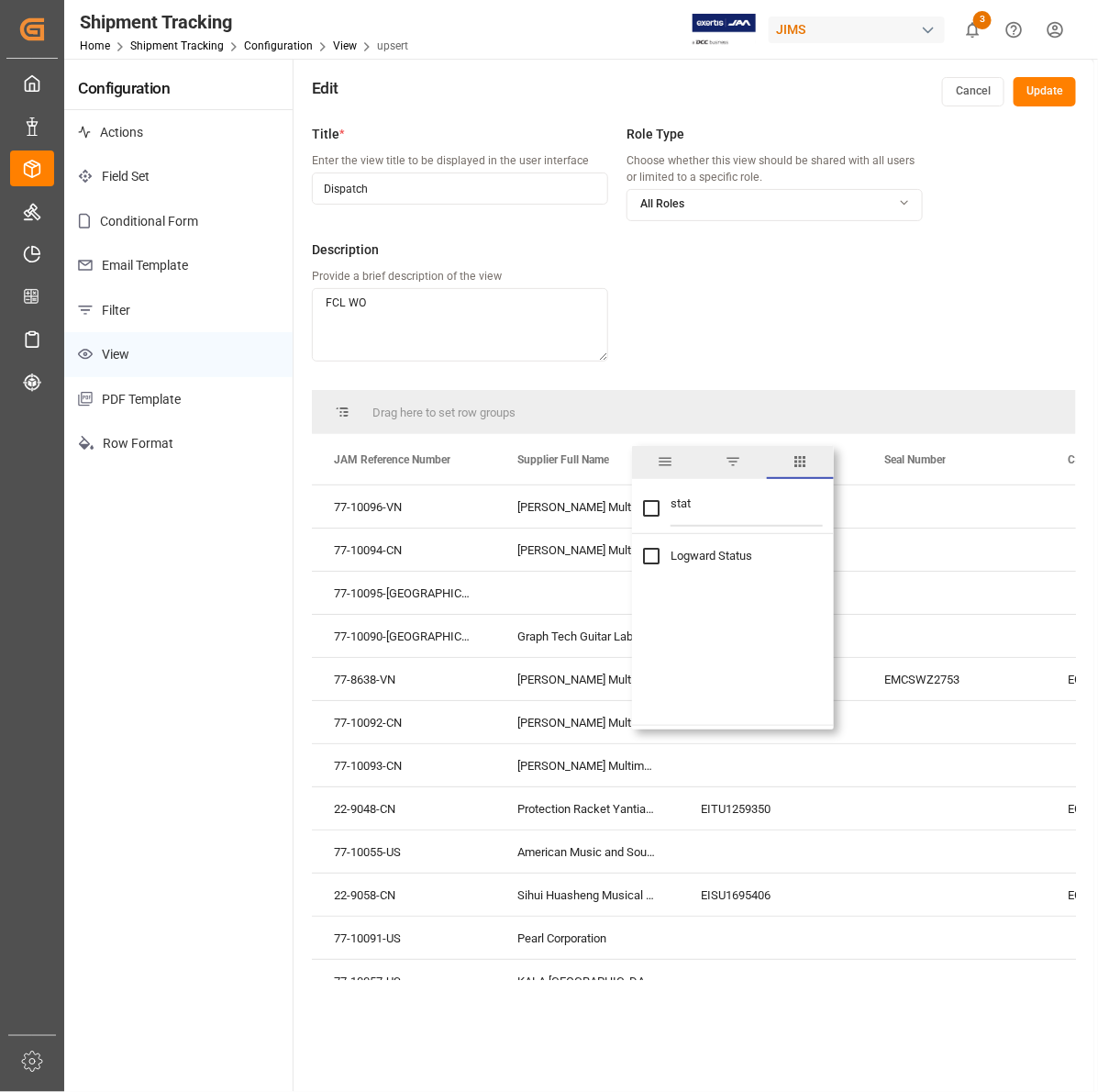 type on "stat" 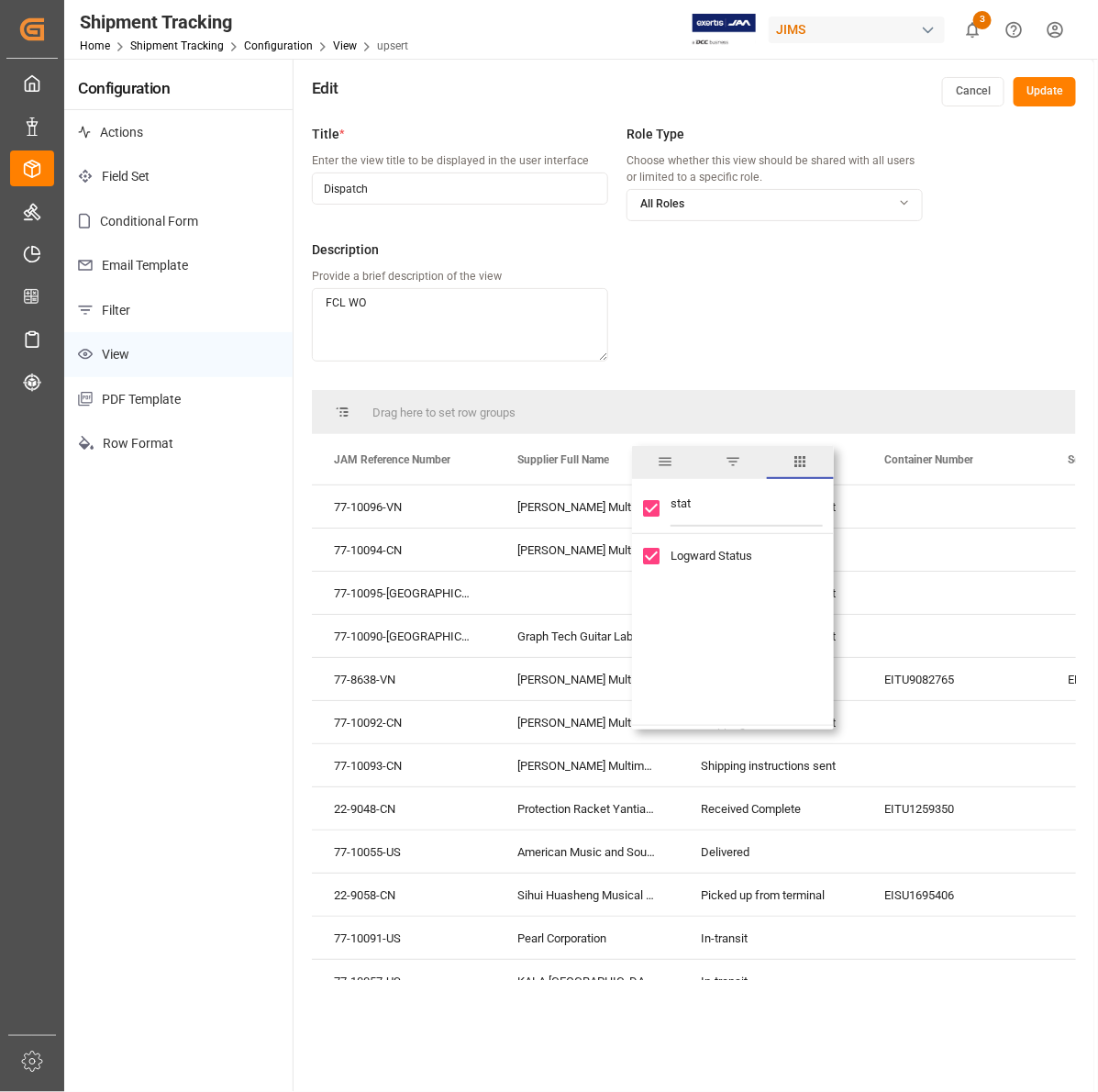 click on "stat" at bounding box center [747, 508] 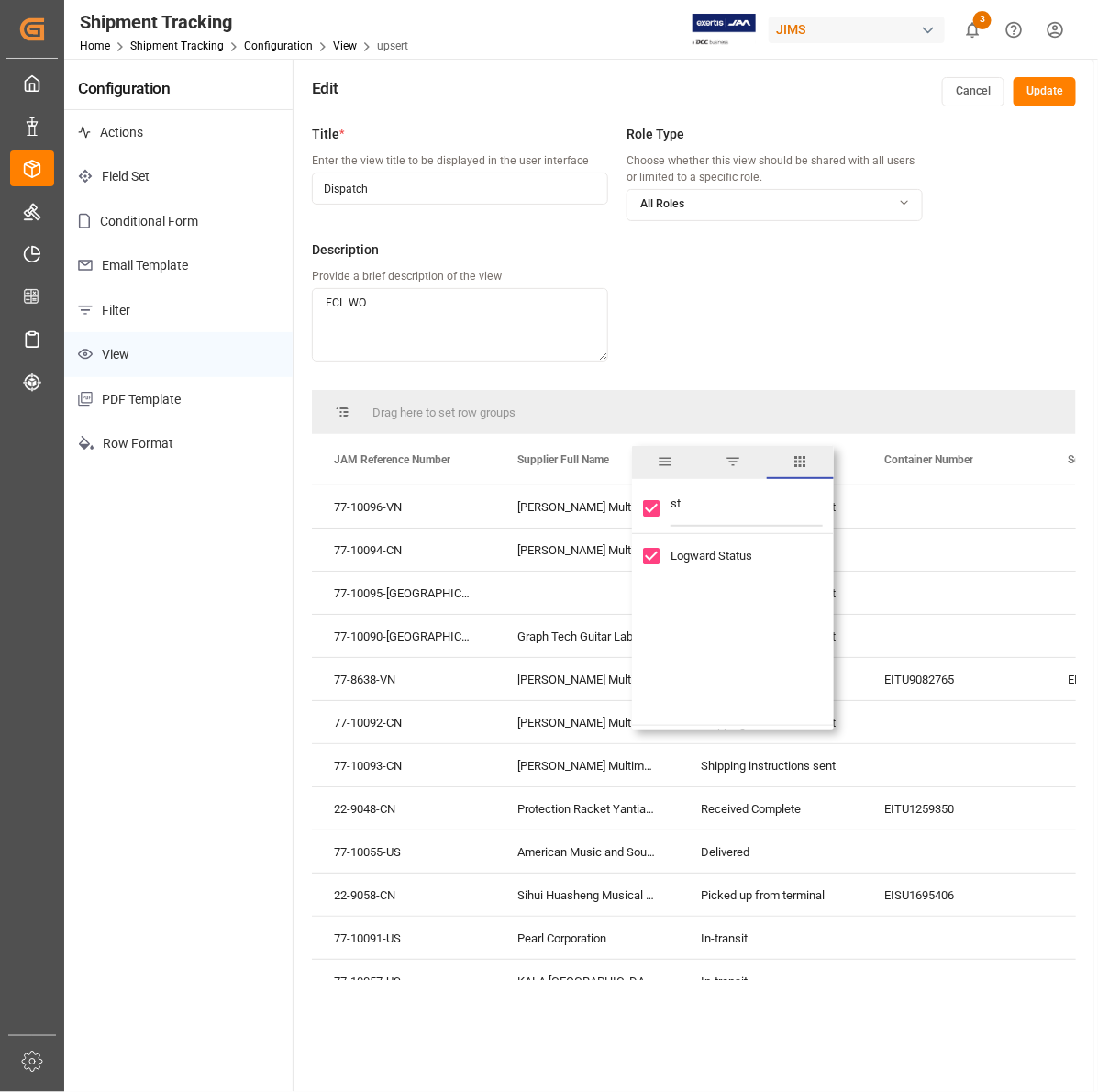 type on "s" 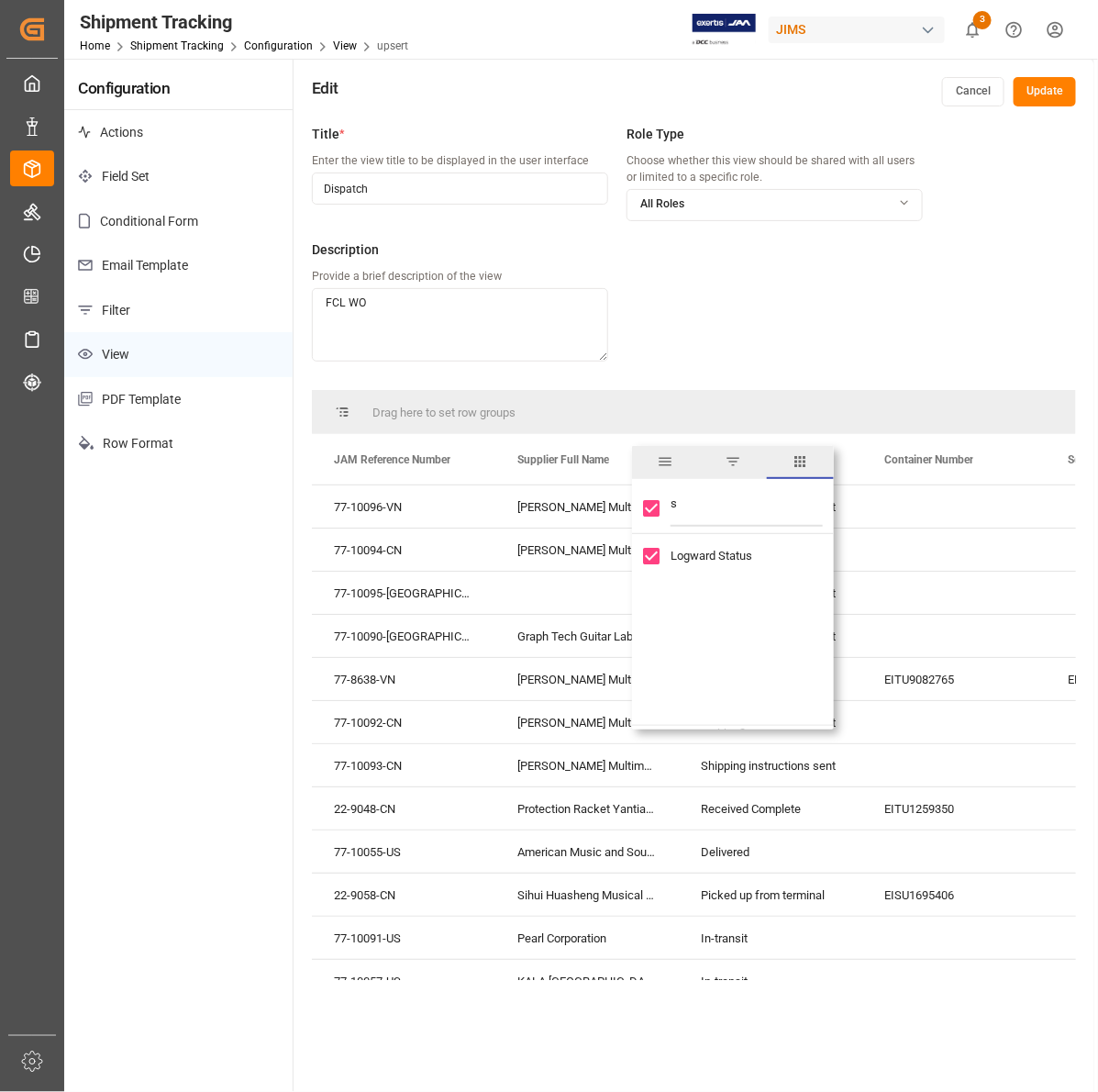 type 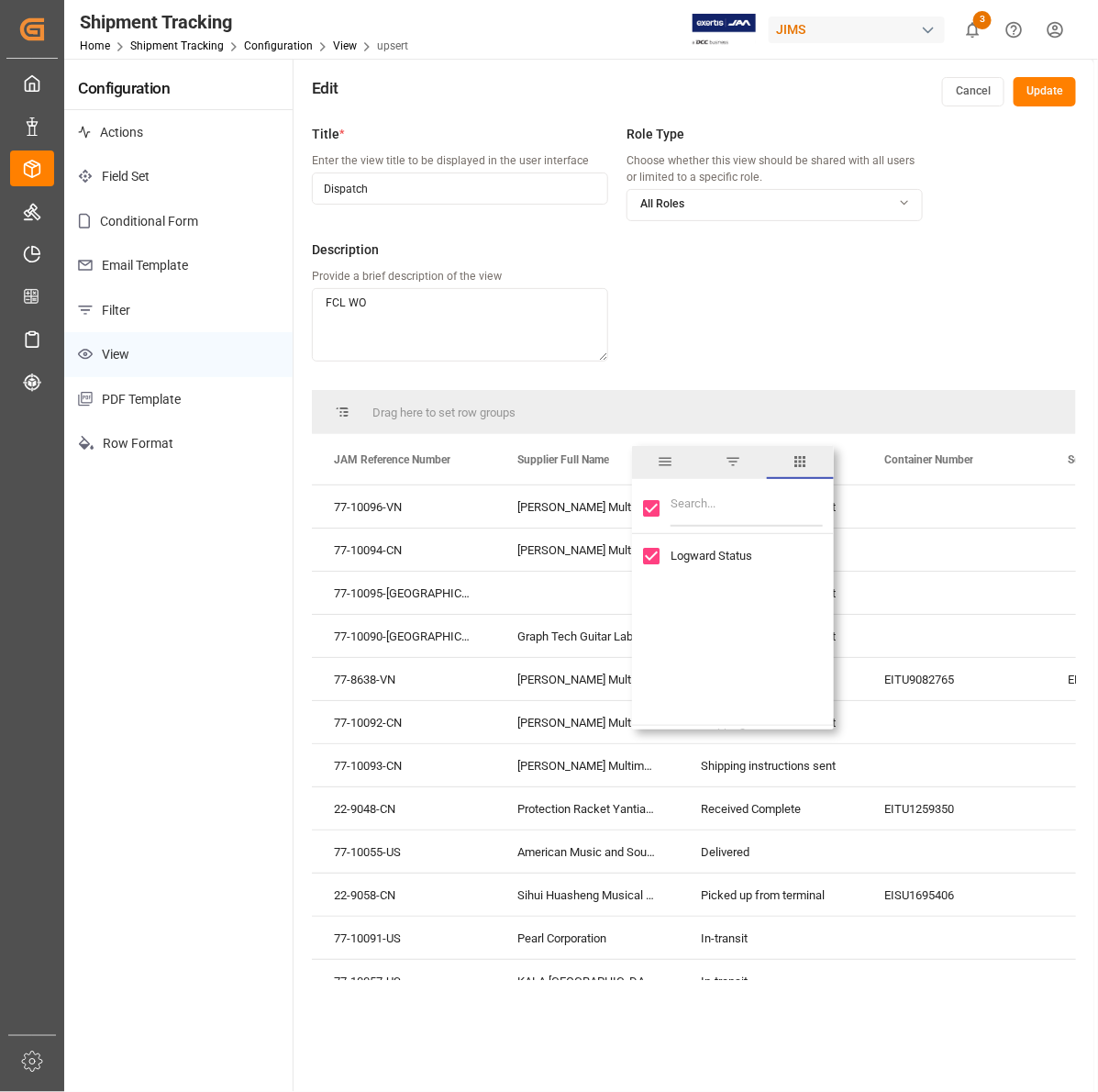 checkbox on "false" 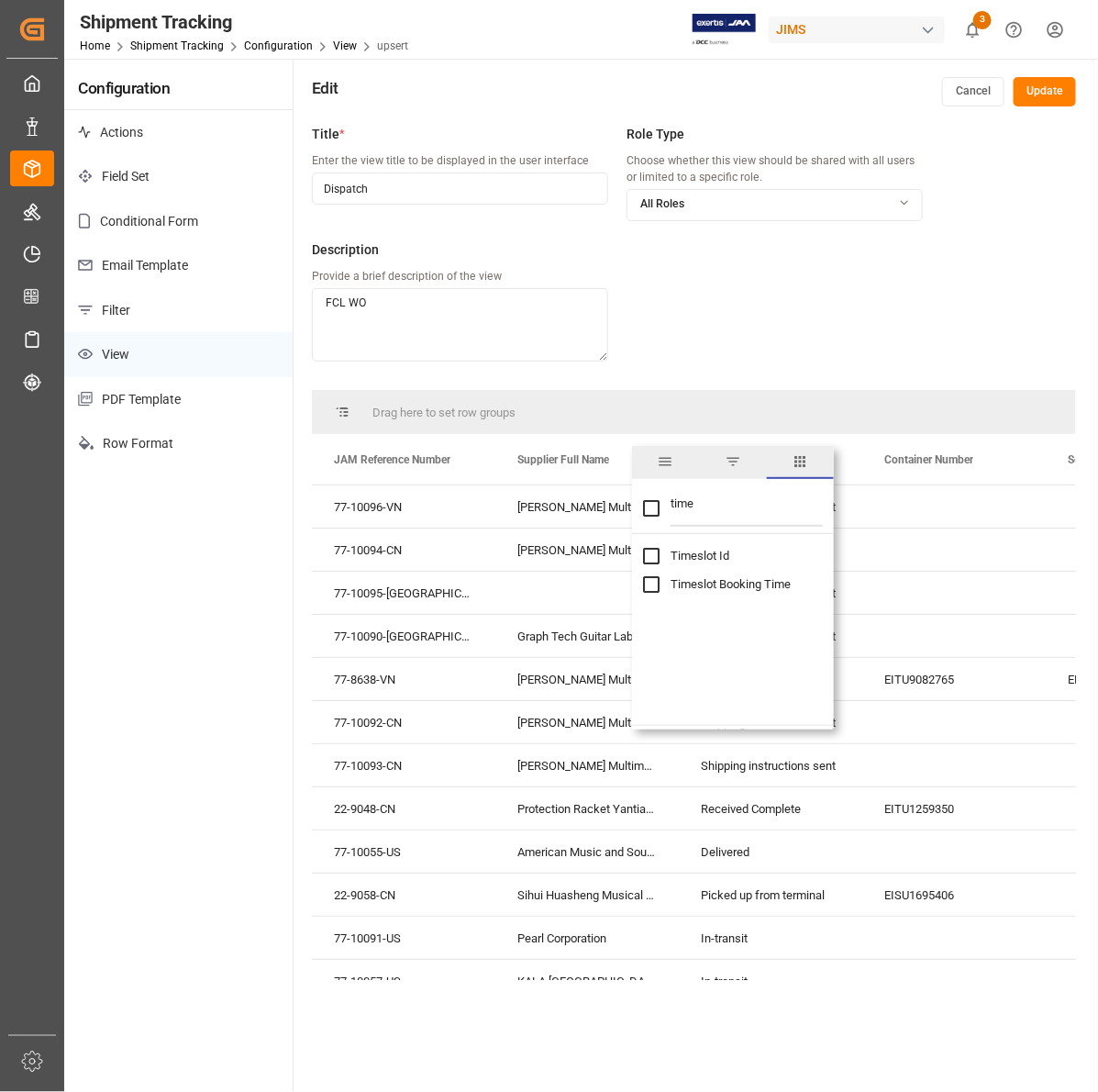 type on "time" 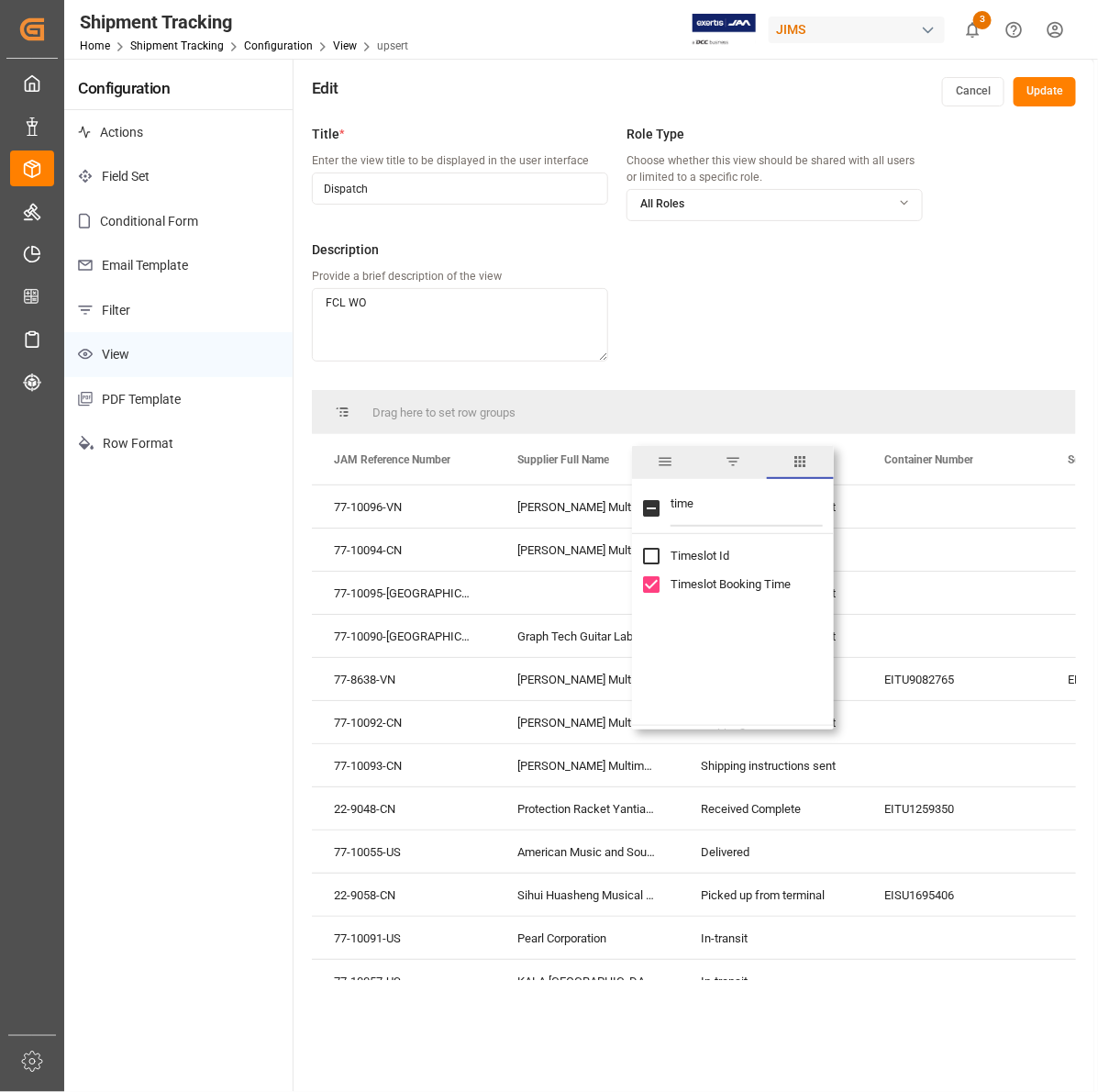 click on "time" at bounding box center [747, 508] 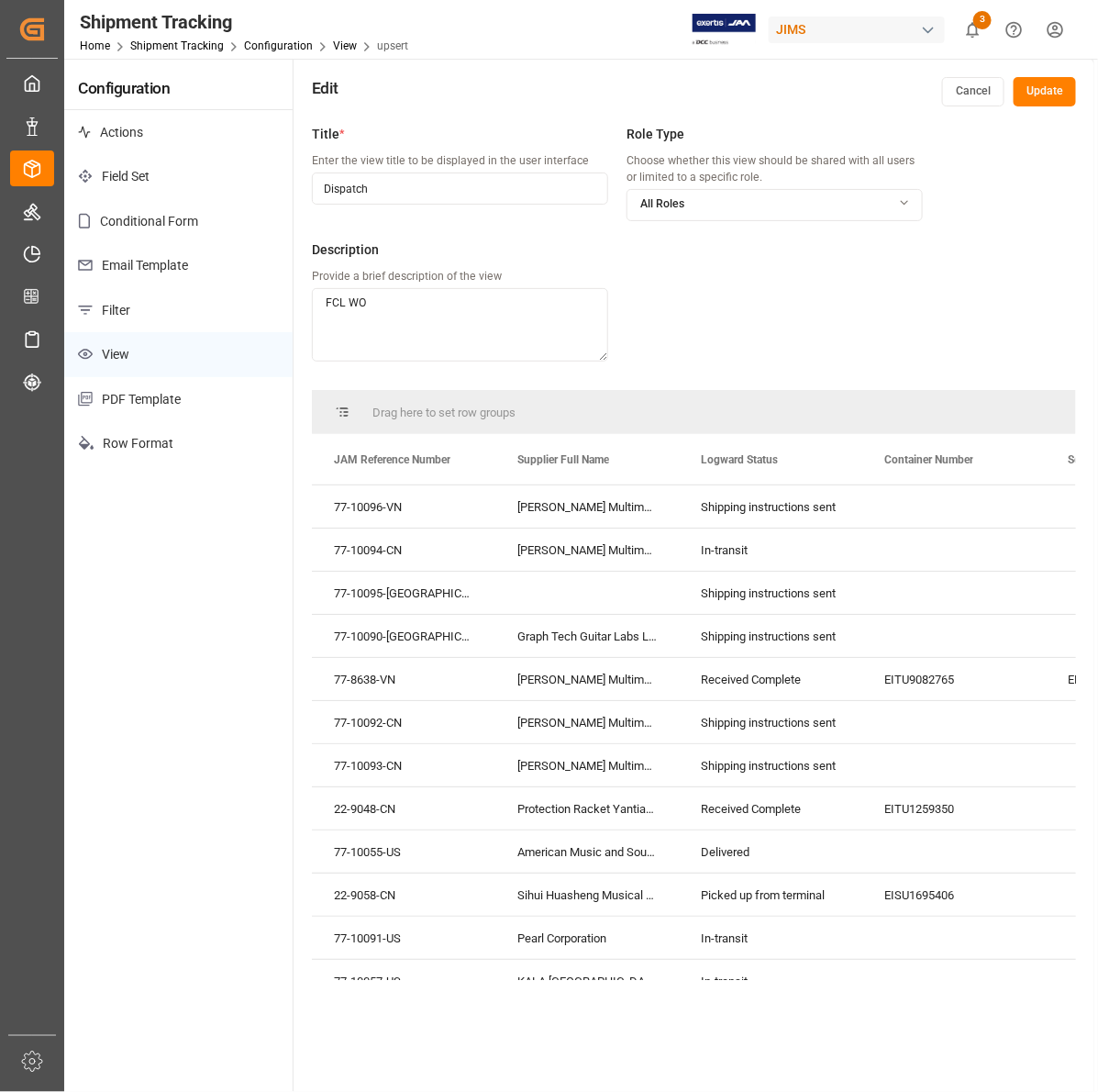 click on "Drag here to set row groups" at bounding box center (693, 412) 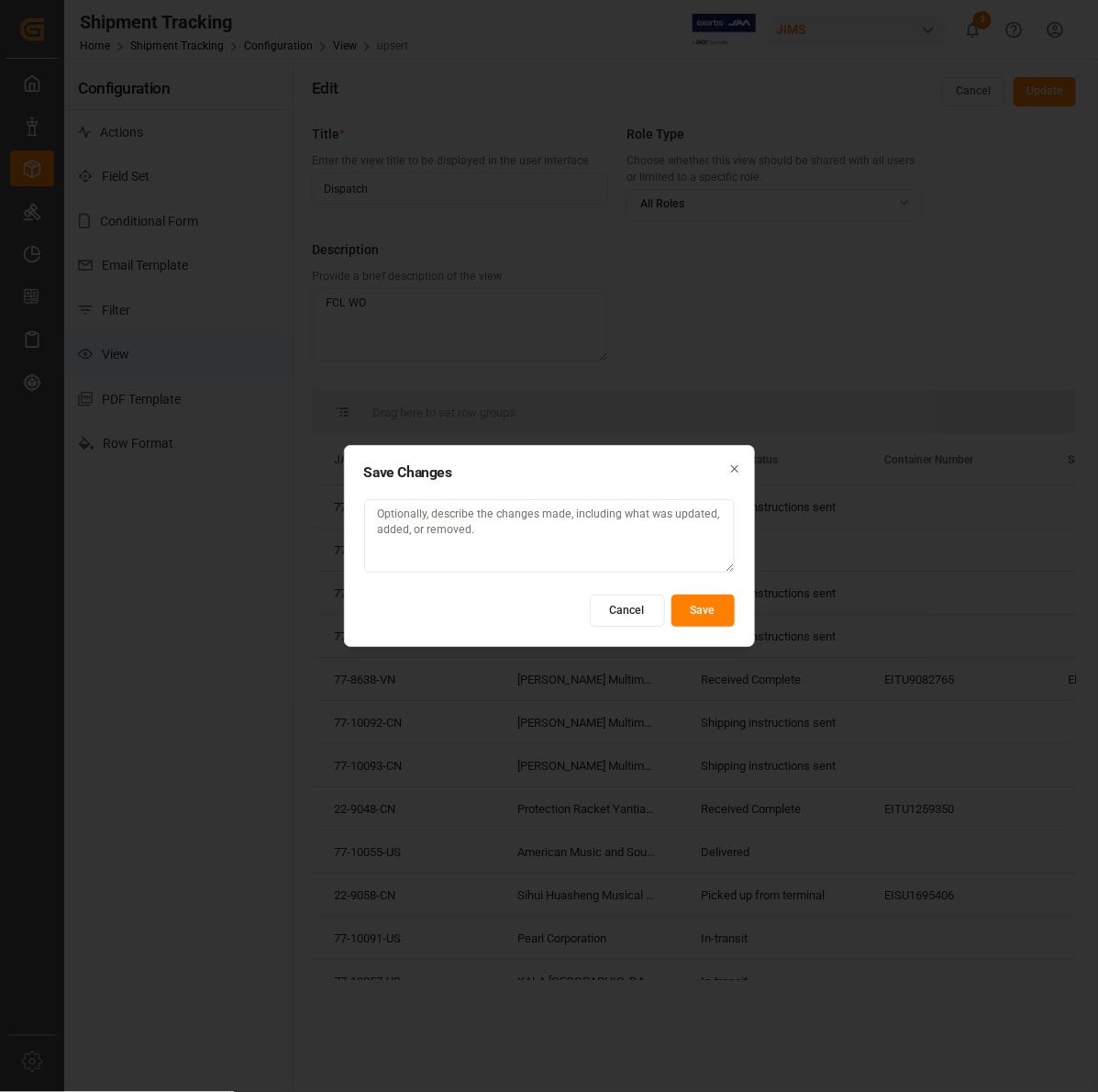 click on "Save" at bounding box center (703, 610) 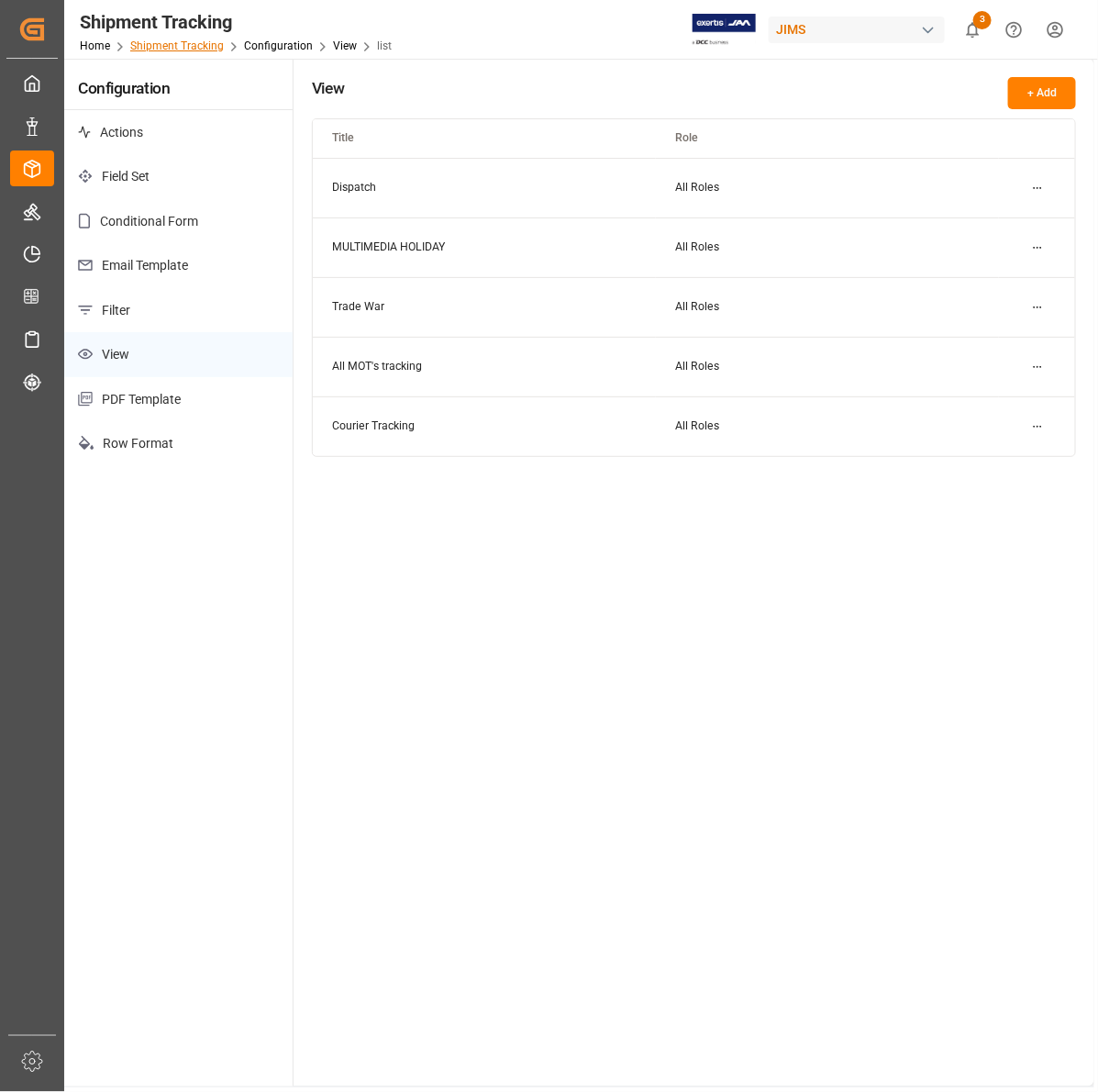 click on "Shipment Tracking" at bounding box center [177, 46] 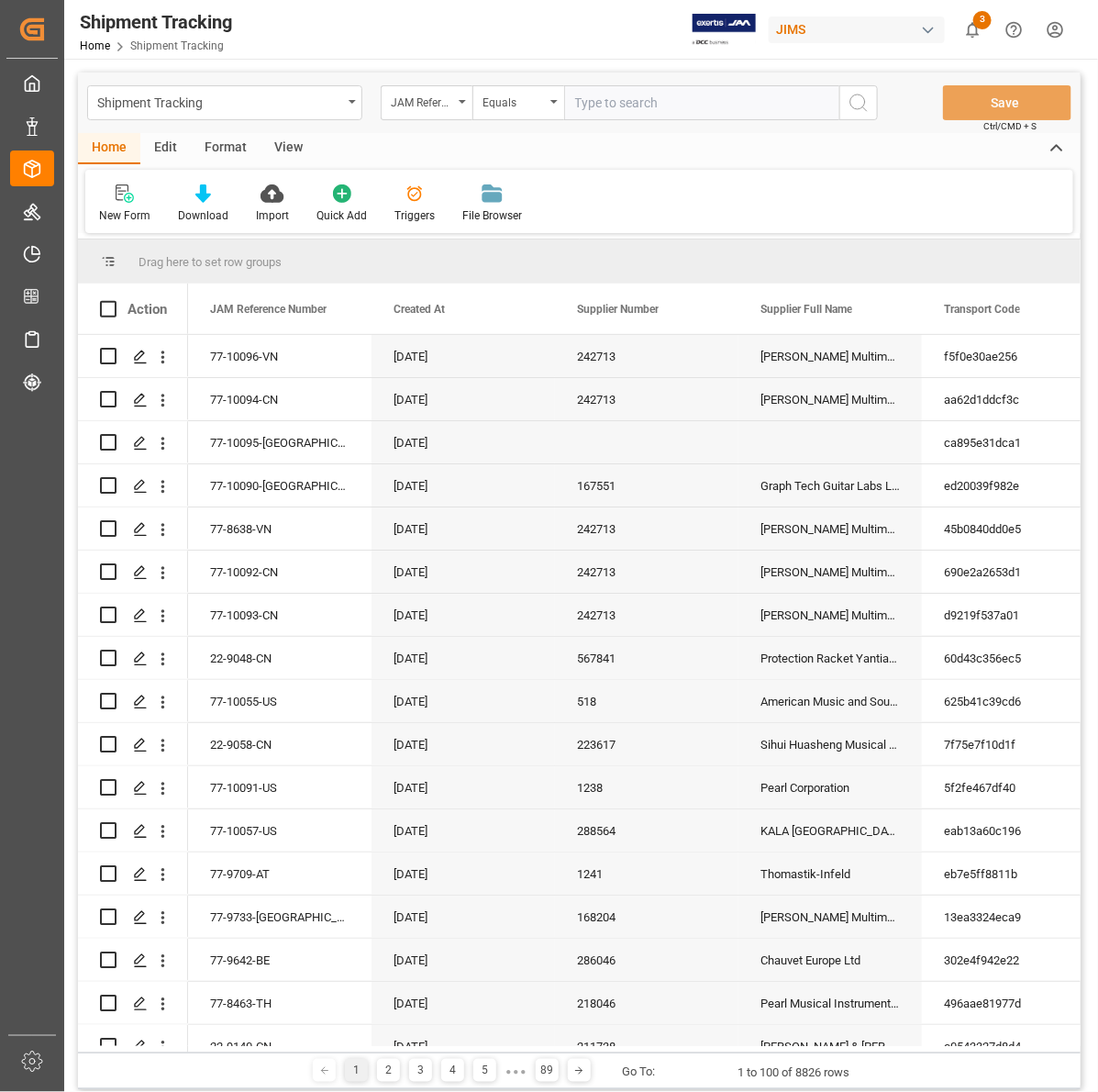 click on "Edit" at bounding box center [165, 149] 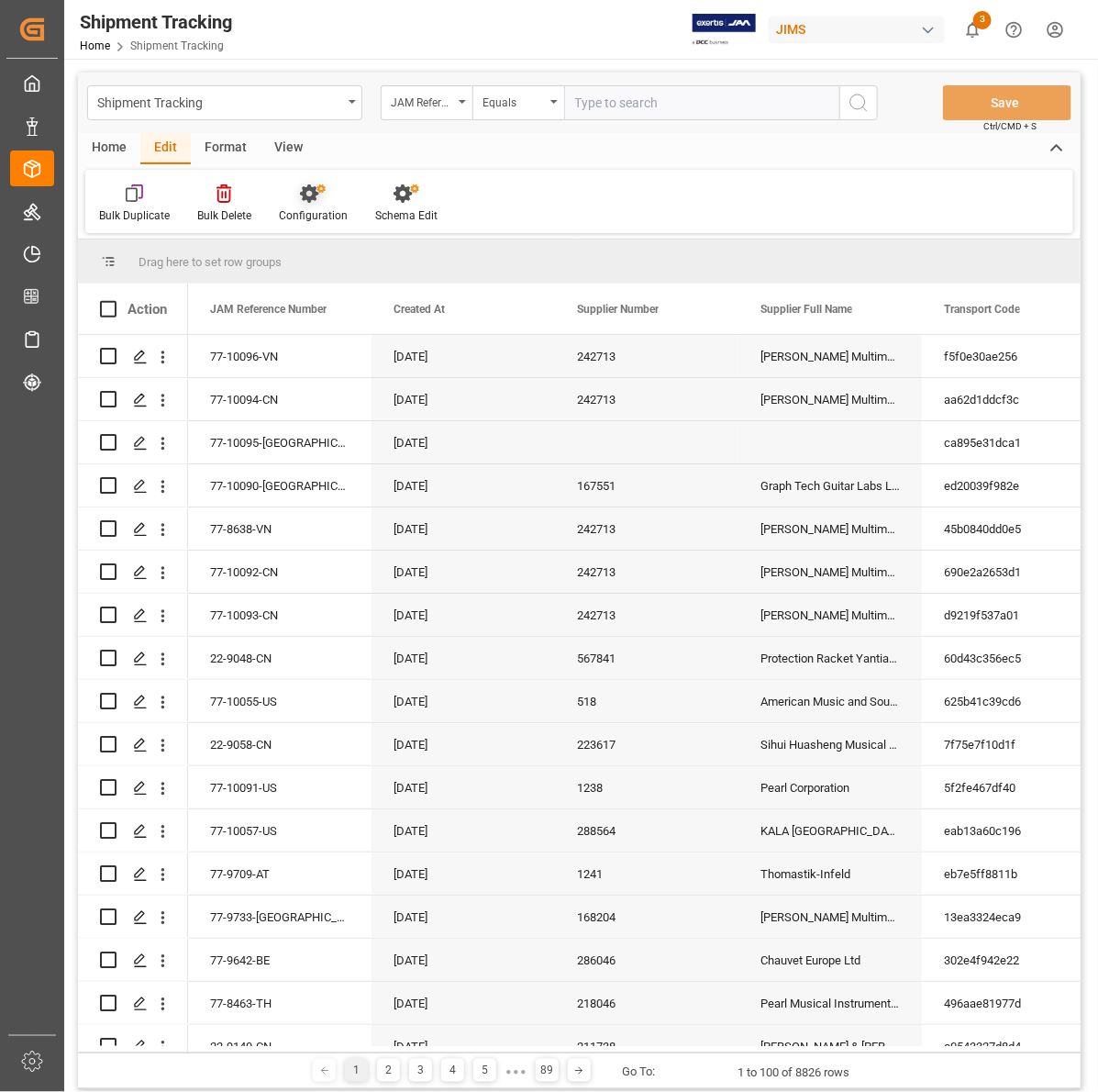 click 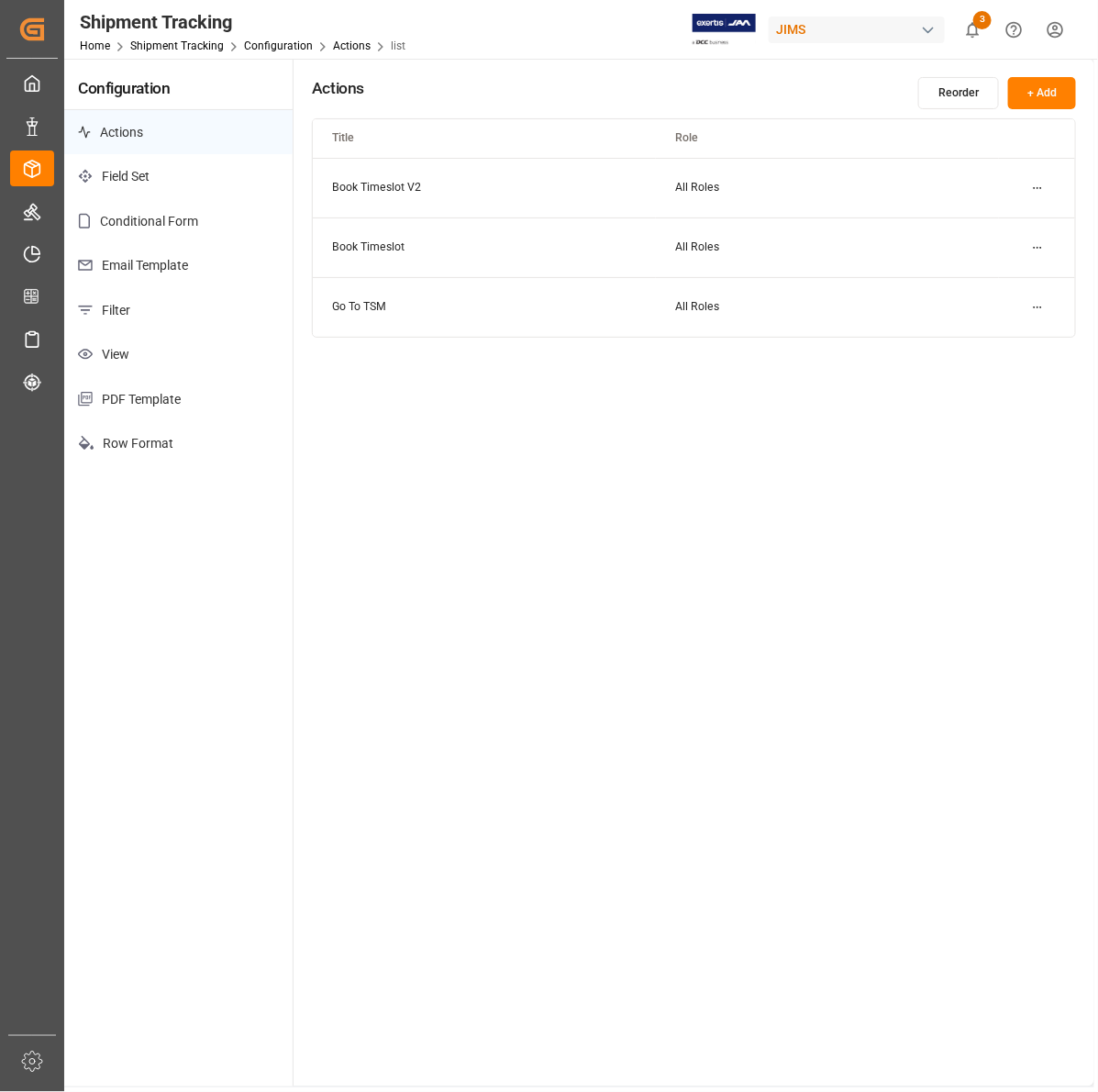 click on "View" at bounding box center (178, 354) 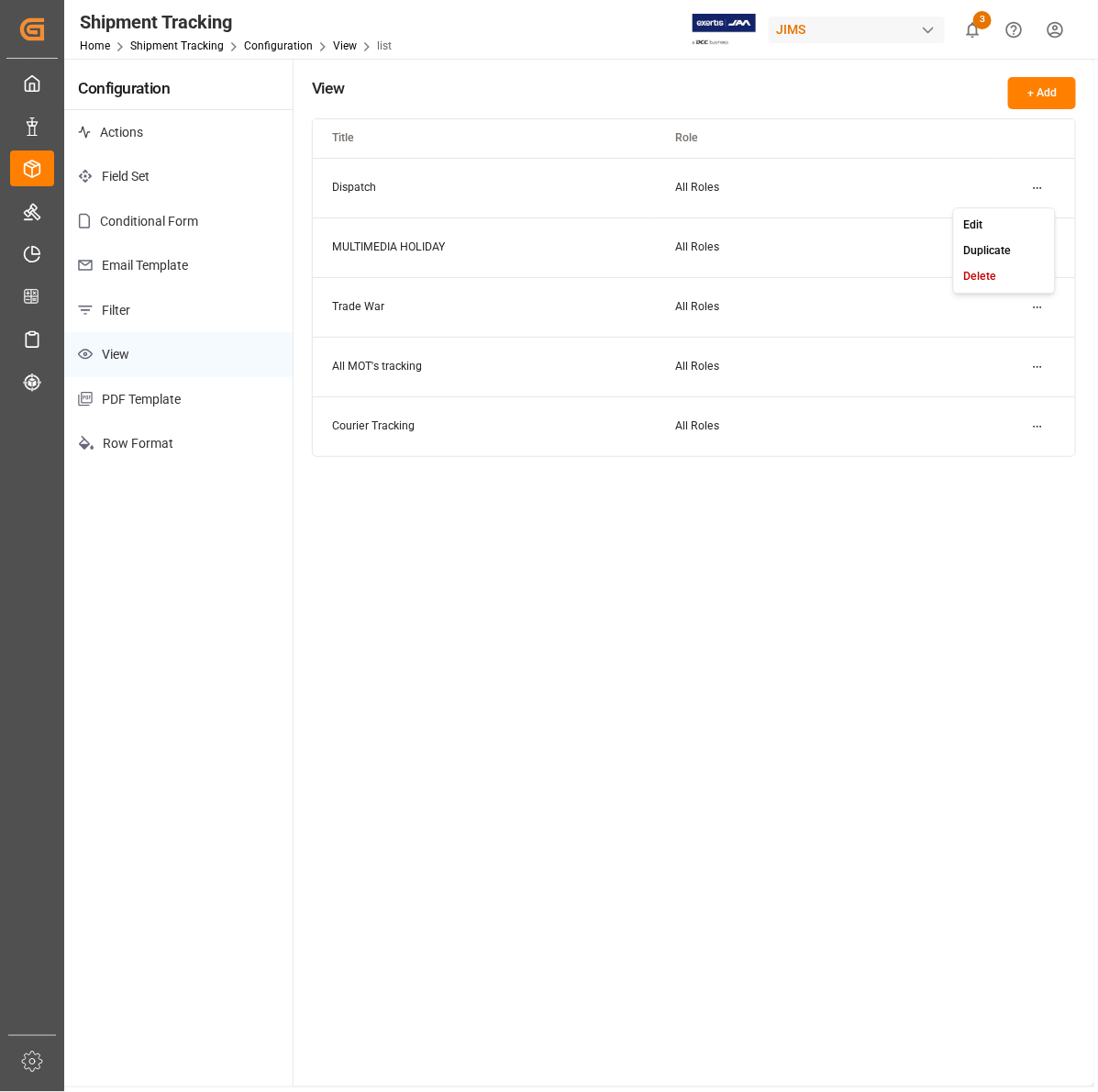 click on "Created by potrace 1.15, written by Peter Selinger 2001-2017 Created by potrace 1.15, written by Peter Selinger 2001-2017 My Cockpit My Cockpit Data Management Data Management Order Management Order Management Master Data Master Data Timeslot Management V2 Timeslot Management V2 CO2 Calculator CO2 Calculator Sailing Schedules Sailing Schedules Tracking Shipment Tracking Shipment Sidebar Settings Back to main menu Shipment Tracking Home Shipment Tracking Configuration View list JIMS 3 Notifications Only show unread All Watching Mark all categories read Downloads Mark all as read Shipment Tracking 10 days ago 8645 number of rows downloaded Purchase Order Line Item 24 days ago 64 number of rows downloaded Shipment Booking 25 days ago 1 number of rows downloaded Shipment Tracking 26 days ago 364 number of rows downloaded Configuration Actions Field Set Conditional Form Email Template Filter View PDF Template Row Format View + Add Title Role Dispatch All Roles MULTIMEDIA HOLIDAY All Roles Trade War All Roles ©" at bounding box center [549, 546] 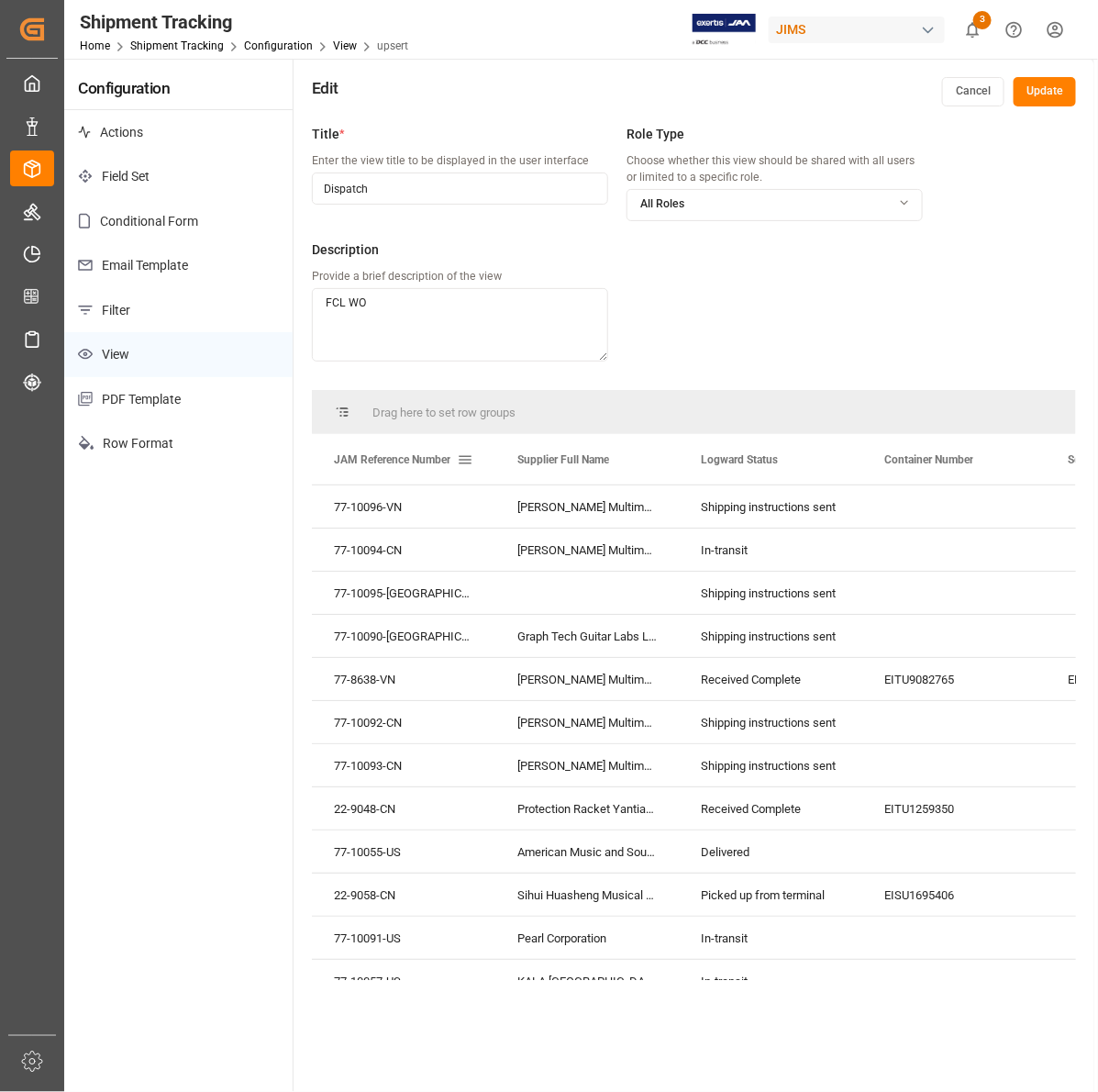 click at bounding box center (465, 460) 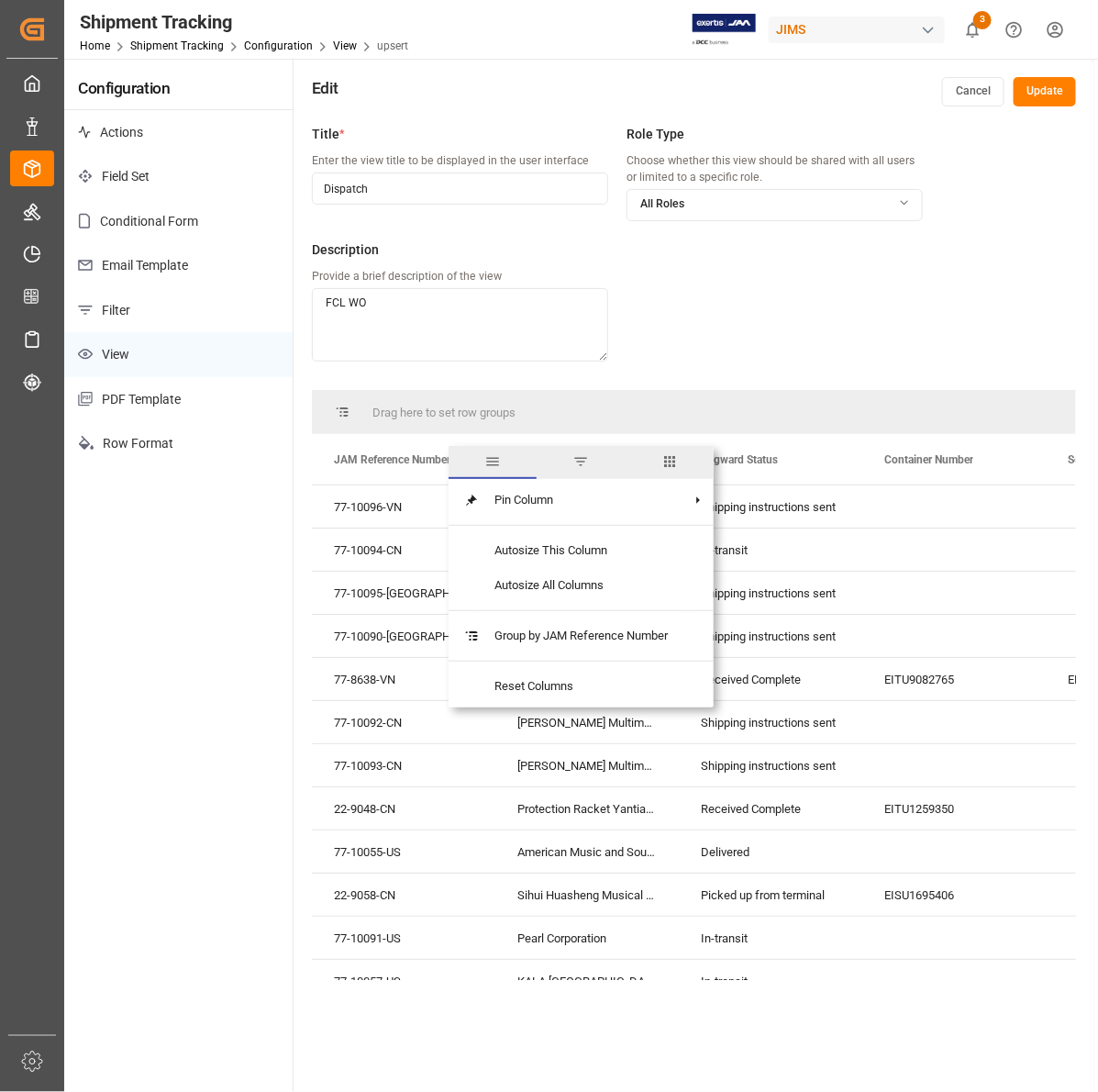 click at bounding box center [670, 462] 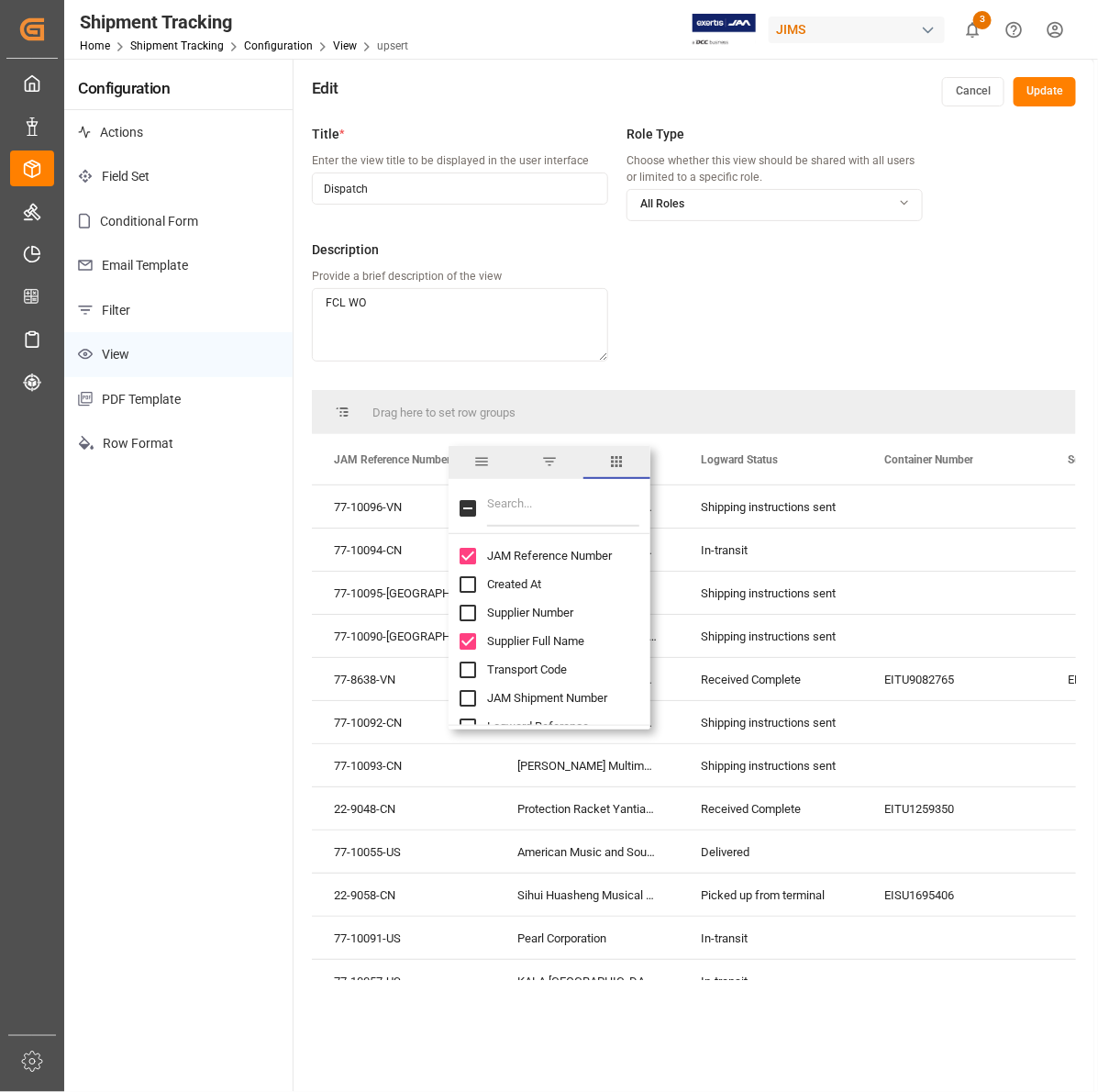 click at bounding box center [563, 508] 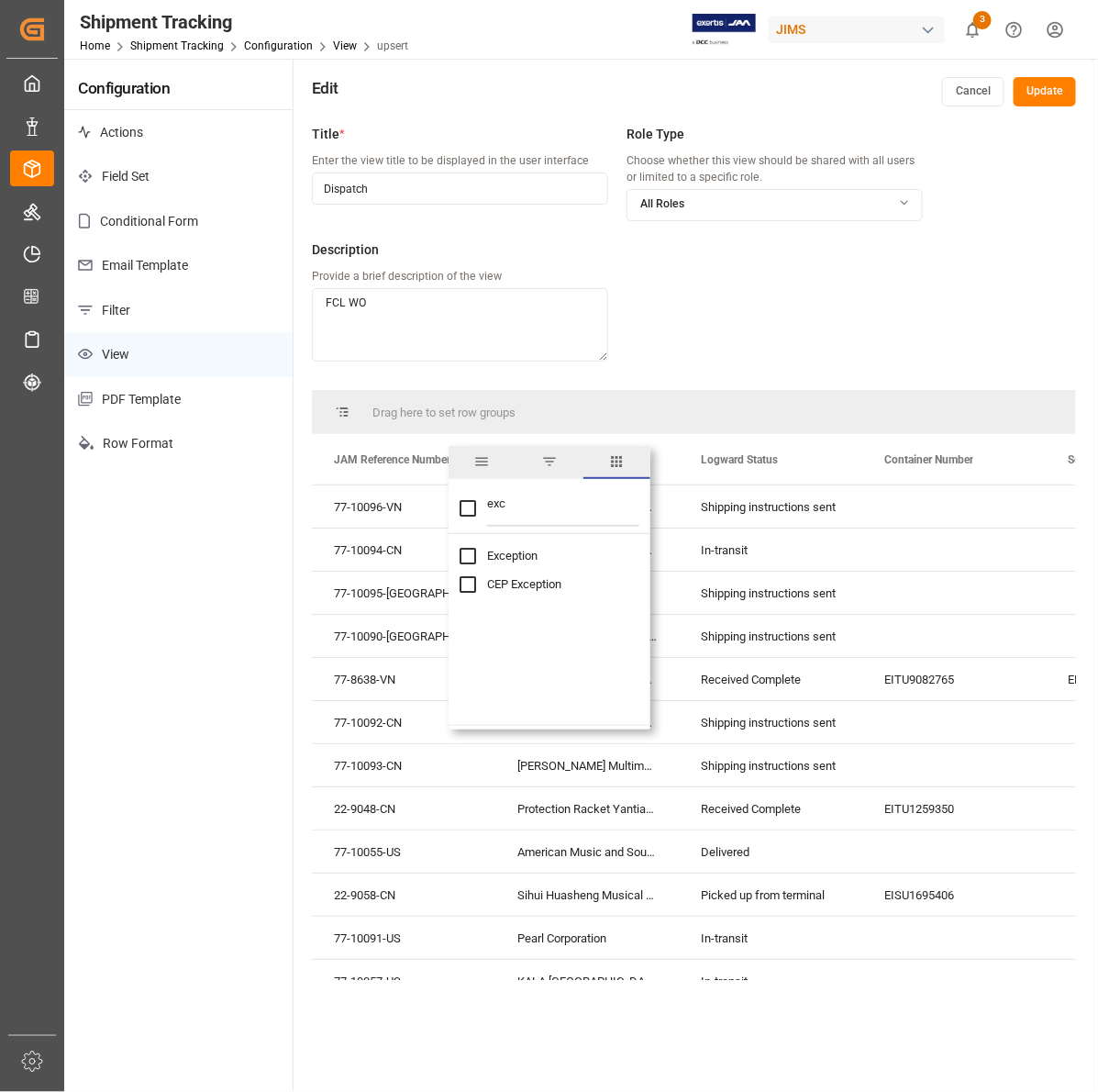 type on "exc" 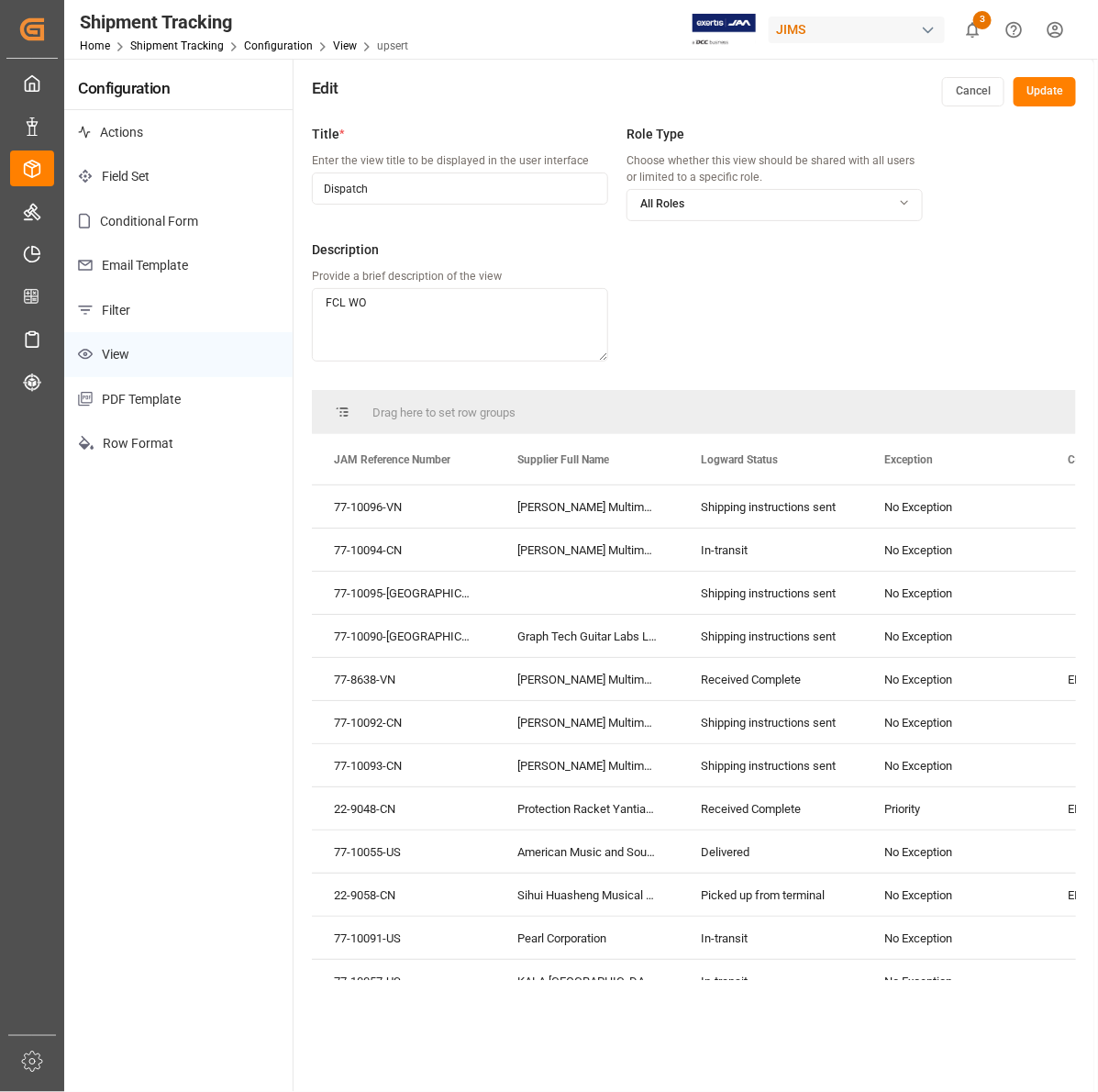 click on "Update" at bounding box center (1045, 92) 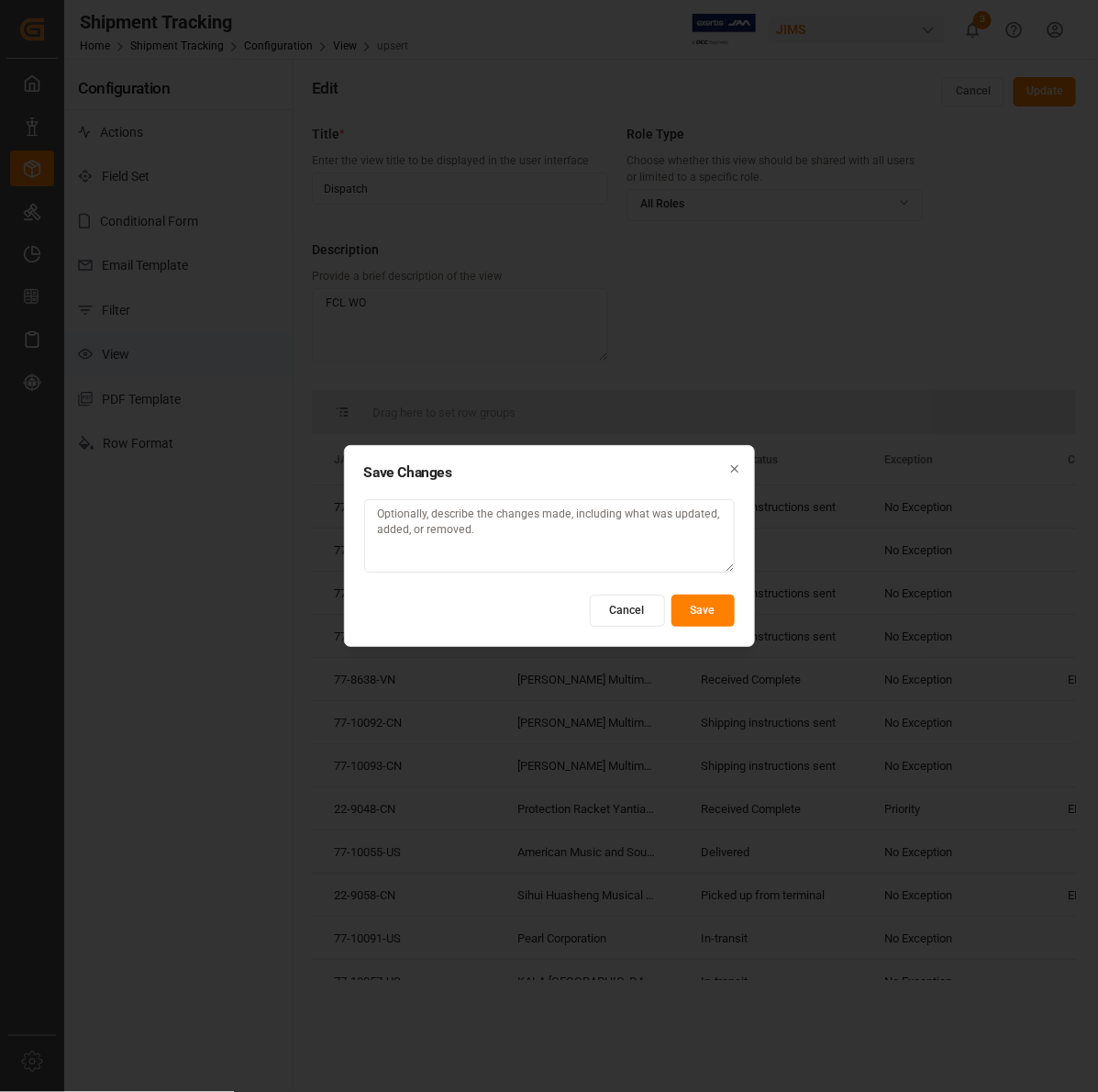 click on "Save" at bounding box center (703, 610) 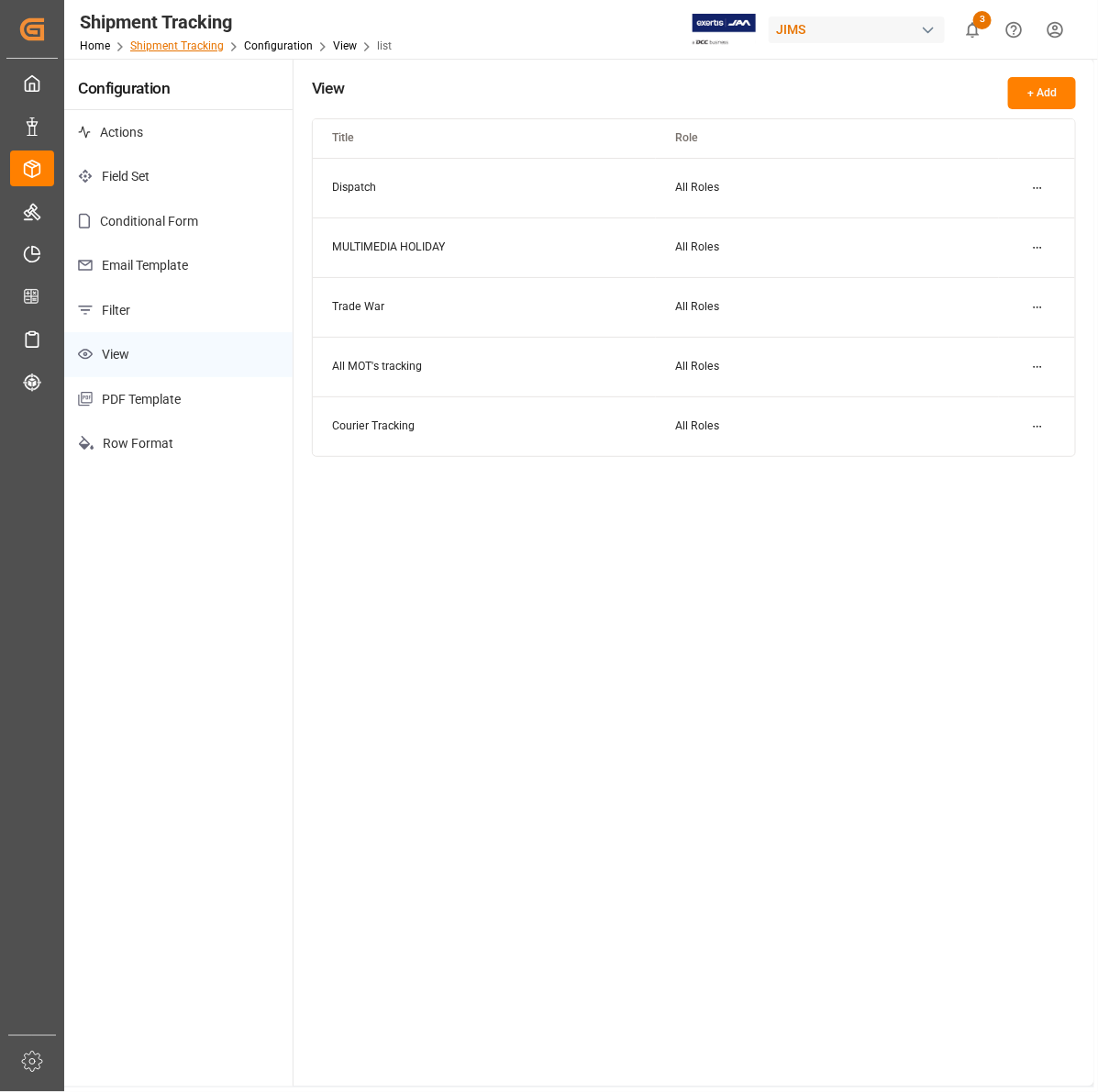 click on "Shipment Tracking" at bounding box center [177, 46] 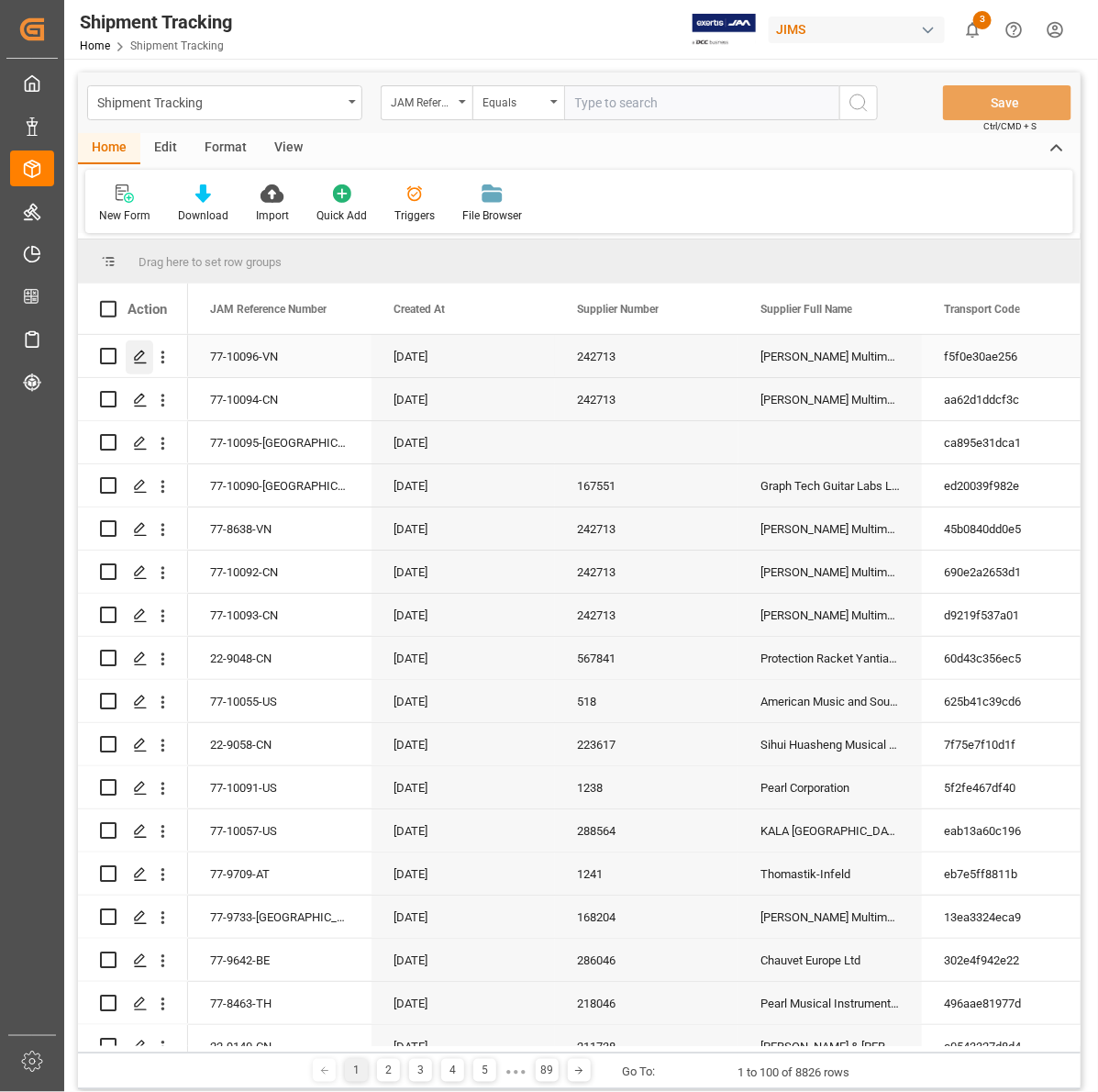 click 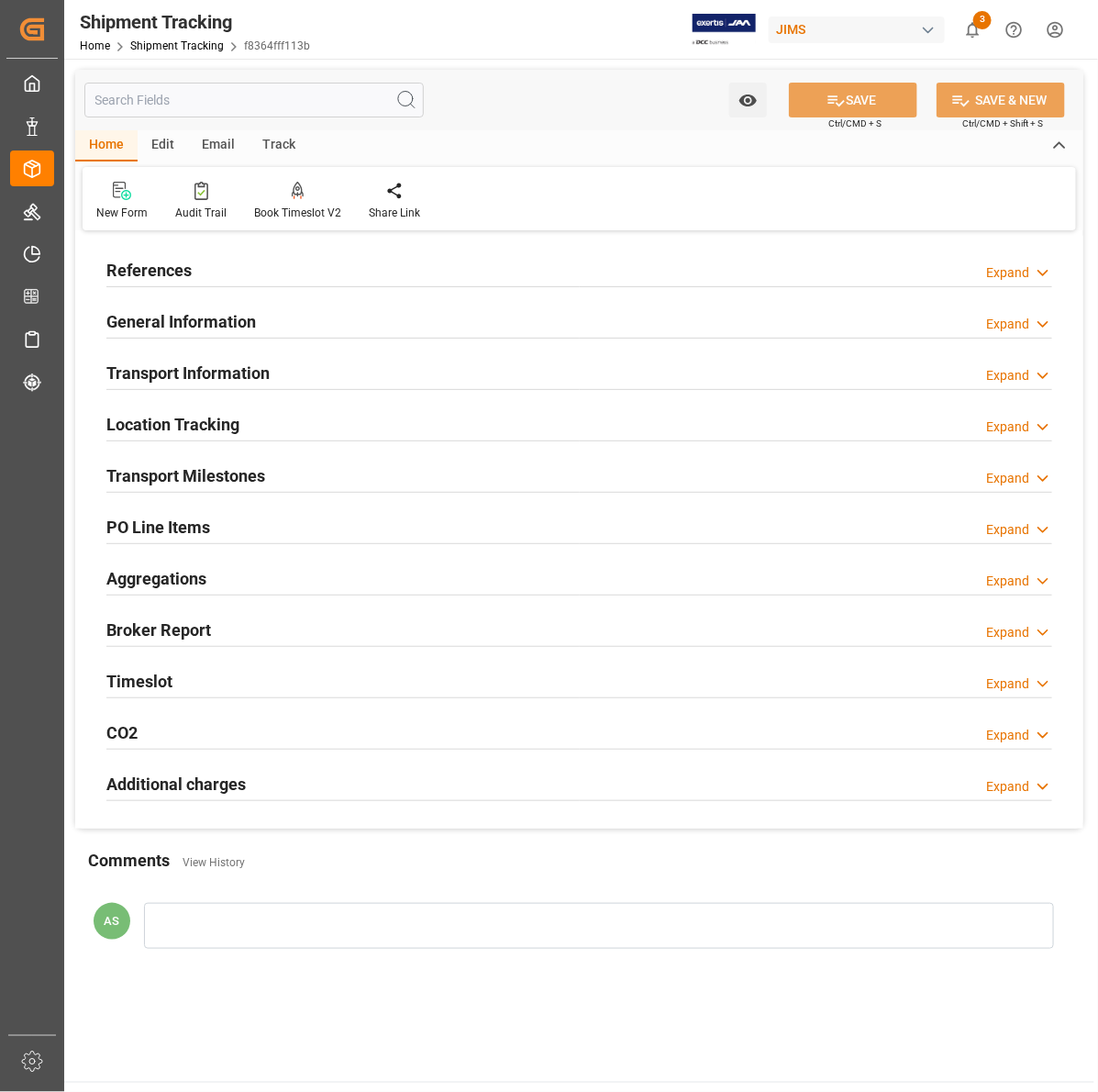 type on "[DATE]" 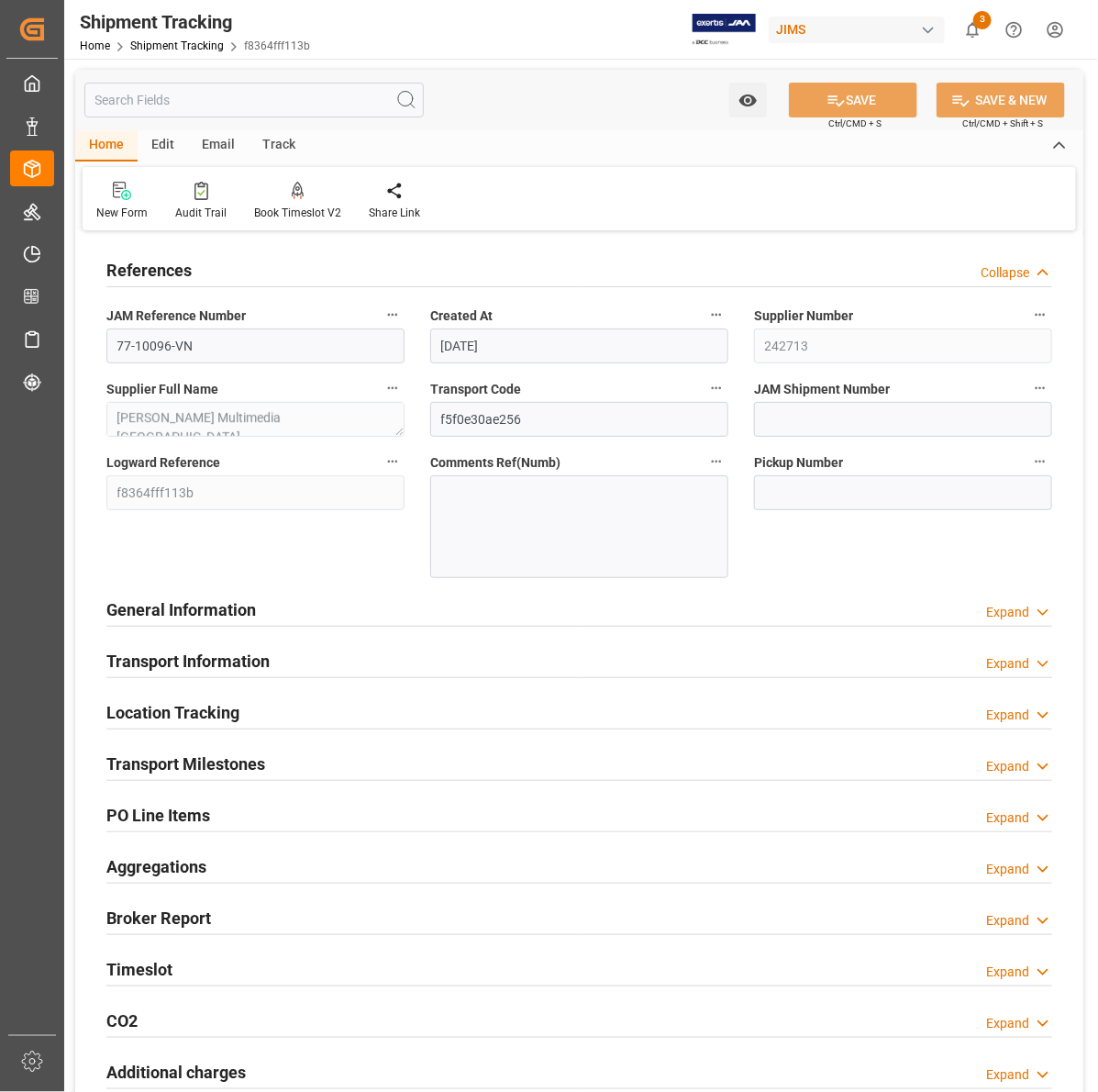 click on "General Information" at bounding box center (181, 609) 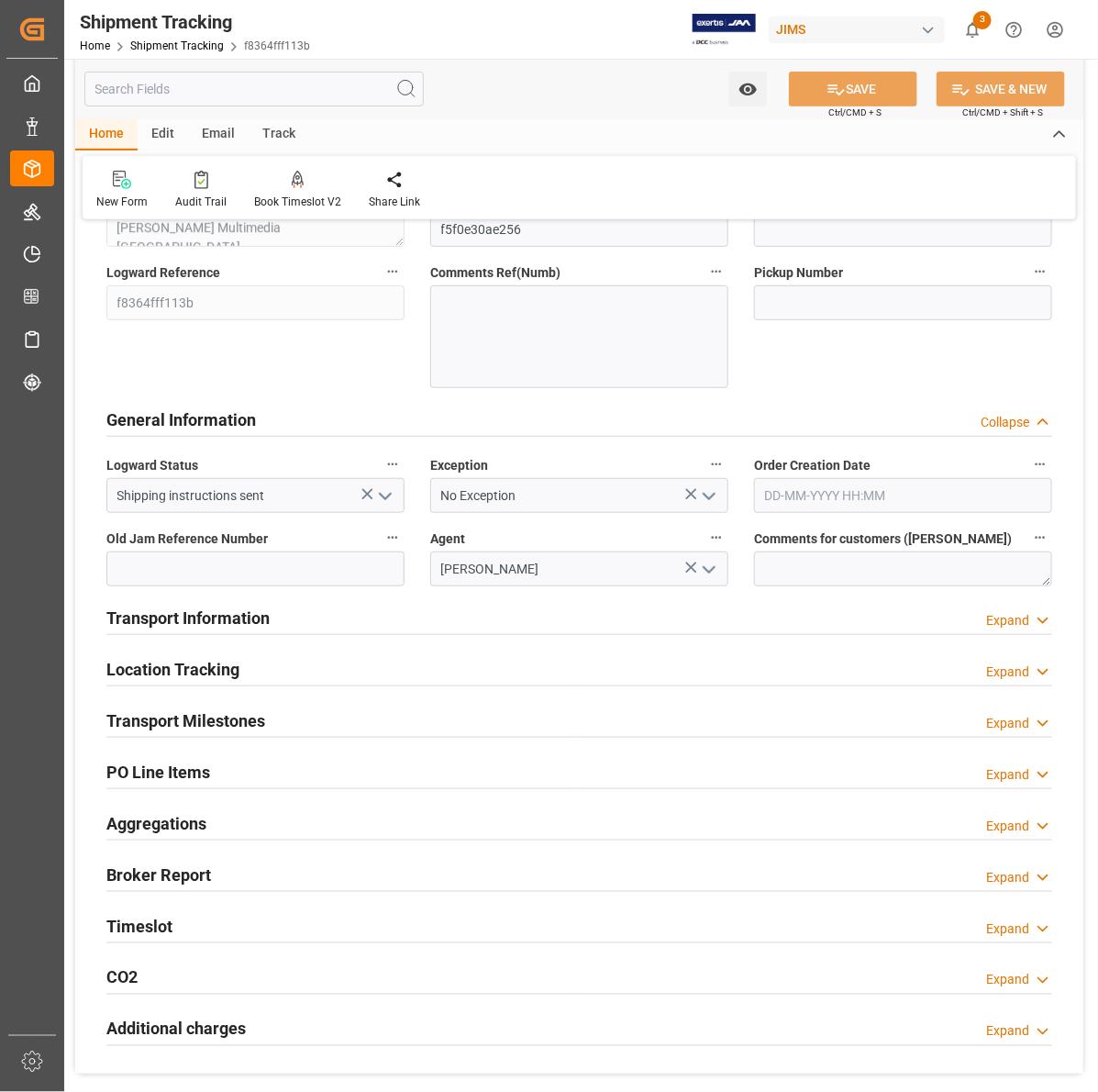 scroll, scrollTop: 229, scrollLeft: 0, axis: vertical 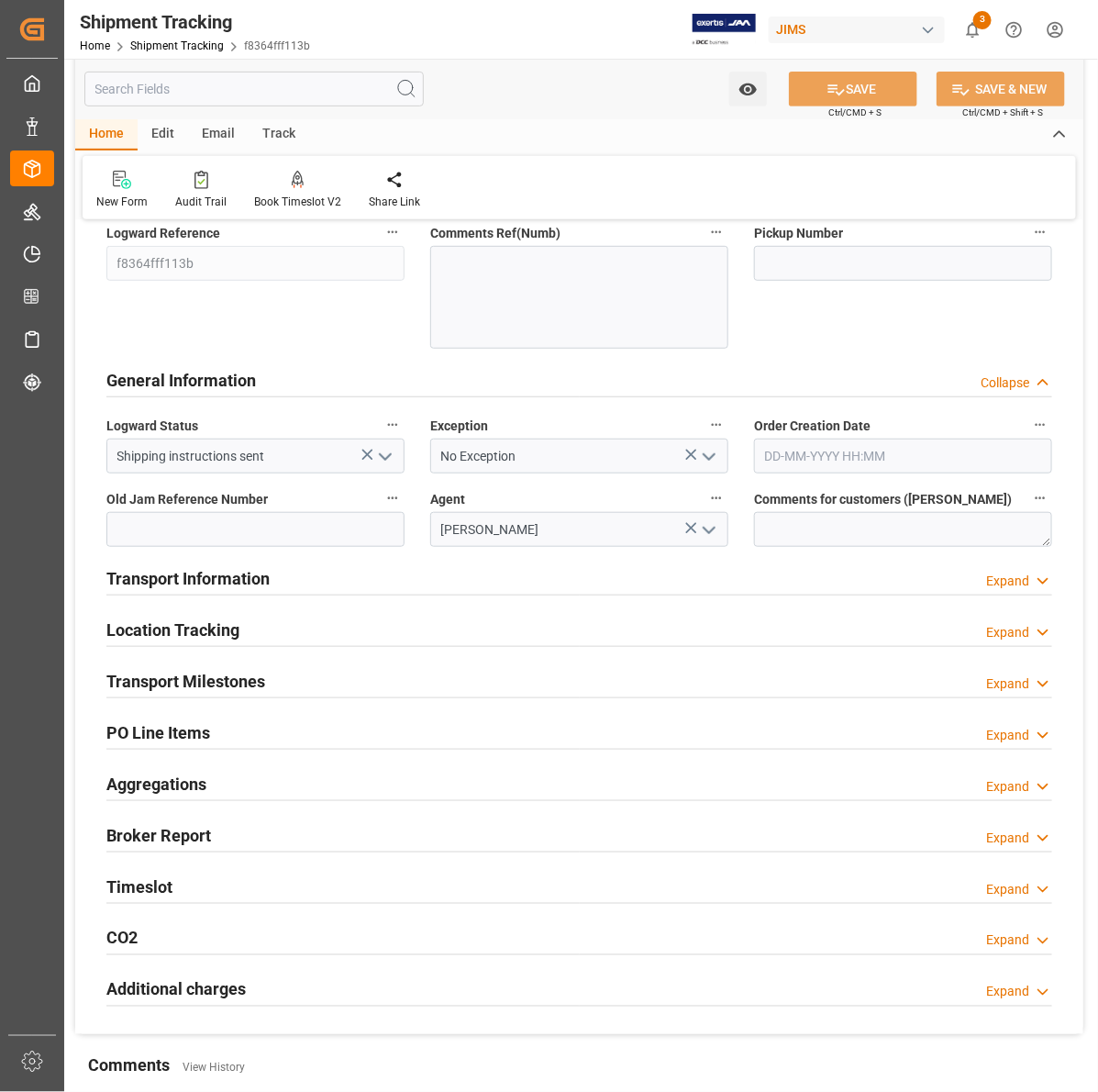 click on "Transport Information" at bounding box center [188, 578] 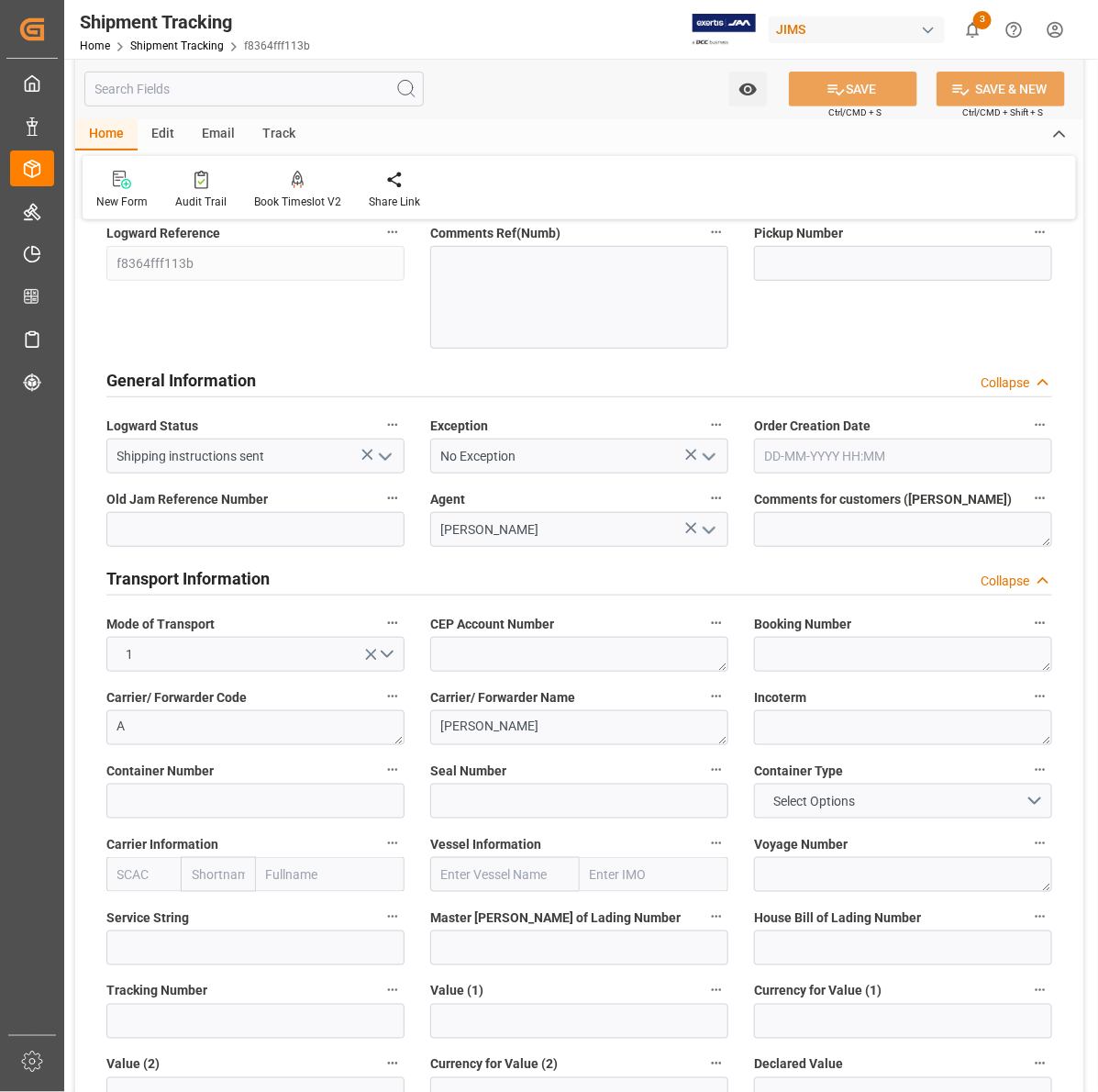 scroll, scrollTop: 344, scrollLeft: 0, axis: vertical 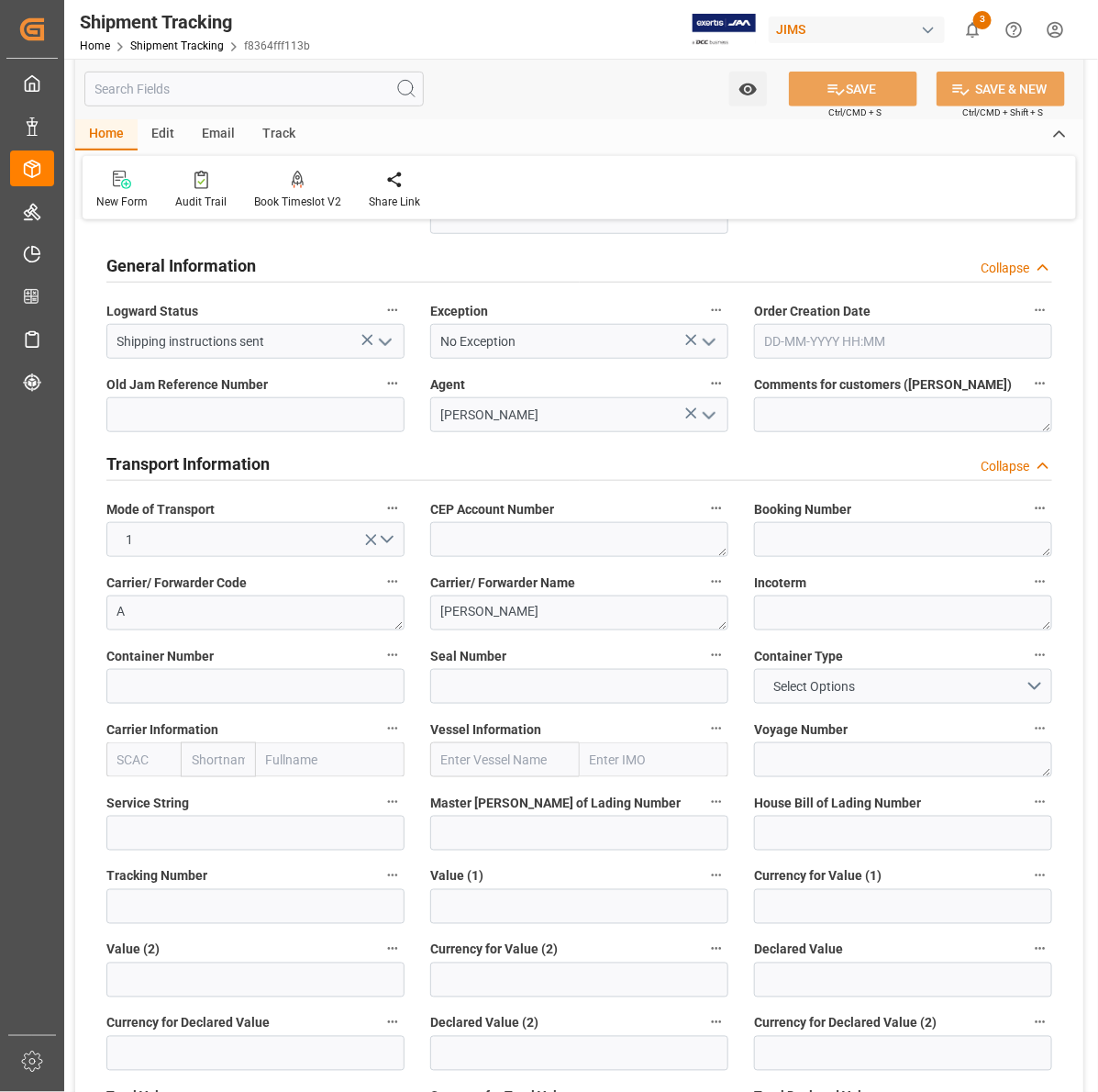 click on "Home Shipment Tracking f8364fff113b" at bounding box center [194, 45] 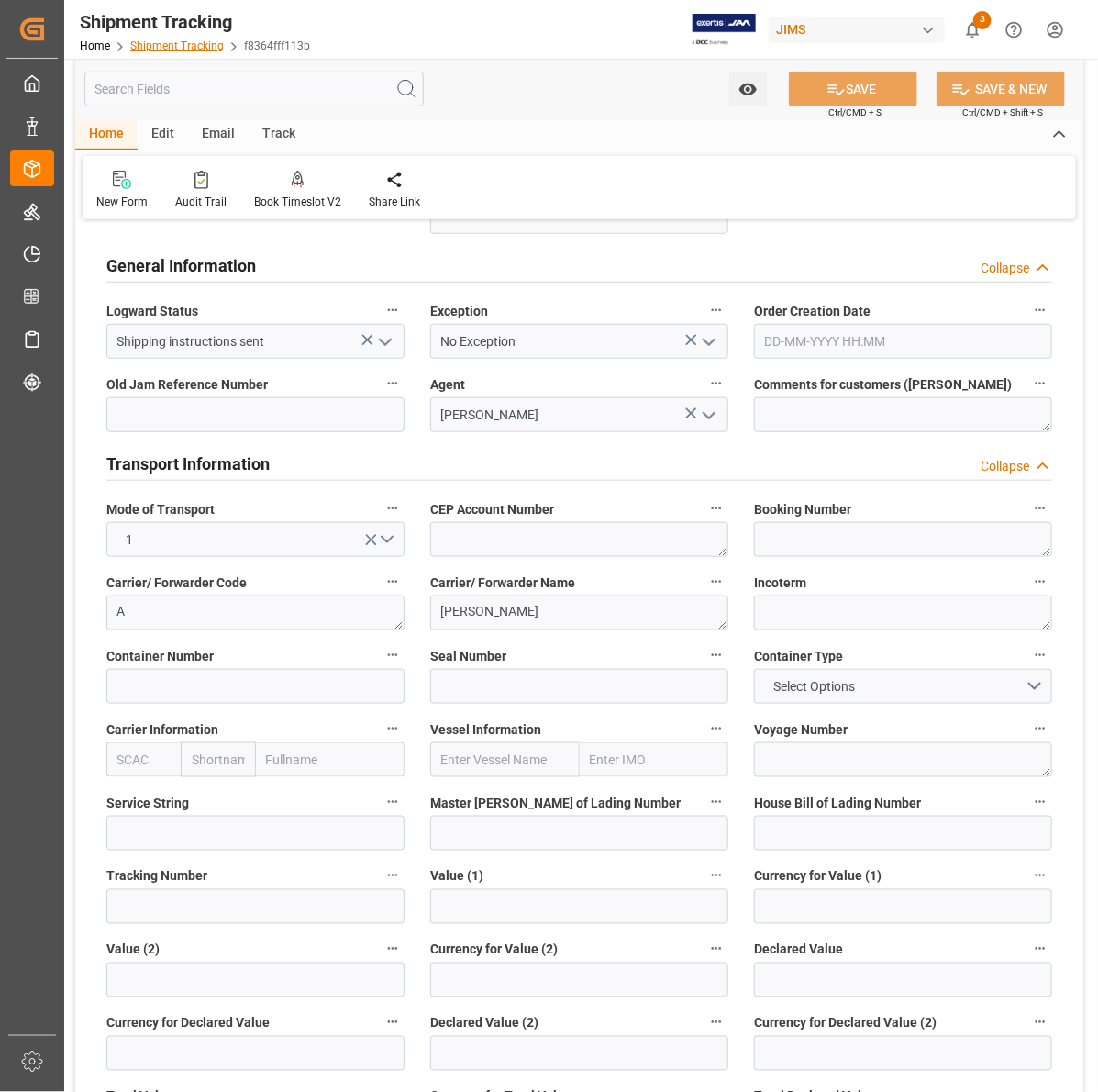 click on "Shipment Tracking" at bounding box center (177, 46) 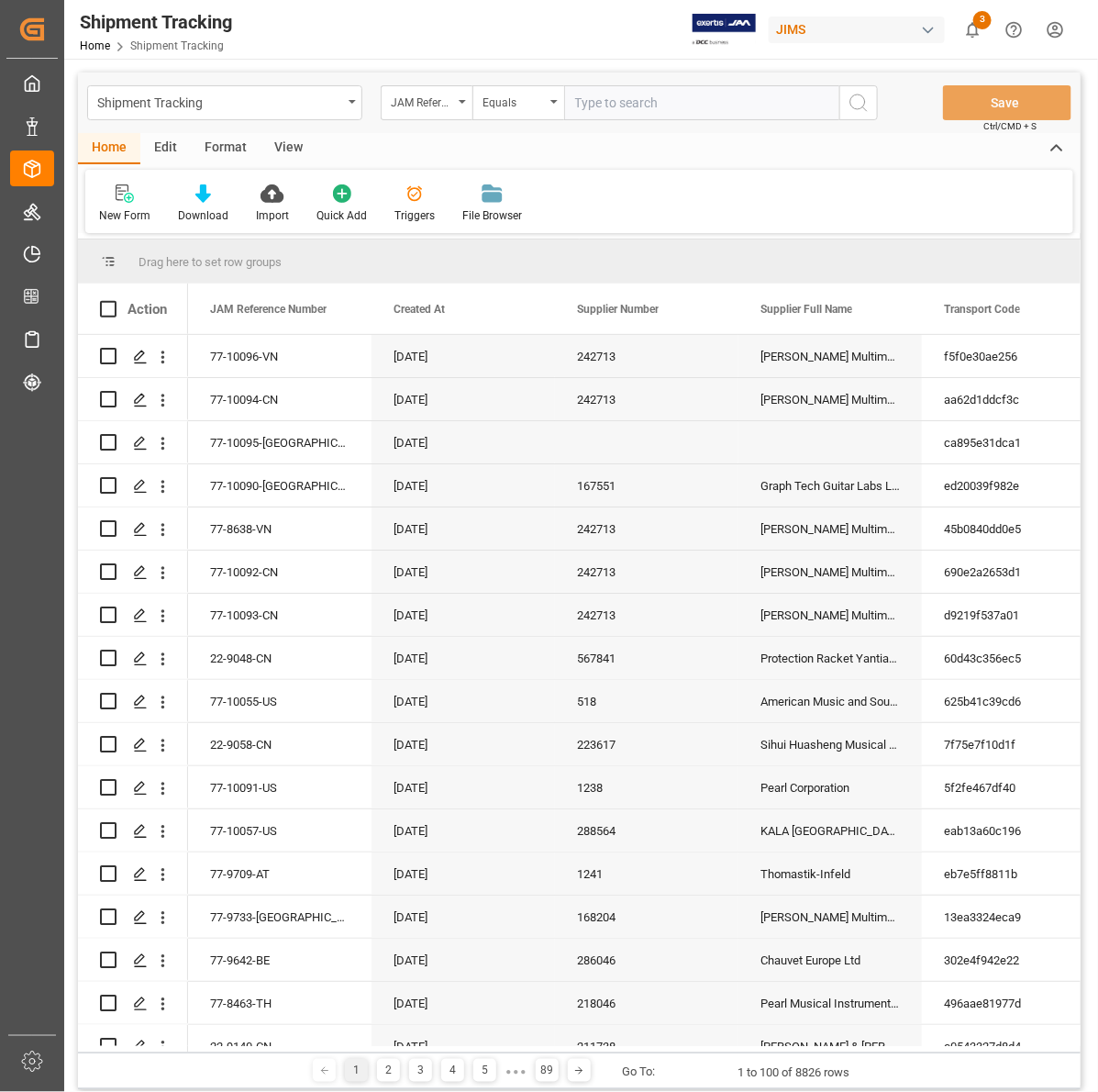 click at bounding box center (702, 103) 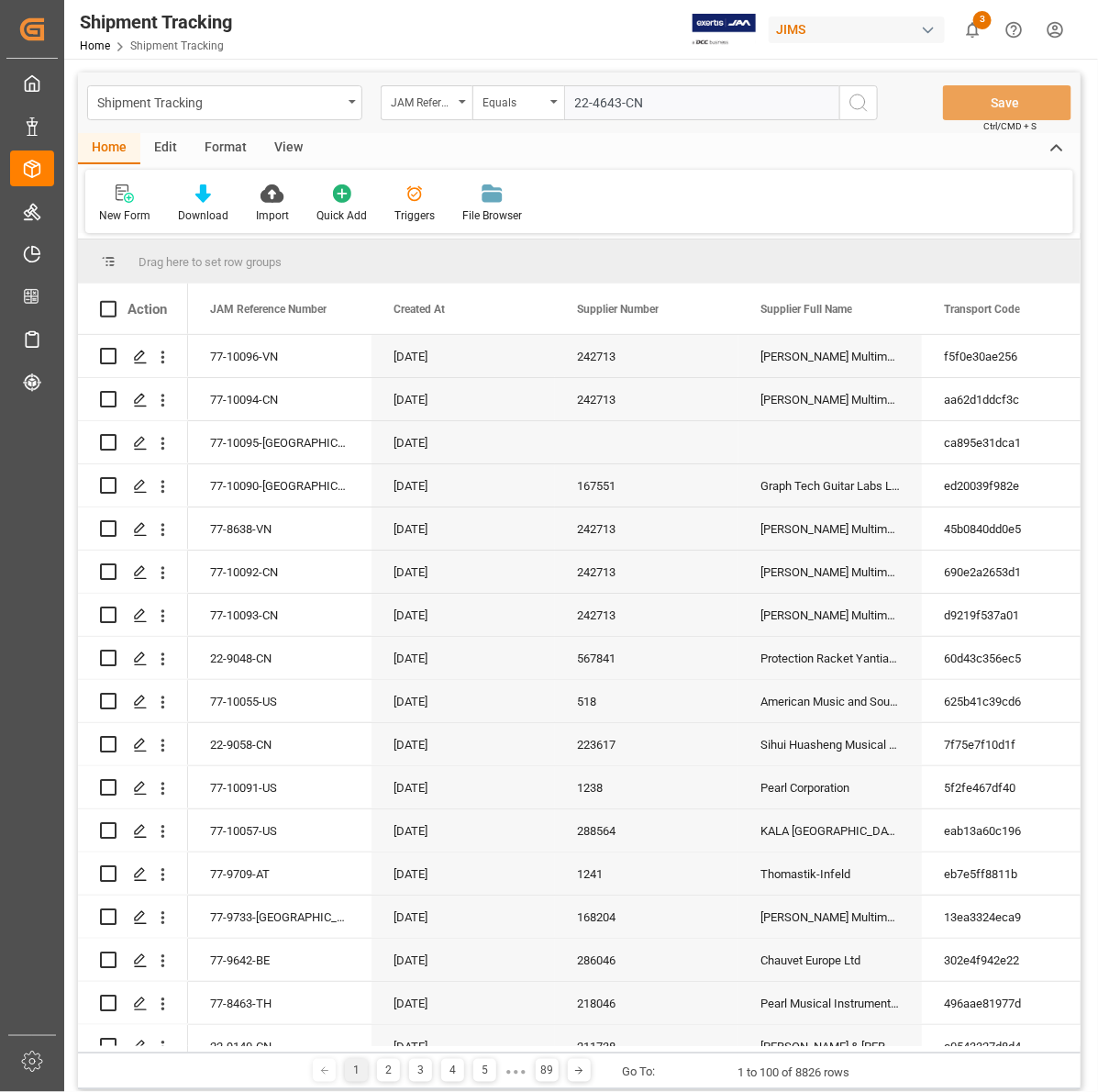 type on "22-4643-CN" 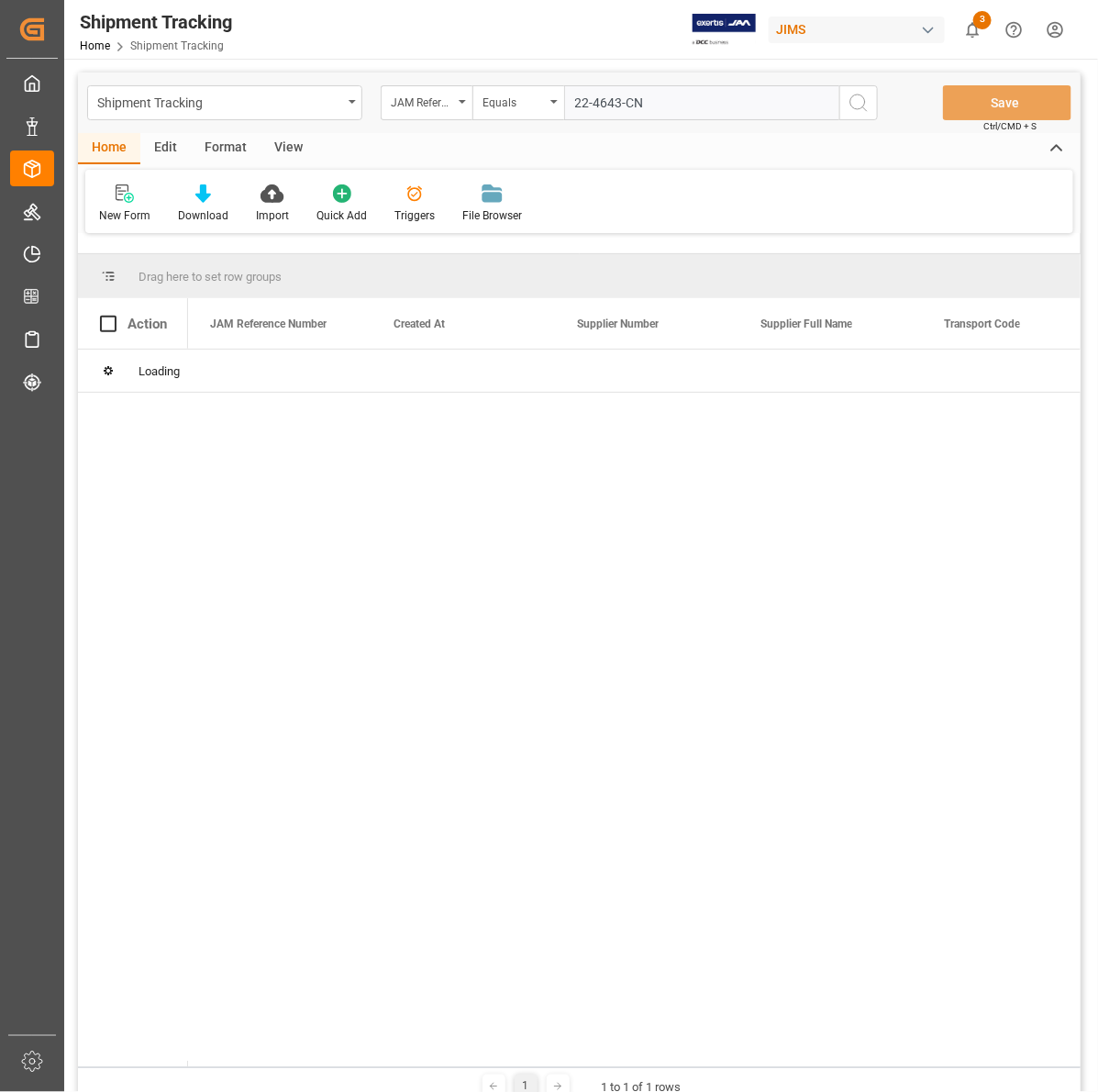 type 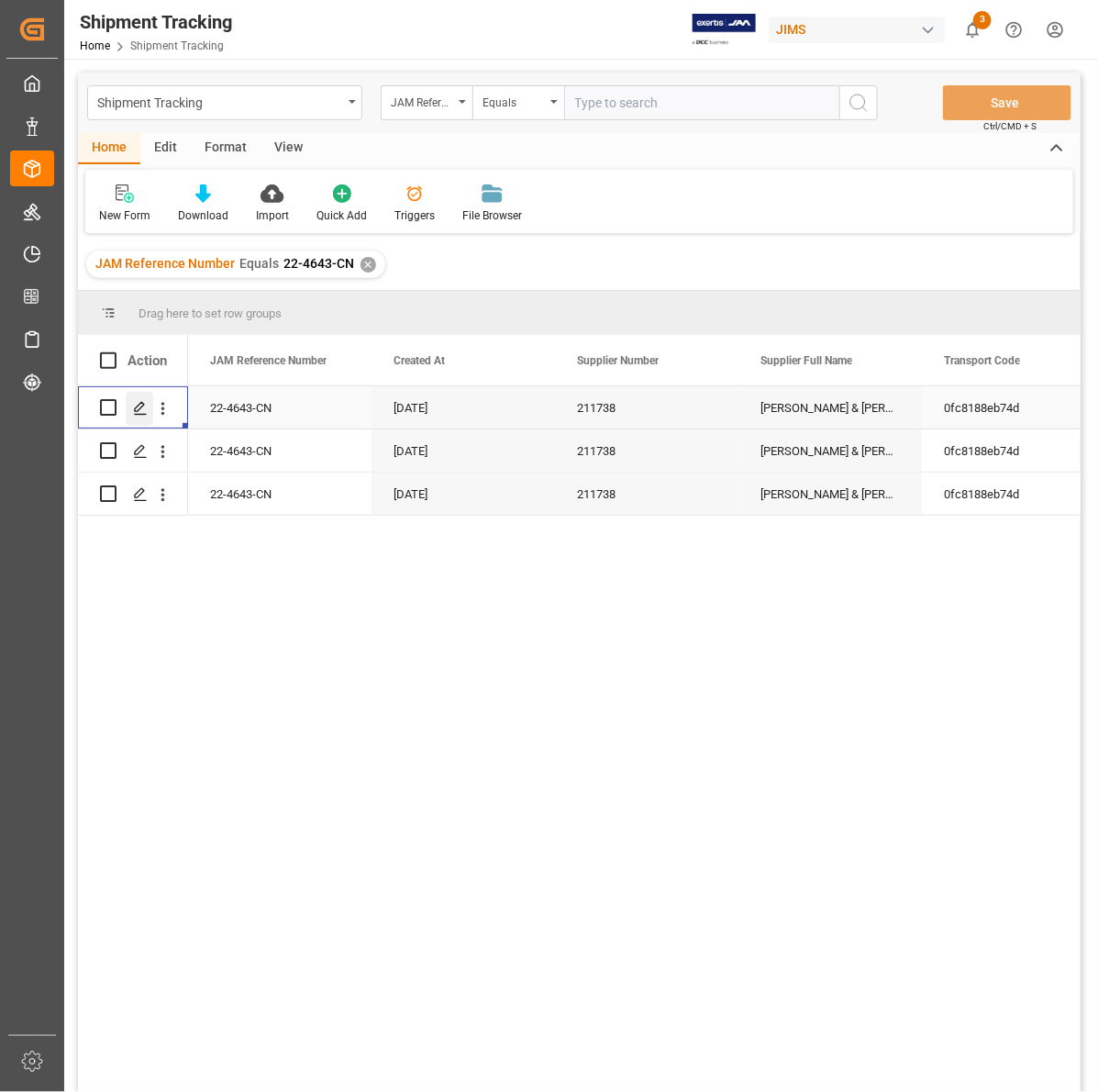 click at bounding box center [139, 408] 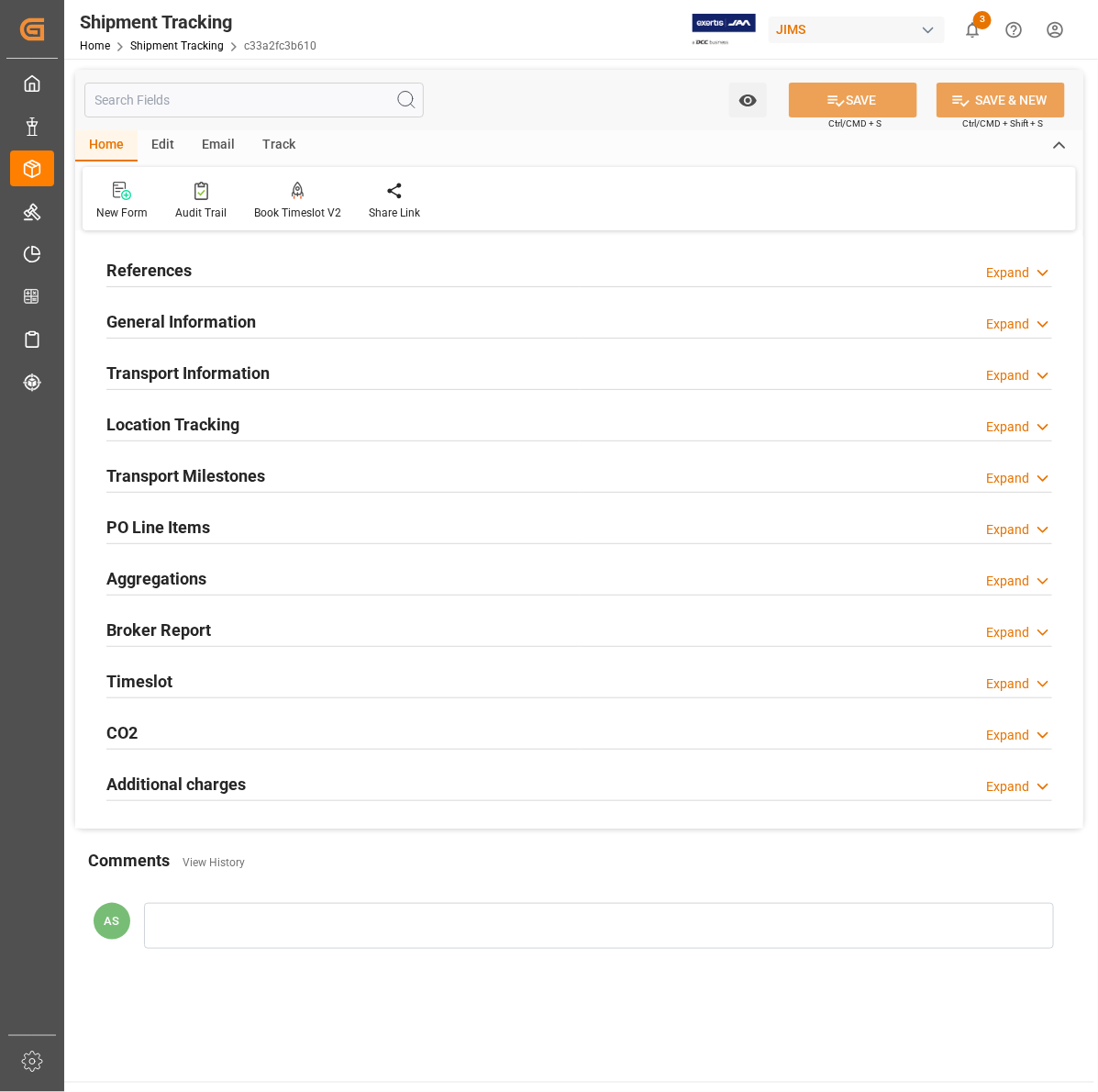type on "[DATE]" 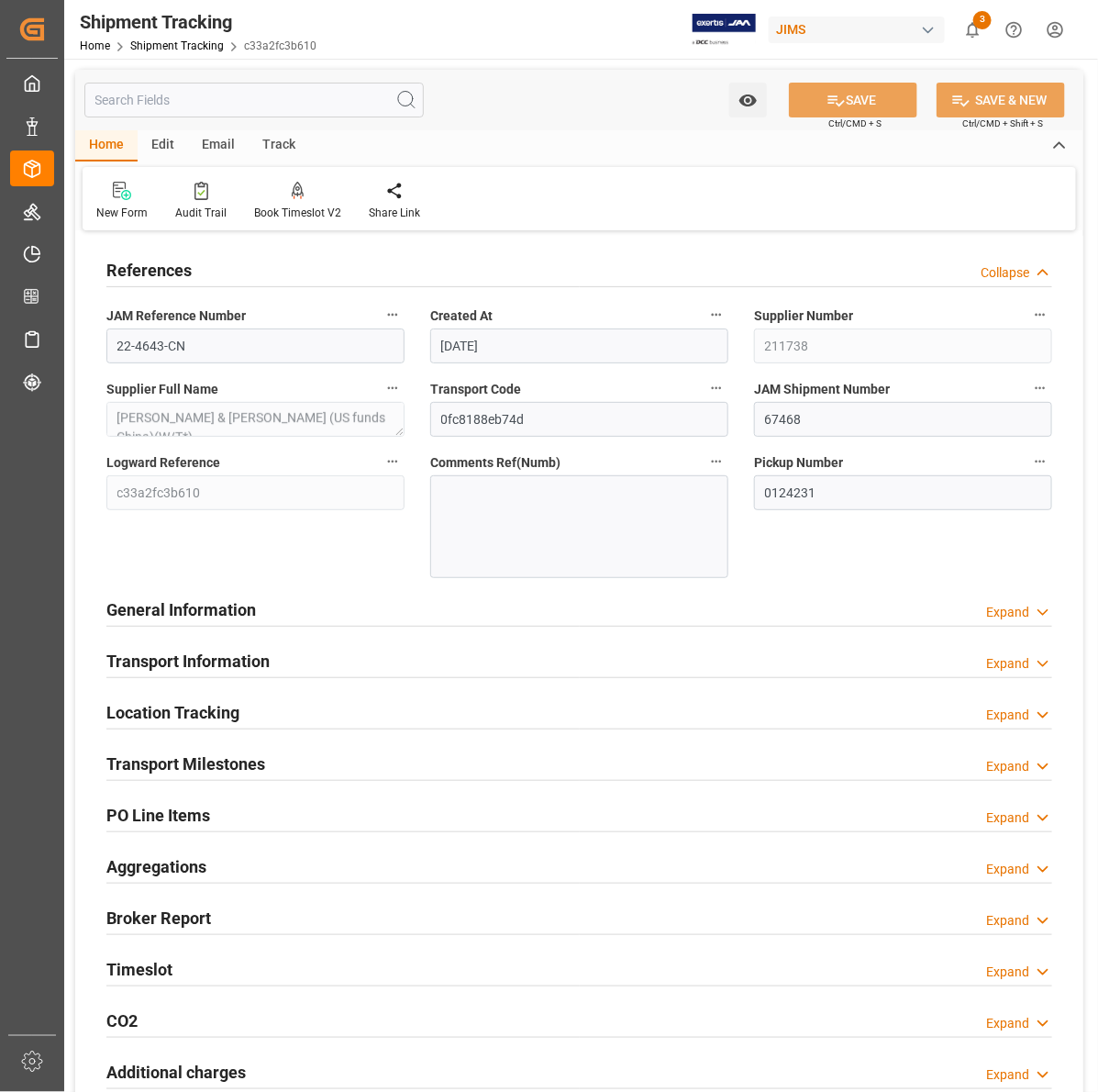 click on "General Information" at bounding box center [181, 609] 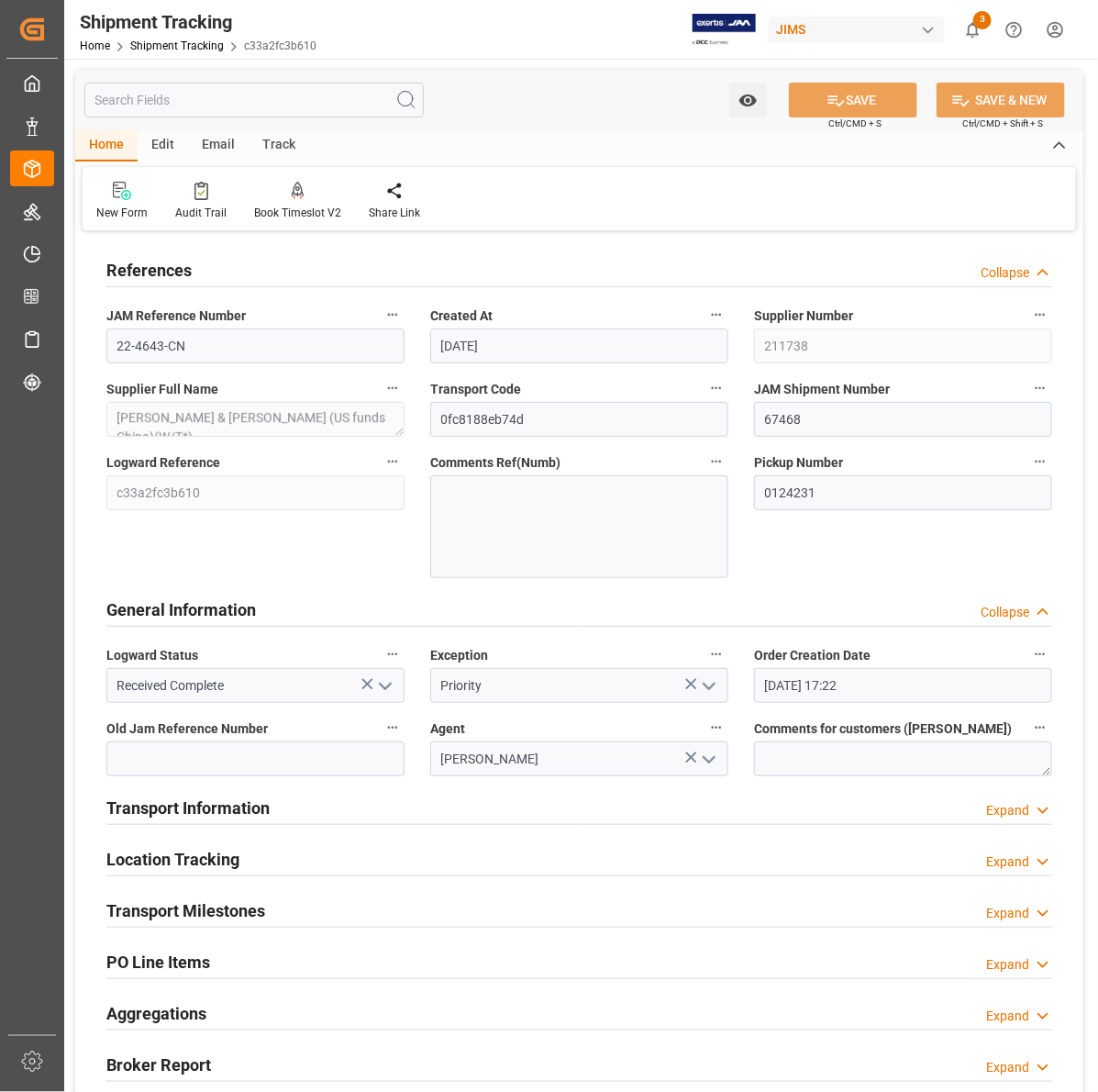 click on "Transport Information" at bounding box center [188, 808] 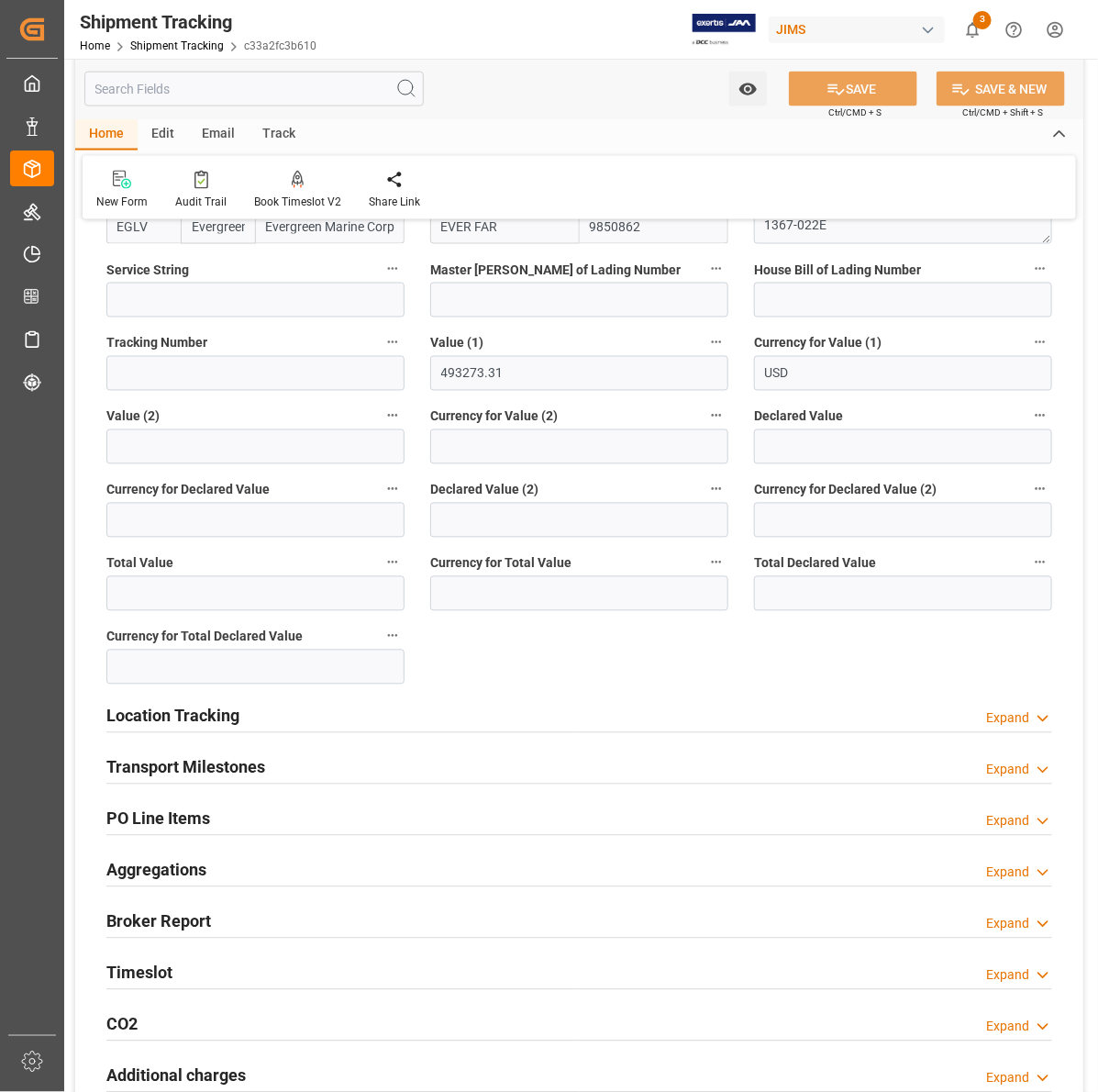 scroll, scrollTop: 918, scrollLeft: 0, axis: vertical 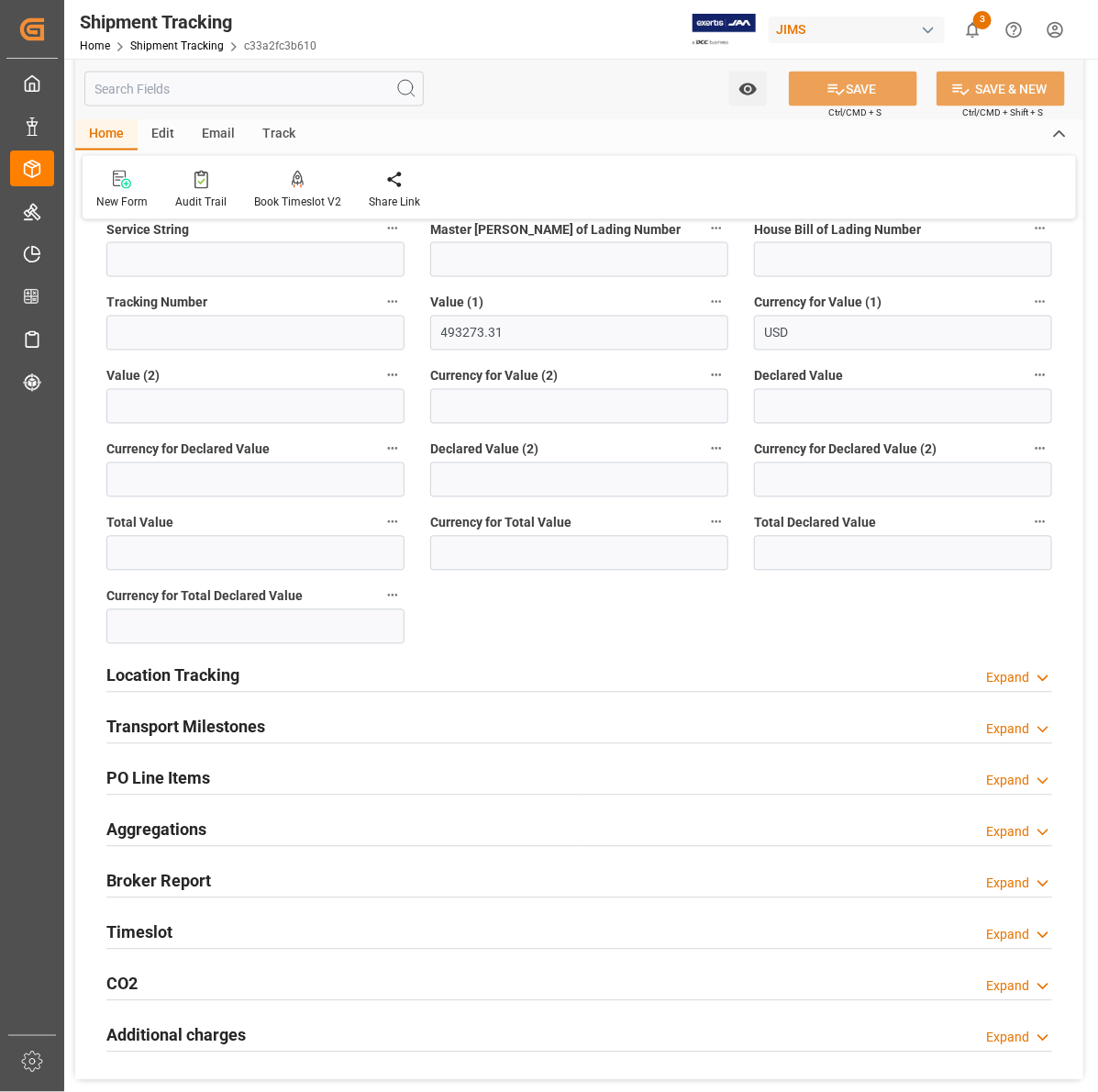 click on "Location Tracking" at bounding box center [172, 675] 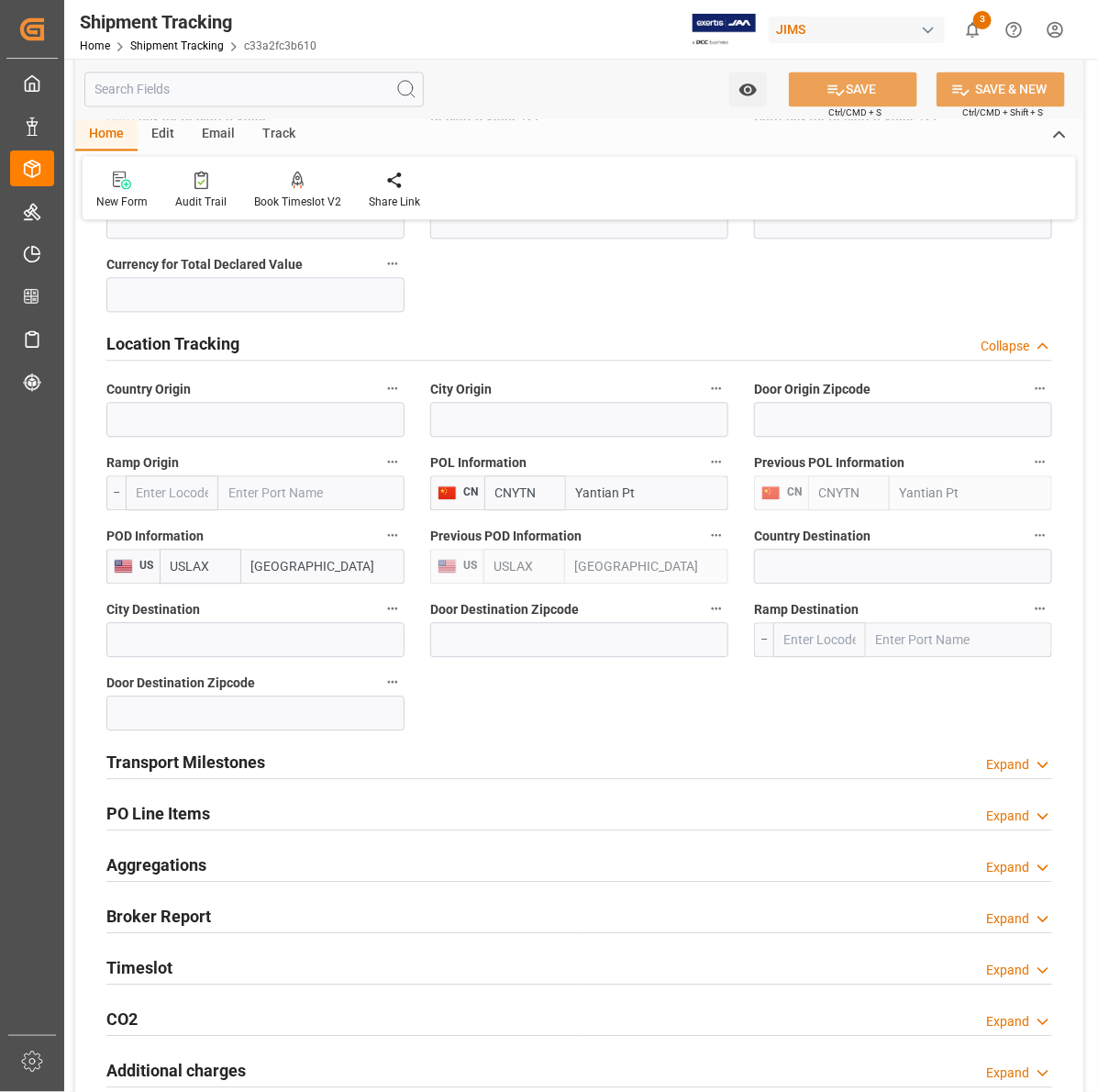 scroll, scrollTop: 1262, scrollLeft: 0, axis: vertical 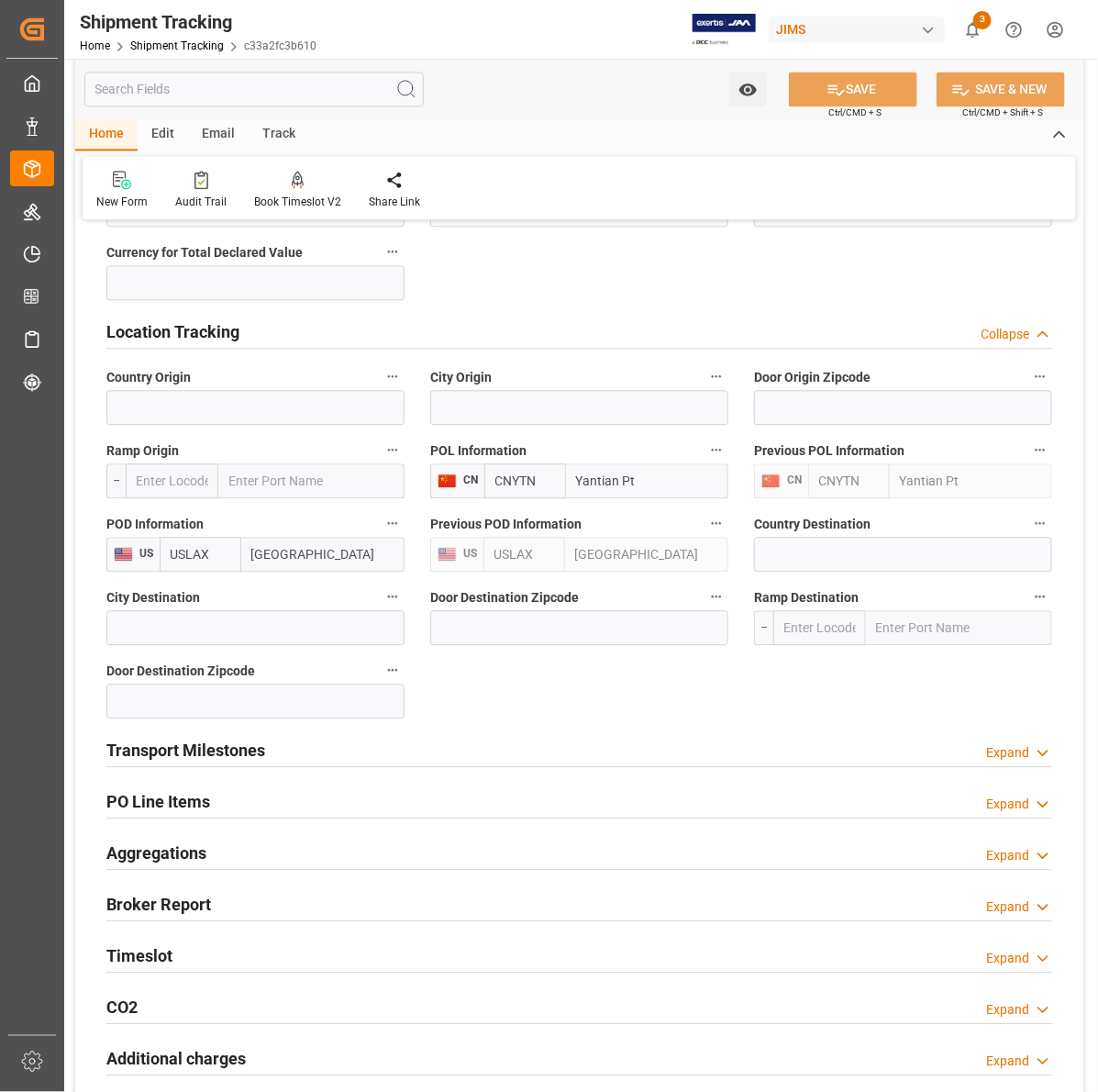 click at bounding box center (254, 89) 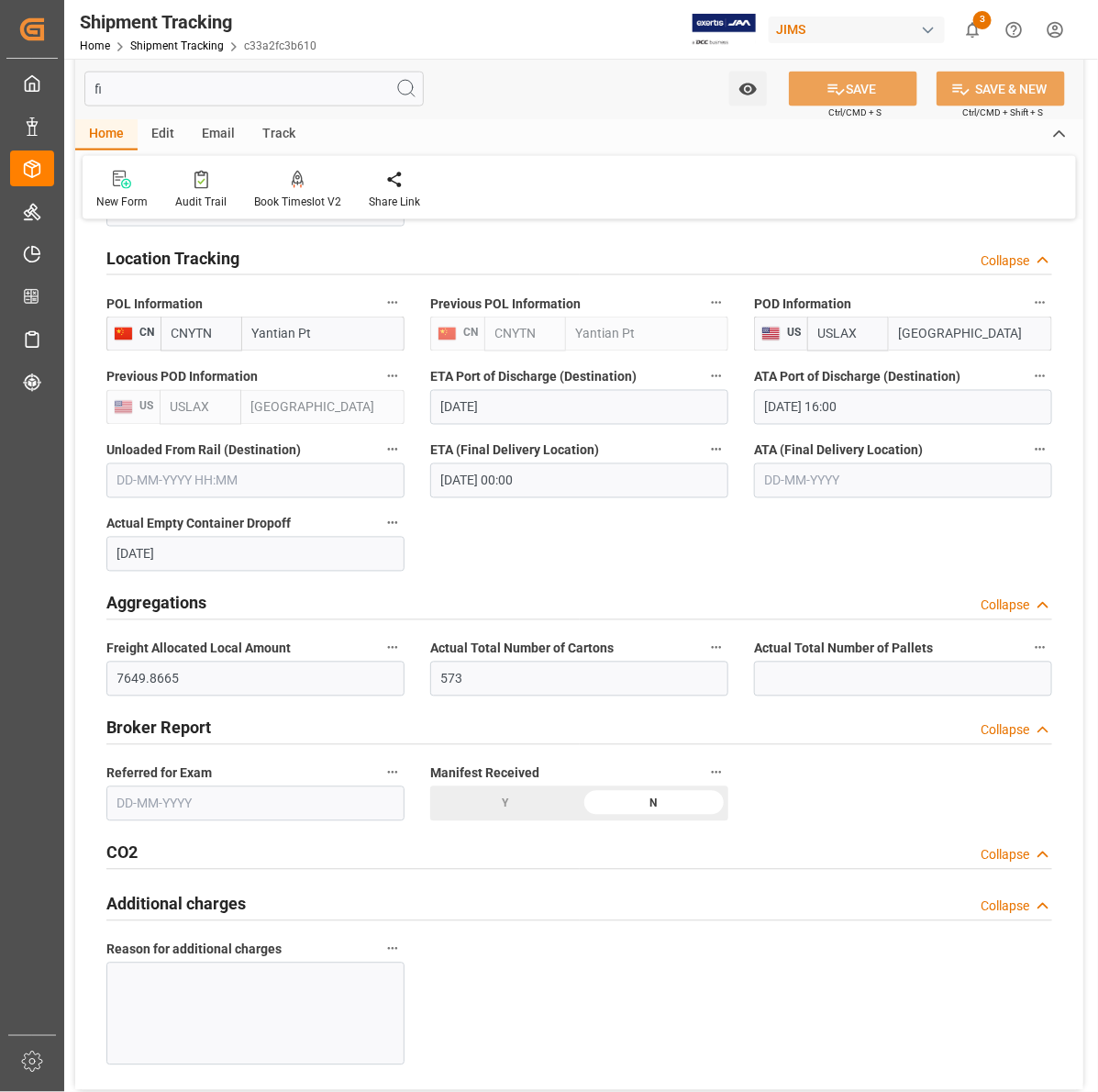 scroll, scrollTop: 0, scrollLeft: 0, axis: both 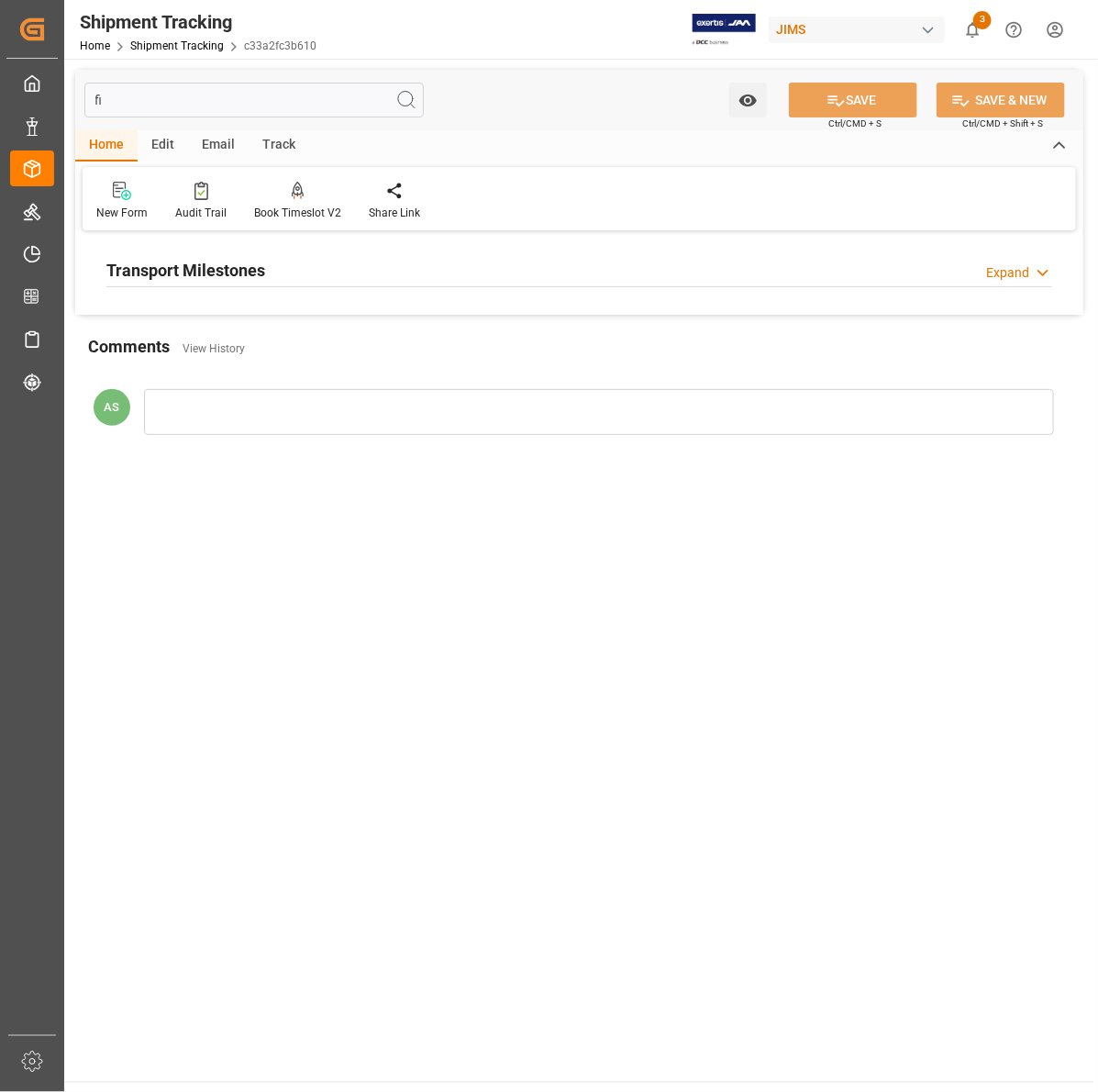 click on "Expand" at bounding box center (1007, 273) 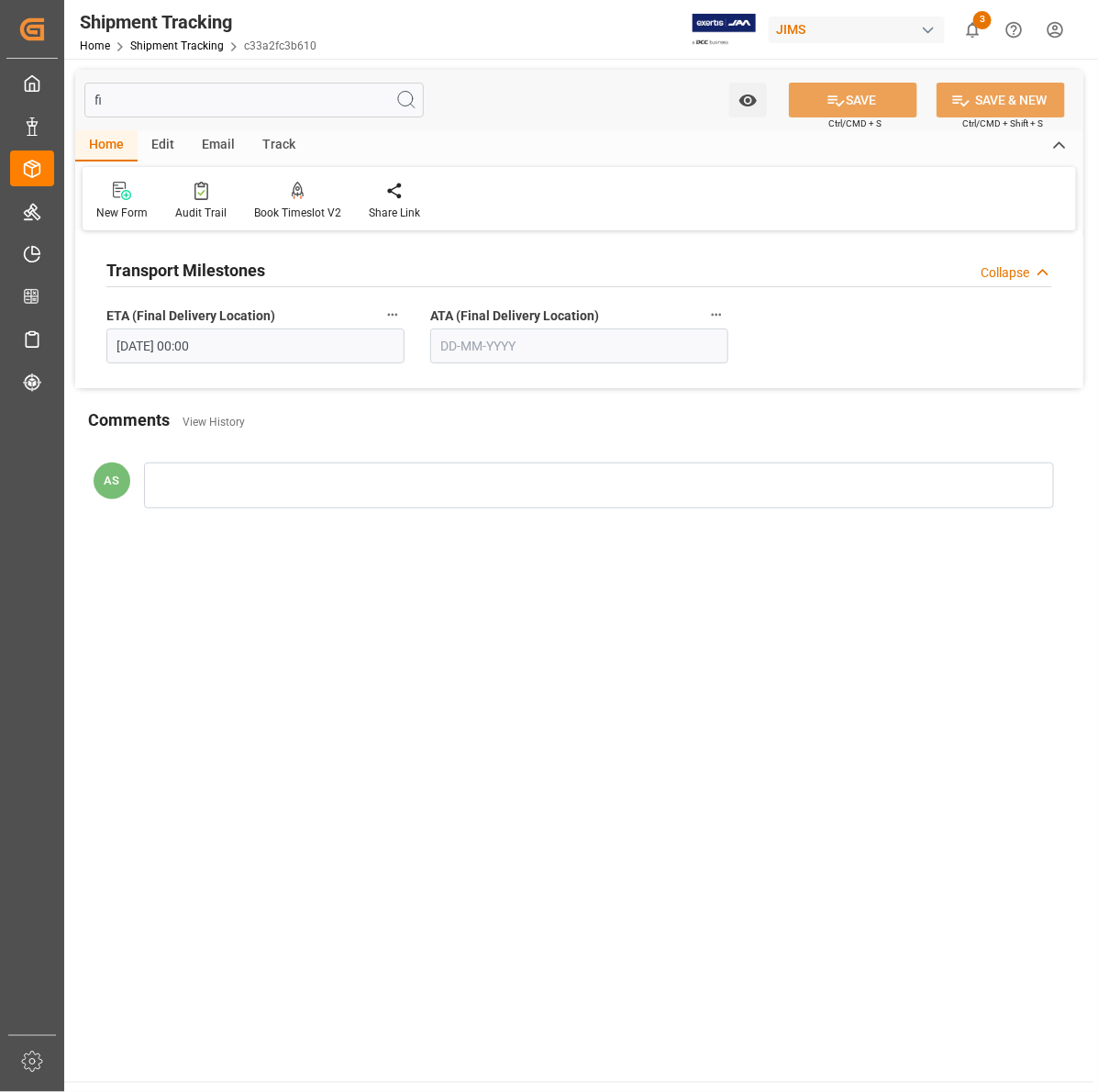 click on "fi" at bounding box center (254, 100) 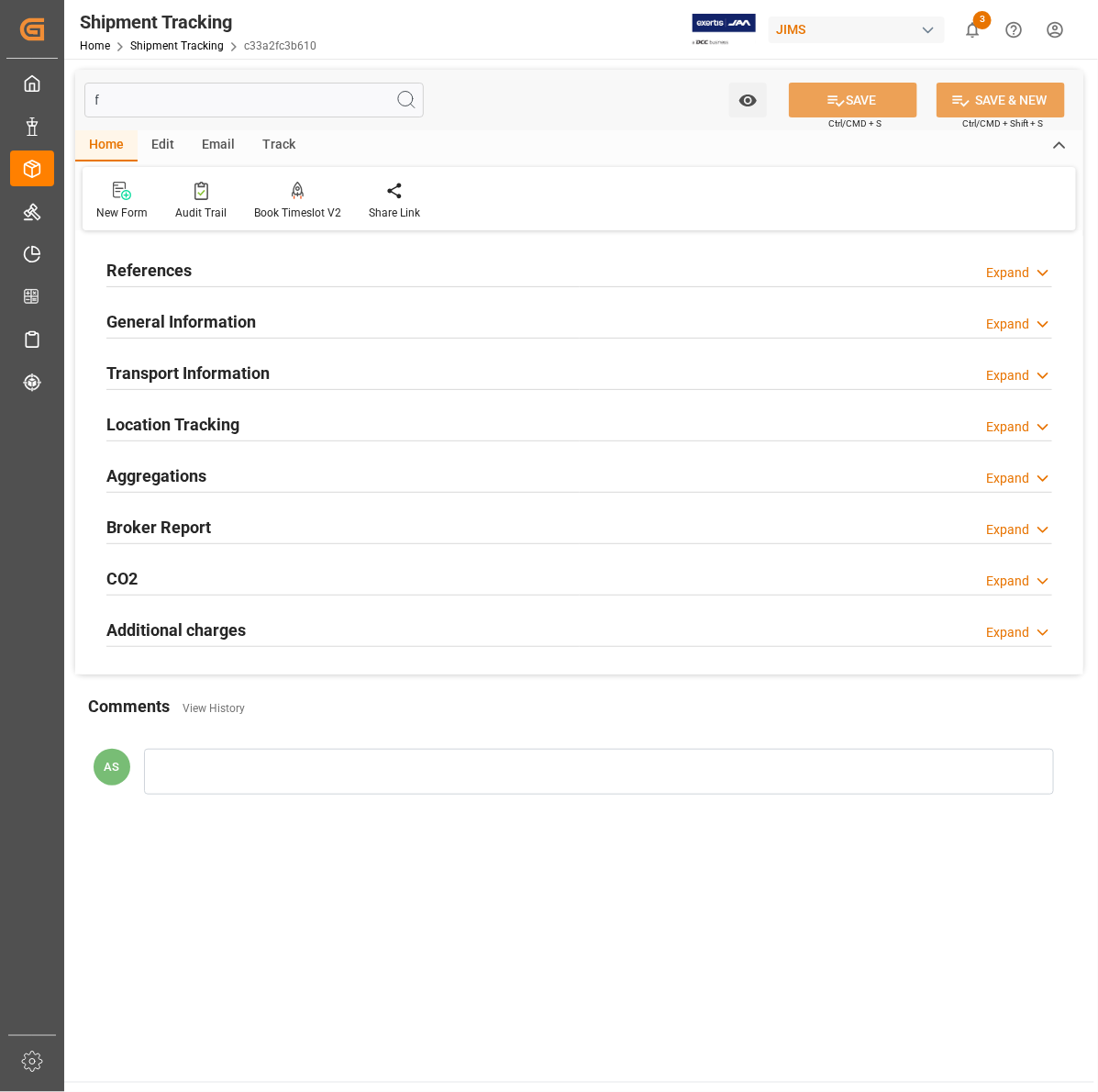 type 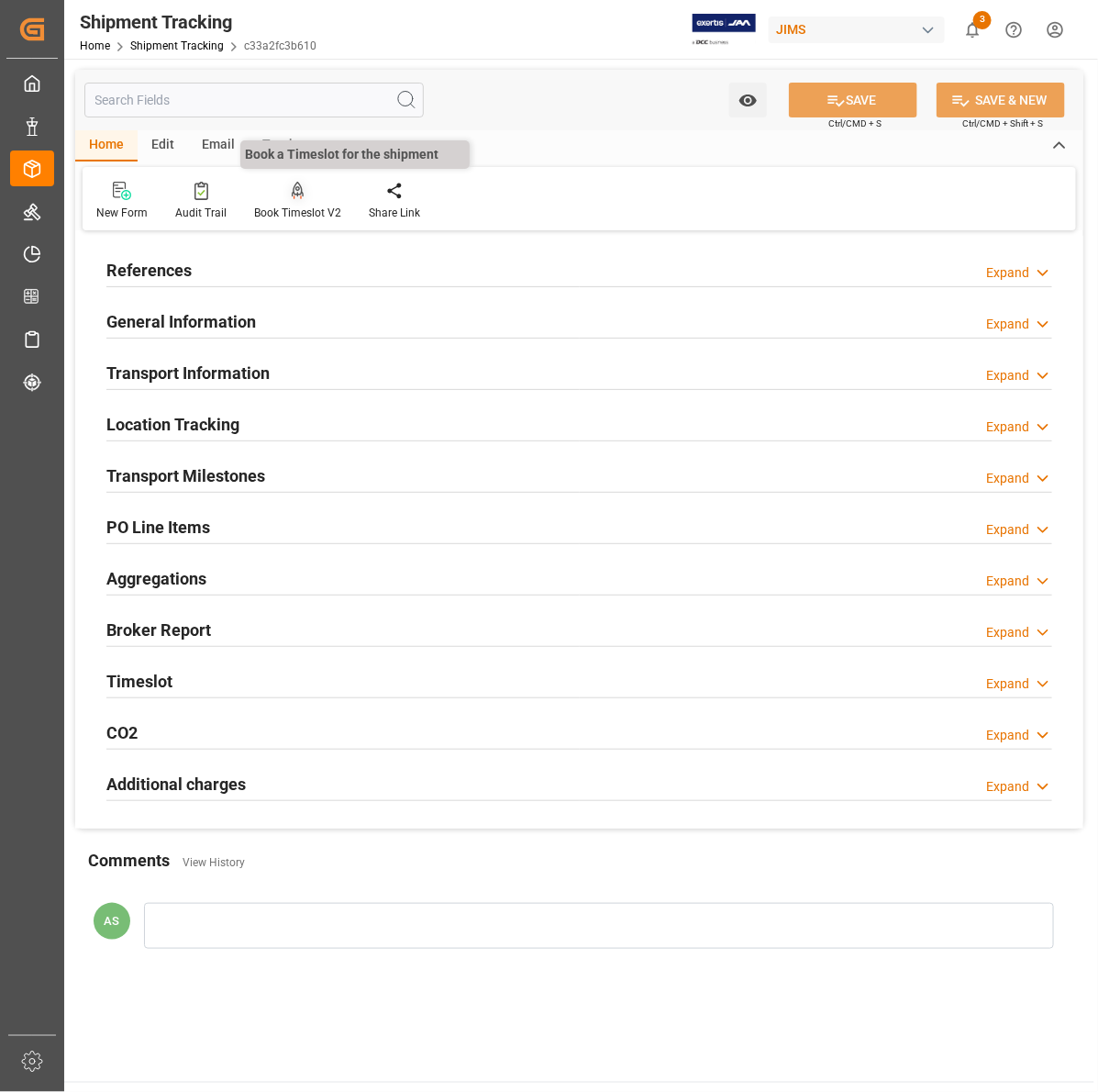 type on "4084" 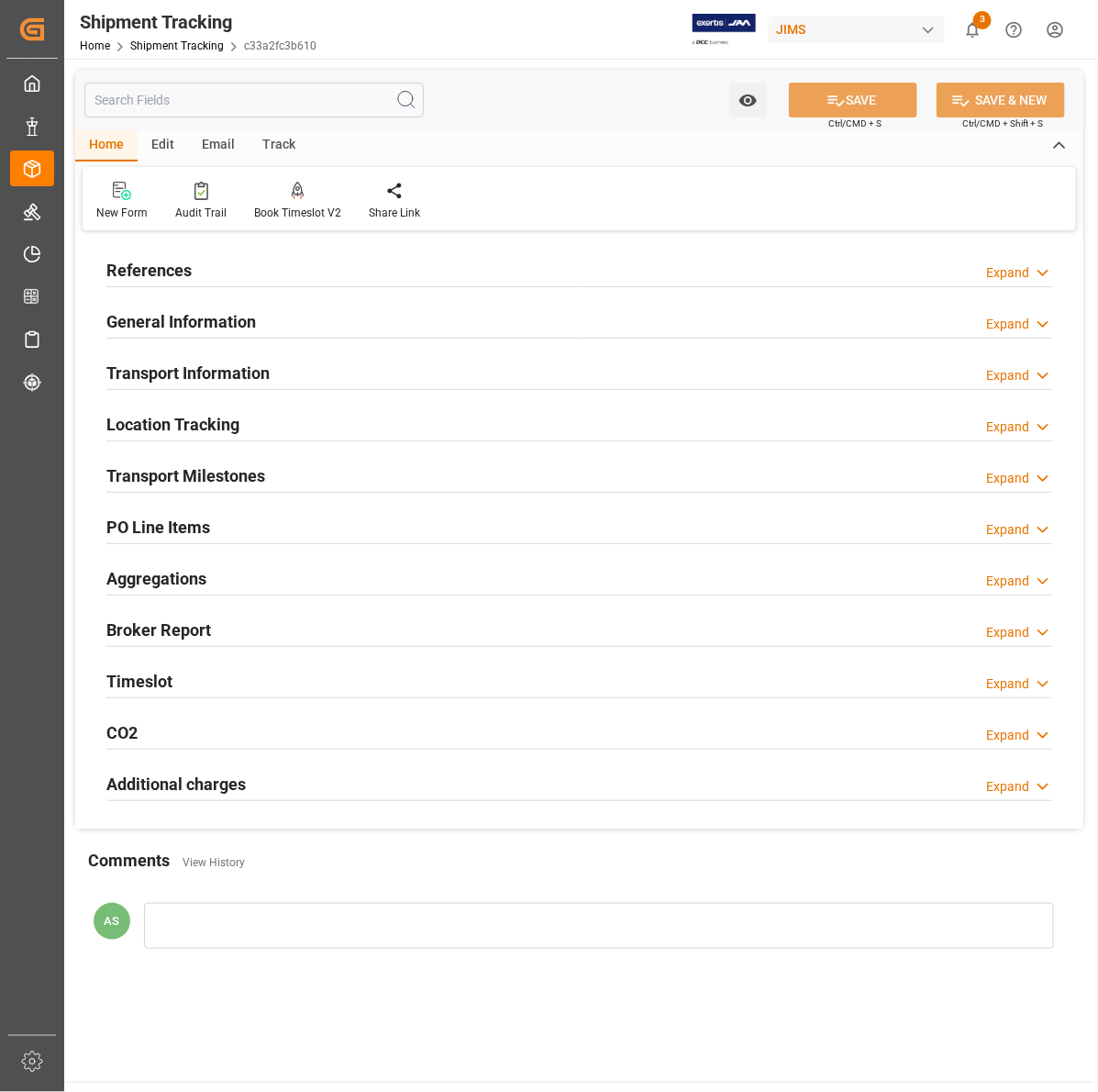 type 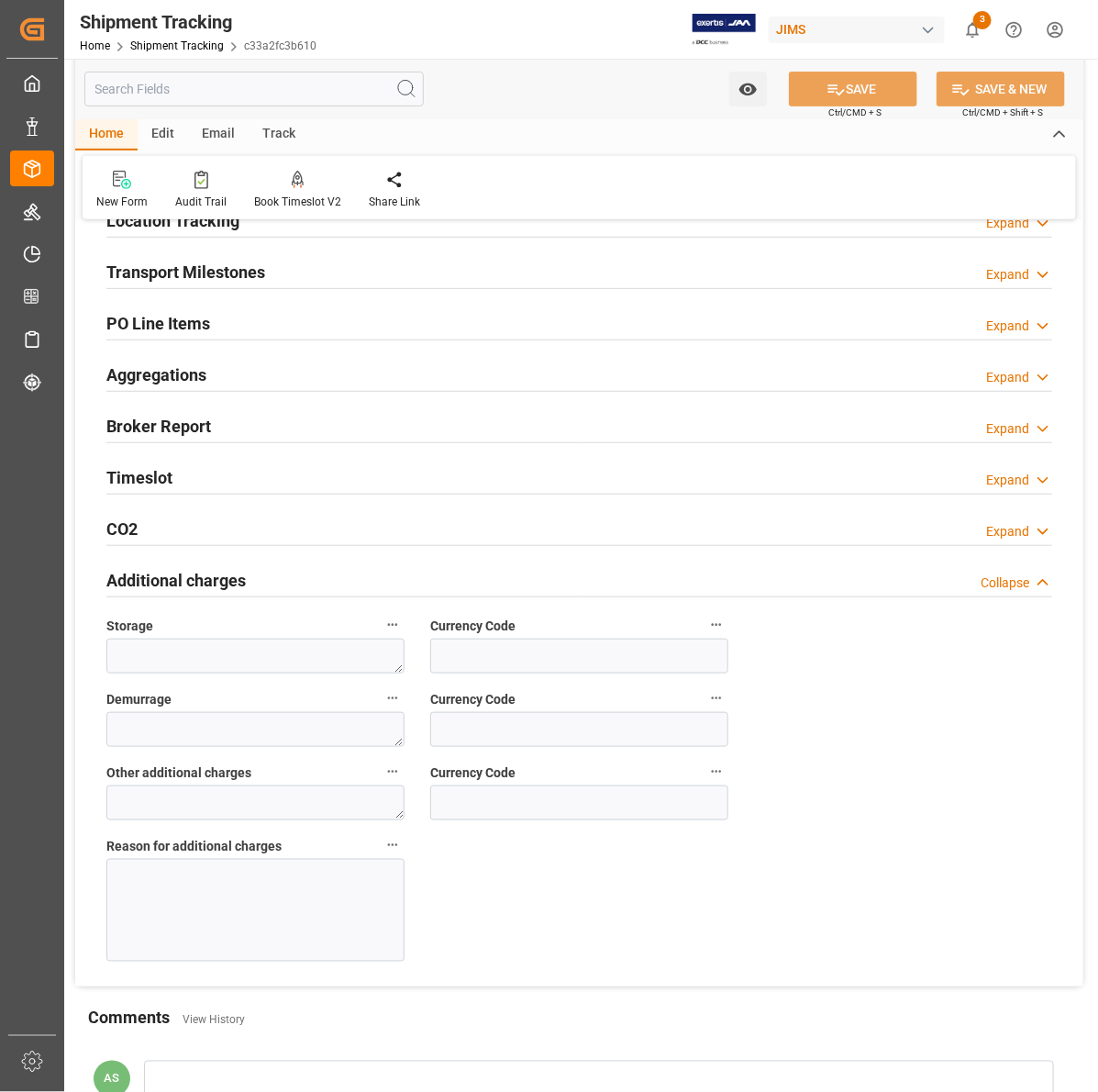 scroll, scrollTop: 229, scrollLeft: 0, axis: vertical 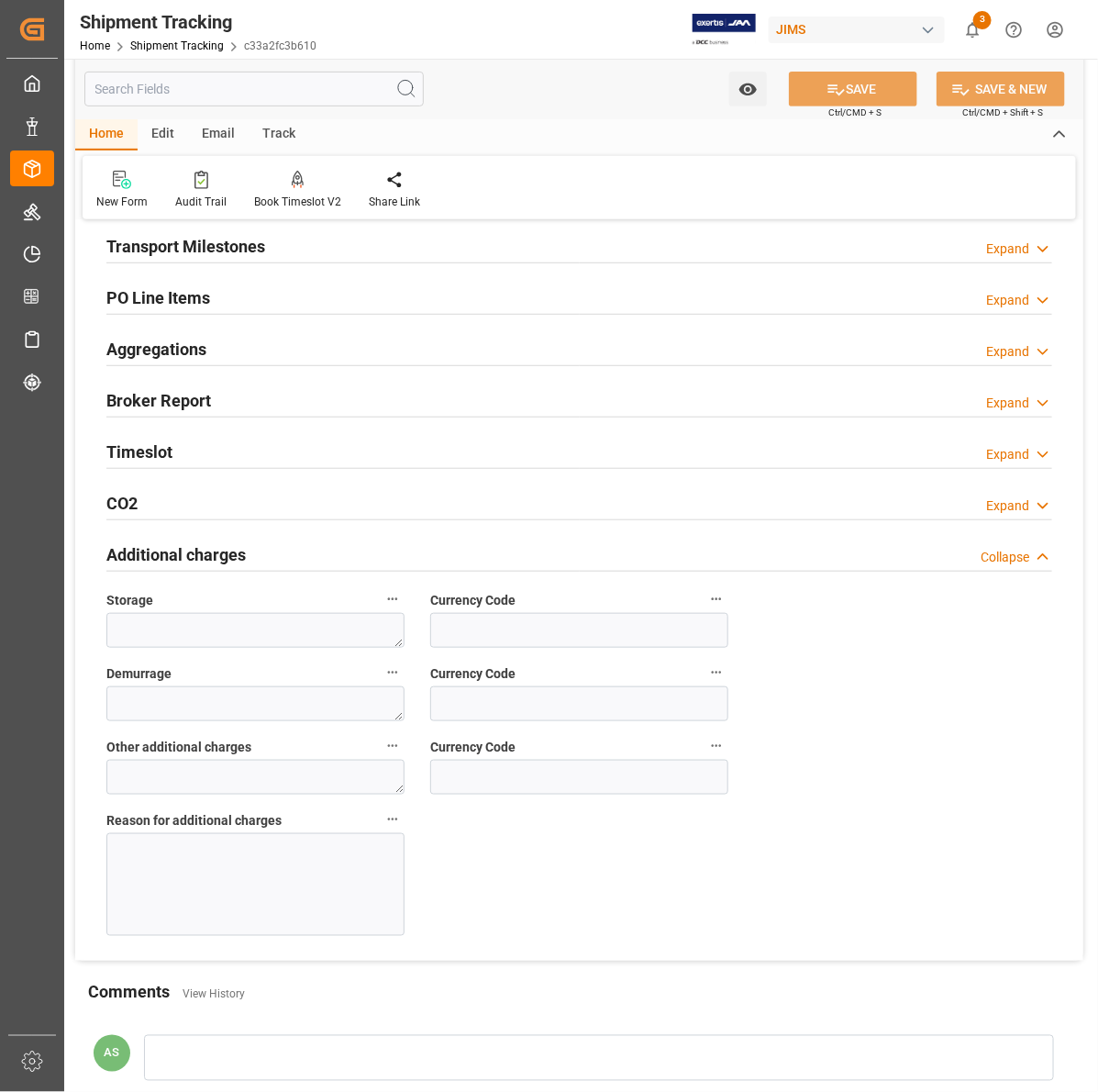 click on "CO2" at bounding box center [122, 503] 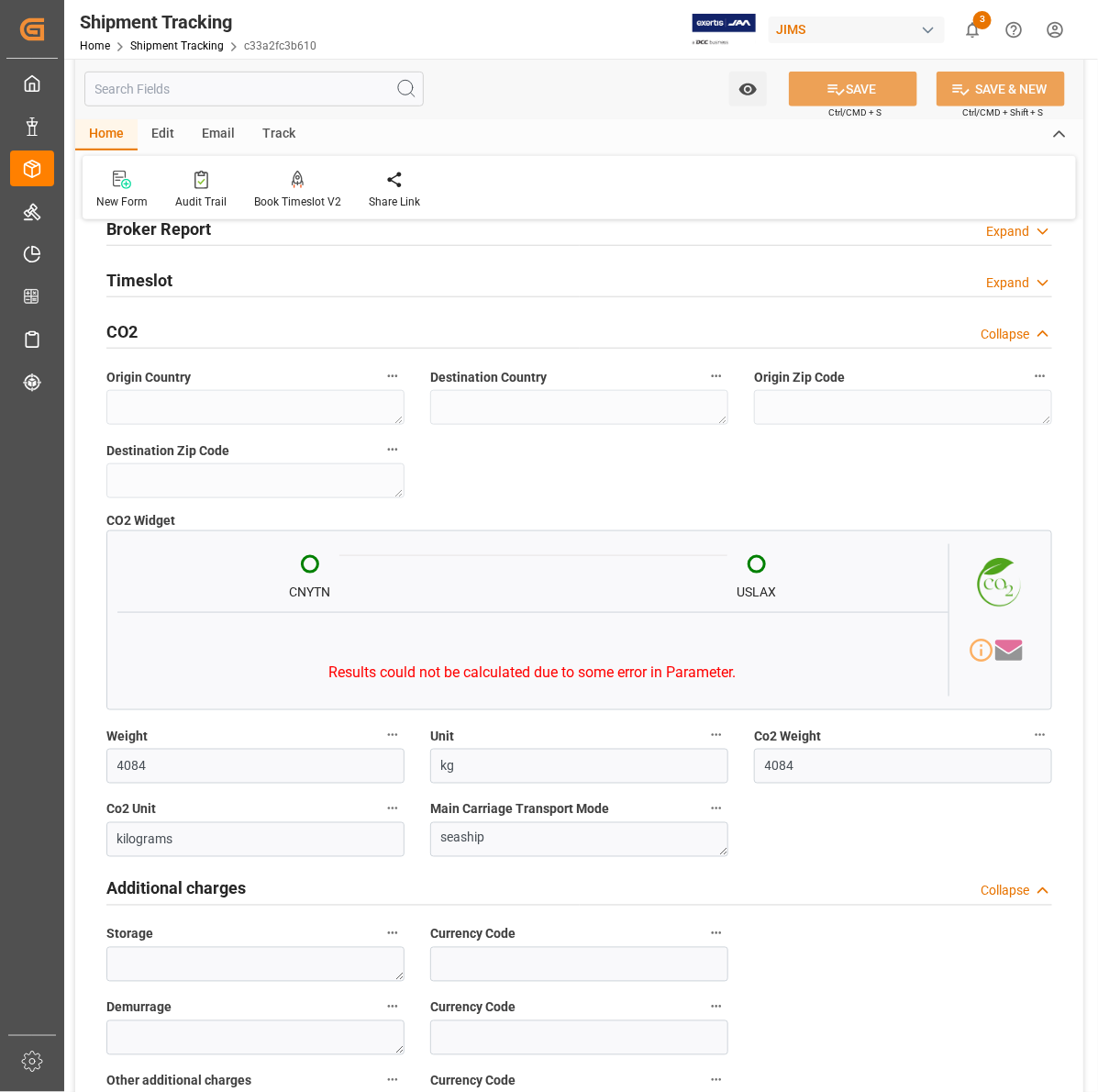 scroll, scrollTop: 344, scrollLeft: 0, axis: vertical 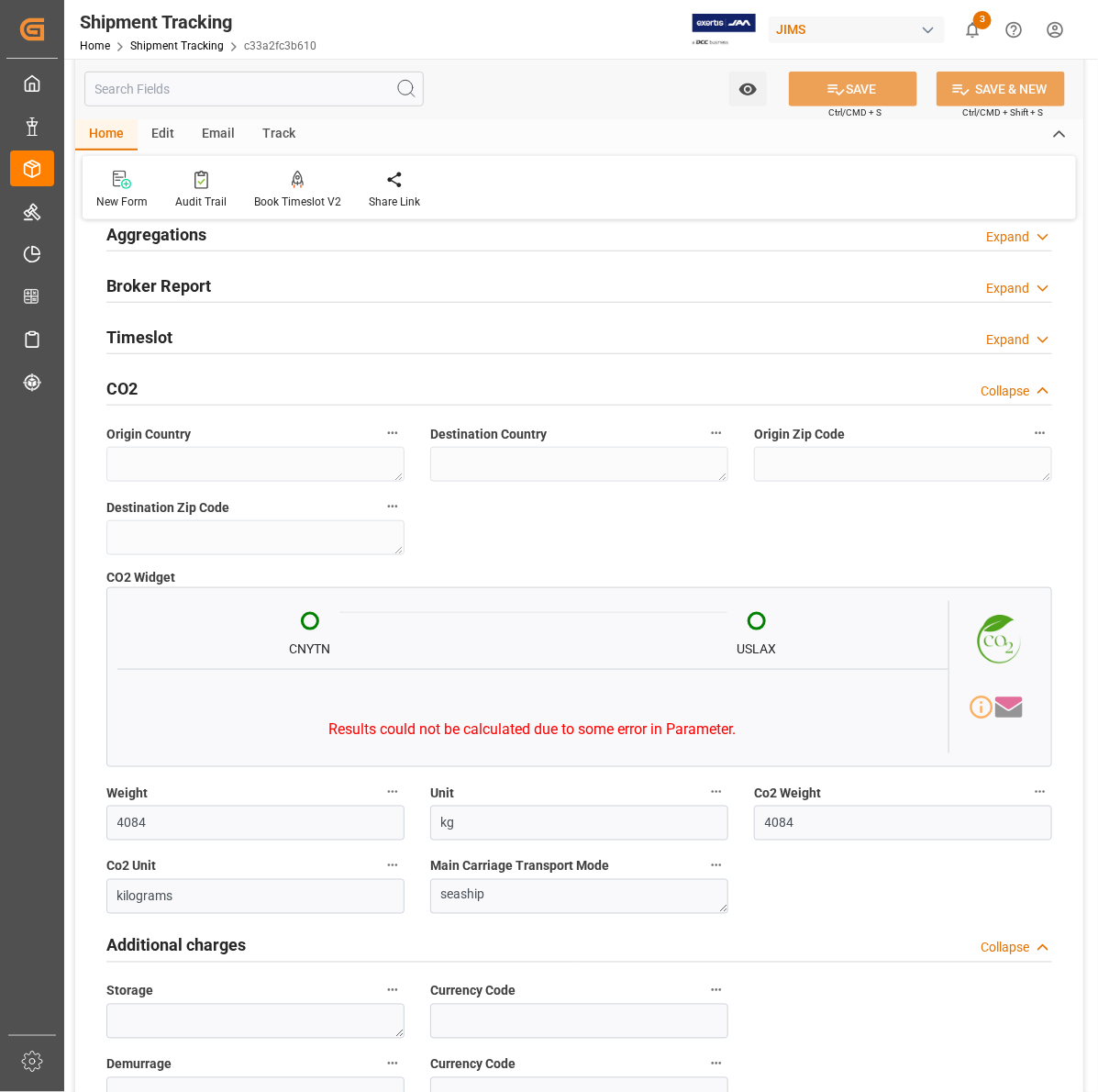 click on "Broker Report" at bounding box center (159, 285) 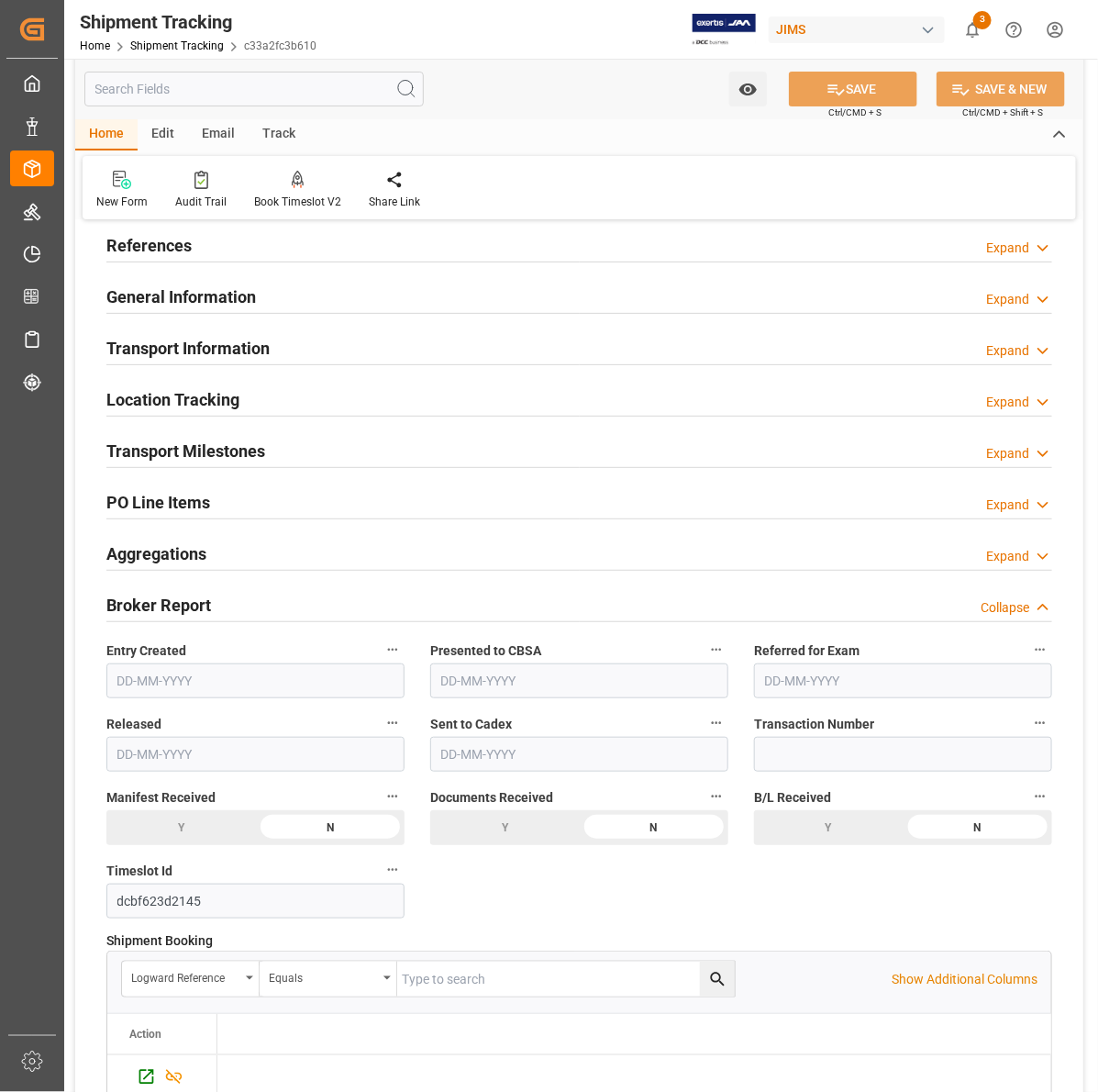 scroll, scrollTop: 0, scrollLeft: 0, axis: both 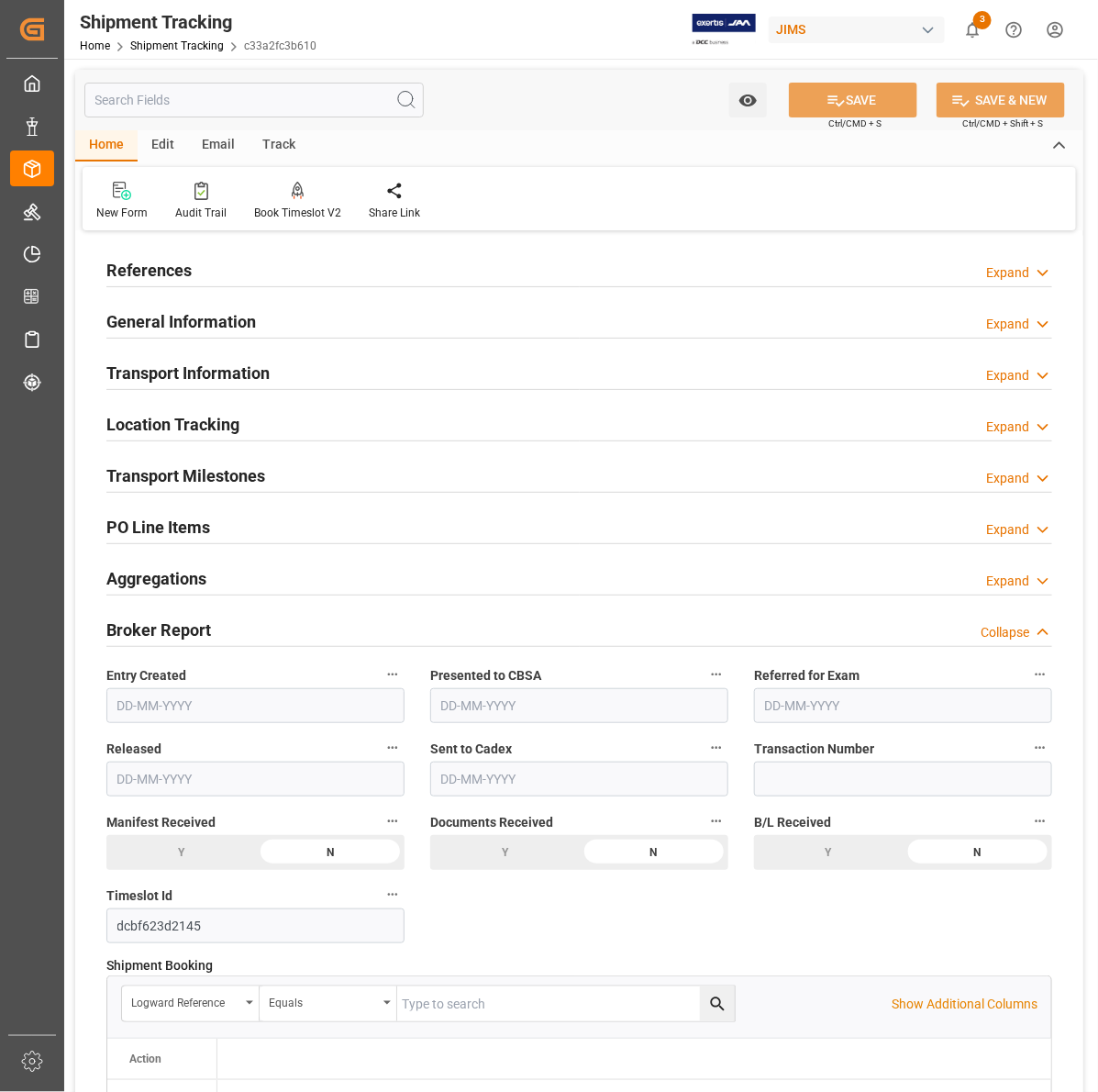 click on "Aggregations" at bounding box center [156, 578] 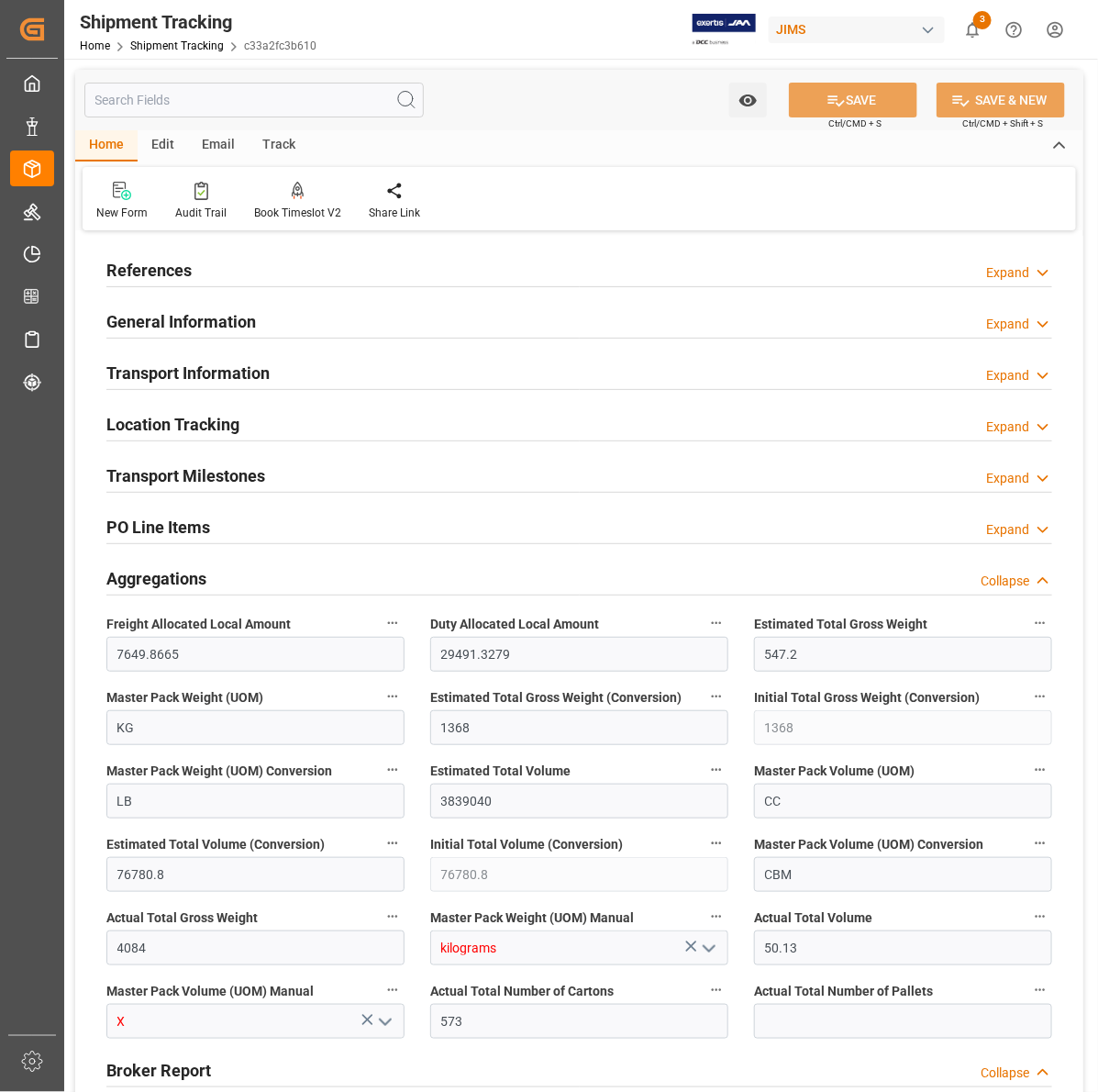 click on "PO Line Items" at bounding box center (158, 527) 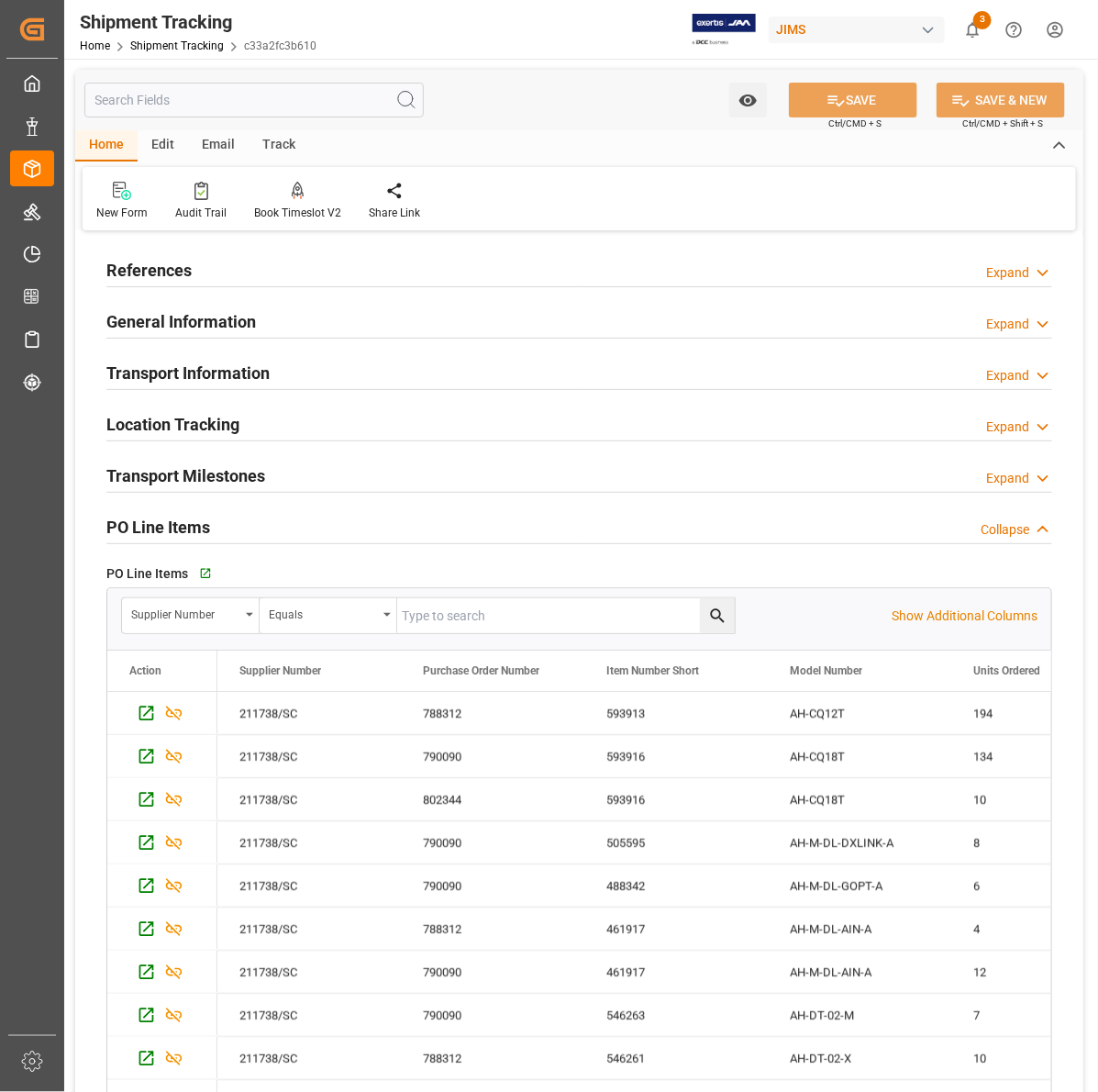 click on "Transport Milestones" at bounding box center [185, 475] 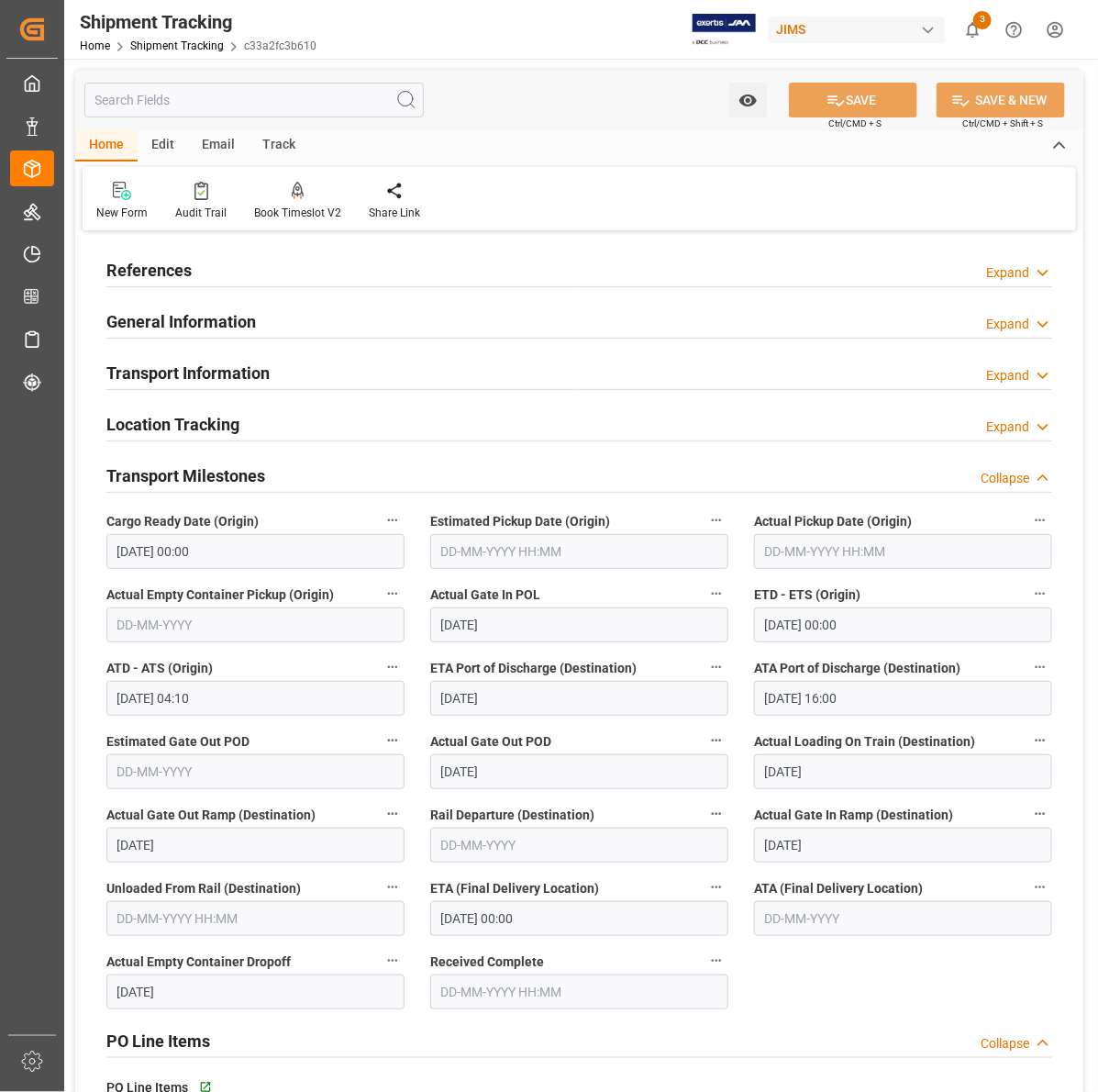 click on "Location Tracking" at bounding box center [172, 424] 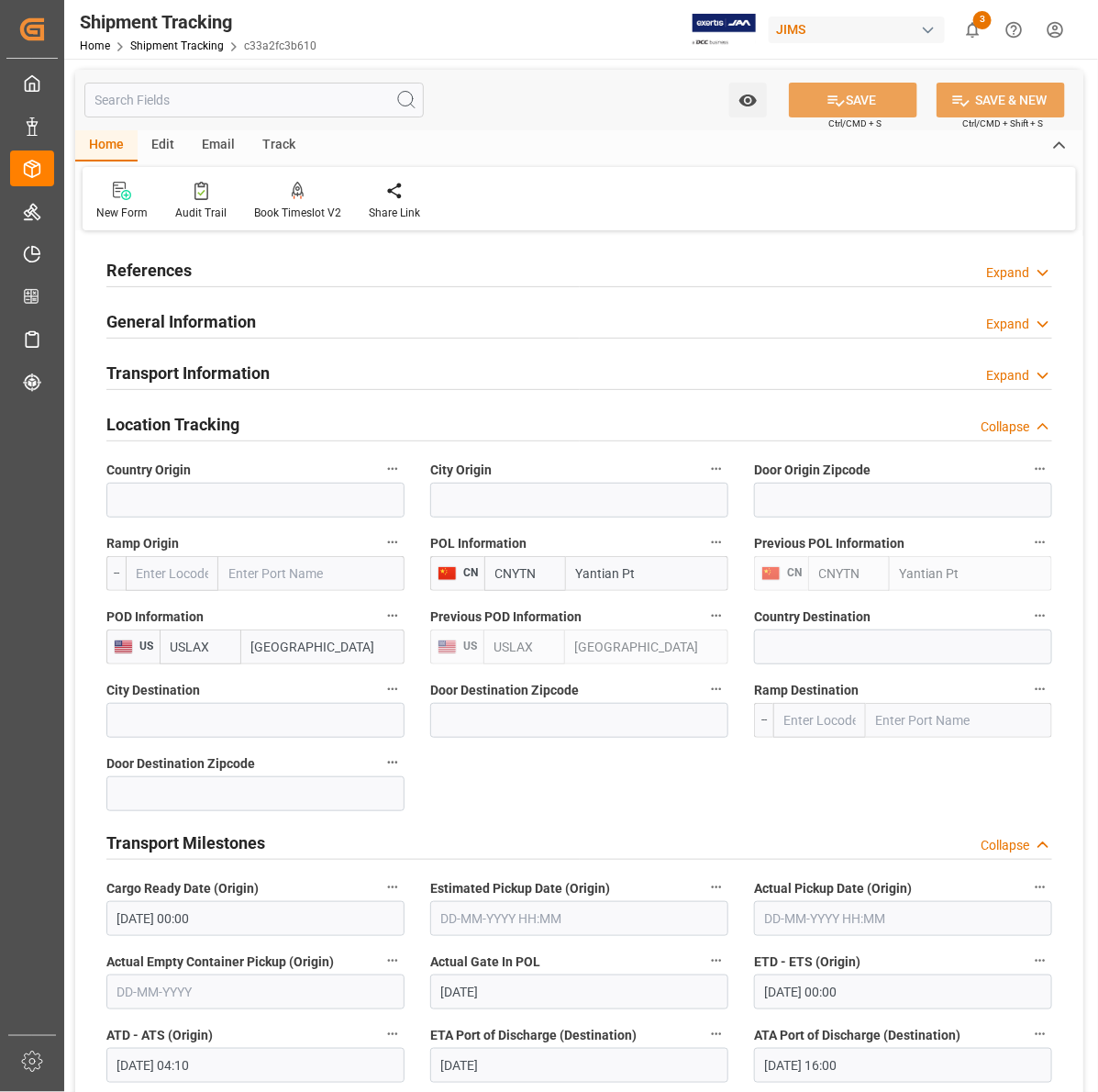 click on "Transport Information" at bounding box center (188, 373) 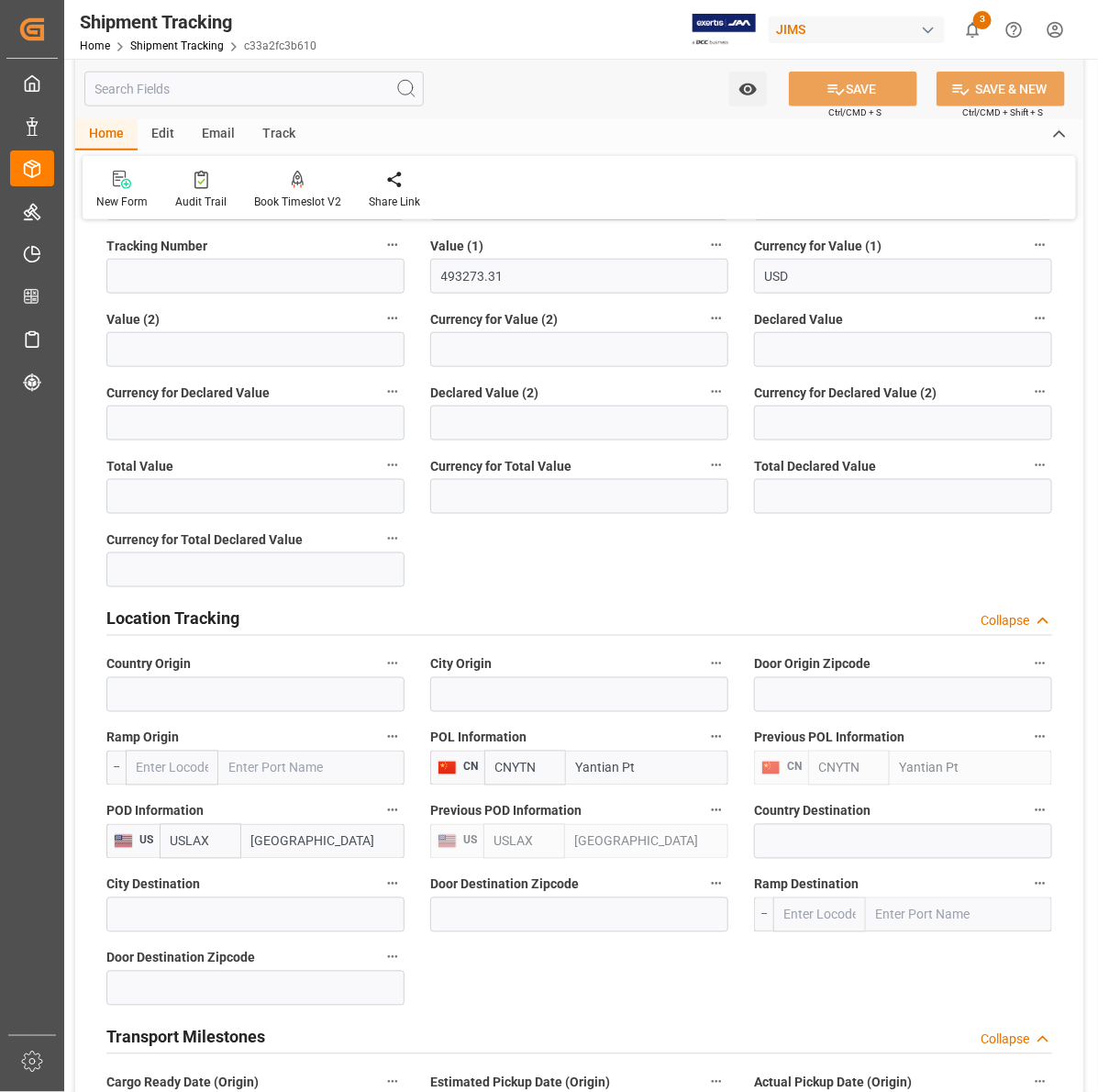scroll, scrollTop: 574, scrollLeft: 0, axis: vertical 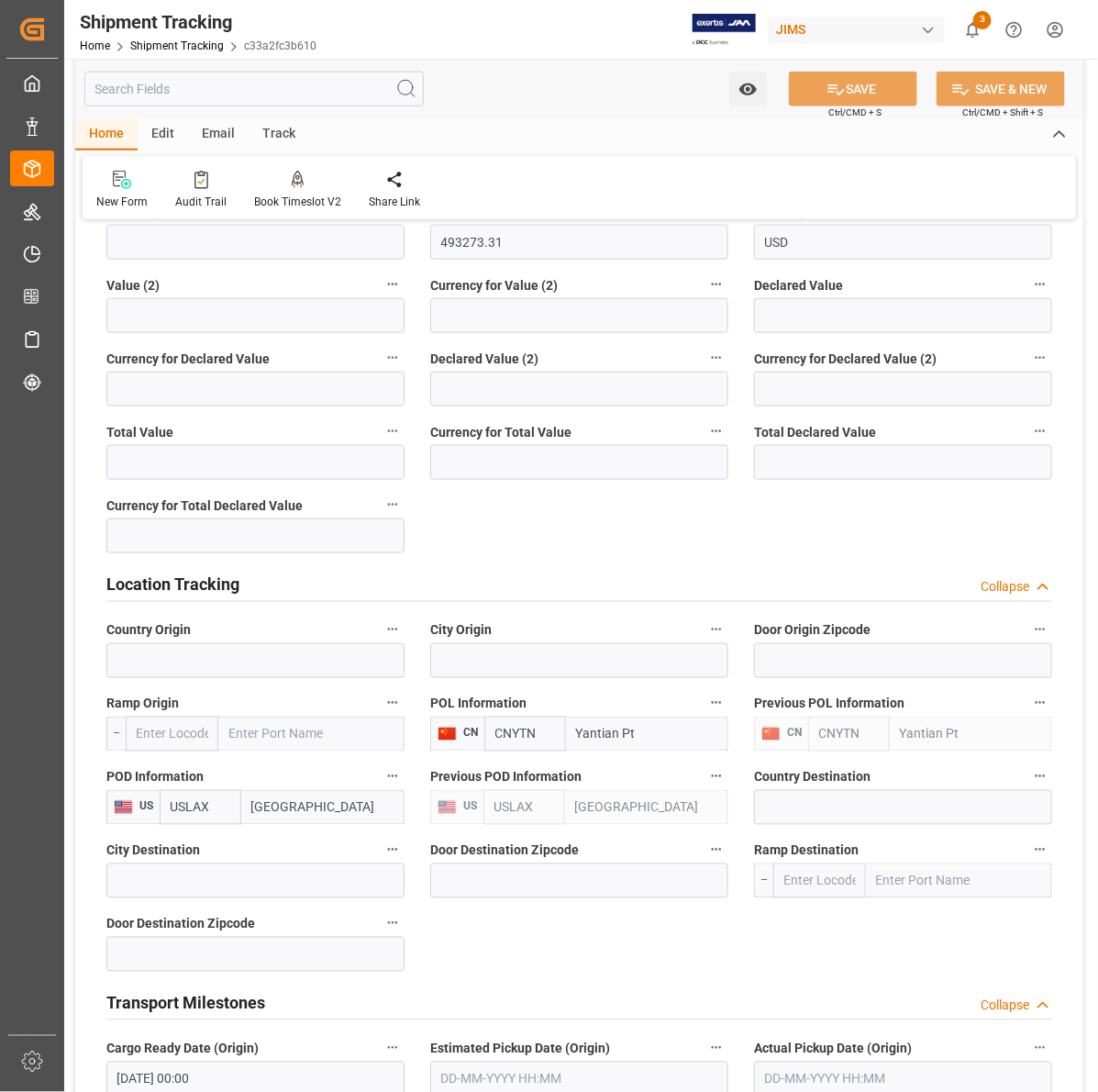 click at bounding box center [819, 881] 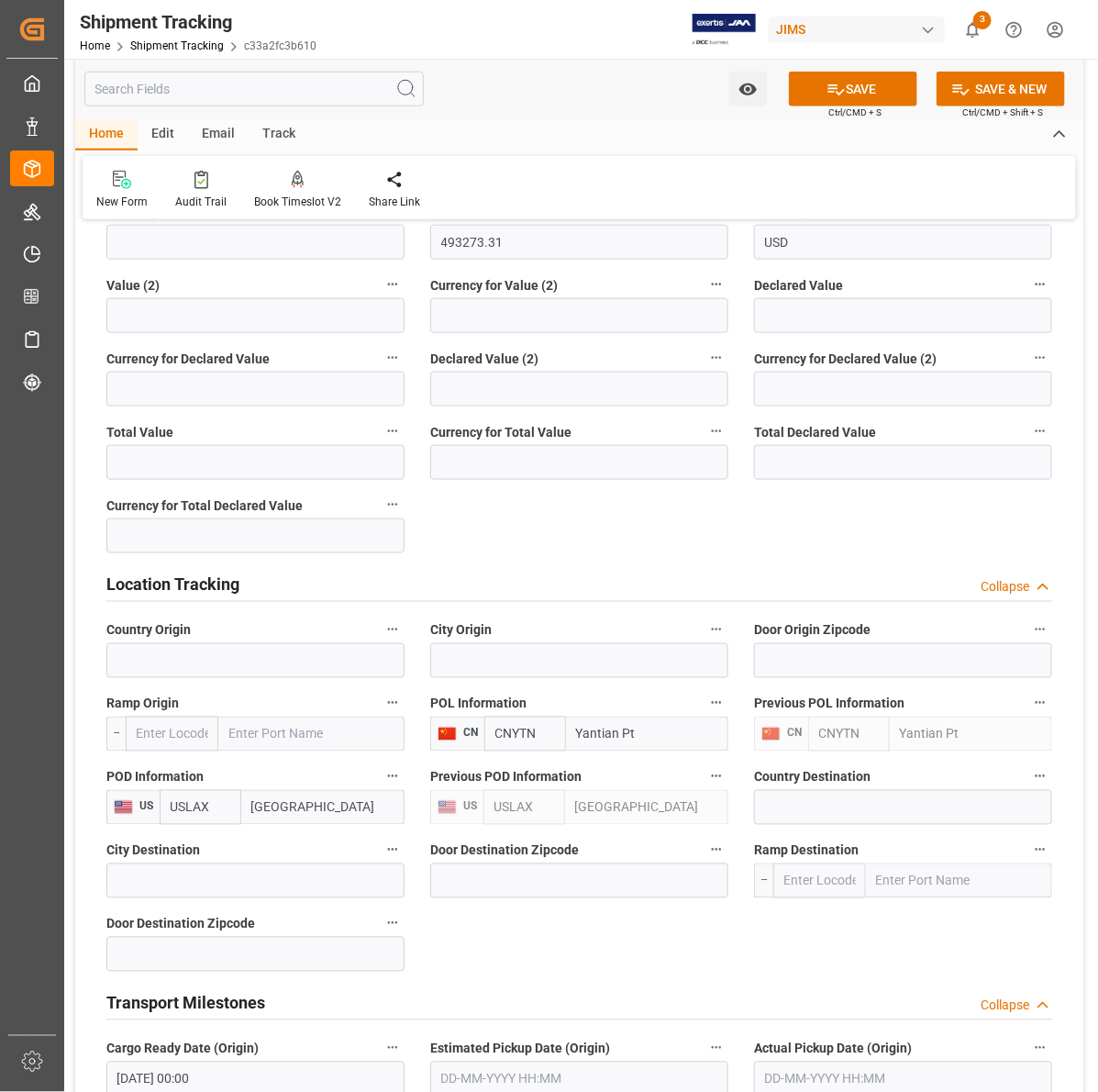 click at bounding box center (819, 881) 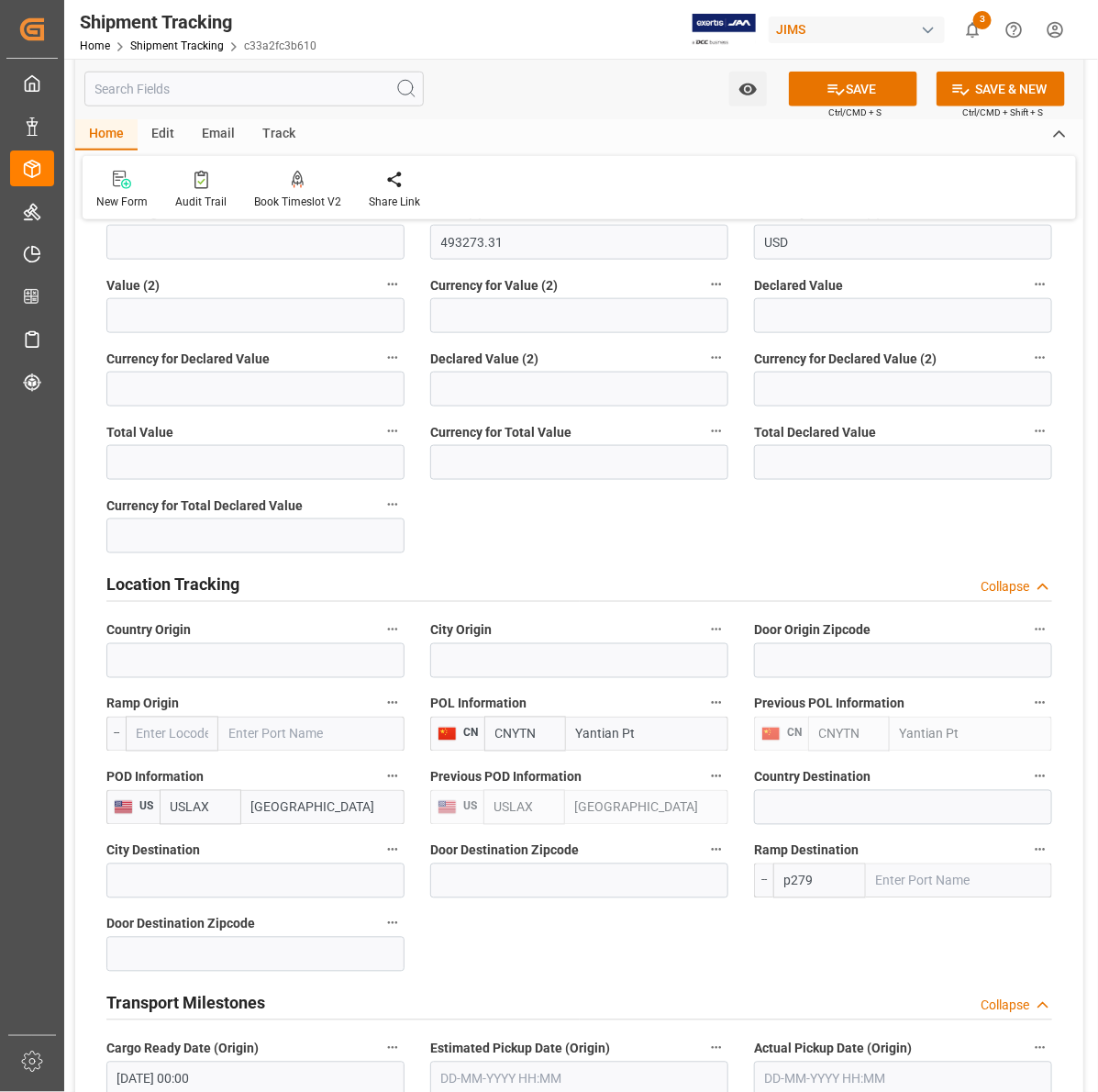 type on "p279" 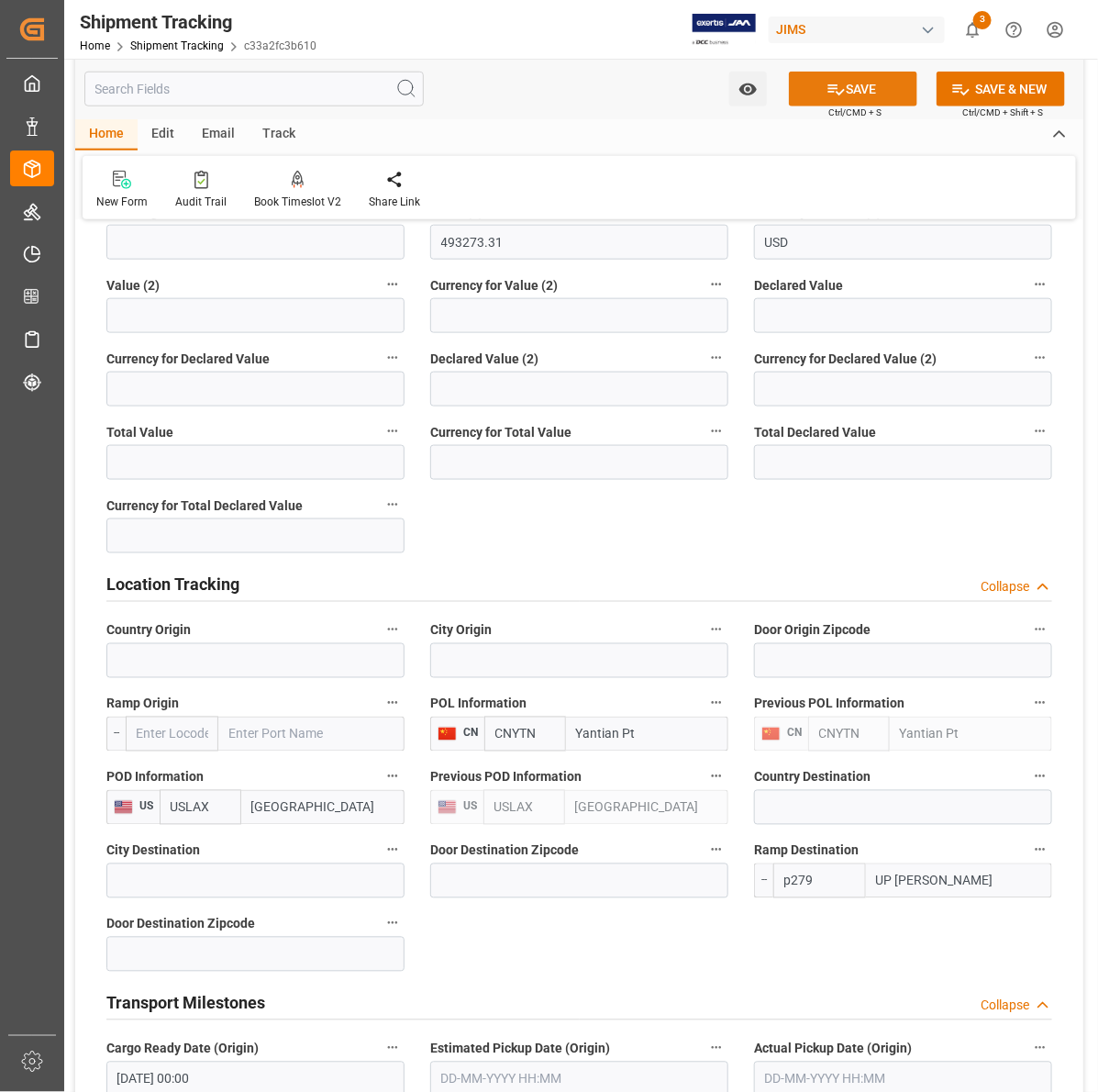 type on "UP MARION" 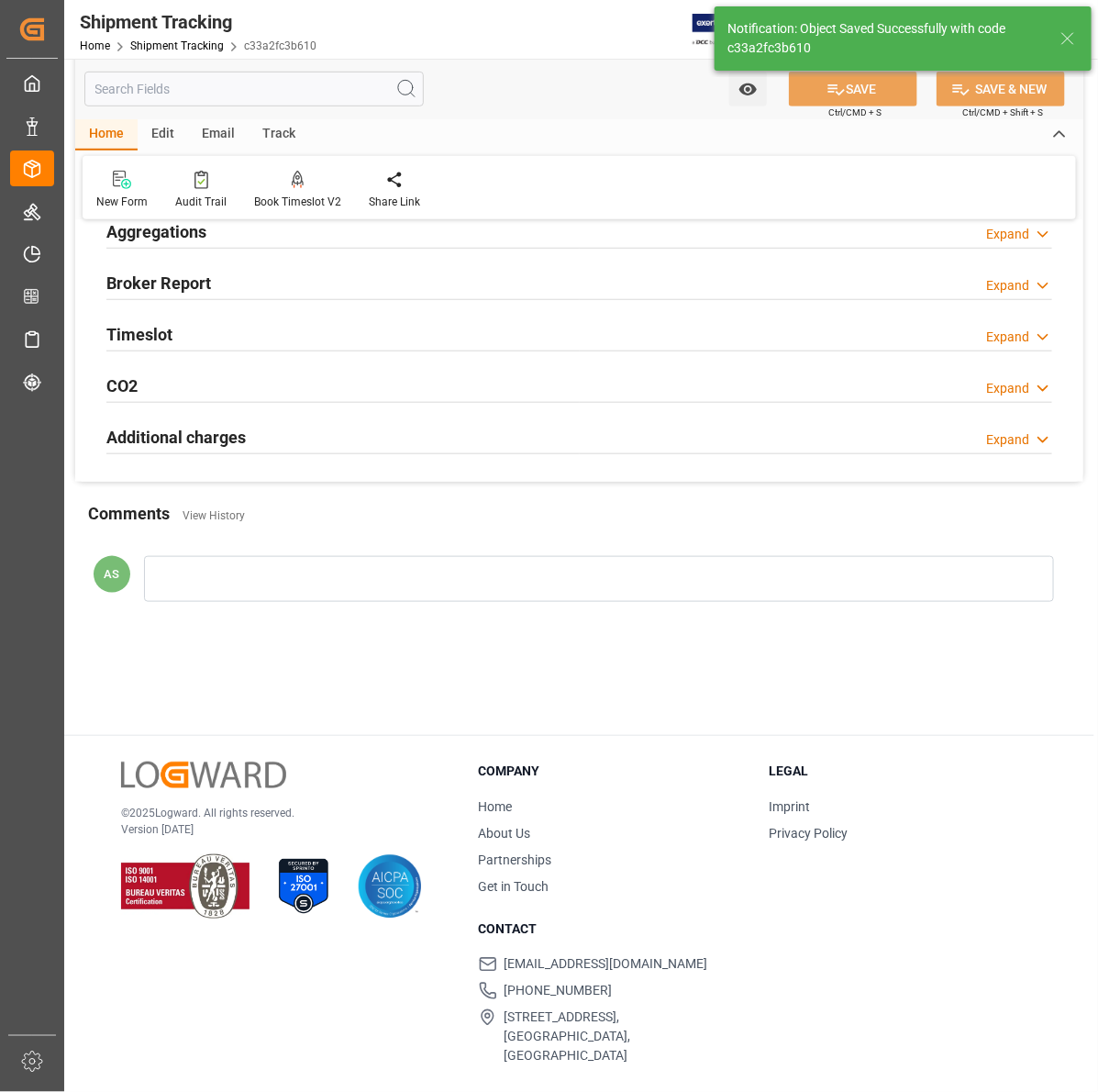 scroll, scrollTop: 0, scrollLeft: 0, axis: both 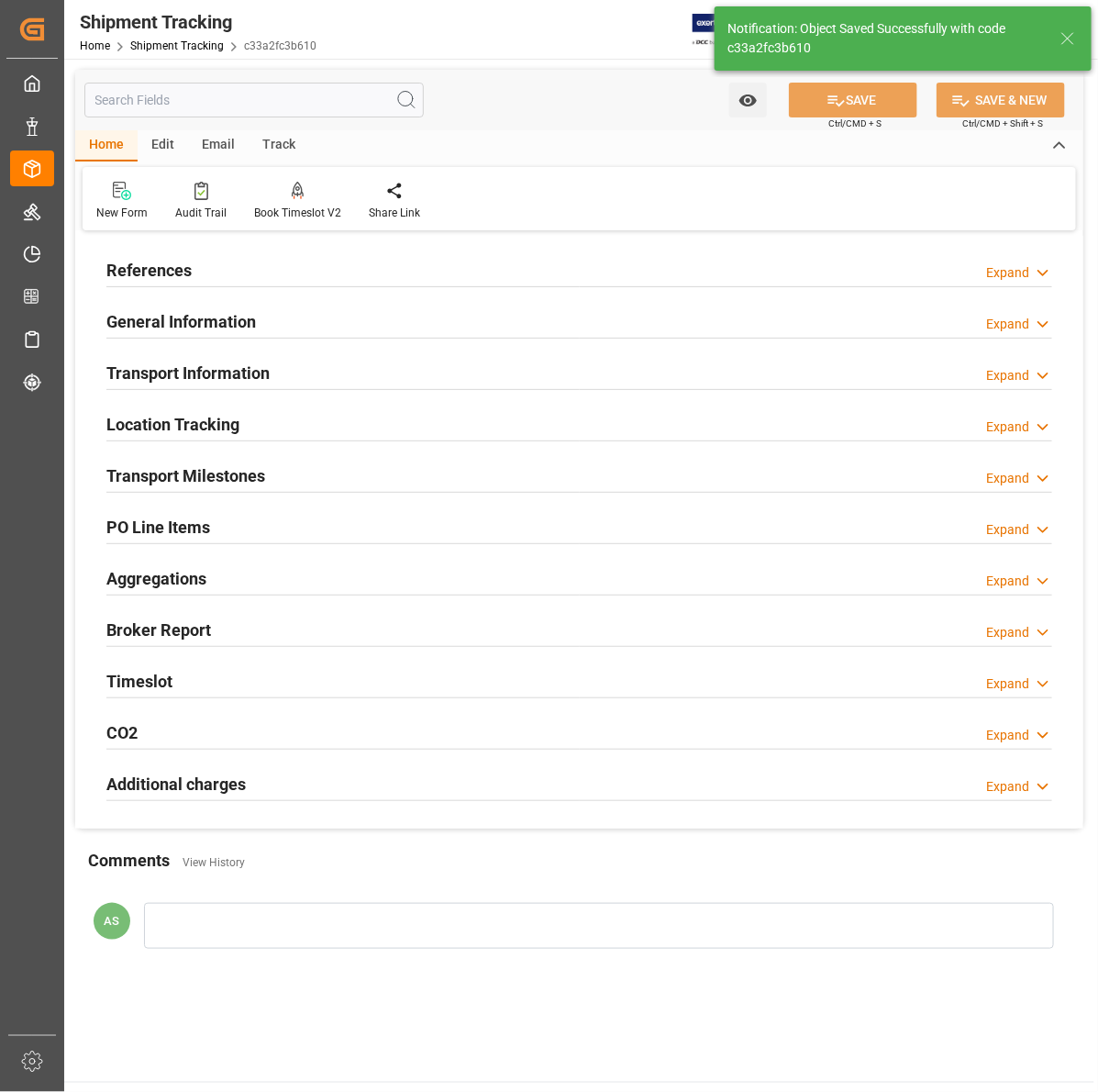 click on "Transport Information" at bounding box center [188, 373] 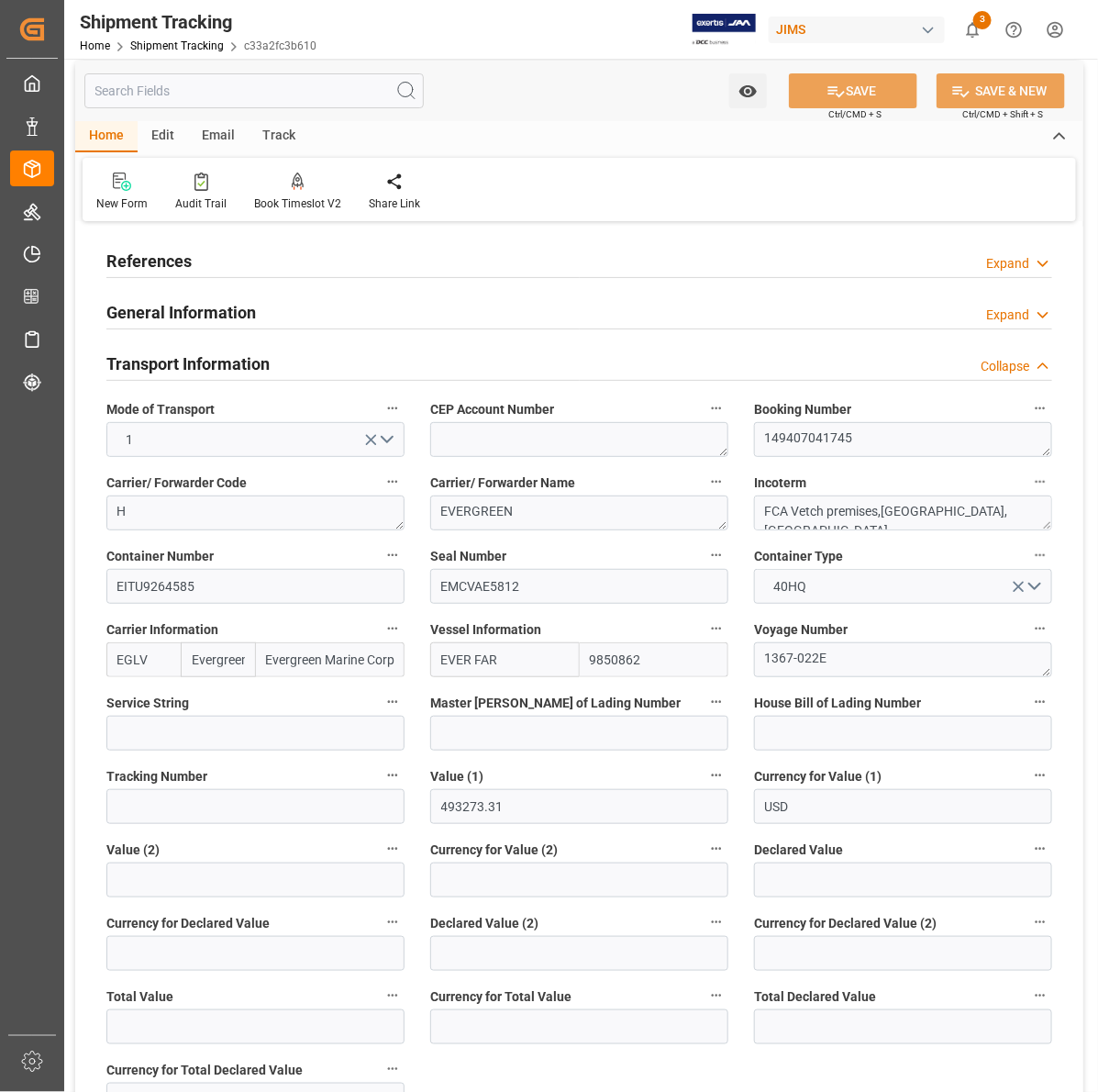 scroll, scrollTop: 0, scrollLeft: 0, axis: both 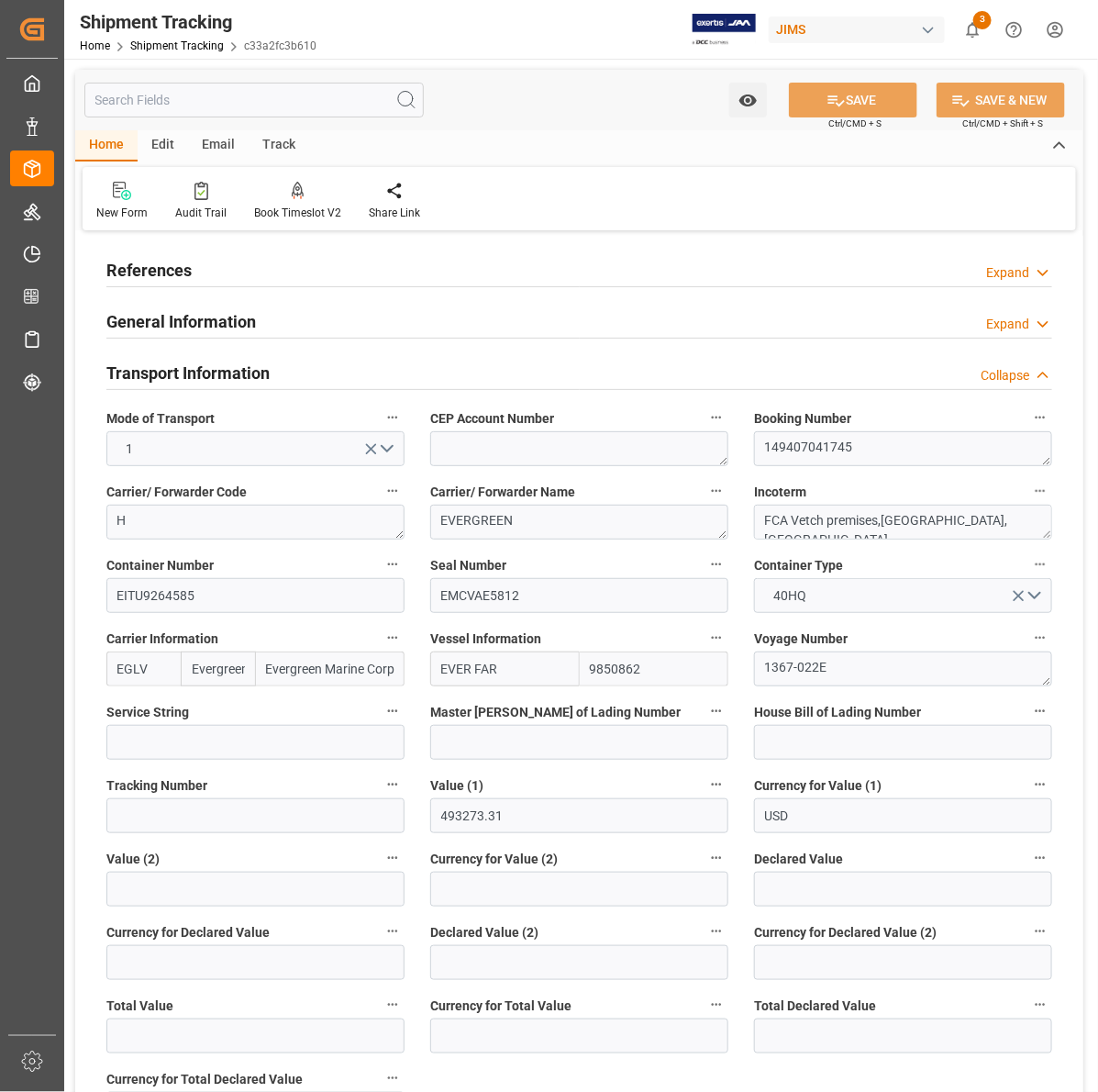 click on "Transport Information" at bounding box center (188, 373) 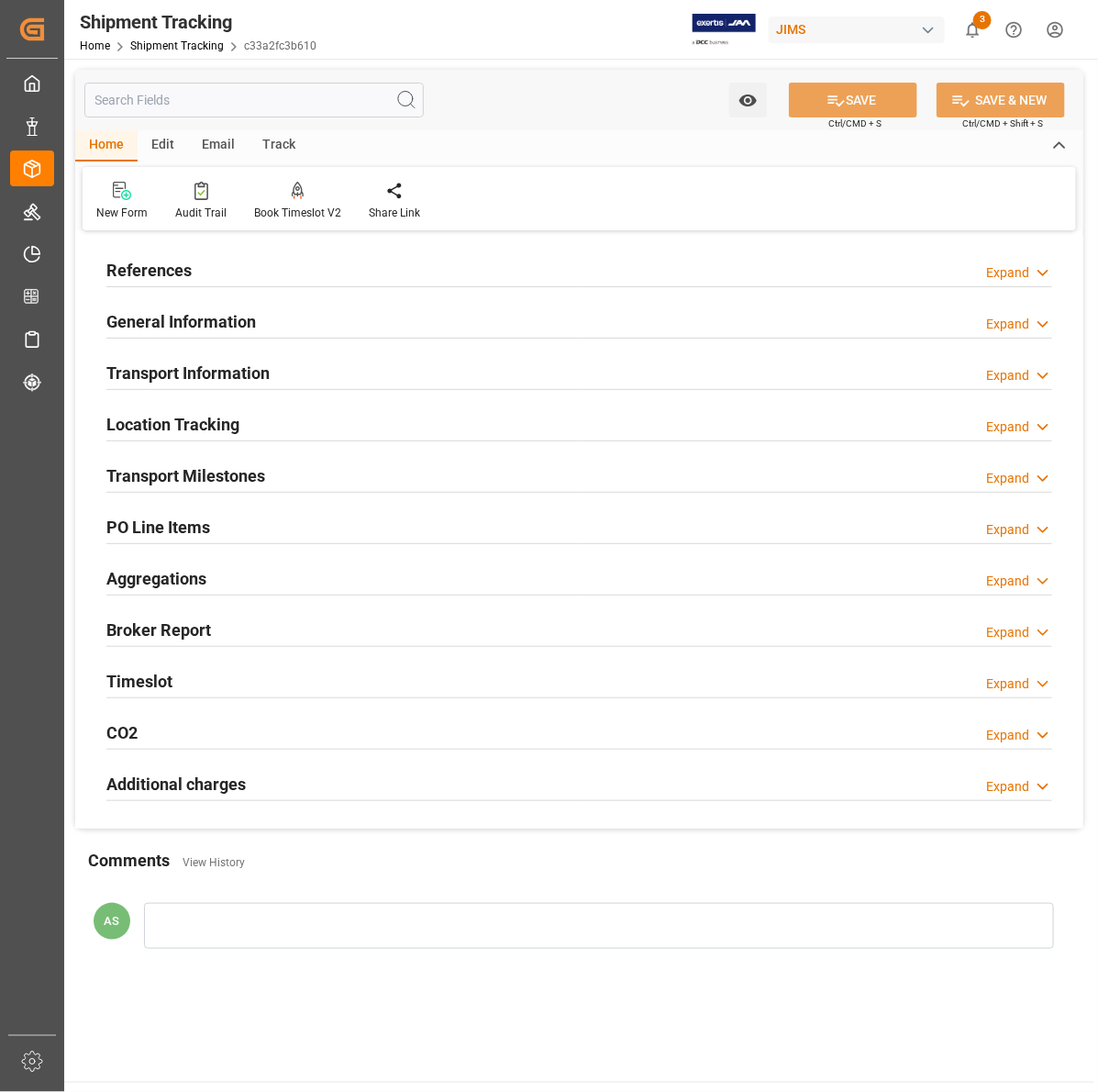 click on "Transport Information" at bounding box center [188, 373] 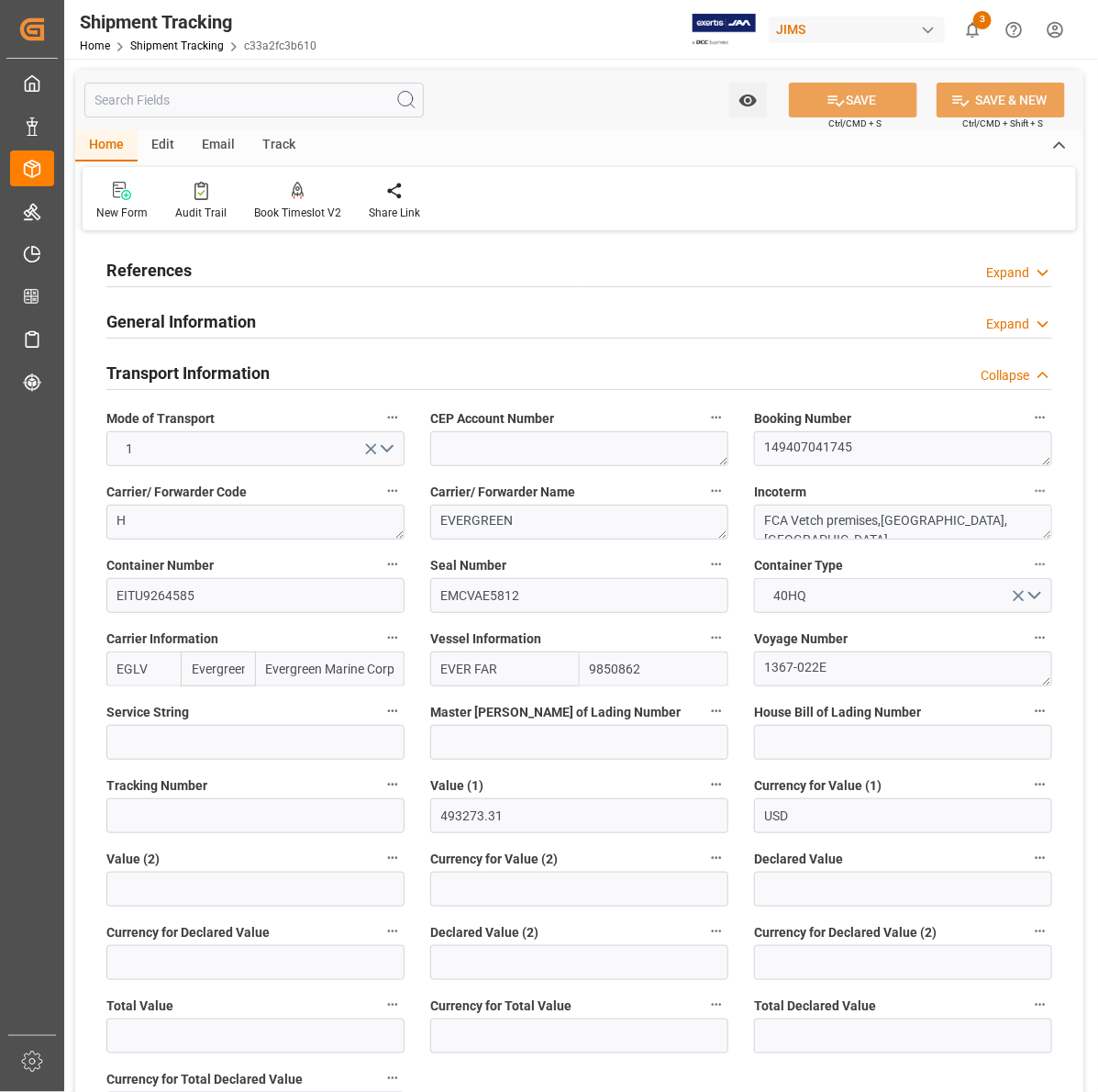 click on "Transport Information" at bounding box center (188, 373) 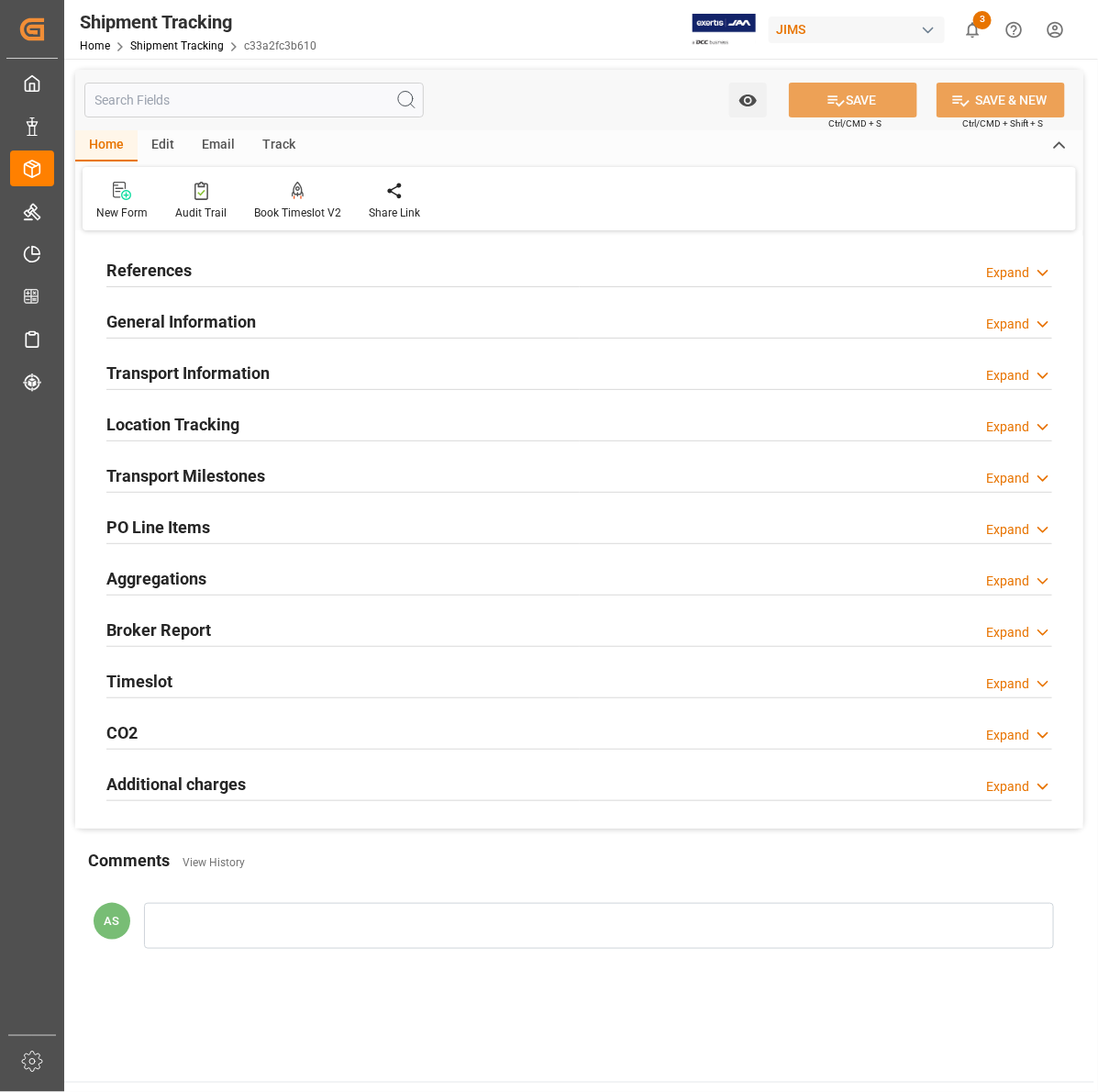 click on "Location Tracking" at bounding box center (172, 424) 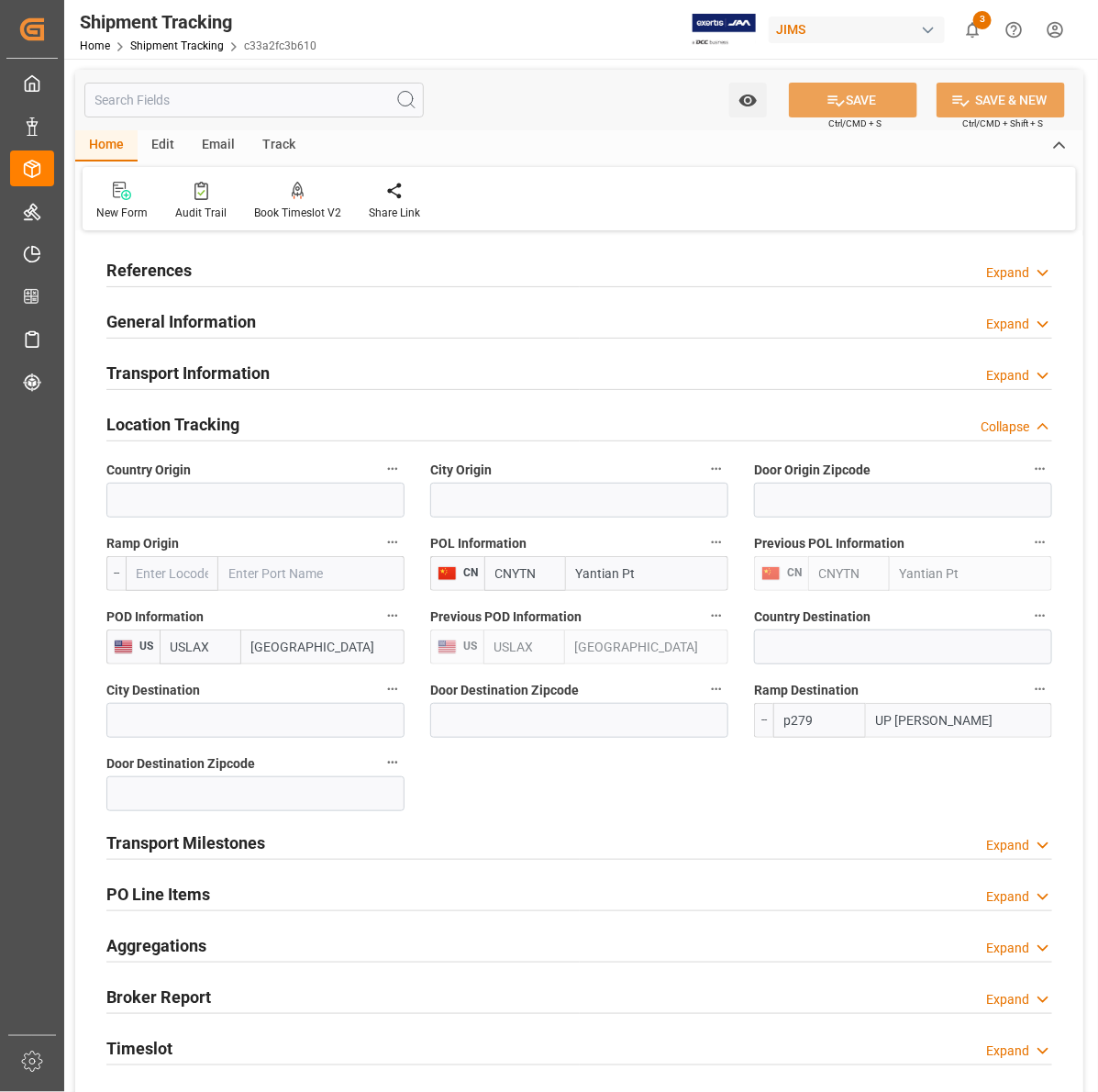 click on "References" at bounding box center (149, 270) 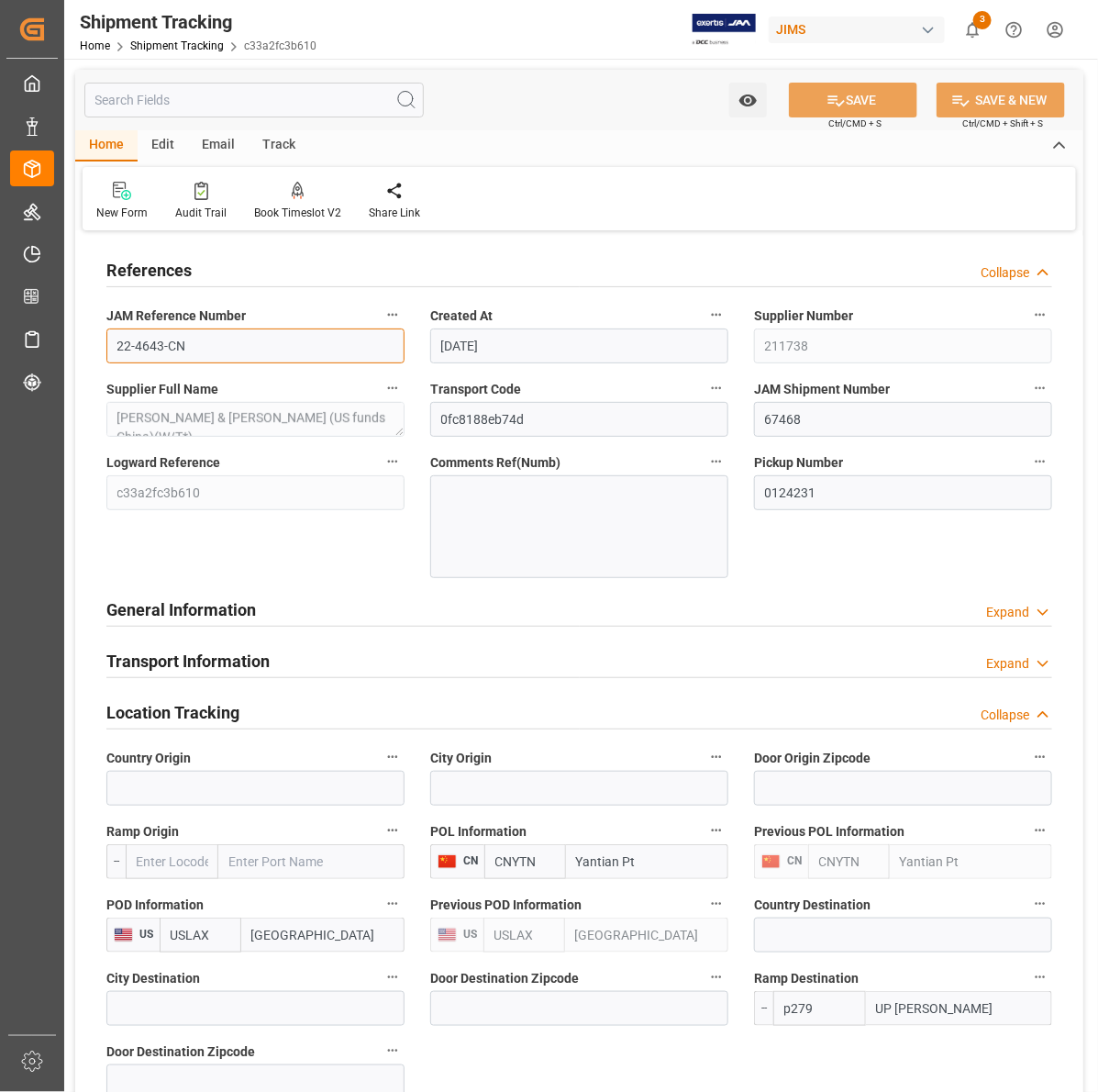 drag, startPoint x: 214, startPoint y: 340, endPoint x: 67, endPoint y: 335, distance: 147.08501 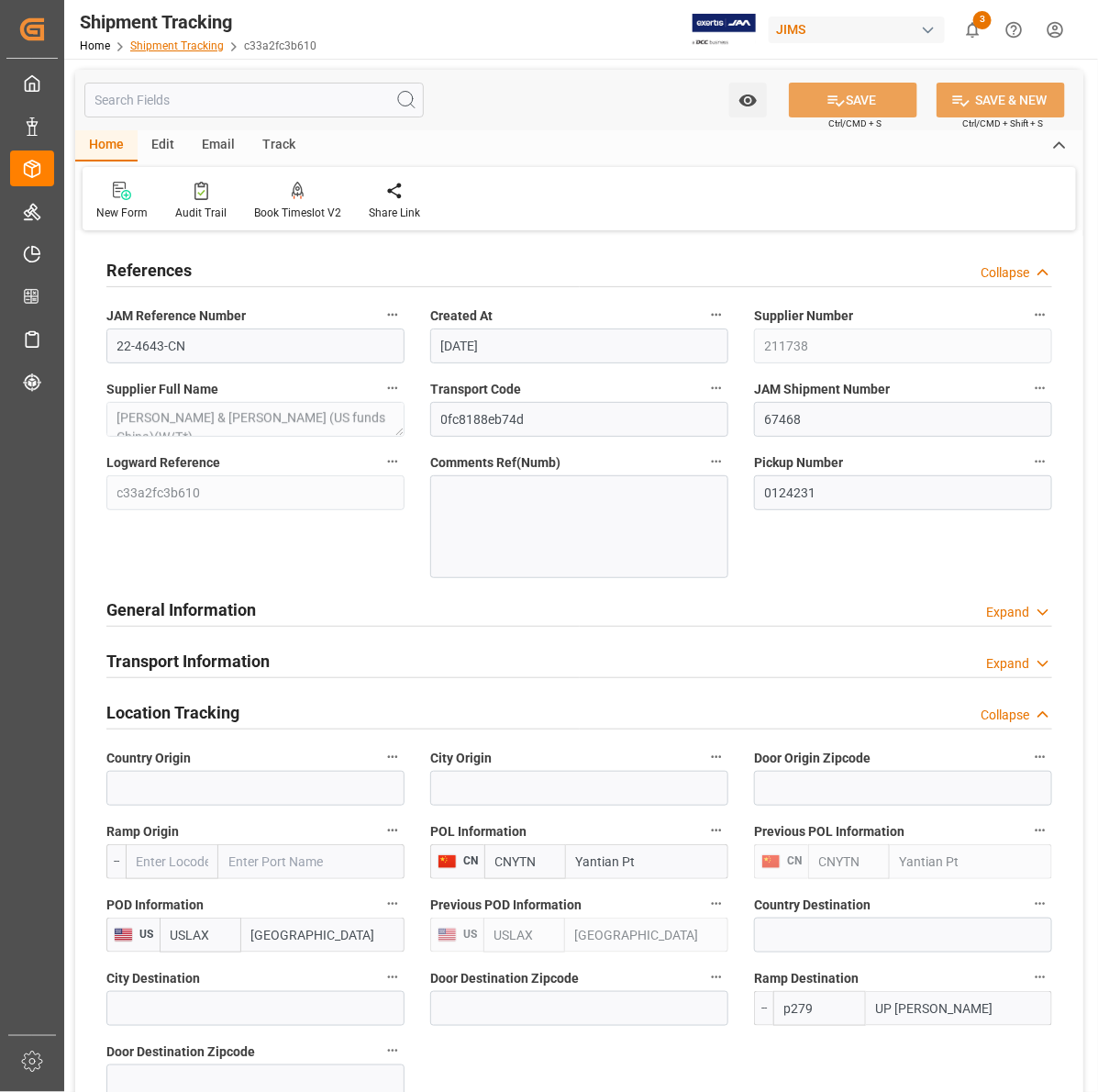 click on "Shipment Tracking" at bounding box center (177, 46) 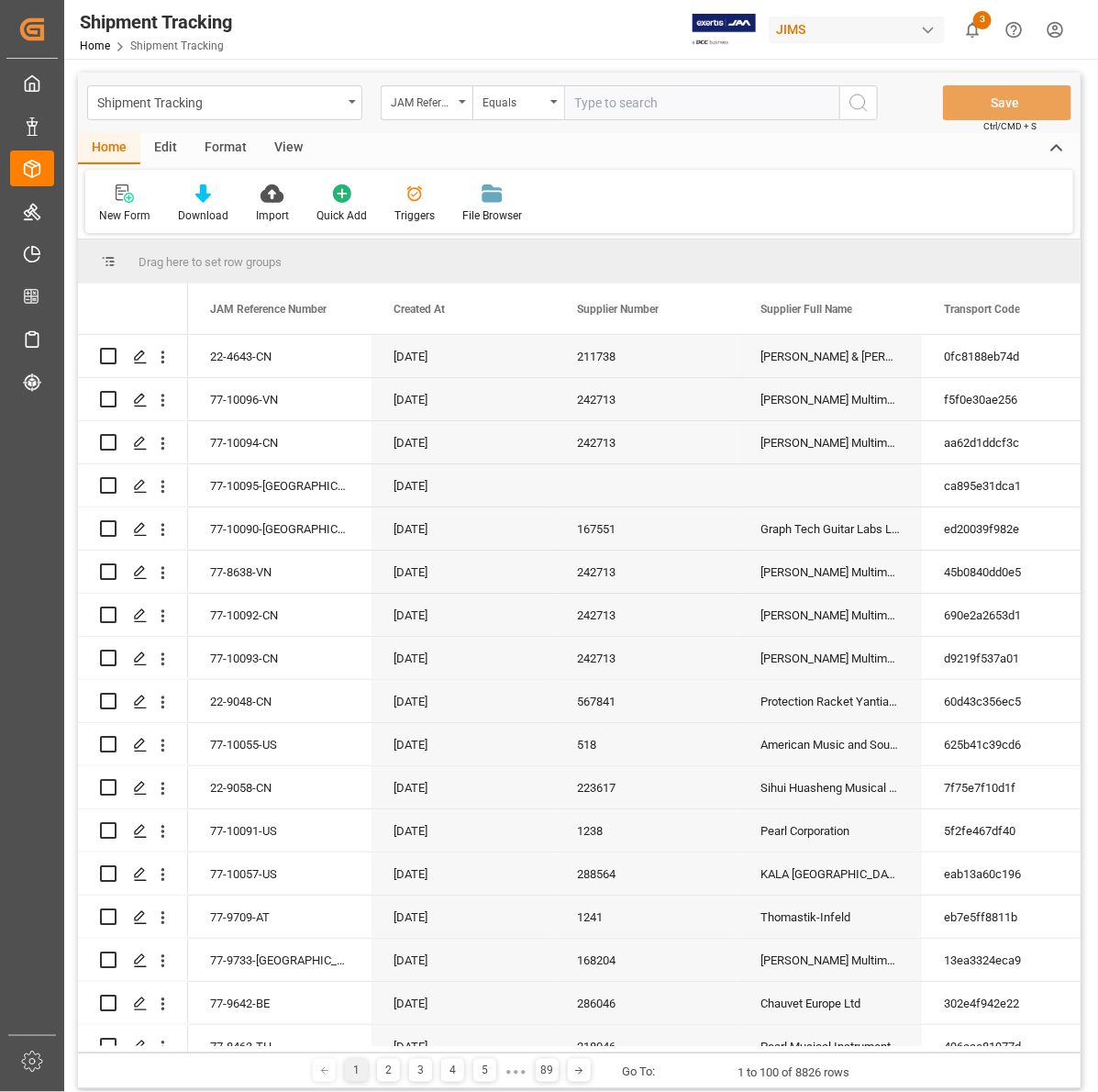 click at bounding box center (702, 103) 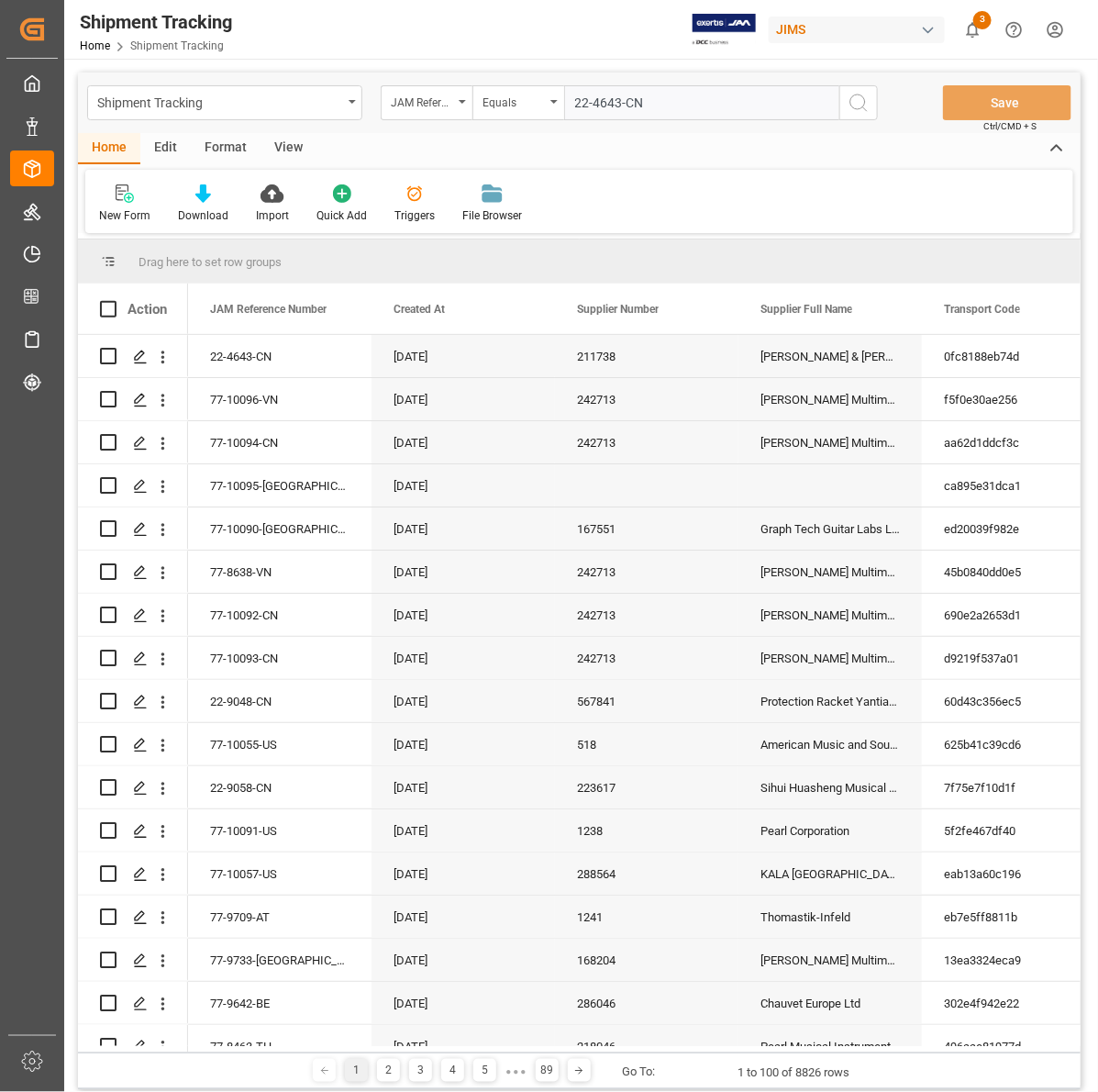 type on "22-4643-CN" 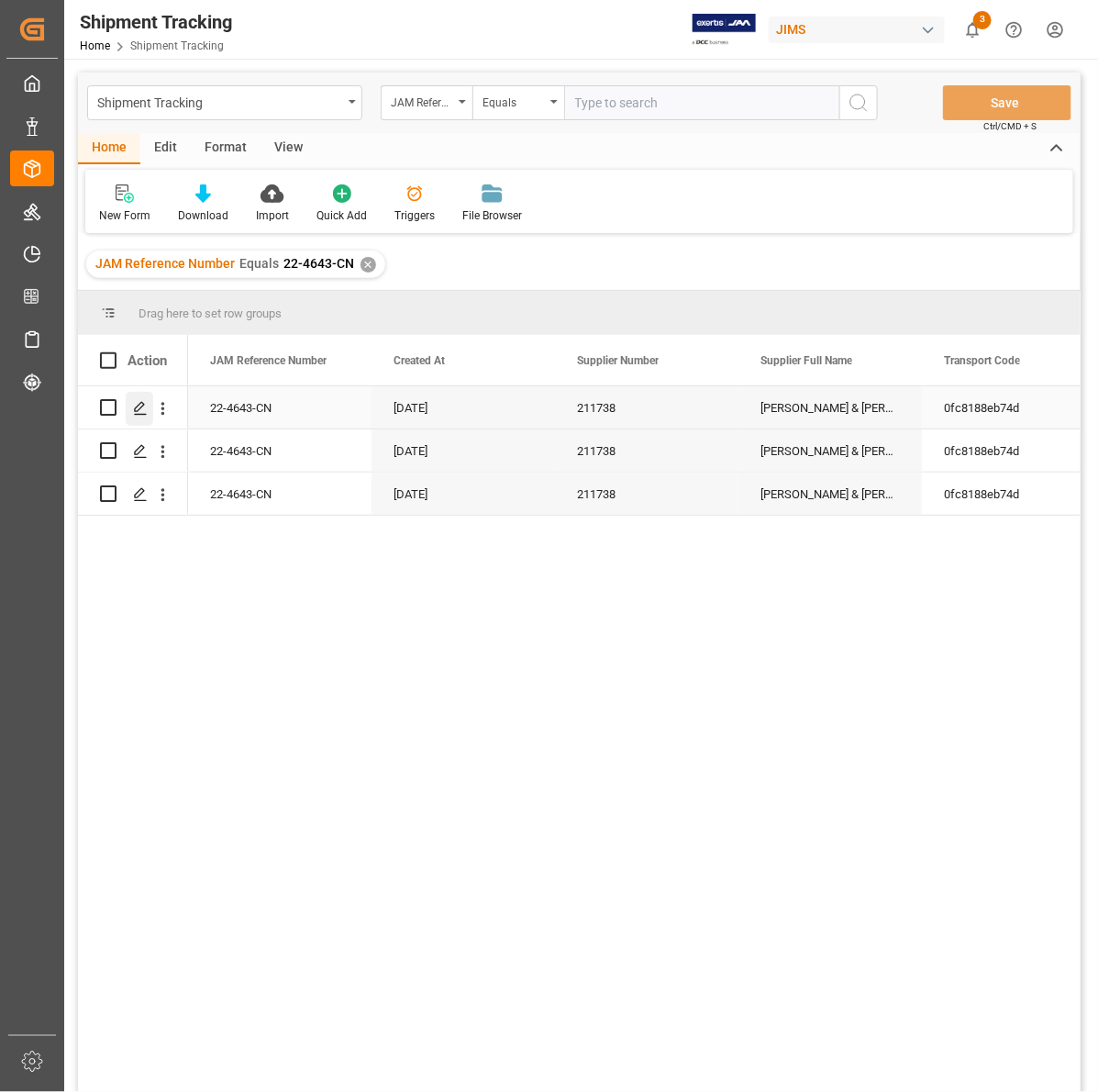 click 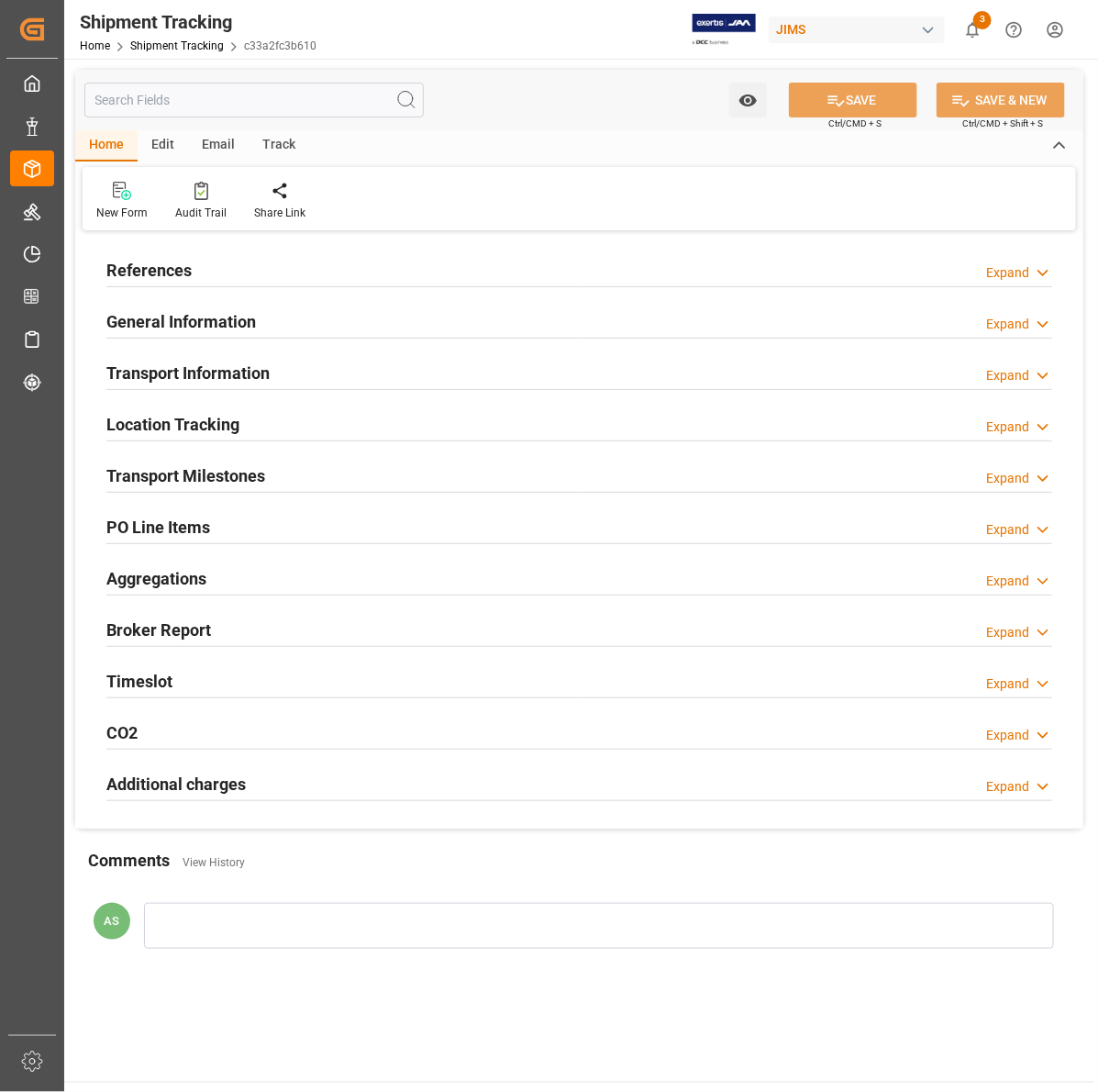 type on "CNYTN" 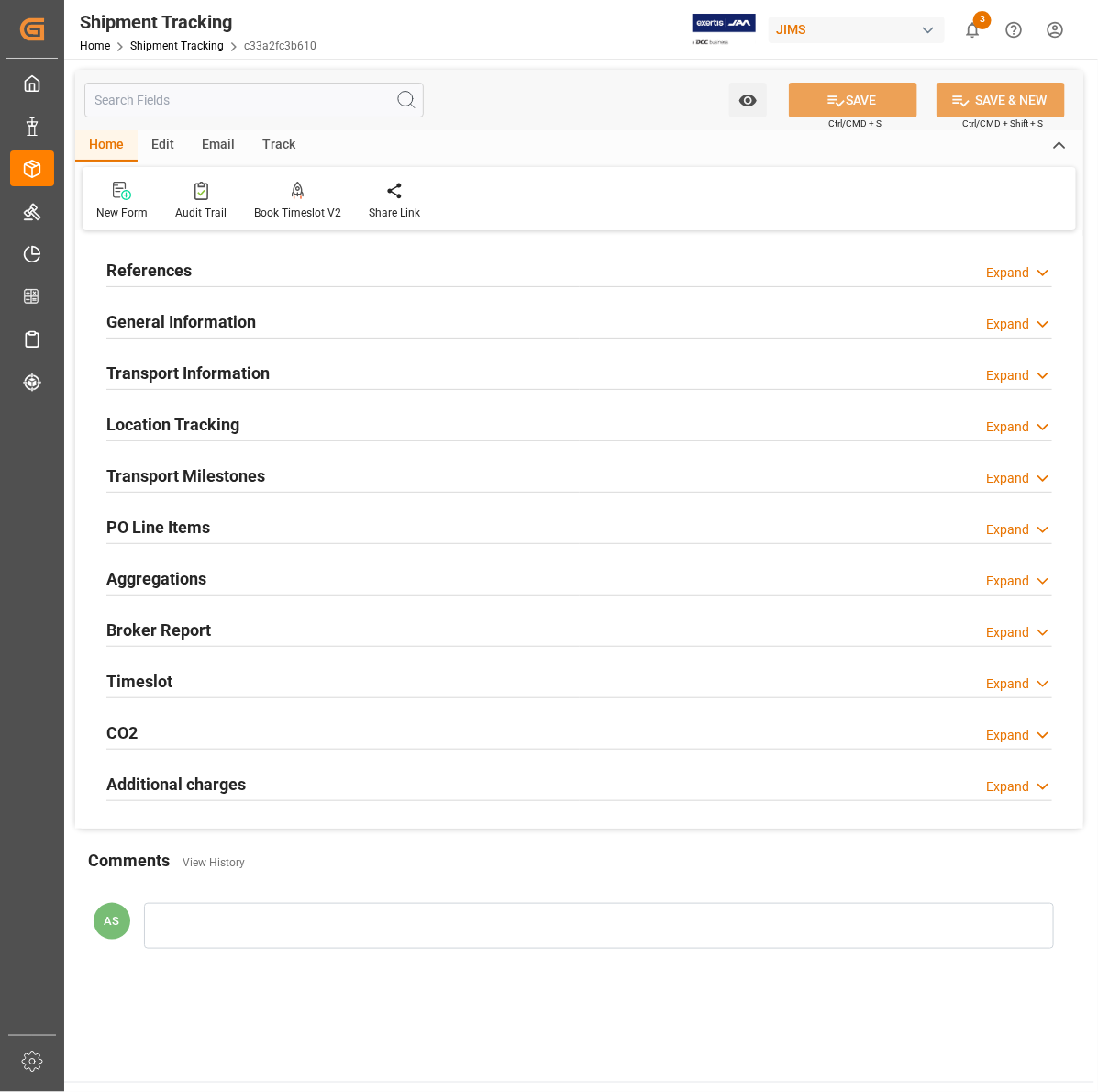 click on "Transport Milestones" at bounding box center [185, 475] 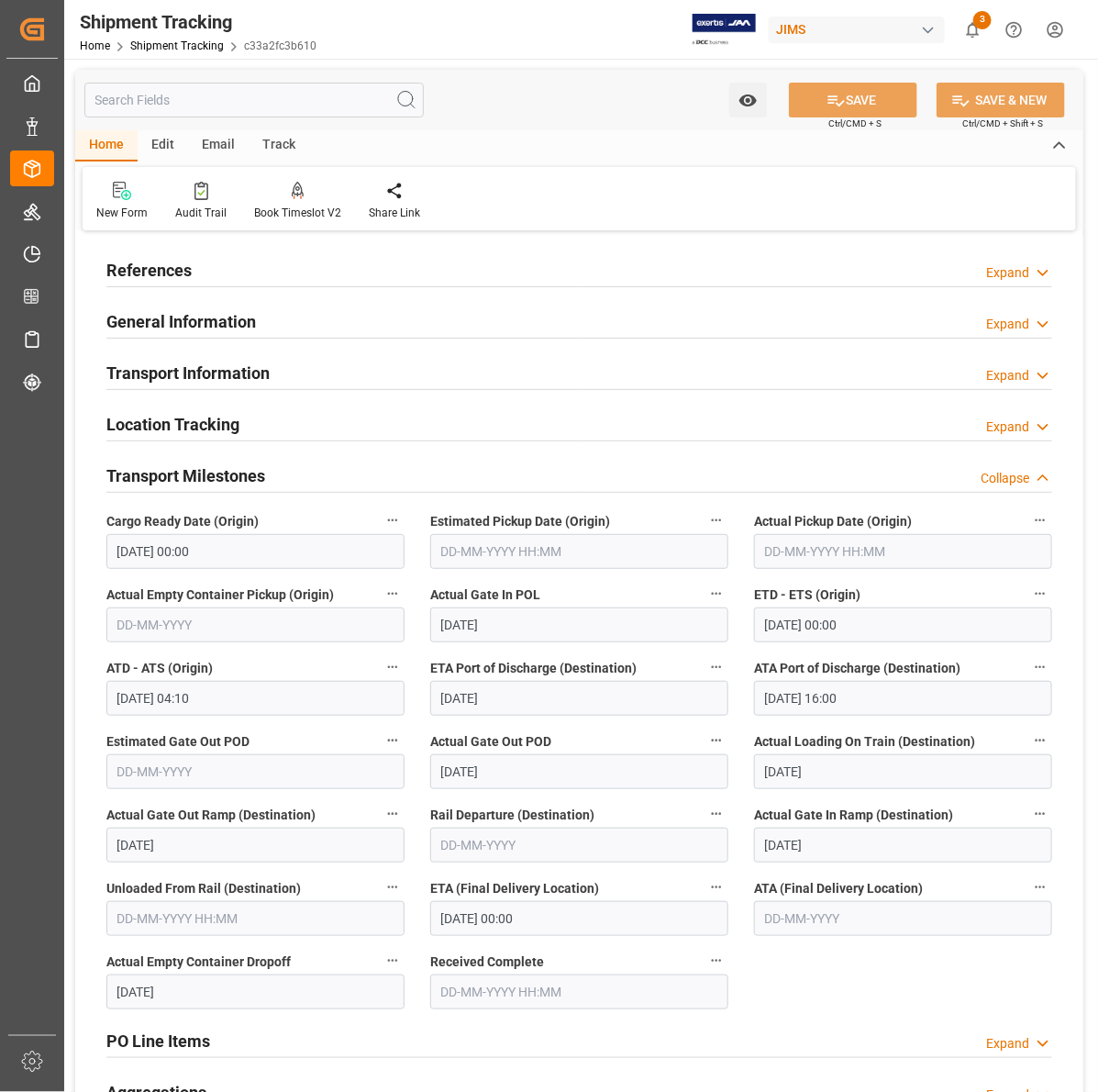 click on "Transport Milestones" at bounding box center [185, 475] 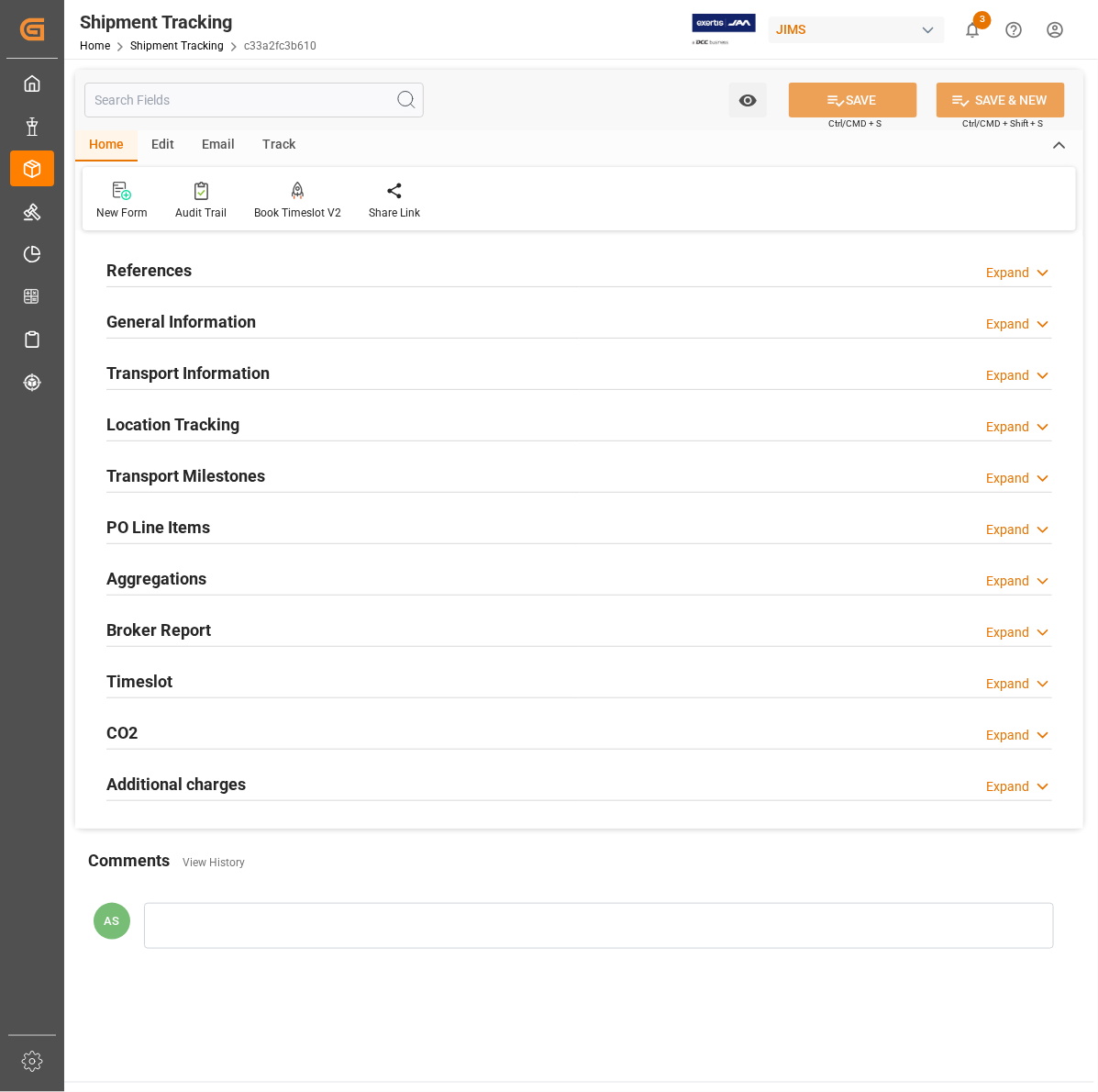 click on "Location Tracking" at bounding box center [172, 424] 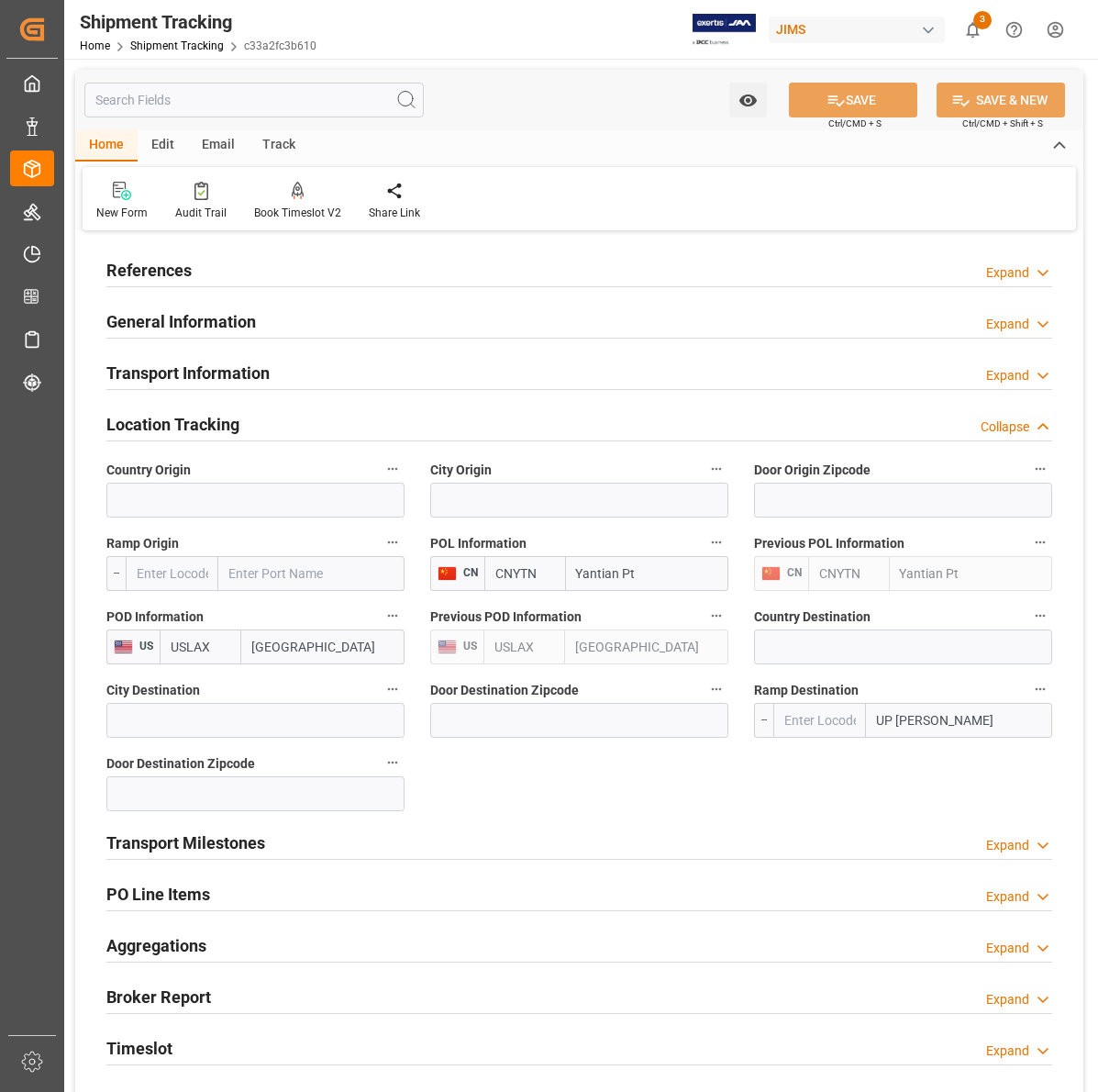 scroll, scrollTop: 0, scrollLeft: 0, axis: both 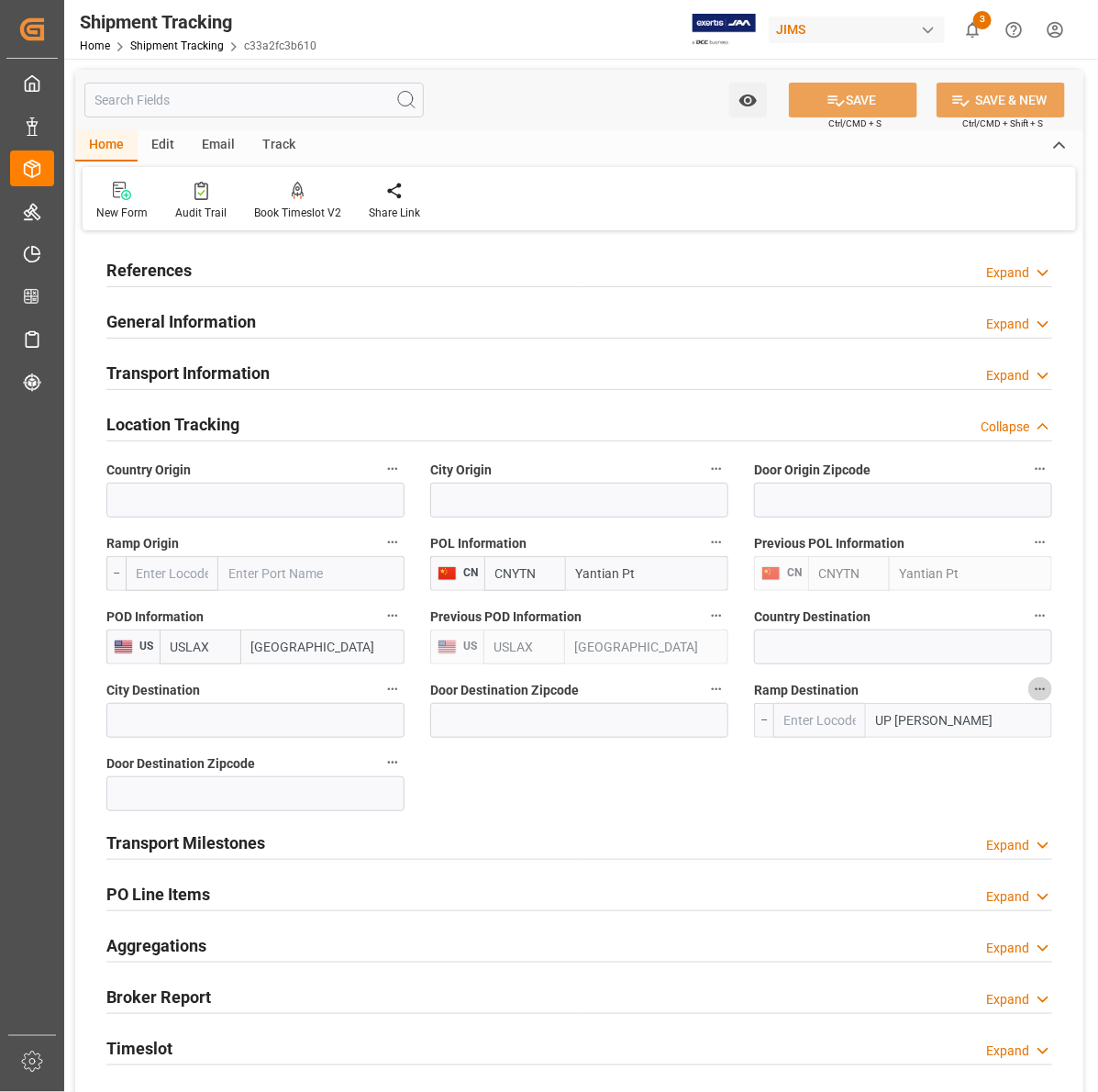 click 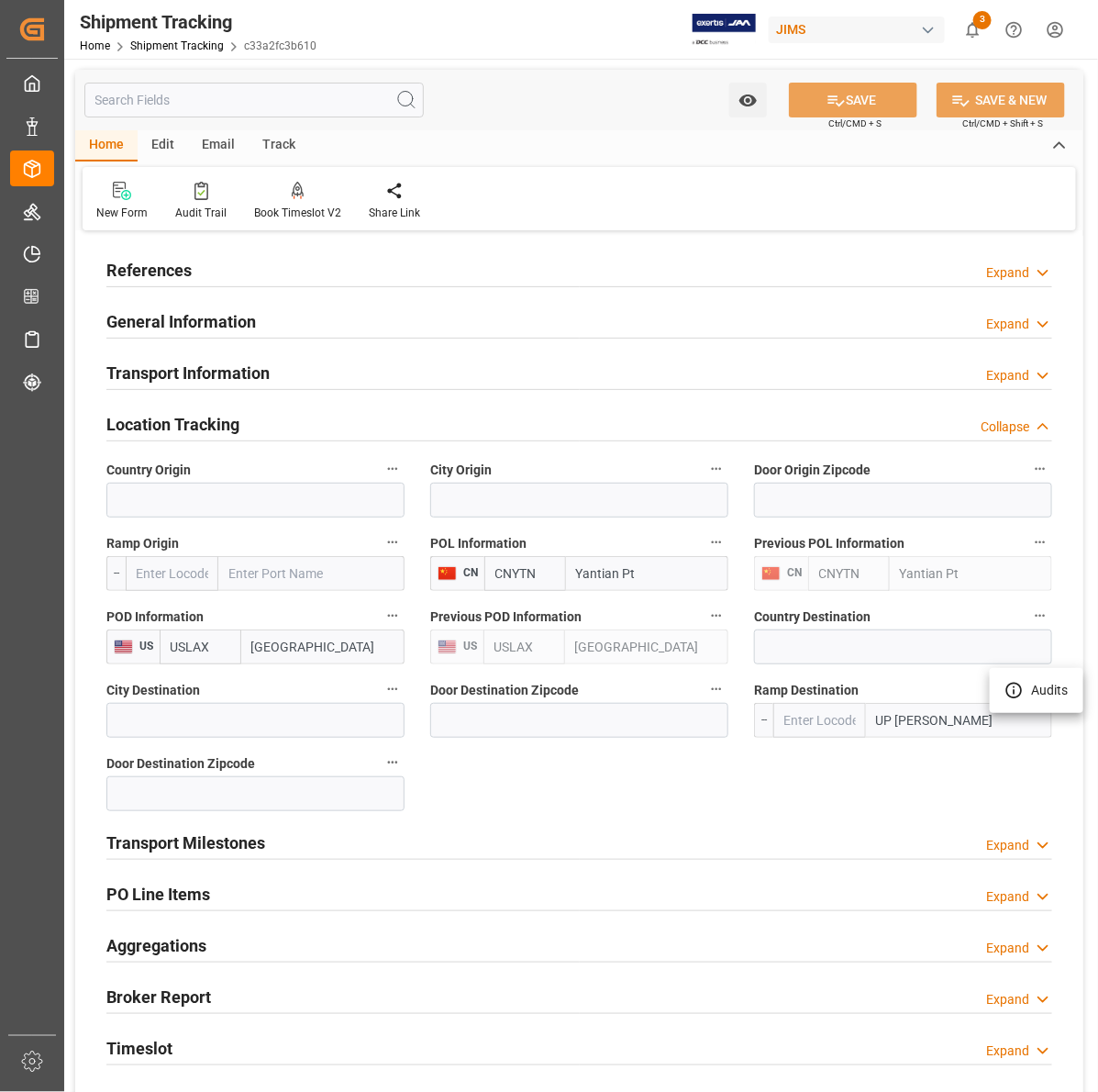 click at bounding box center [549, 546] 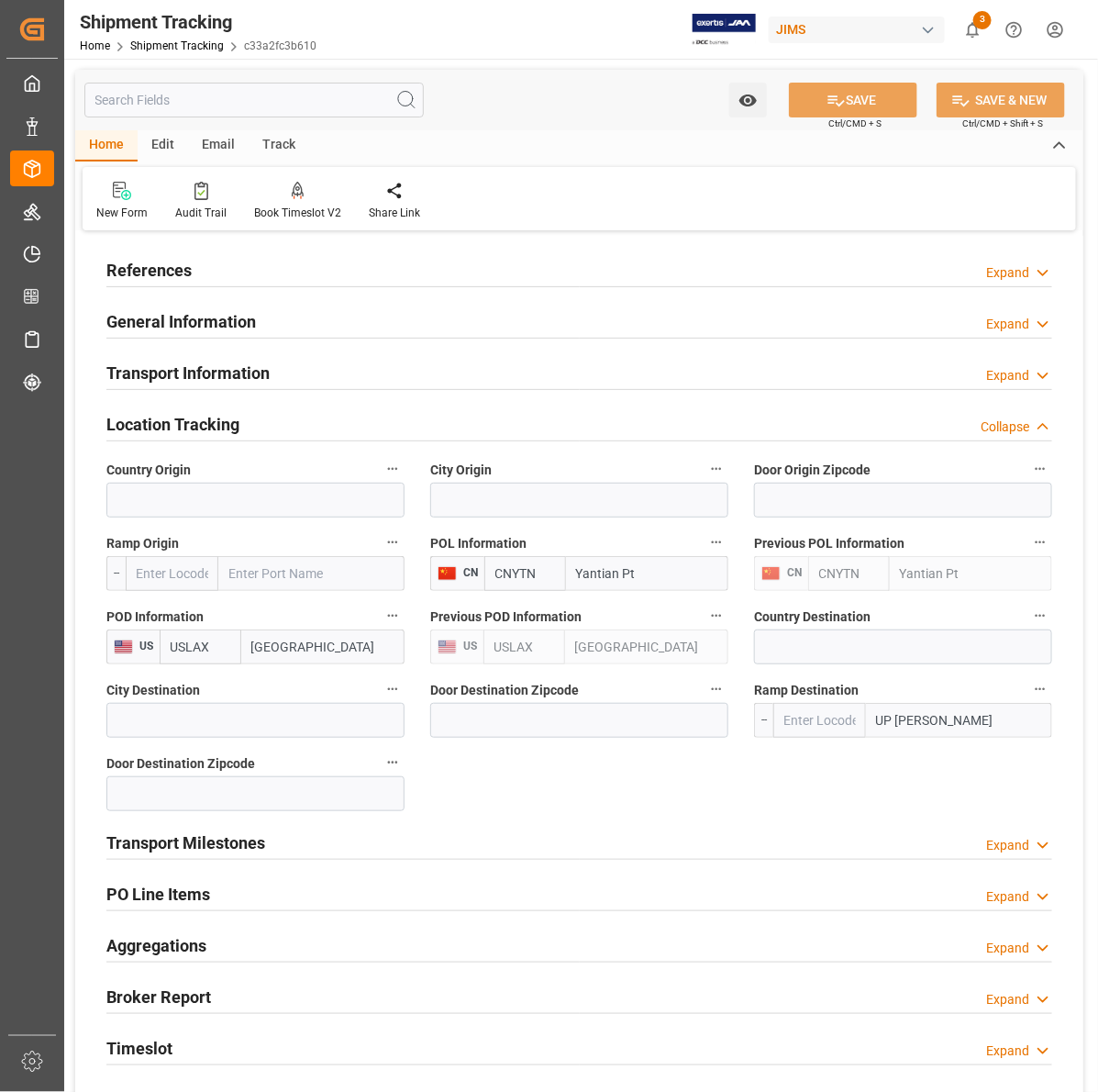 click on "UP [PERSON_NAME]" at bounding box center [959, 720] 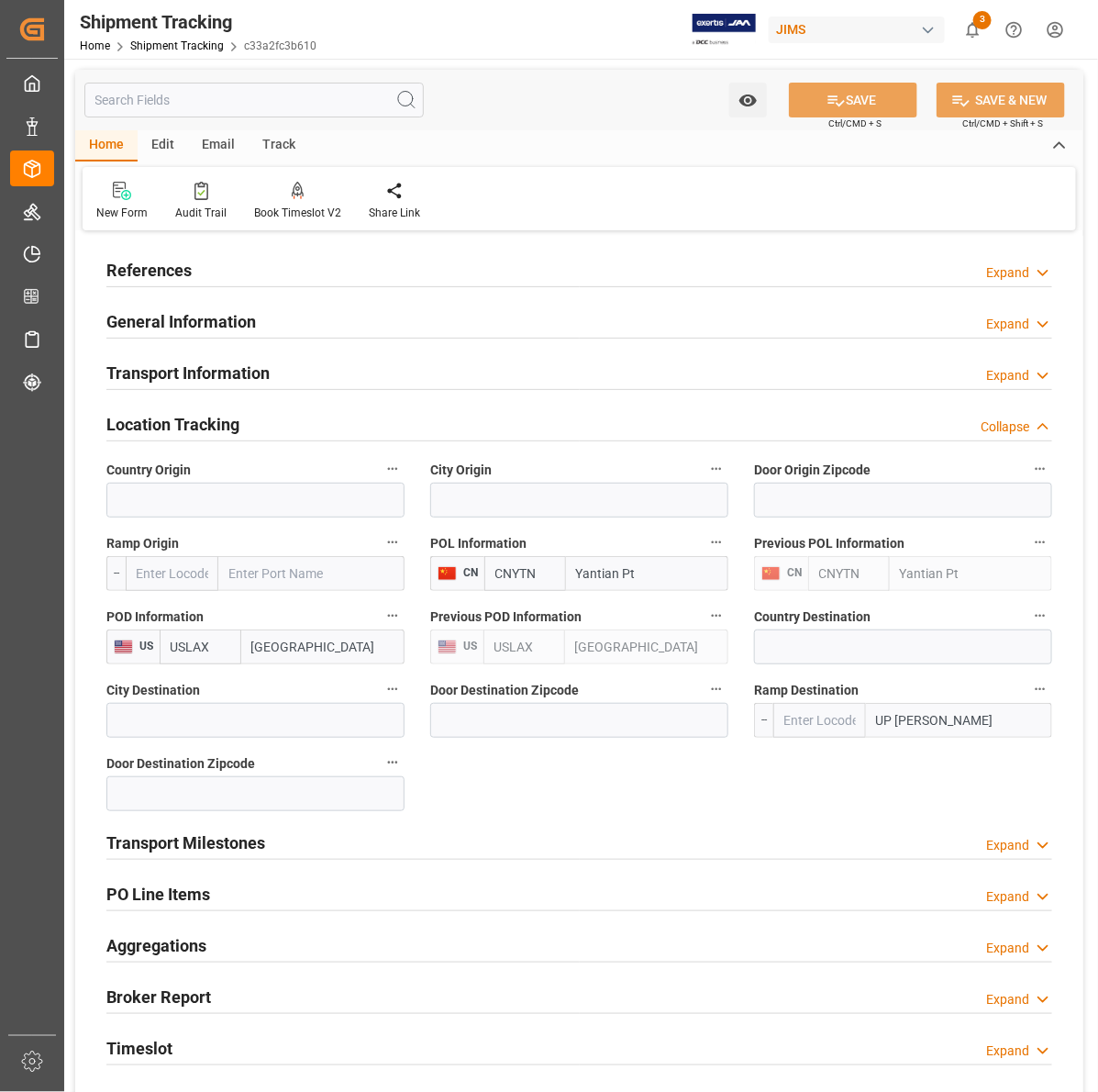 click on "UP [PERSON_NAME]" at bounding box center (913, 720) 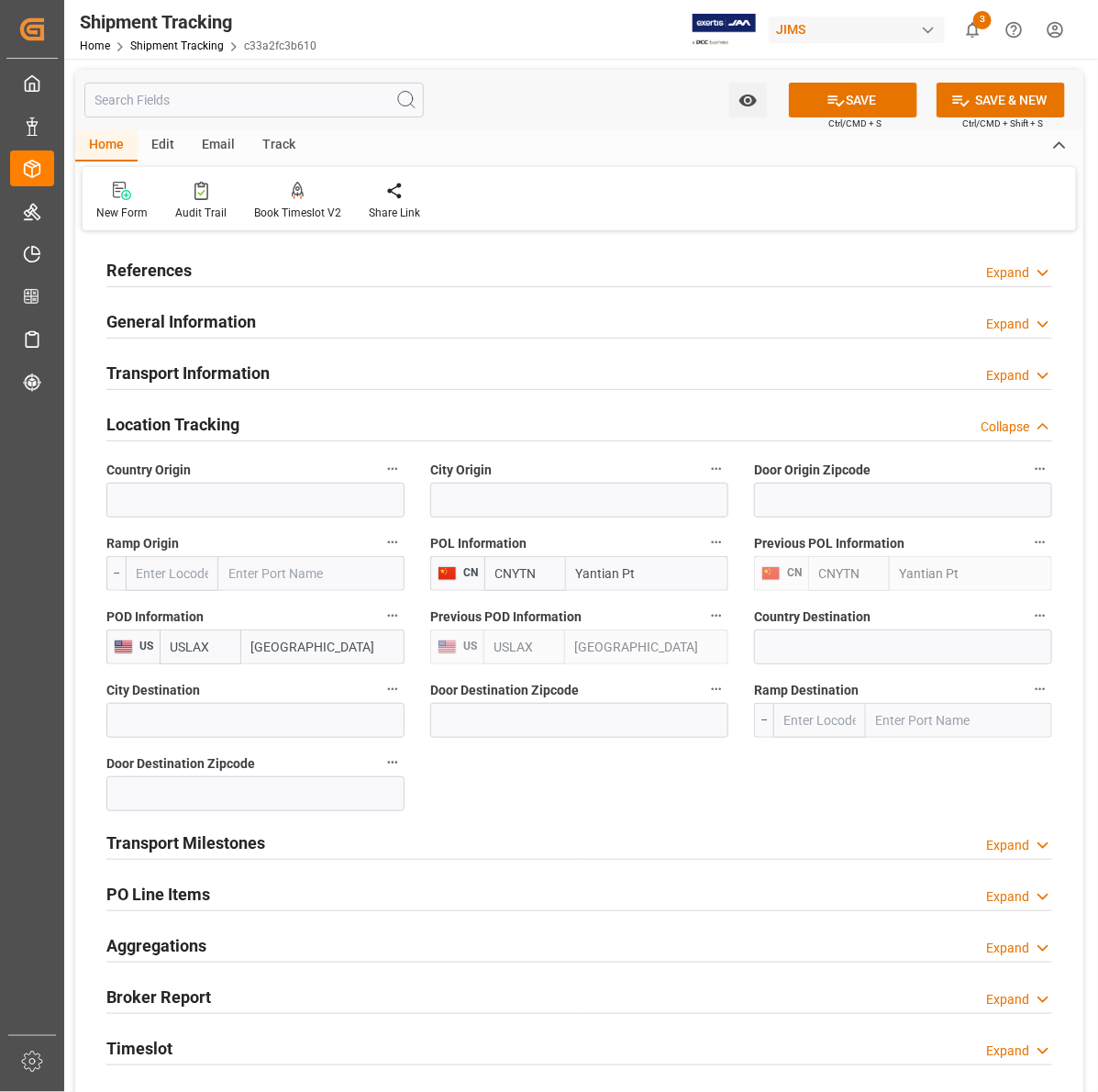 type 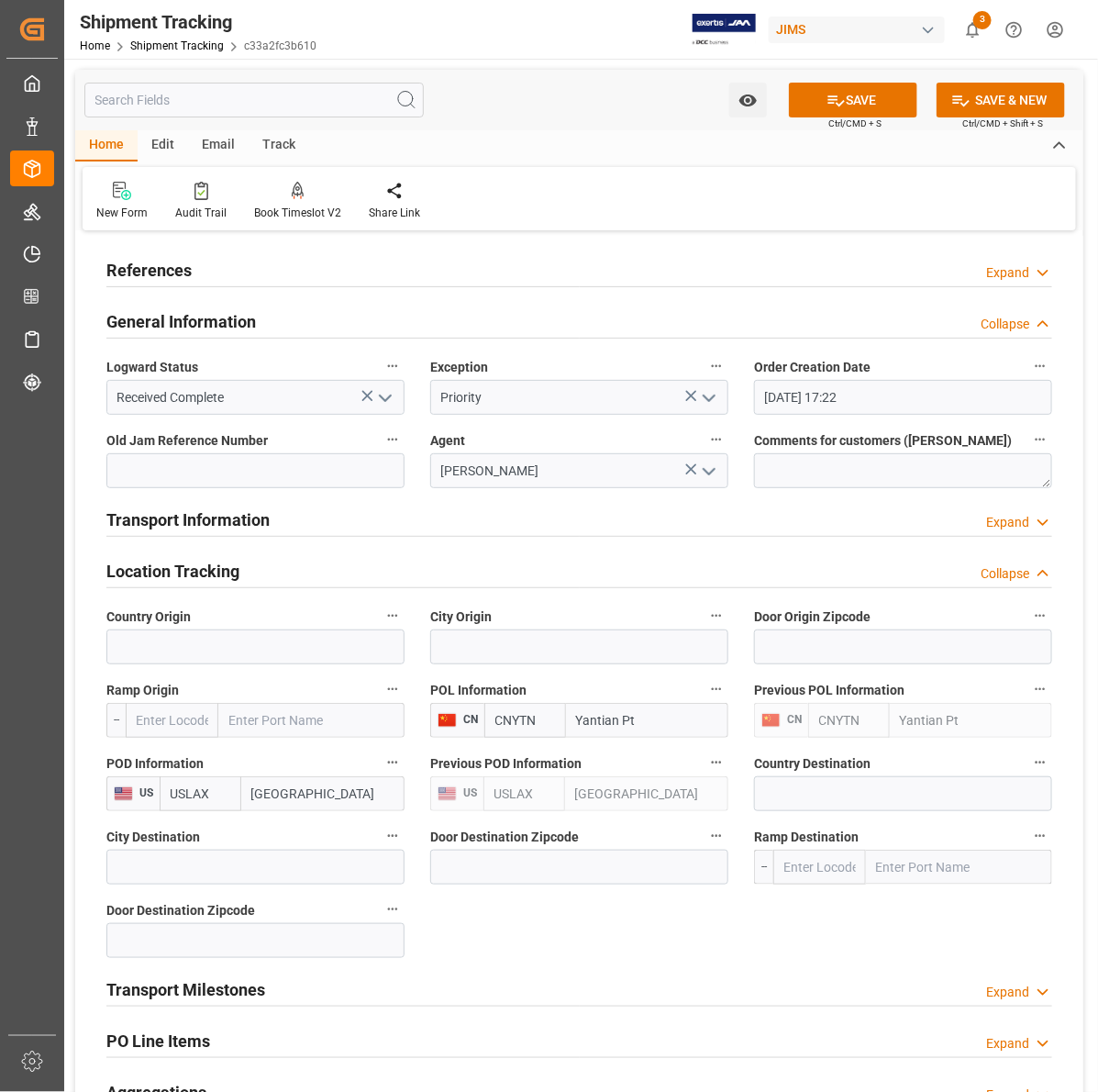 click on "General Information" at bounding box center (181, 321) 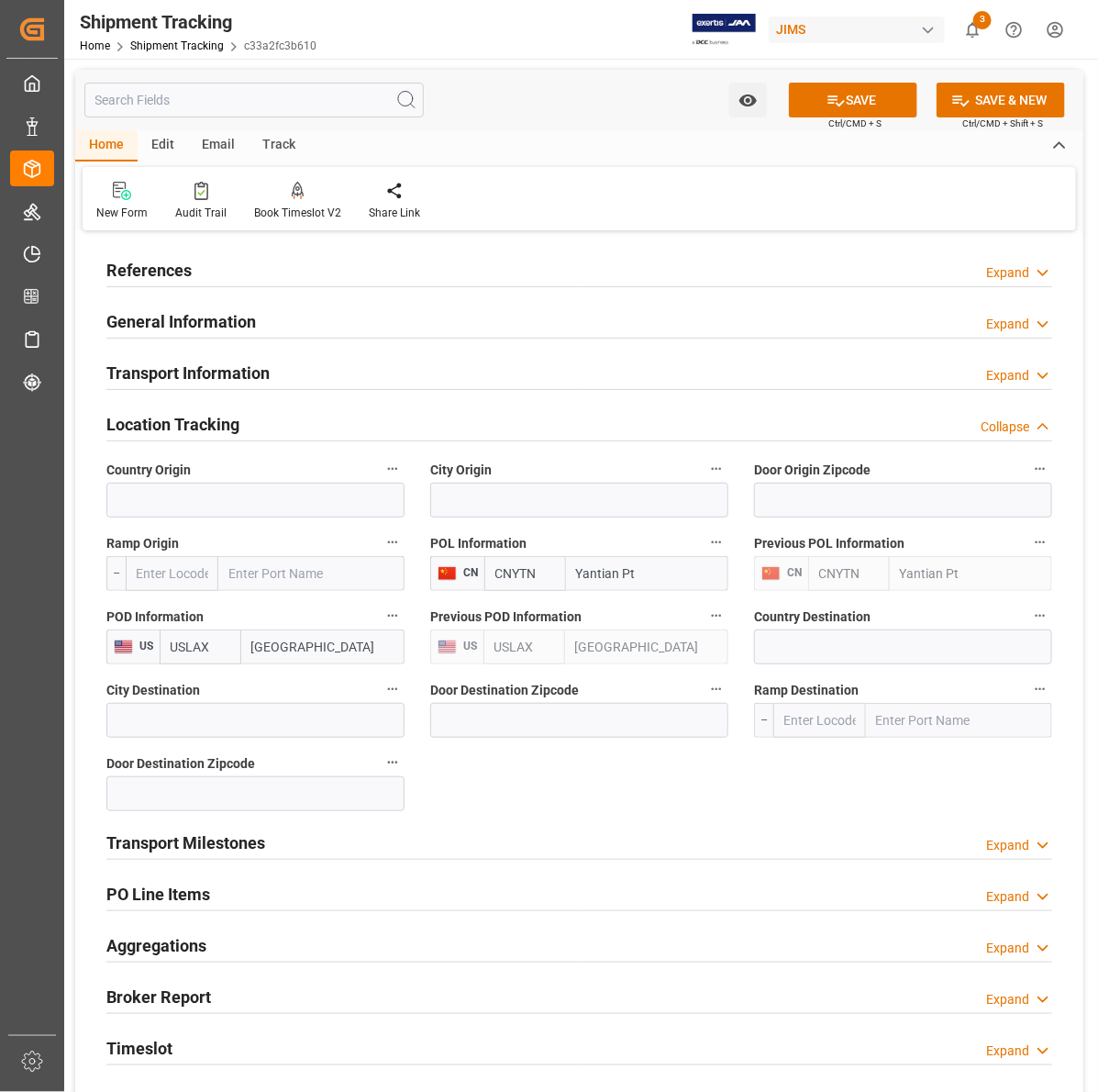click on "References" at bounding box center (149, 270) 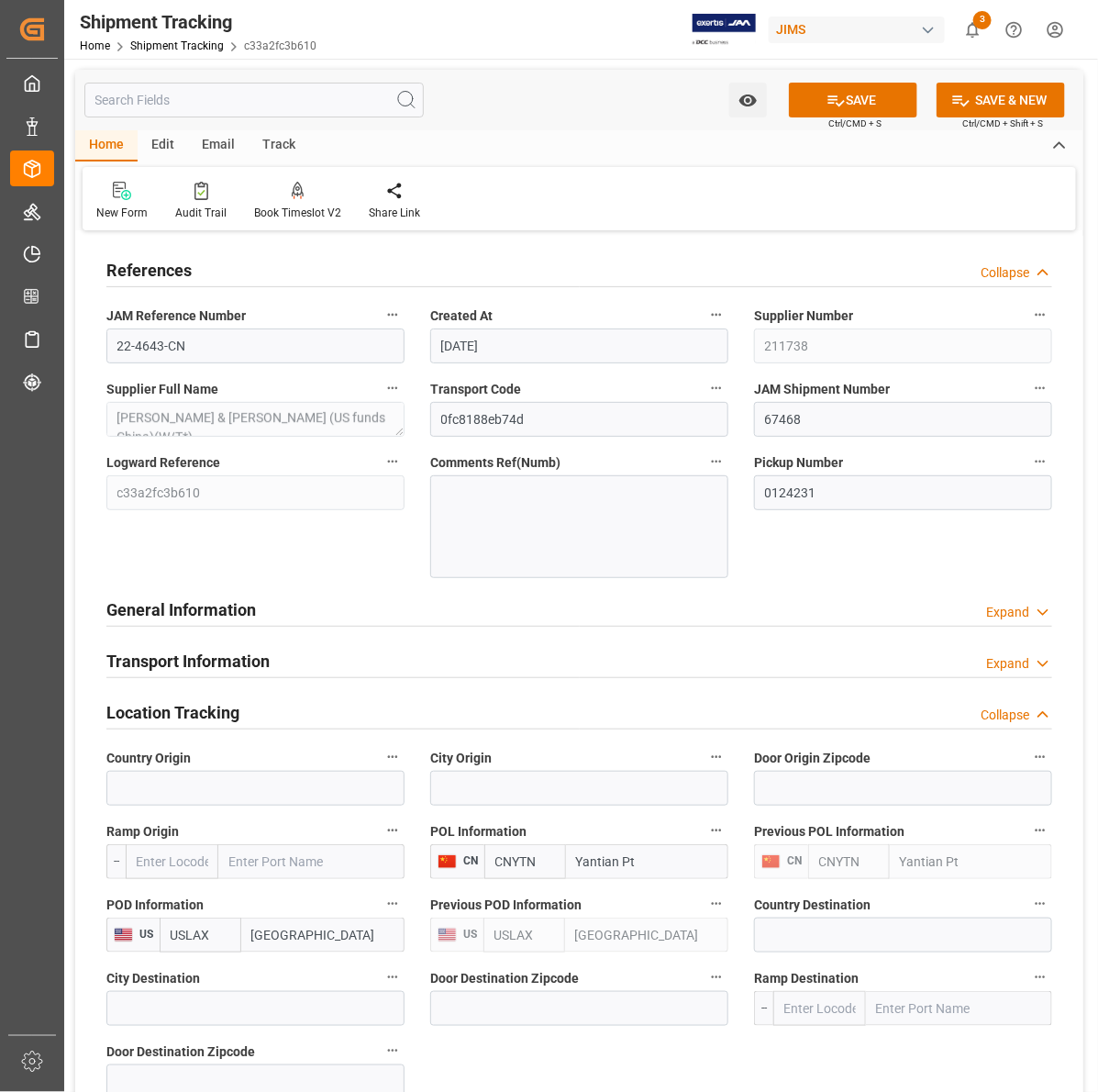 click on "References" at bounding box center (149, 270) 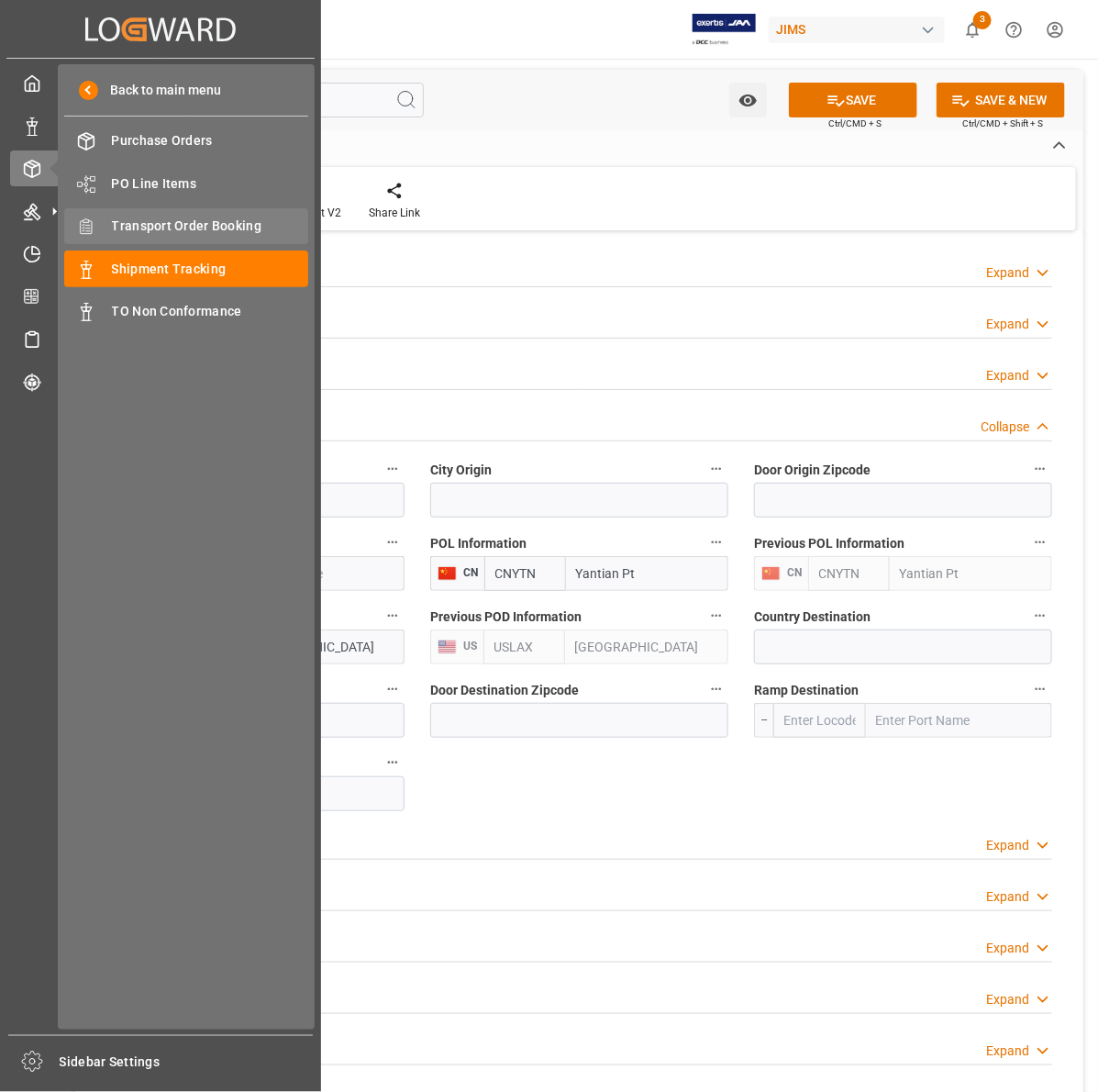 click on "Transport Order Booking" at bounding box center (210, 226) 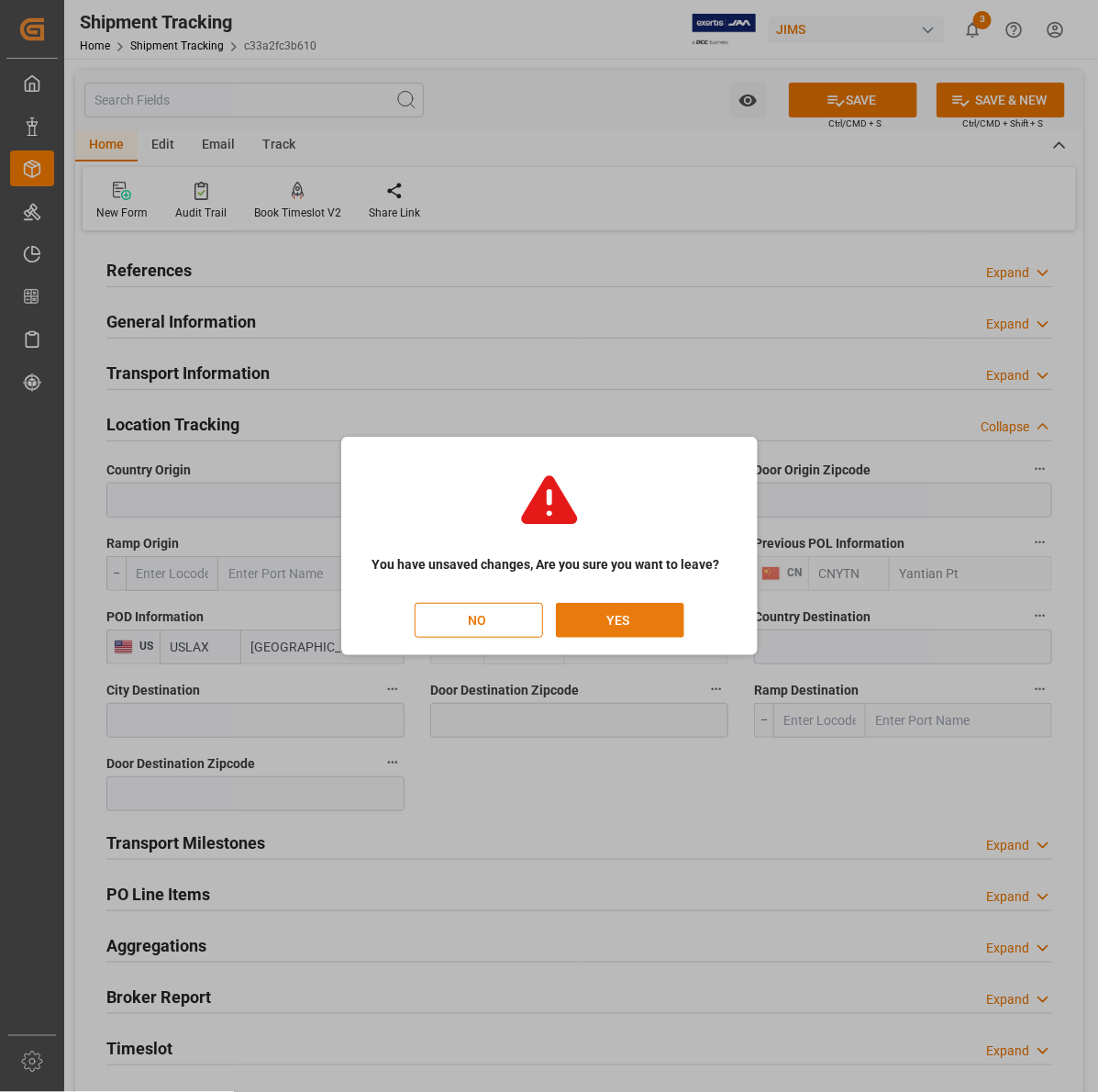 click on "YES" at bounding box center [620, 620] 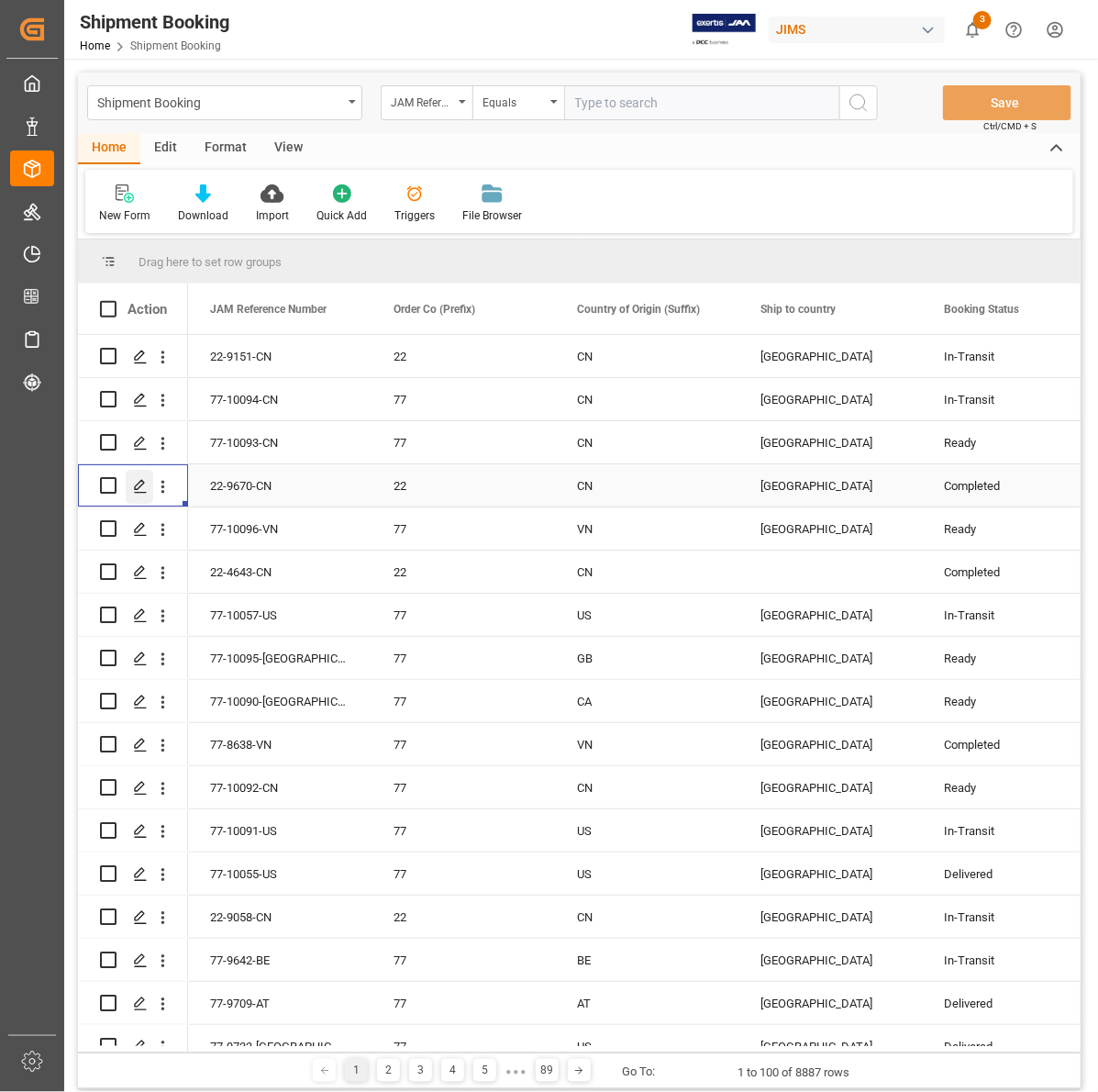 click 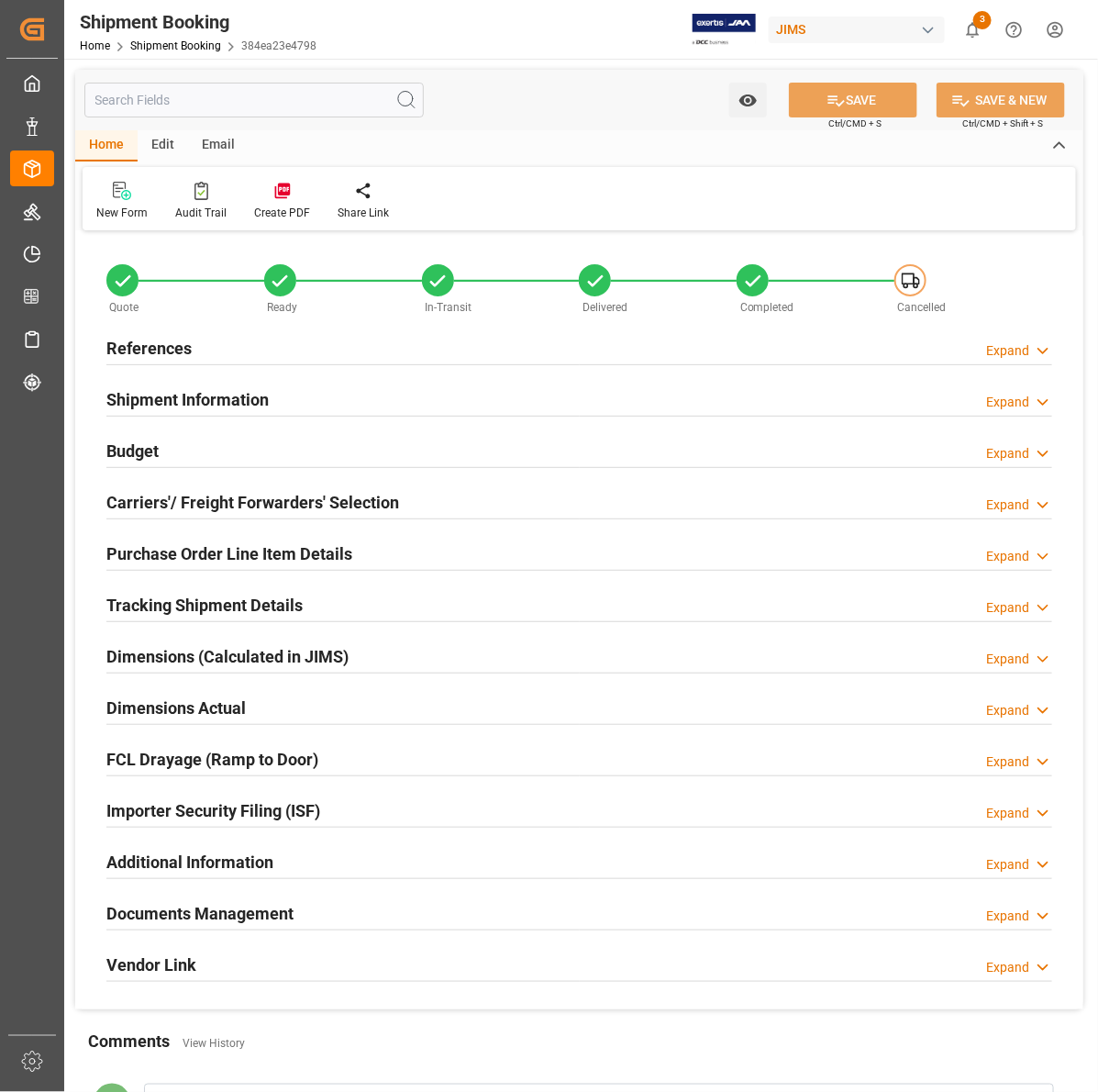 type on "31" 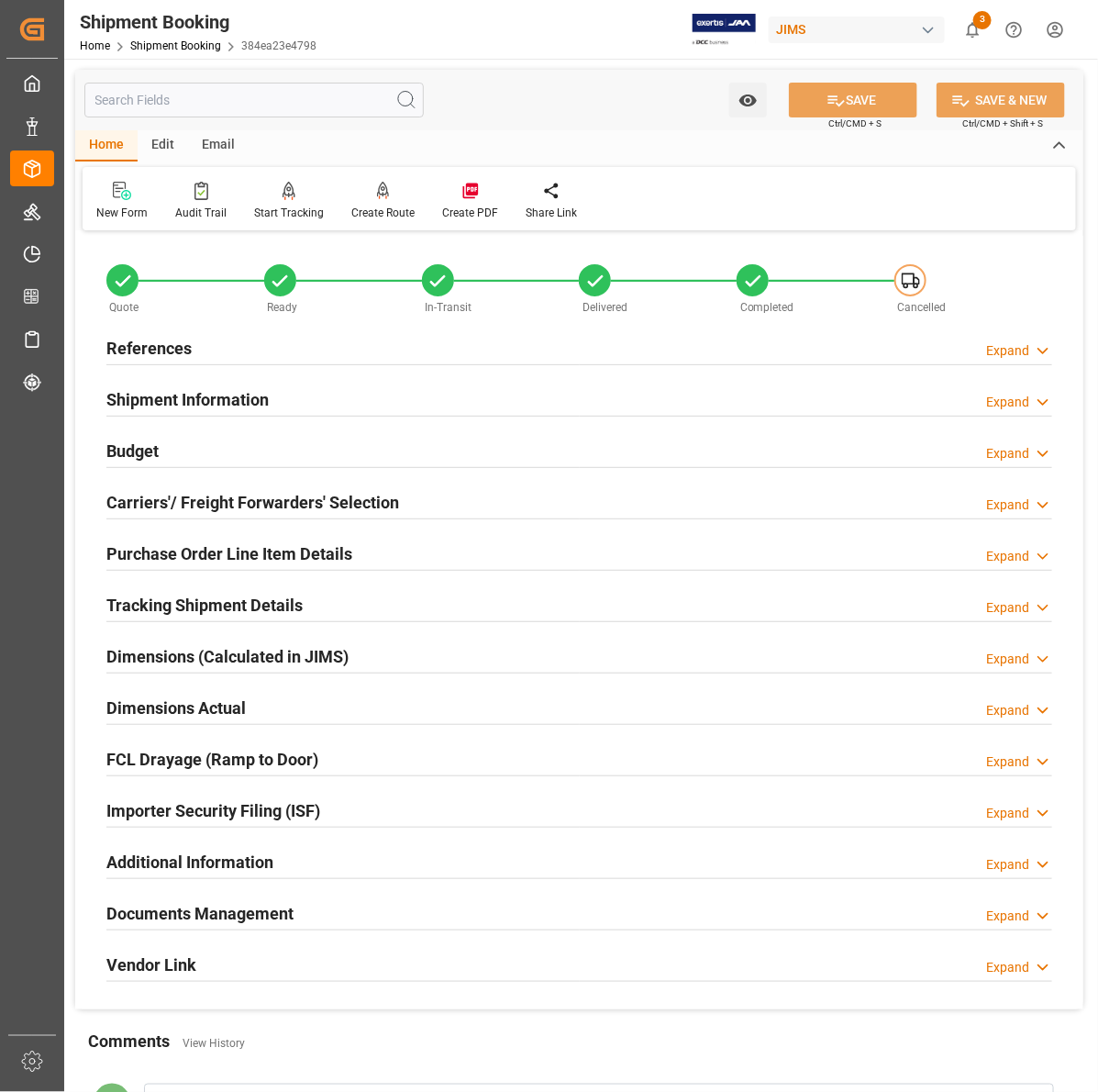 click on "References" at bounding box center (149, 348) 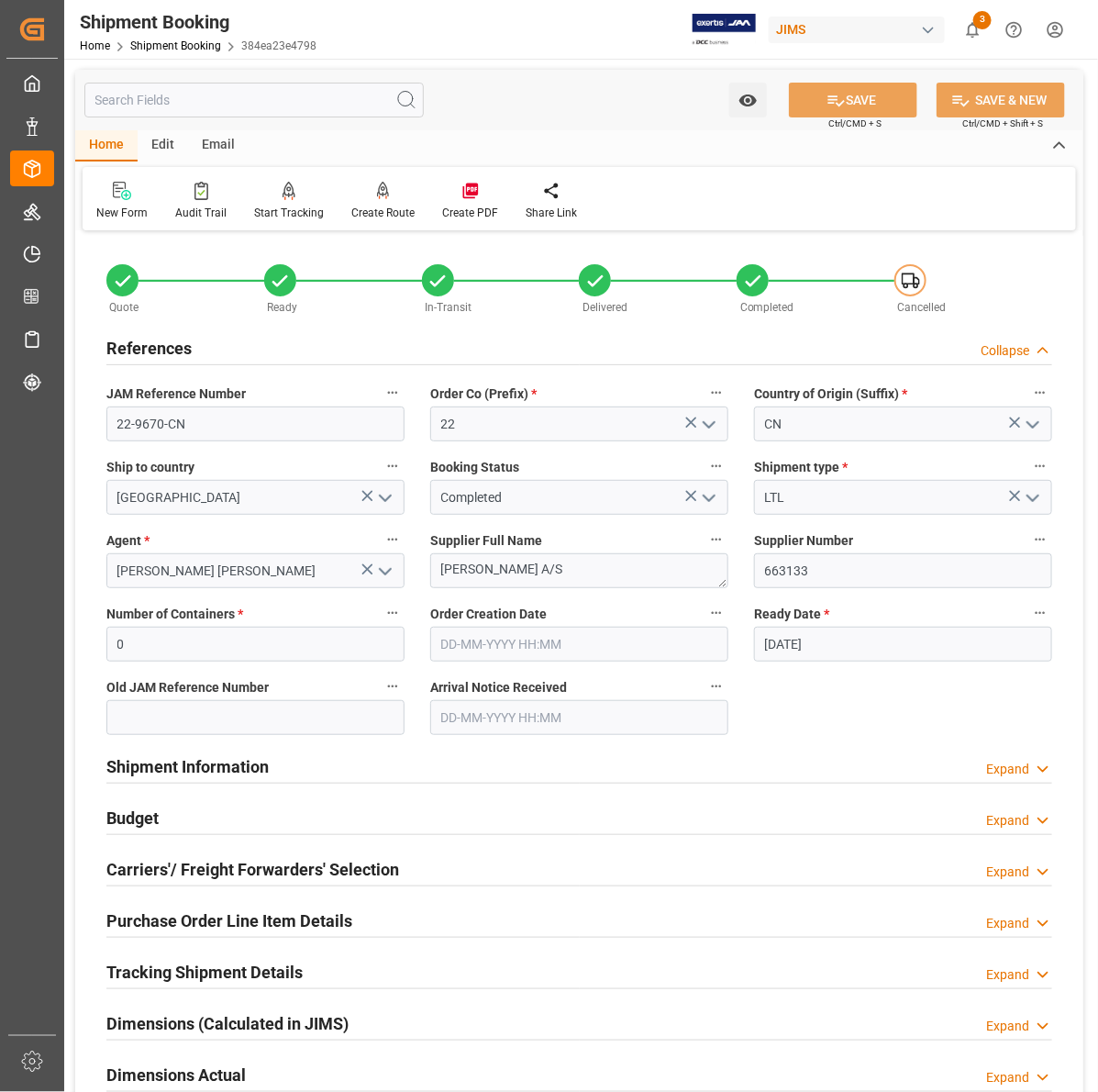 click on "References" at bounding box center [149, 348] 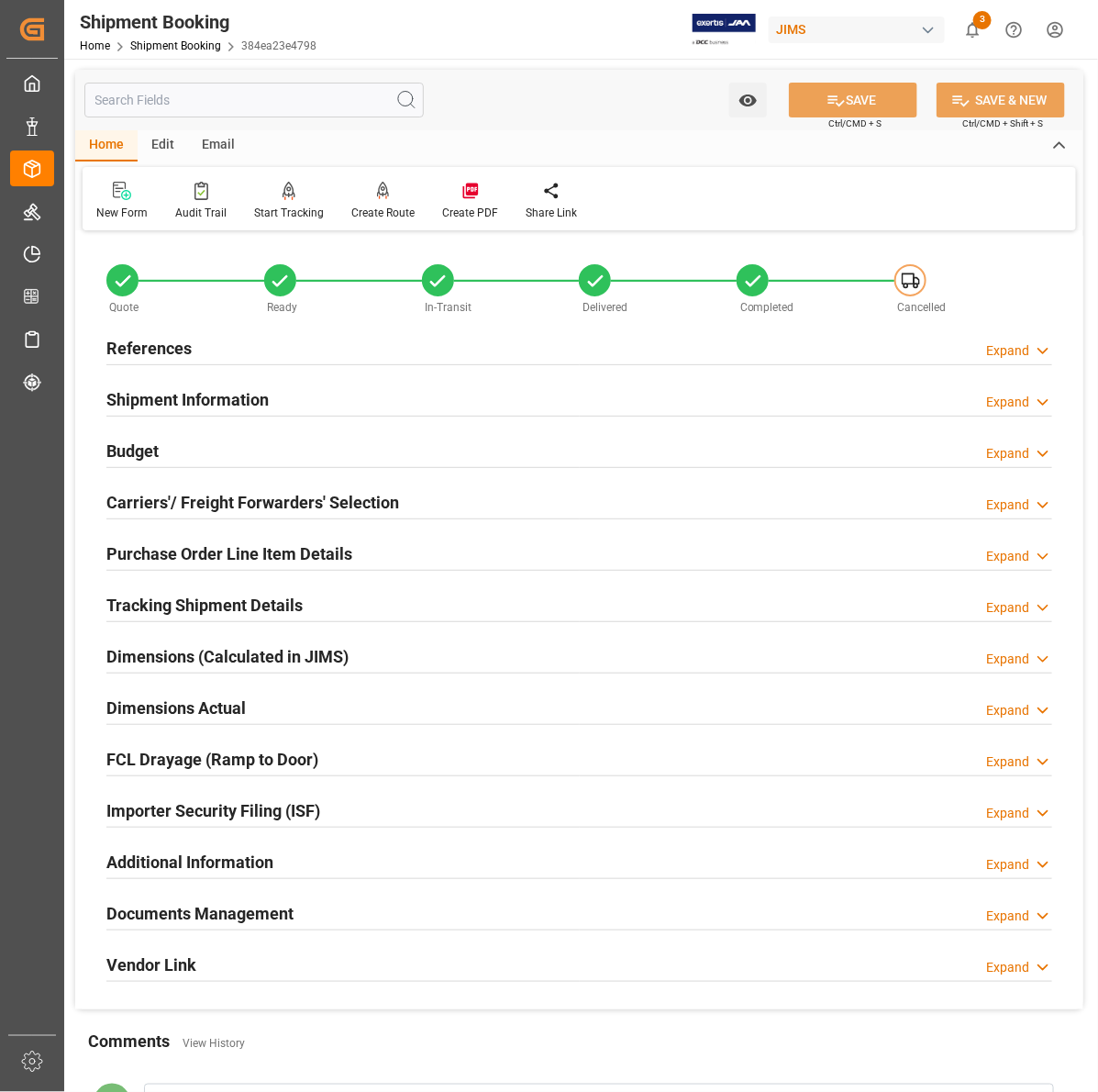 click on "Shipment Information" at bounding box center [187, 399] 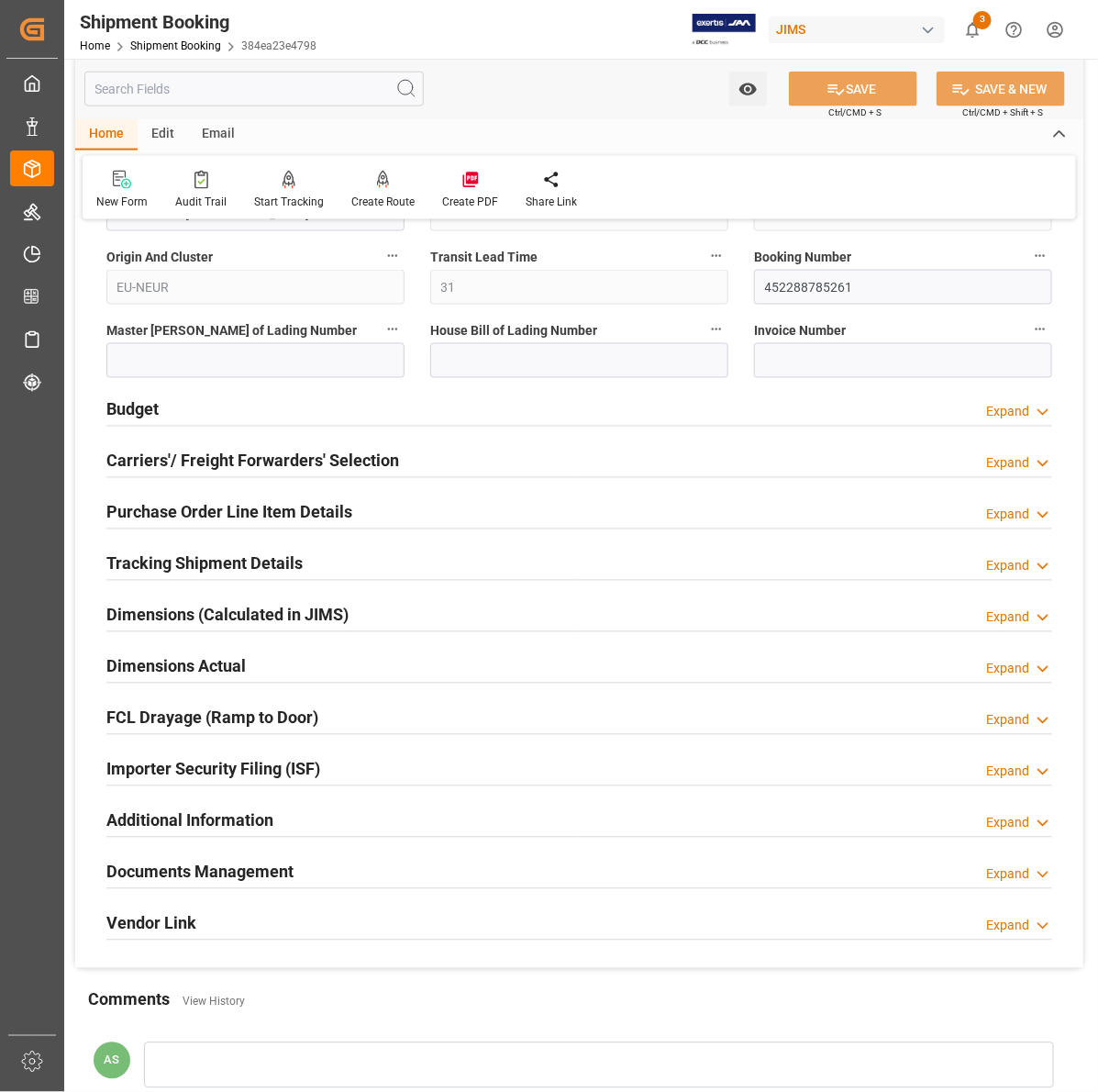 scroll, scrollTop: 803, scrollLeft: 0, axis: vertical 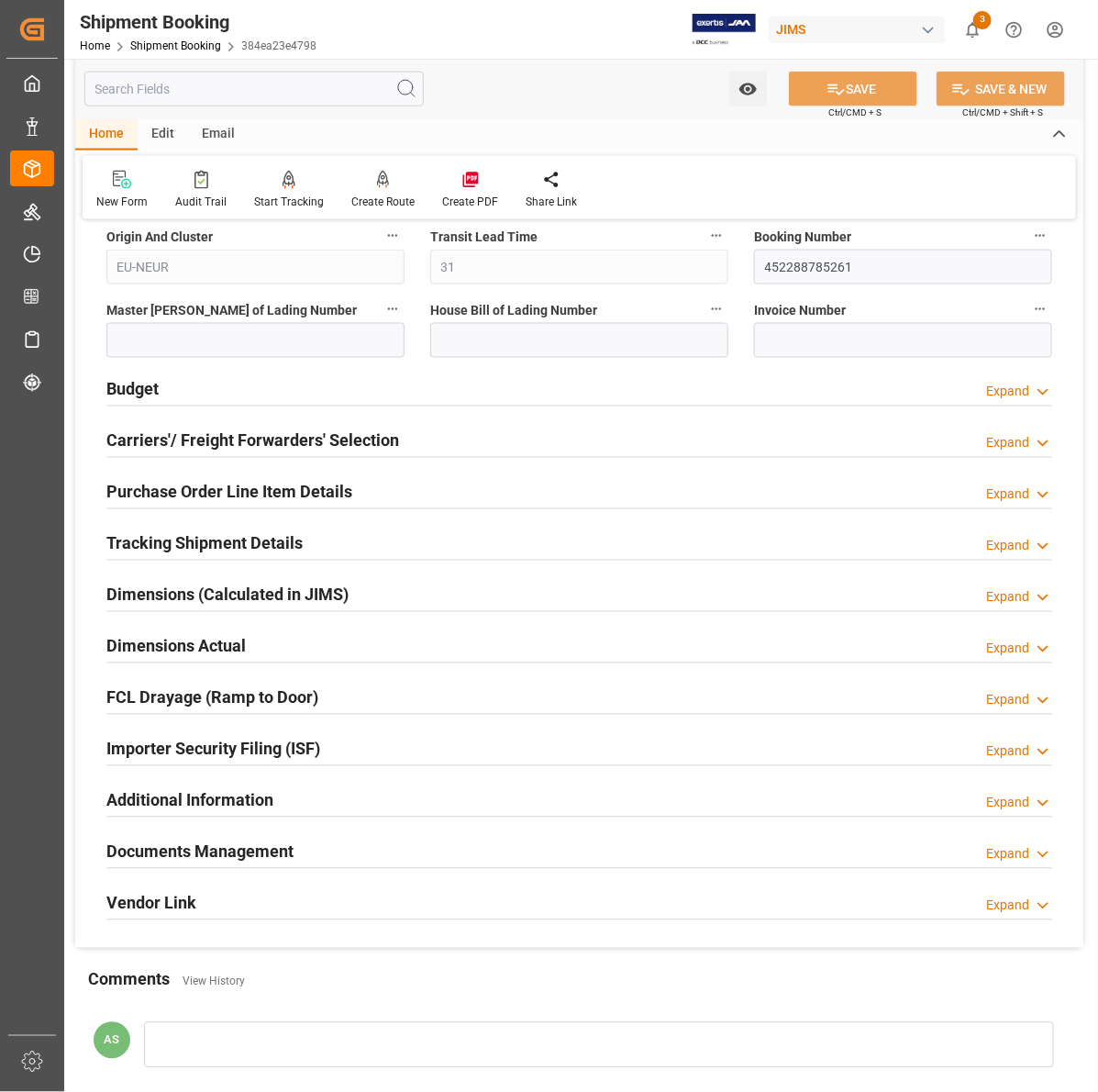 click on "Documents Management" at bounding box center [200, 852] 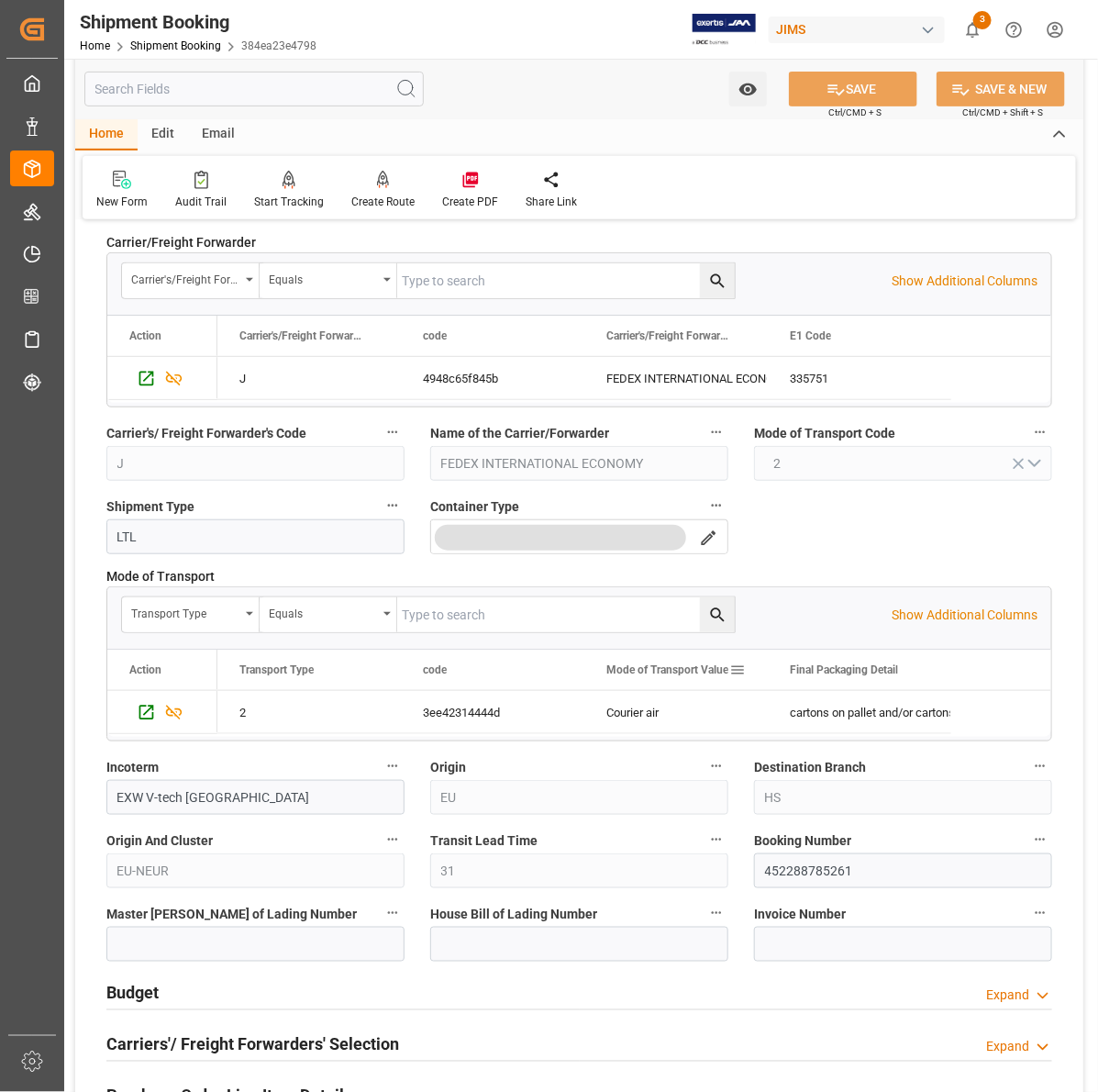 scroll, scrollTop: 0, scrollLeft: 0, axis: both 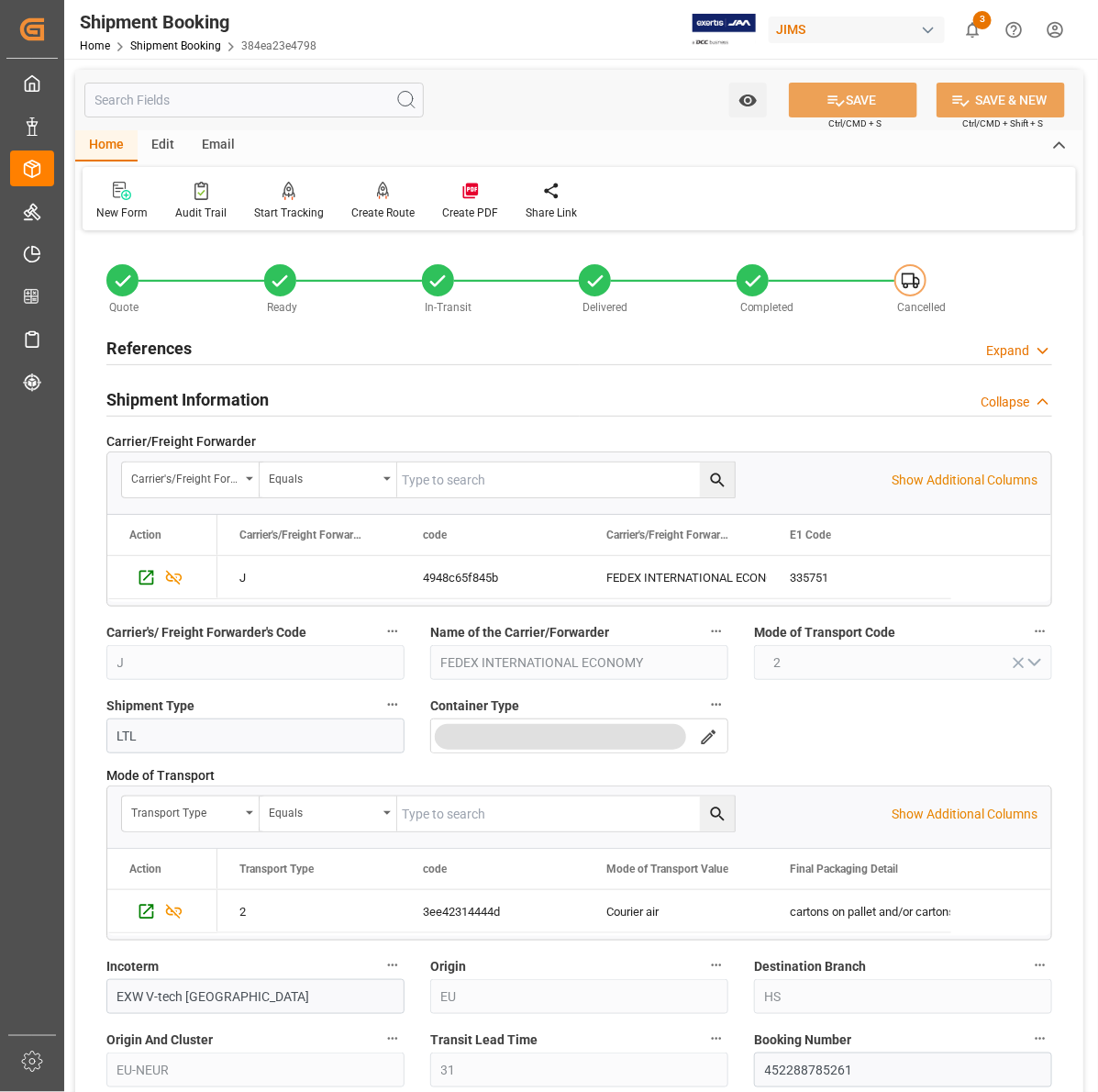 click on "References" at bounding box center (149, 348) 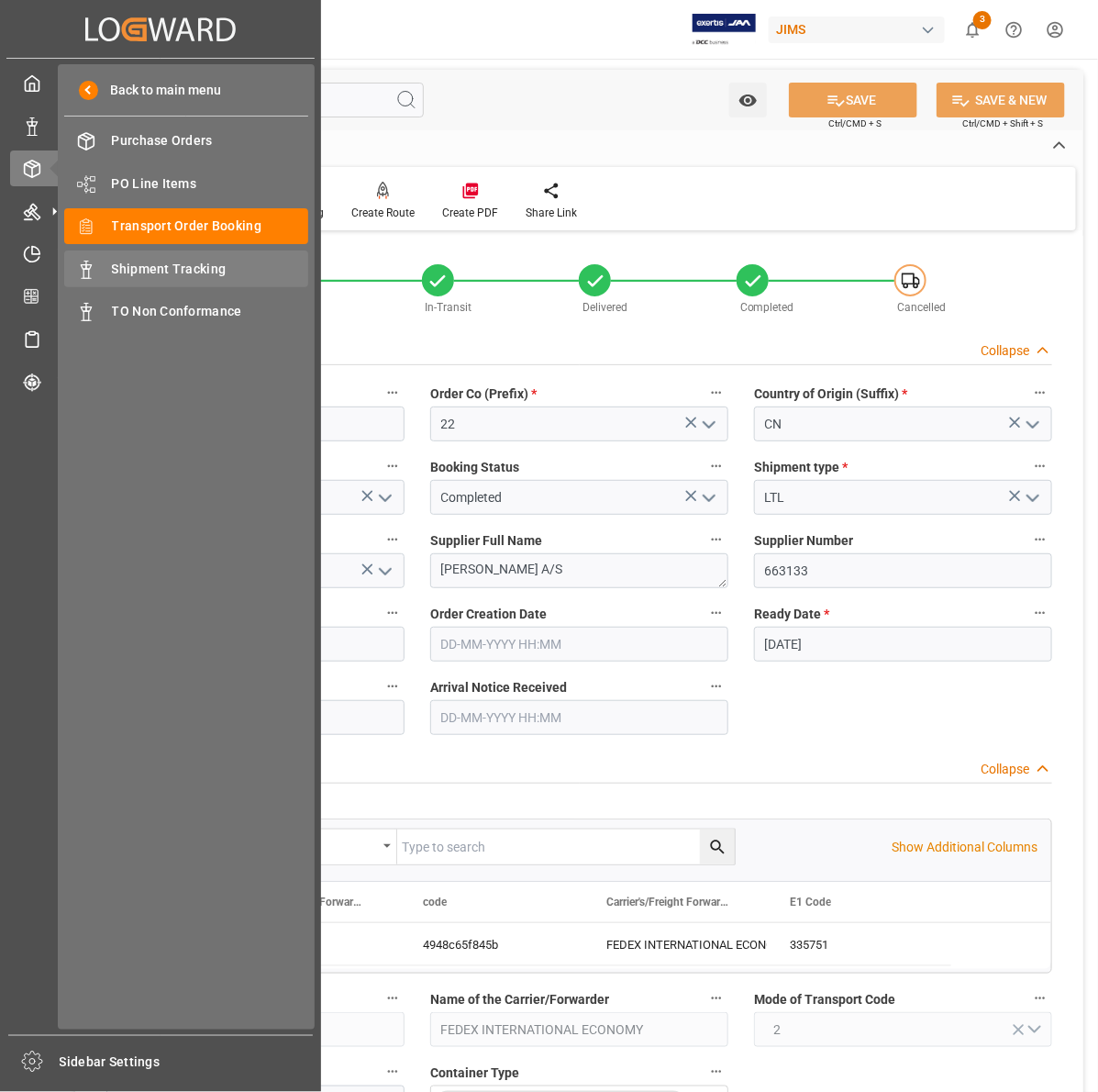 click on "Shipment Tracking" at bounding box center (210, 269) 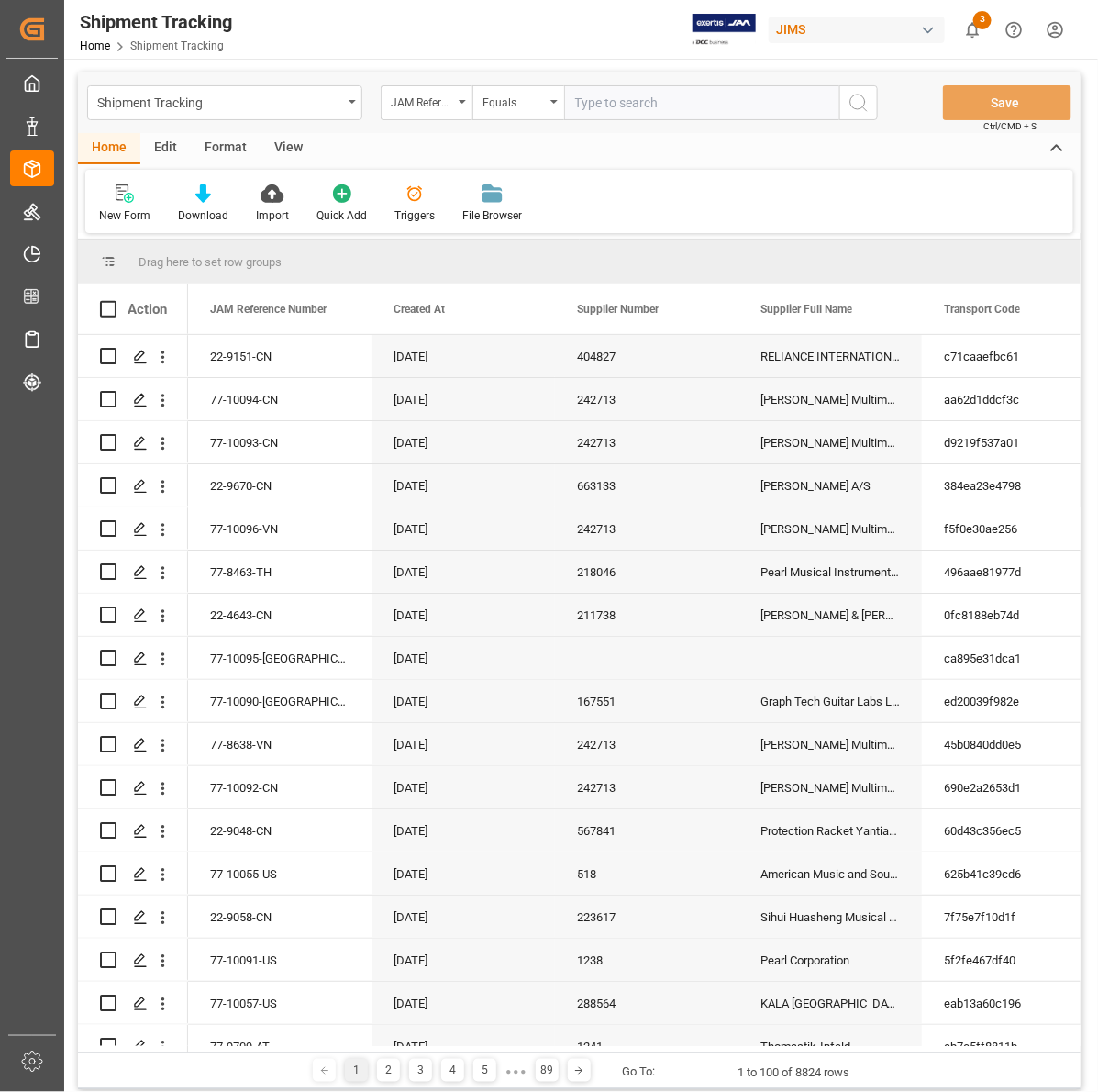 click at bounding box center [702, 103] 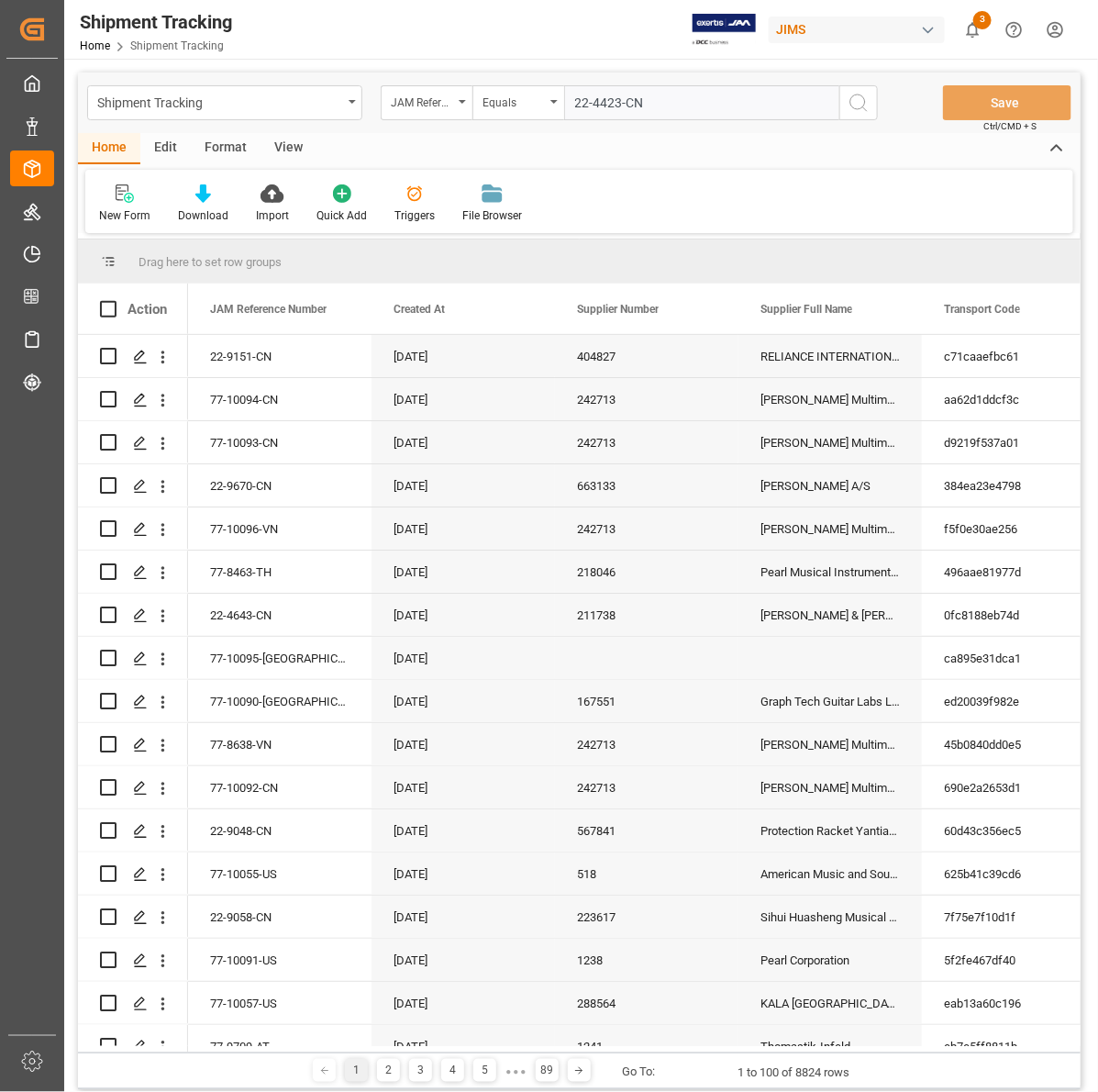 type on "22-4423-CN" 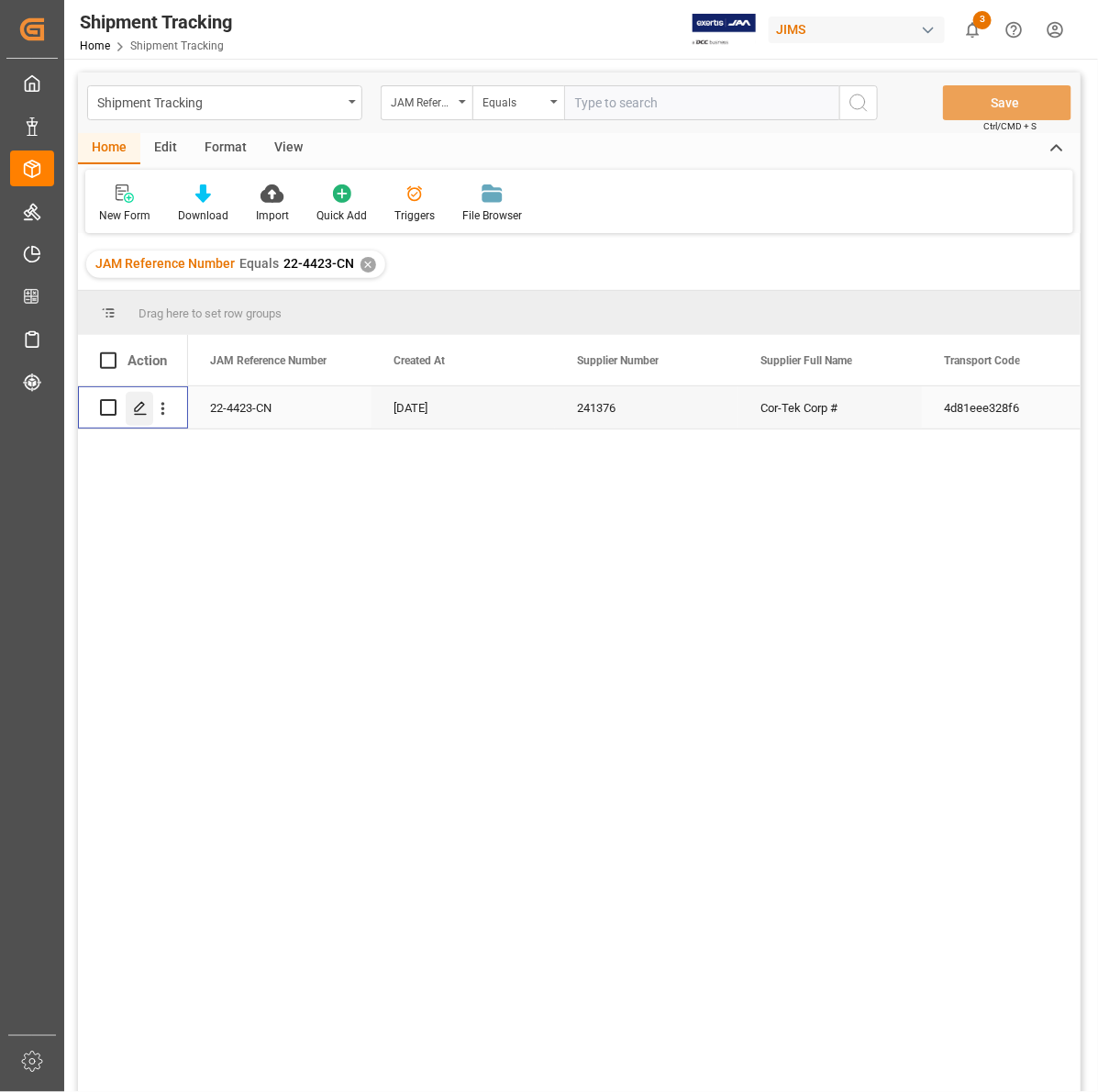 click 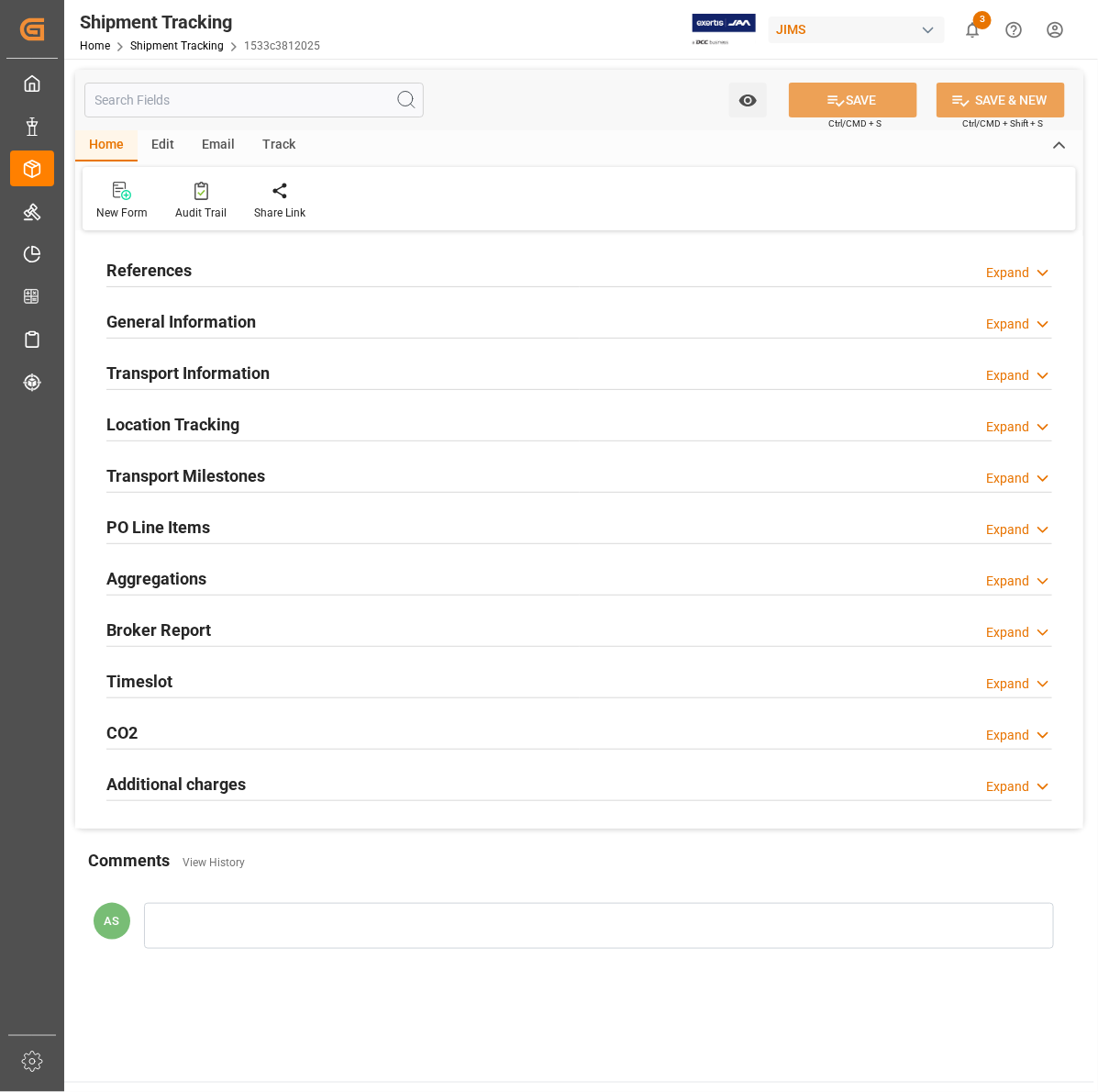 type on "12-09-2024 20:07" 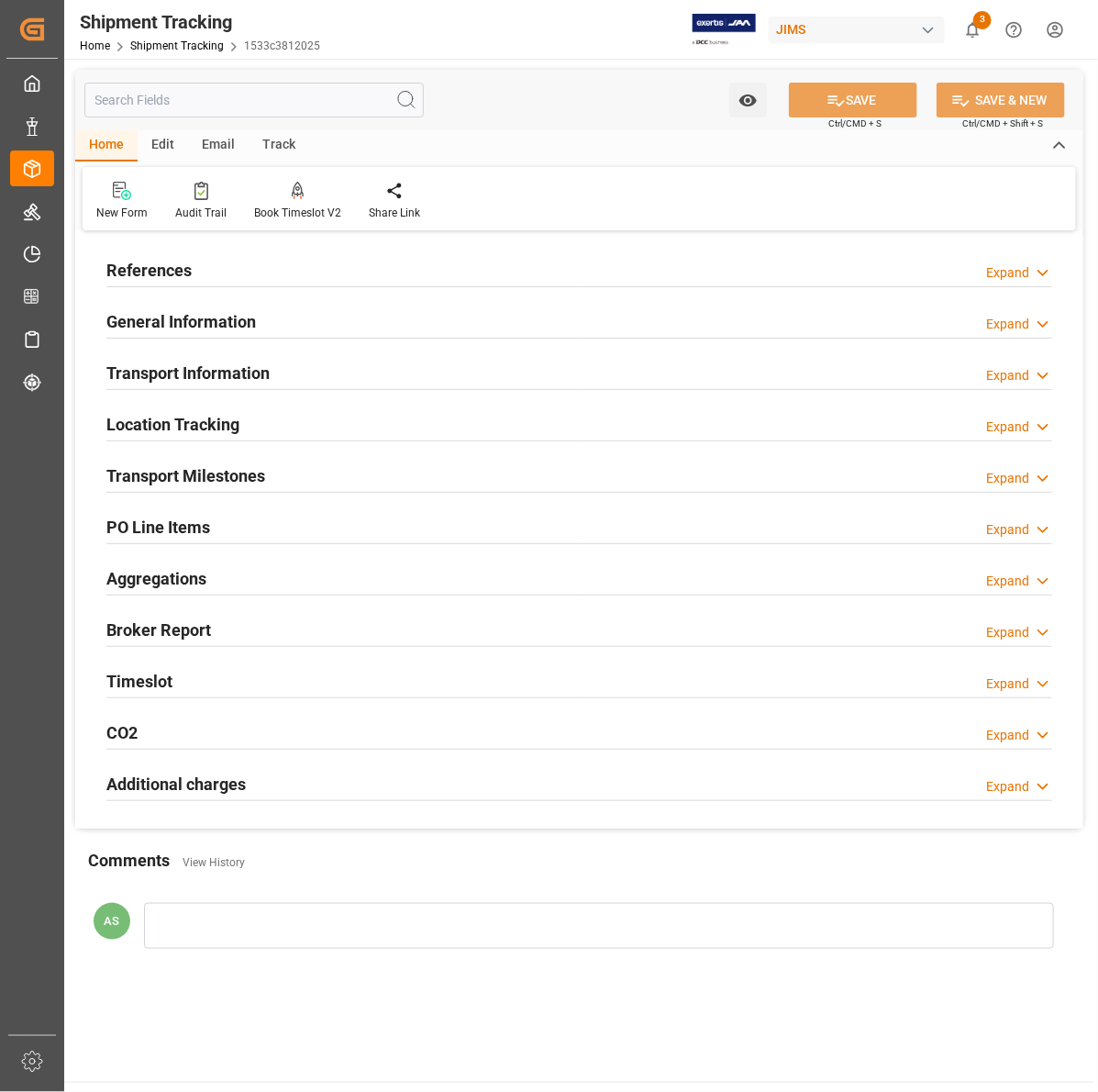 click on "References" at bounding box center [149, 270] 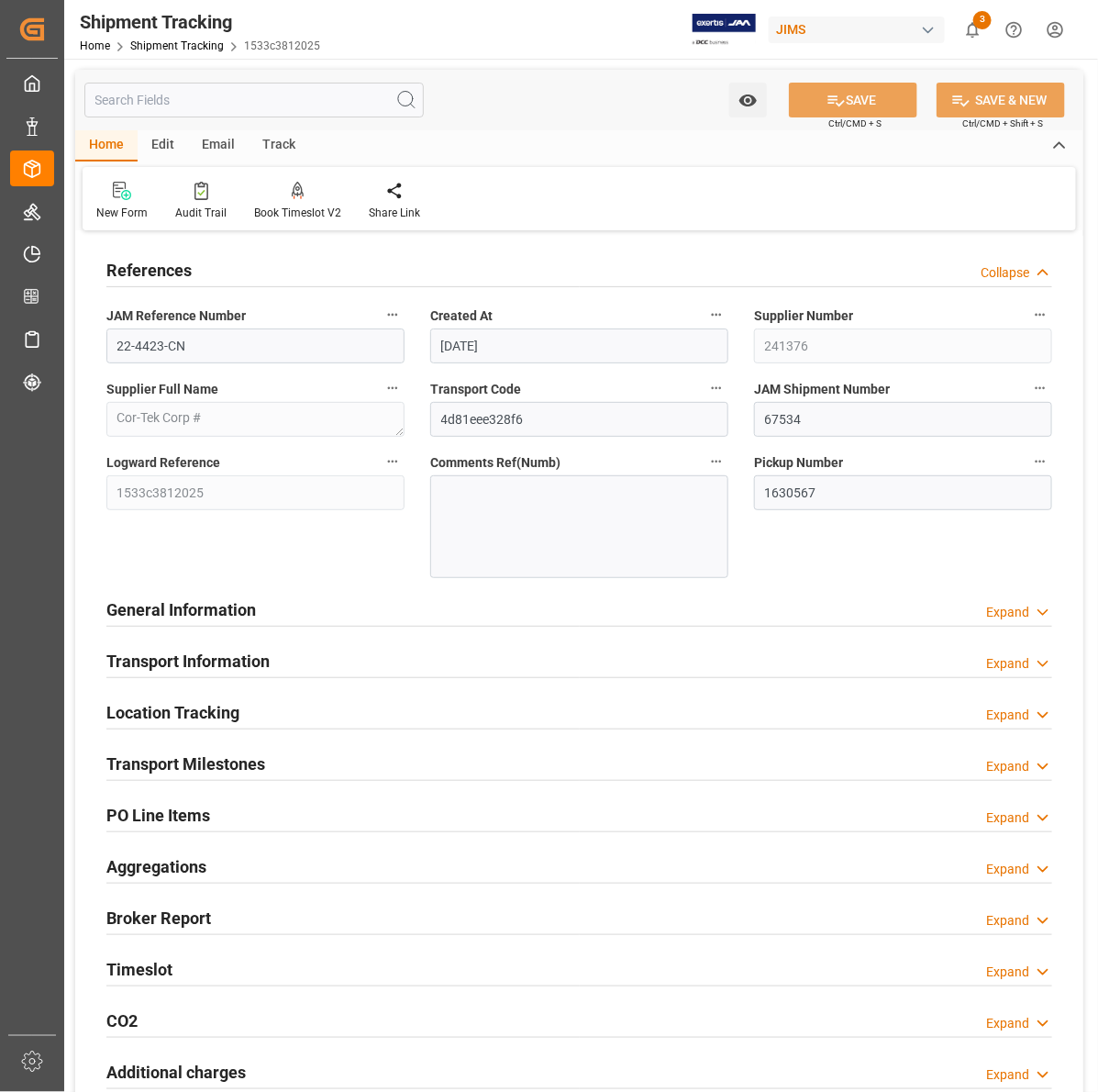 click on "References" at bounding box center (149, 270) 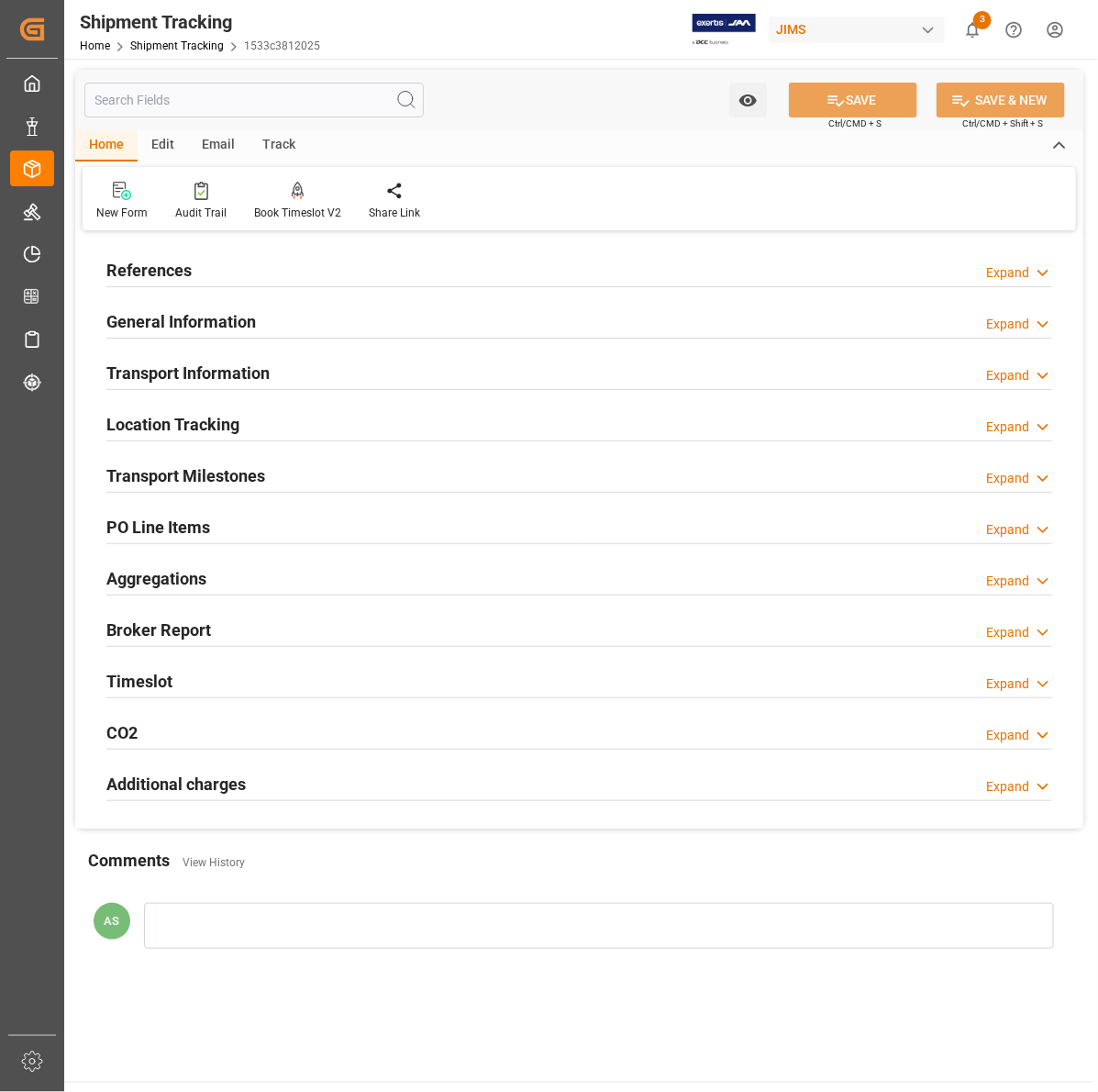 click on "General Information" at bounding box center (181, 321) 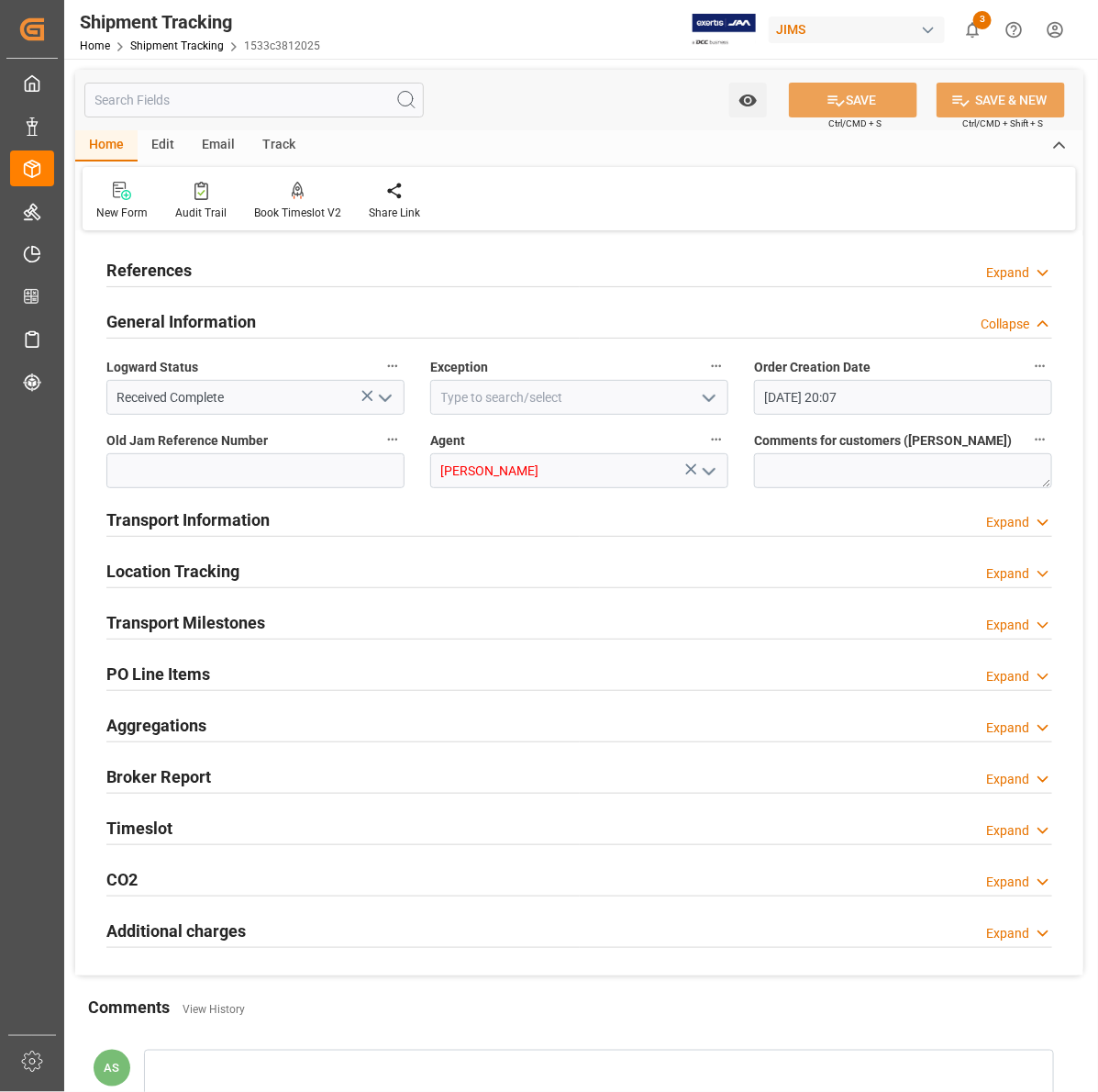 click on "Transport Information" at bounding box center [188, 519] 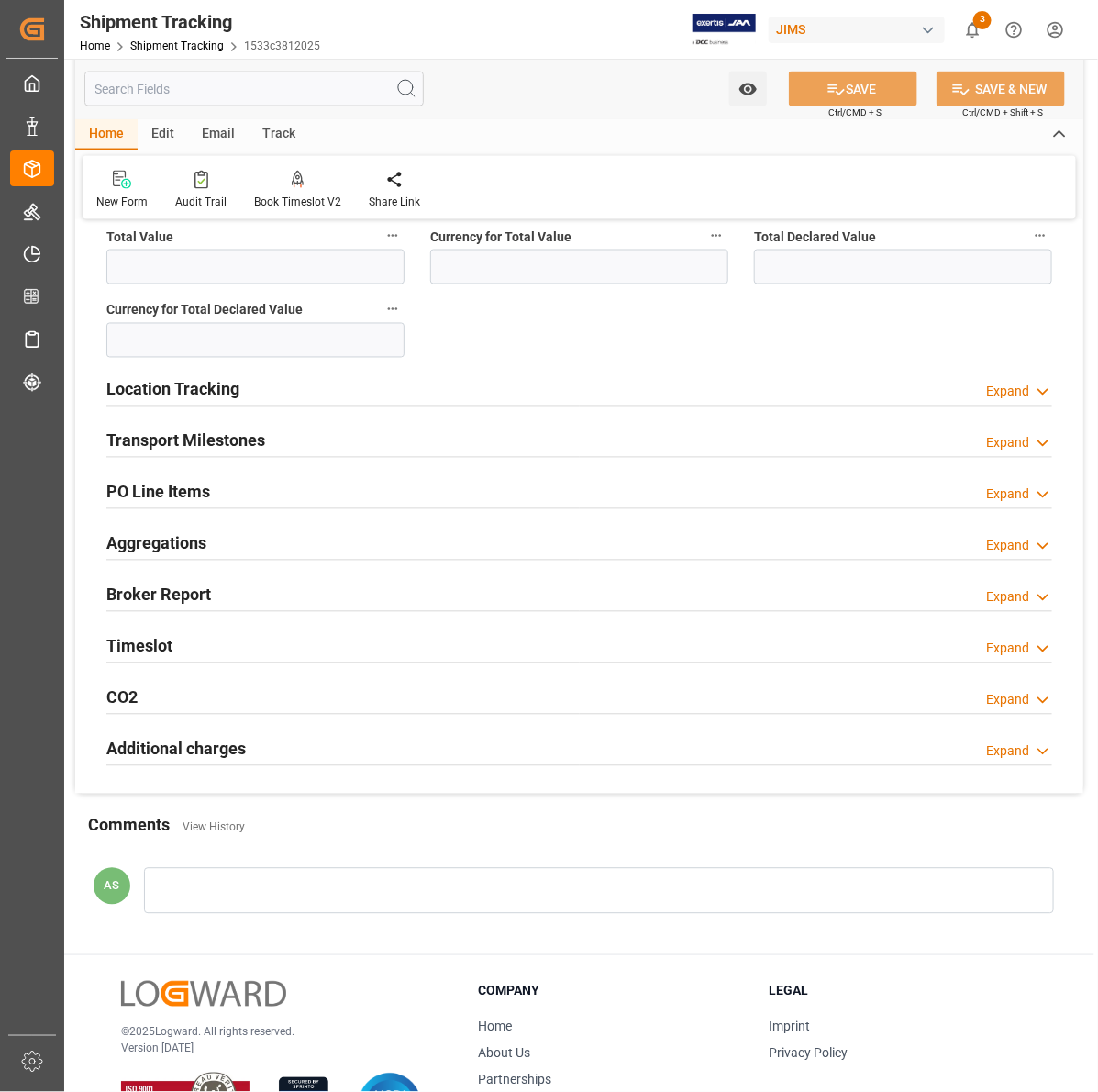 scroll, scrollTop: 918, scrollLeft: 0, axis: vertical 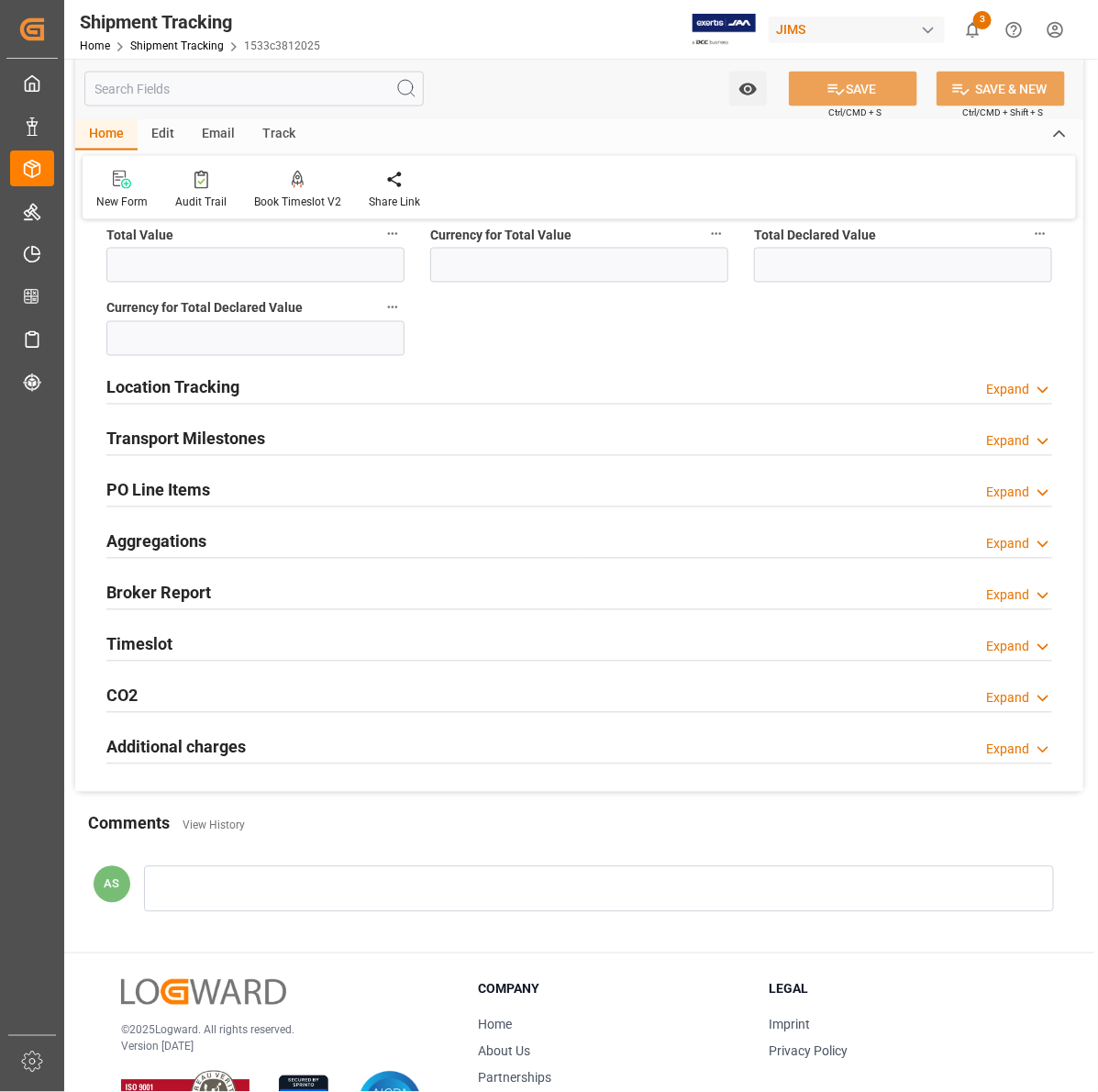 click on "Transport Milestones" at bounding box center [185, 439] 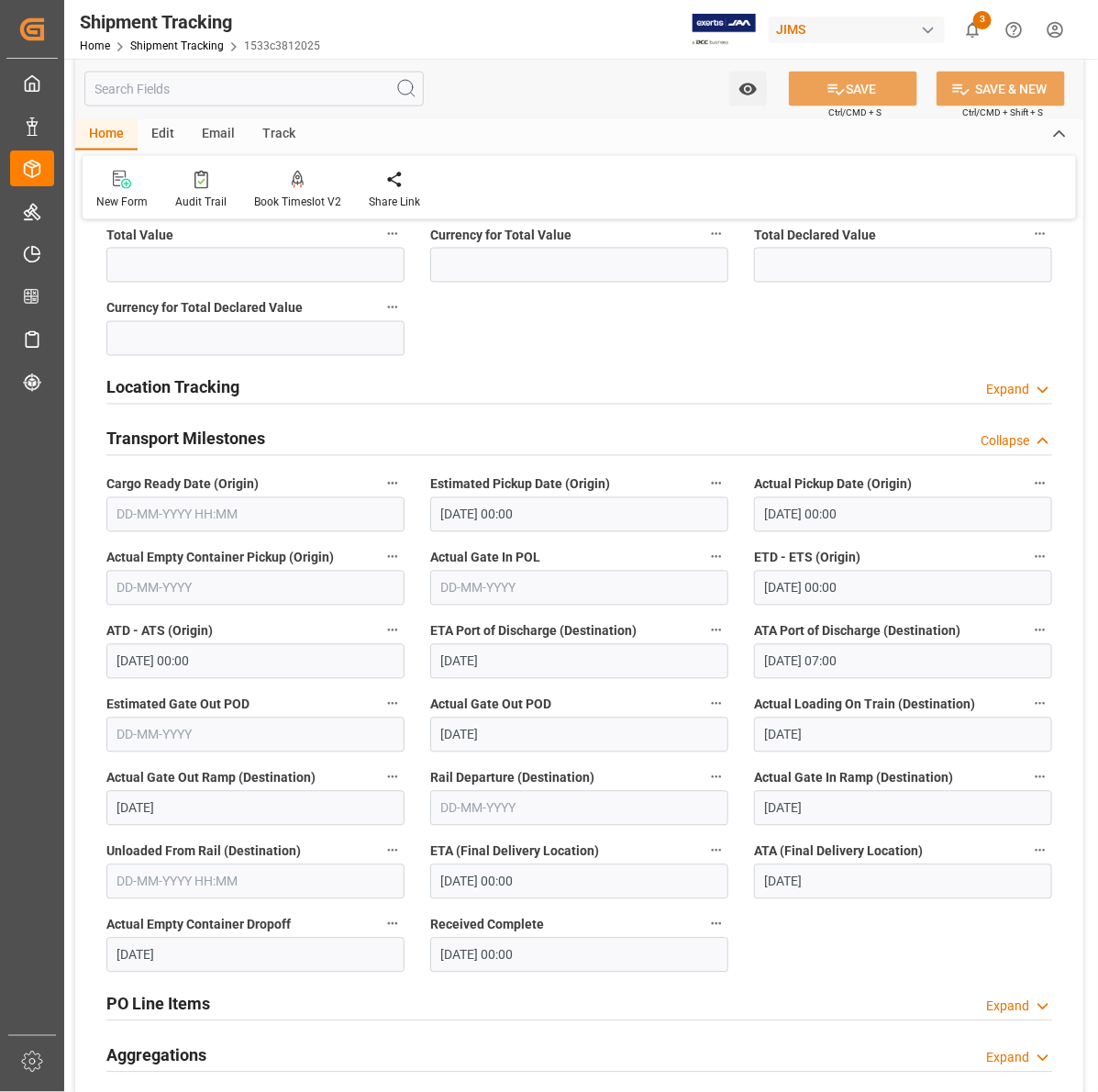 click on "Location Tracking" at bounding box center (172, 387) 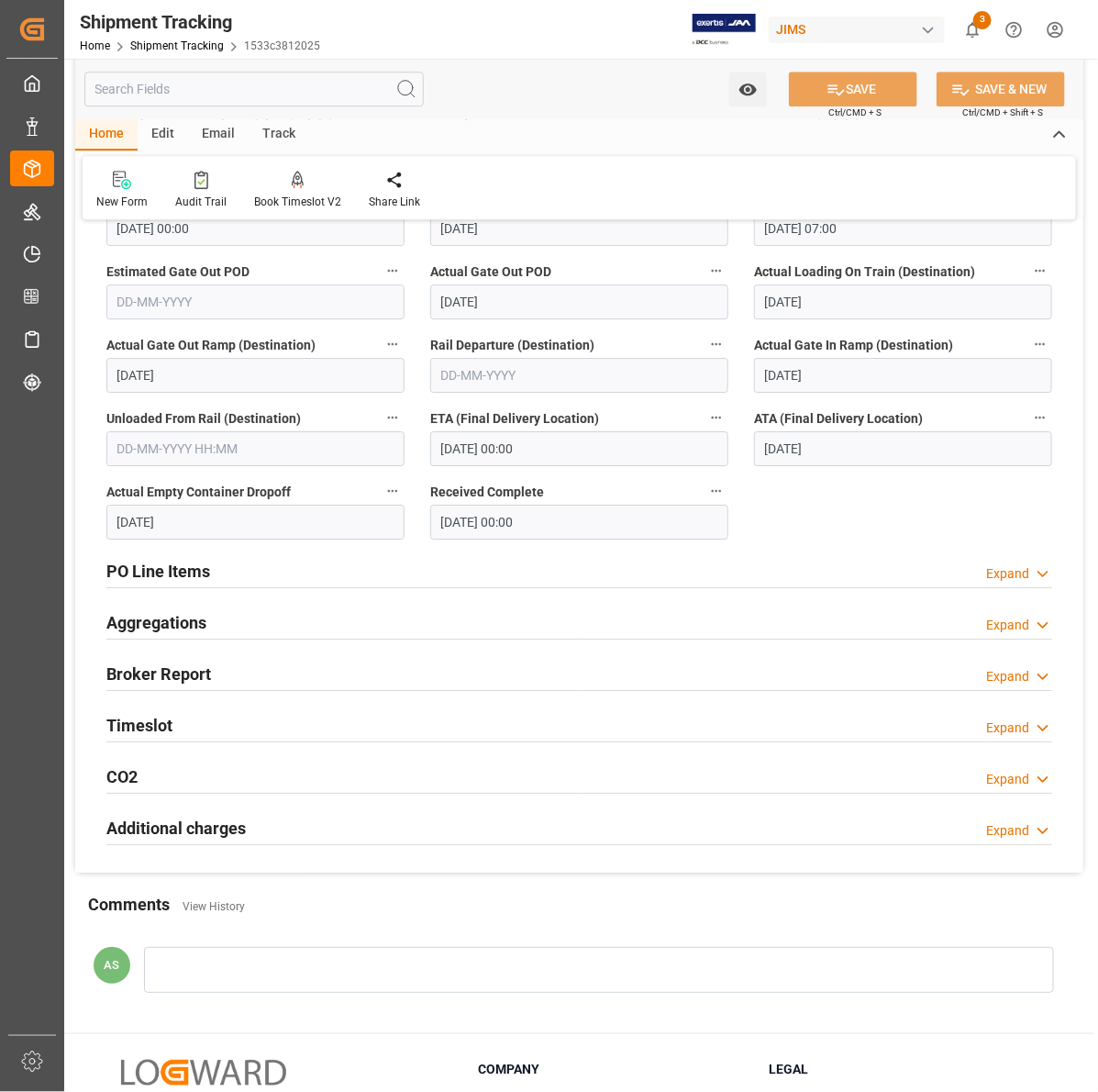scroll, scrollTop: 1721, scrollLeft: 0, axis: vertical 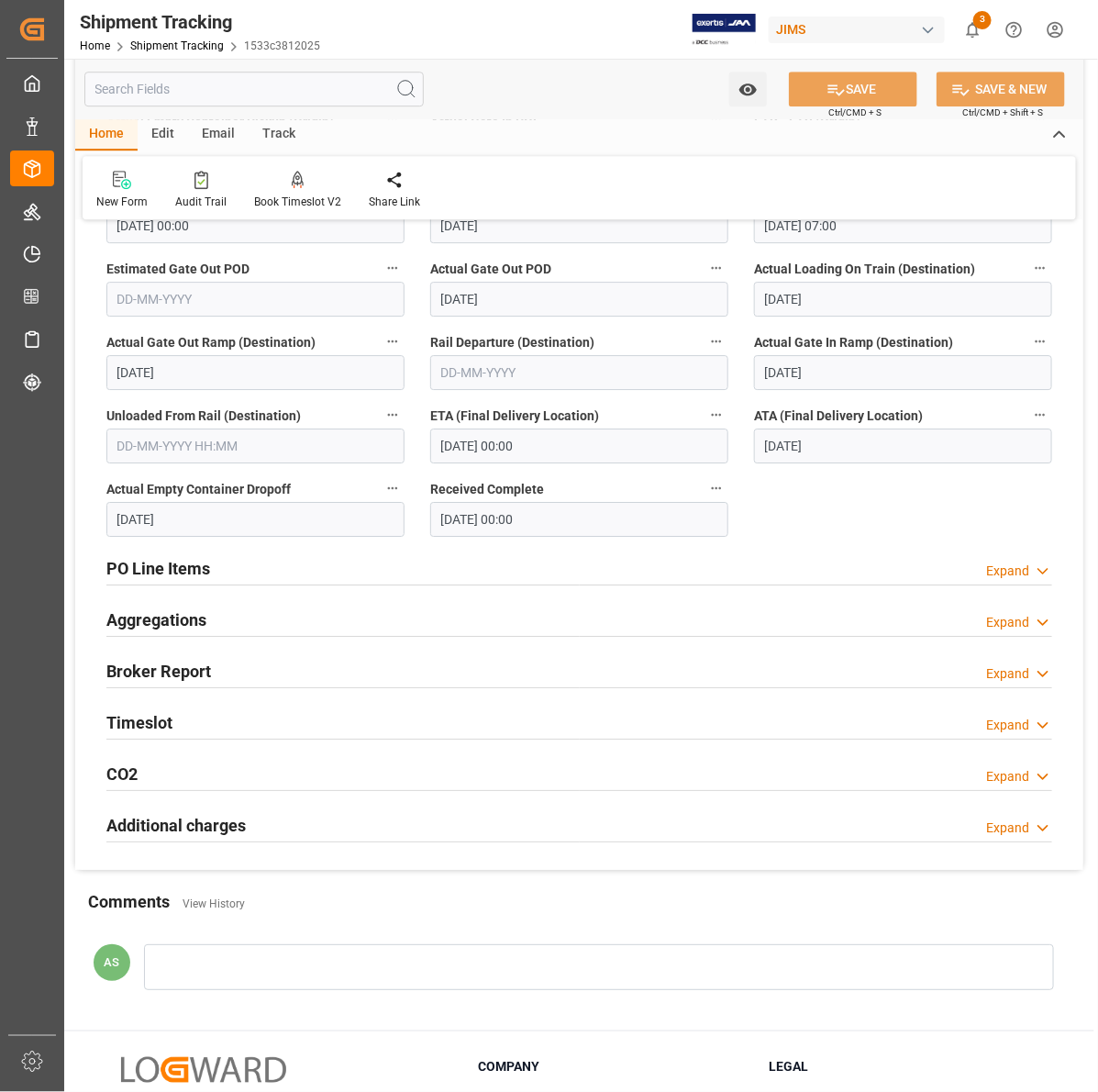click on "Aggregations" at bounding box center [156, 619] 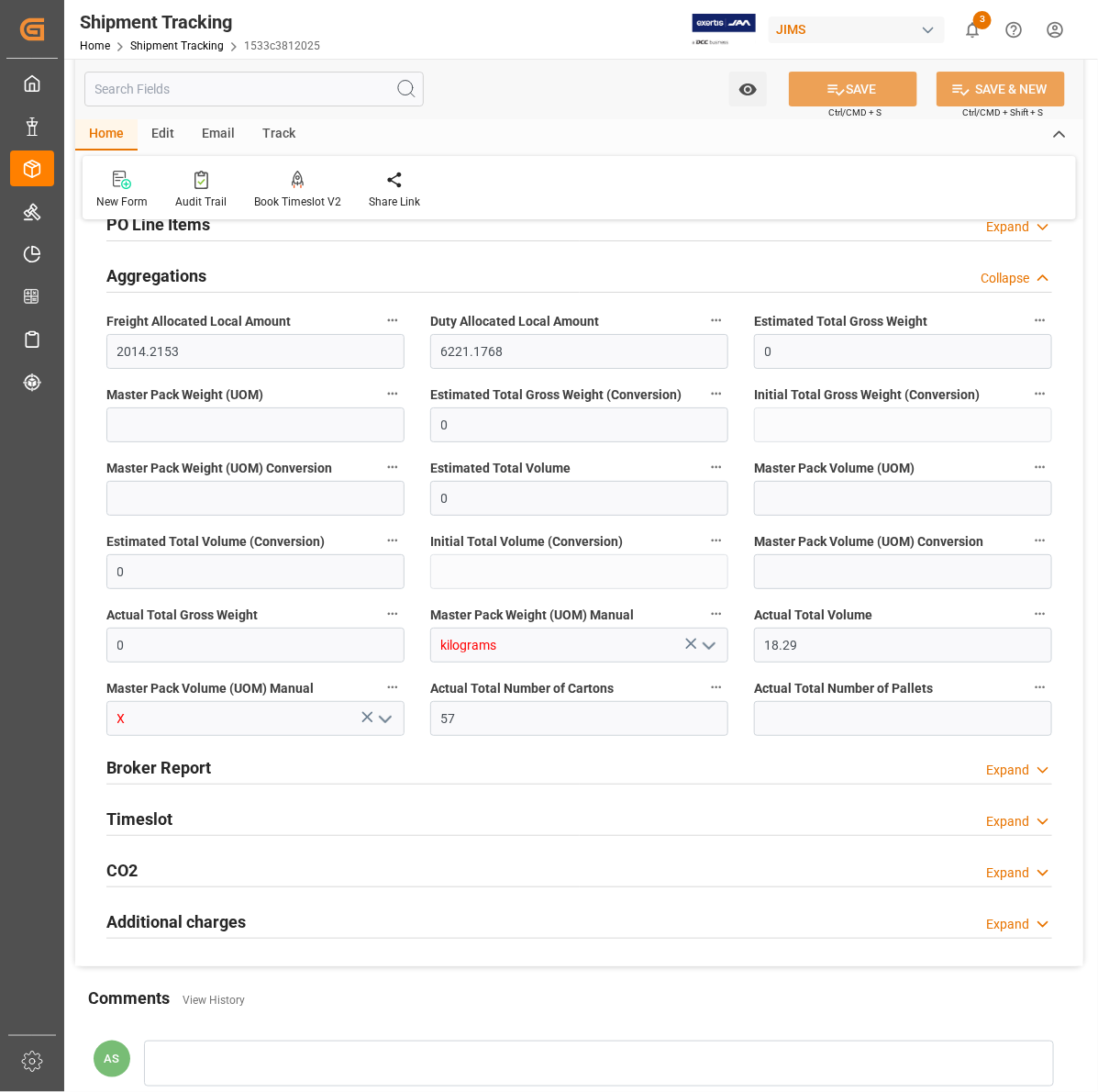 scroll, scrollTop: 2179, scrollLeft: 0, axis: vertical 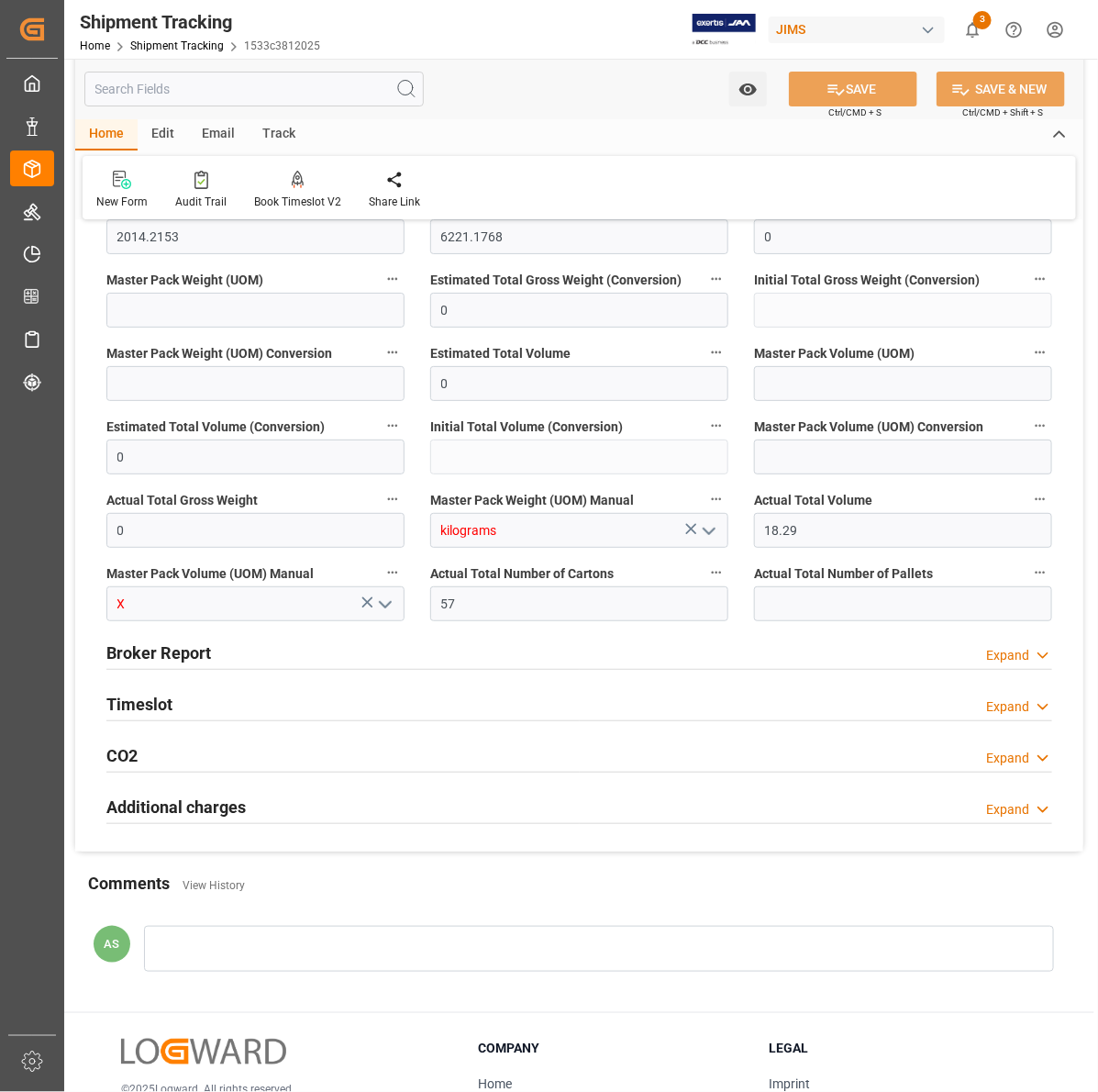 click on "Broker Report" at bounding box center (159, 652) 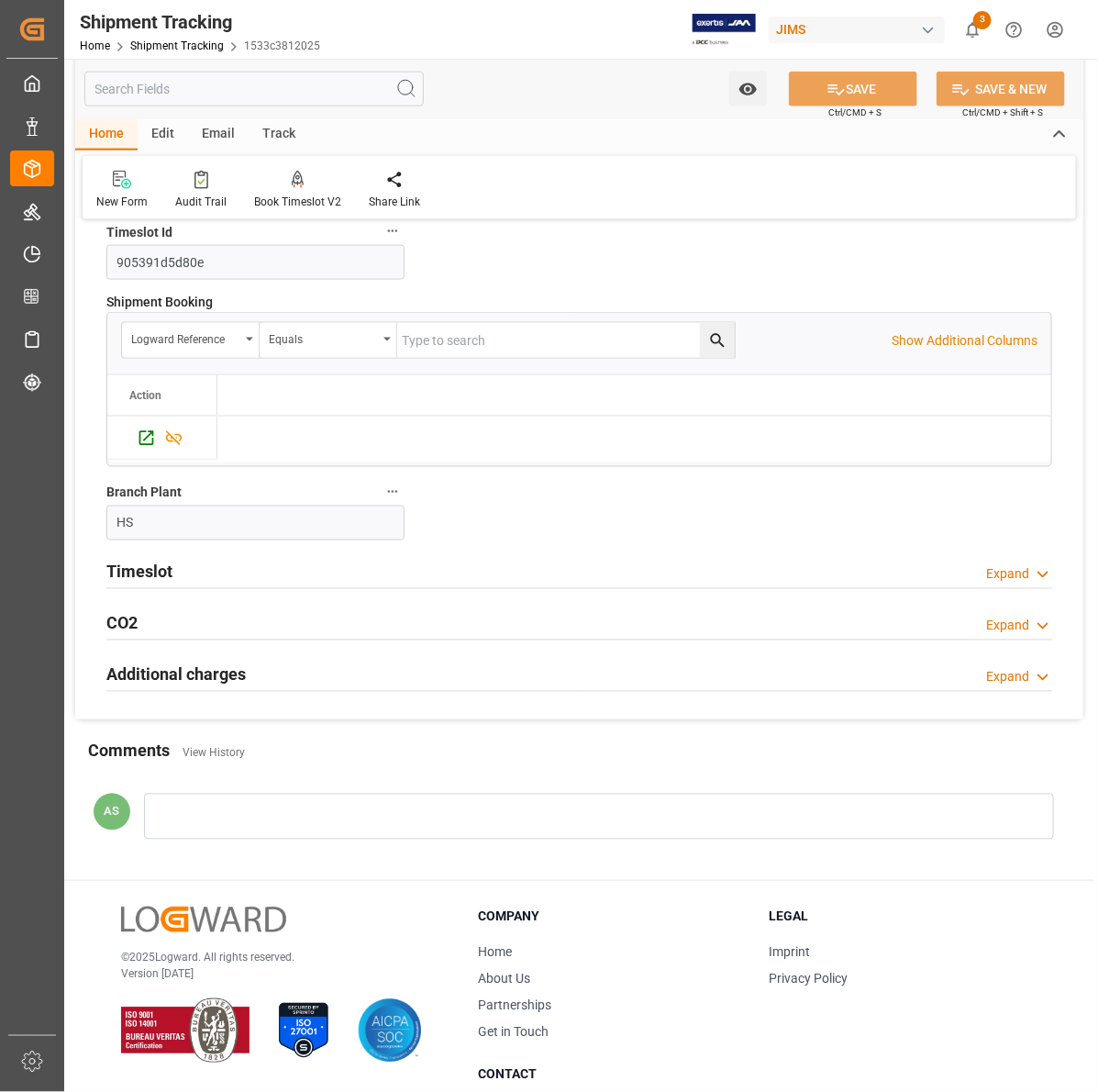 scroll, scrollTop: 2868, scrollLeft: 0, axis: vertical 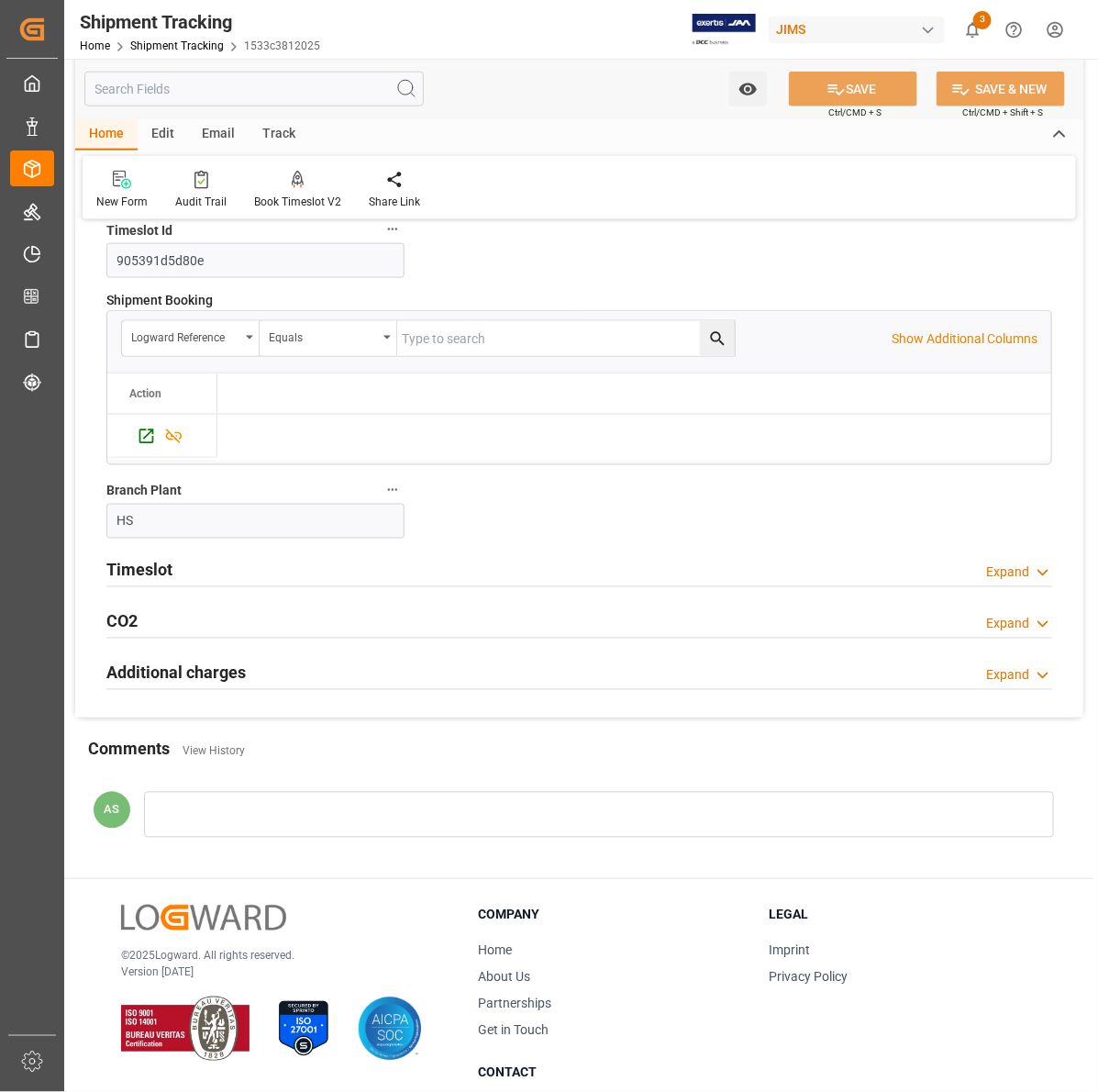 click on "Additional charges" at bounding box center (176, 673) 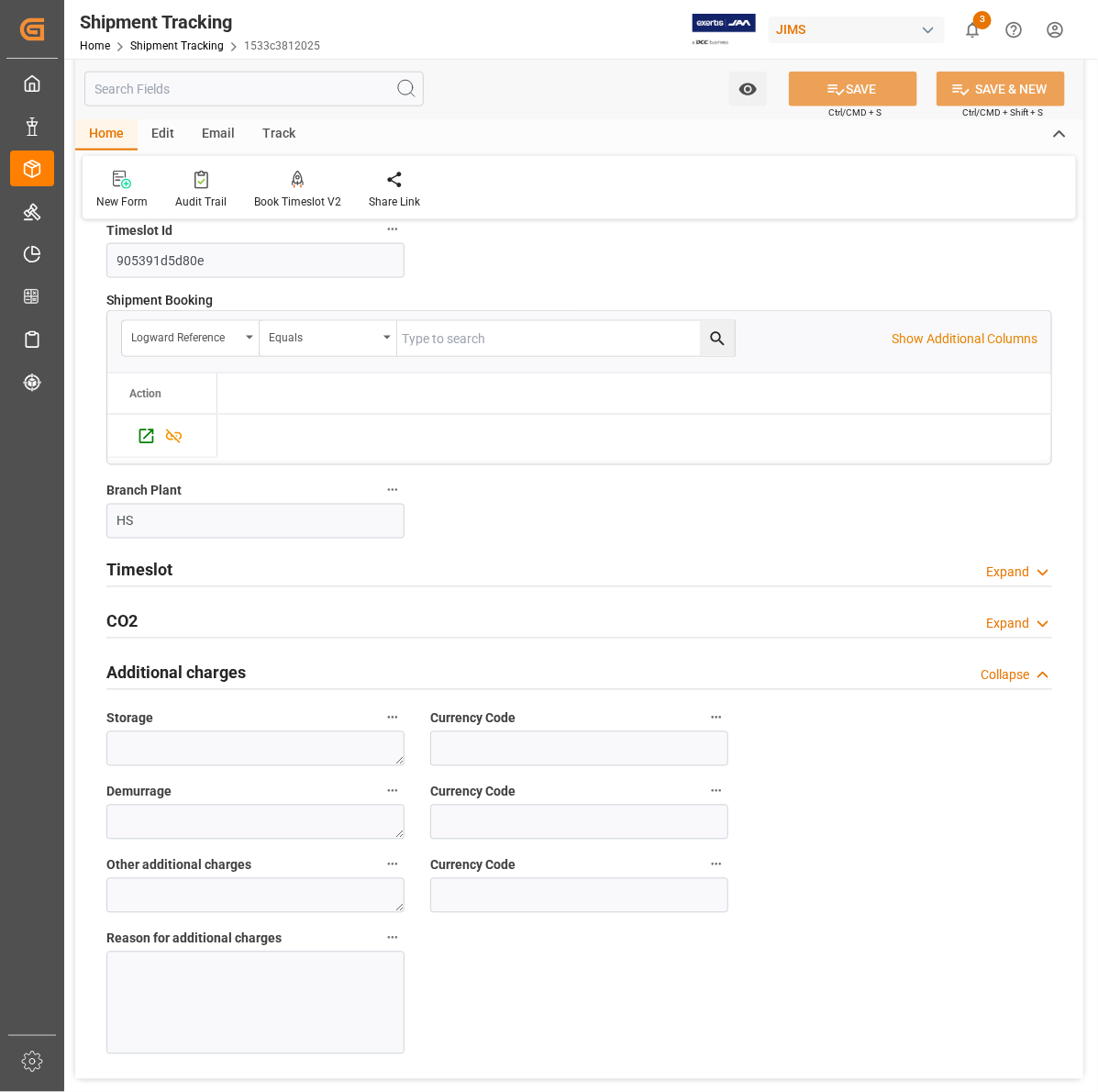 click on "Timeslot" at bounding box center [139, 570] 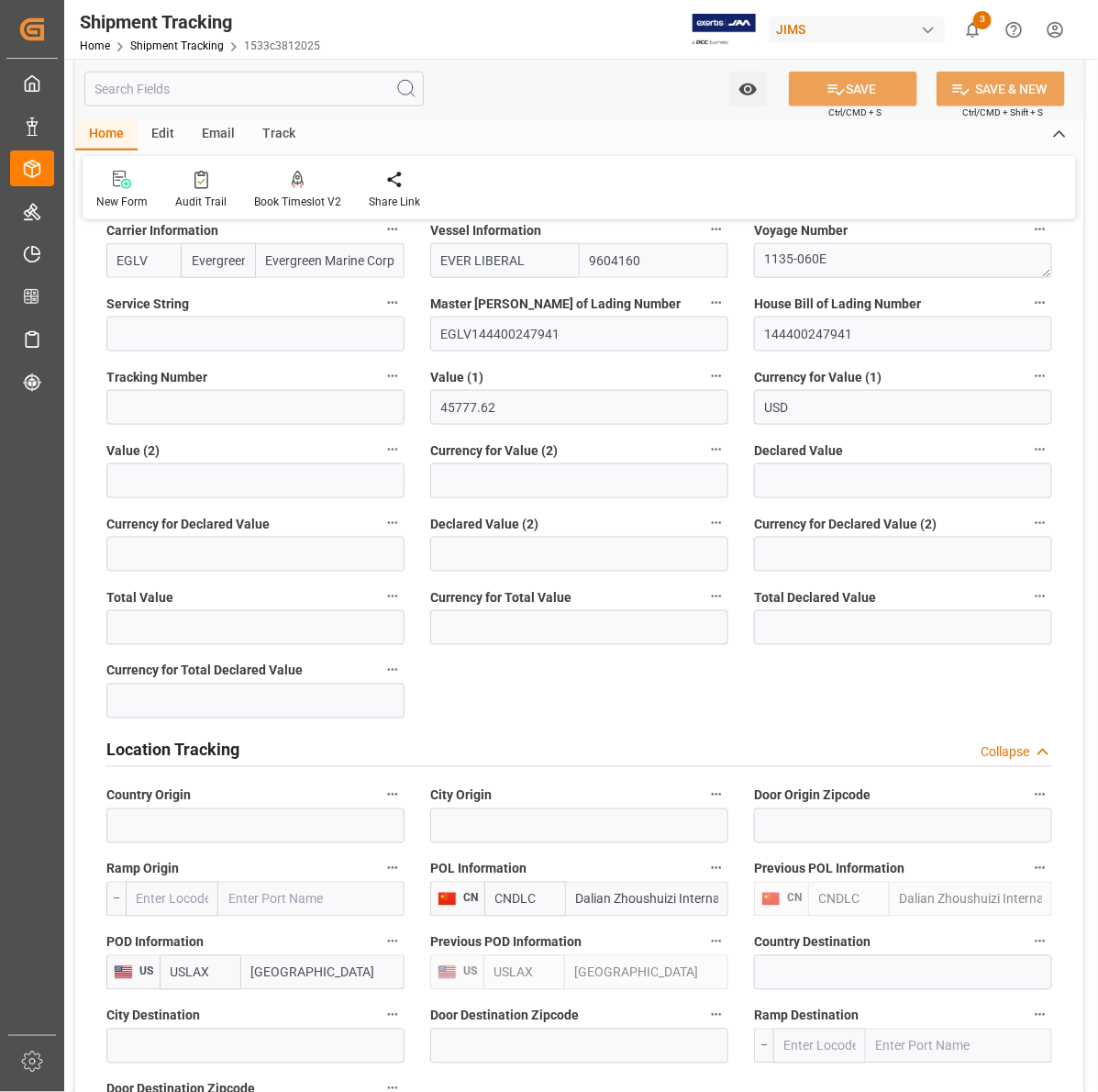 scroll, scrollTop: 0, scrollLeft: 0, axis: both 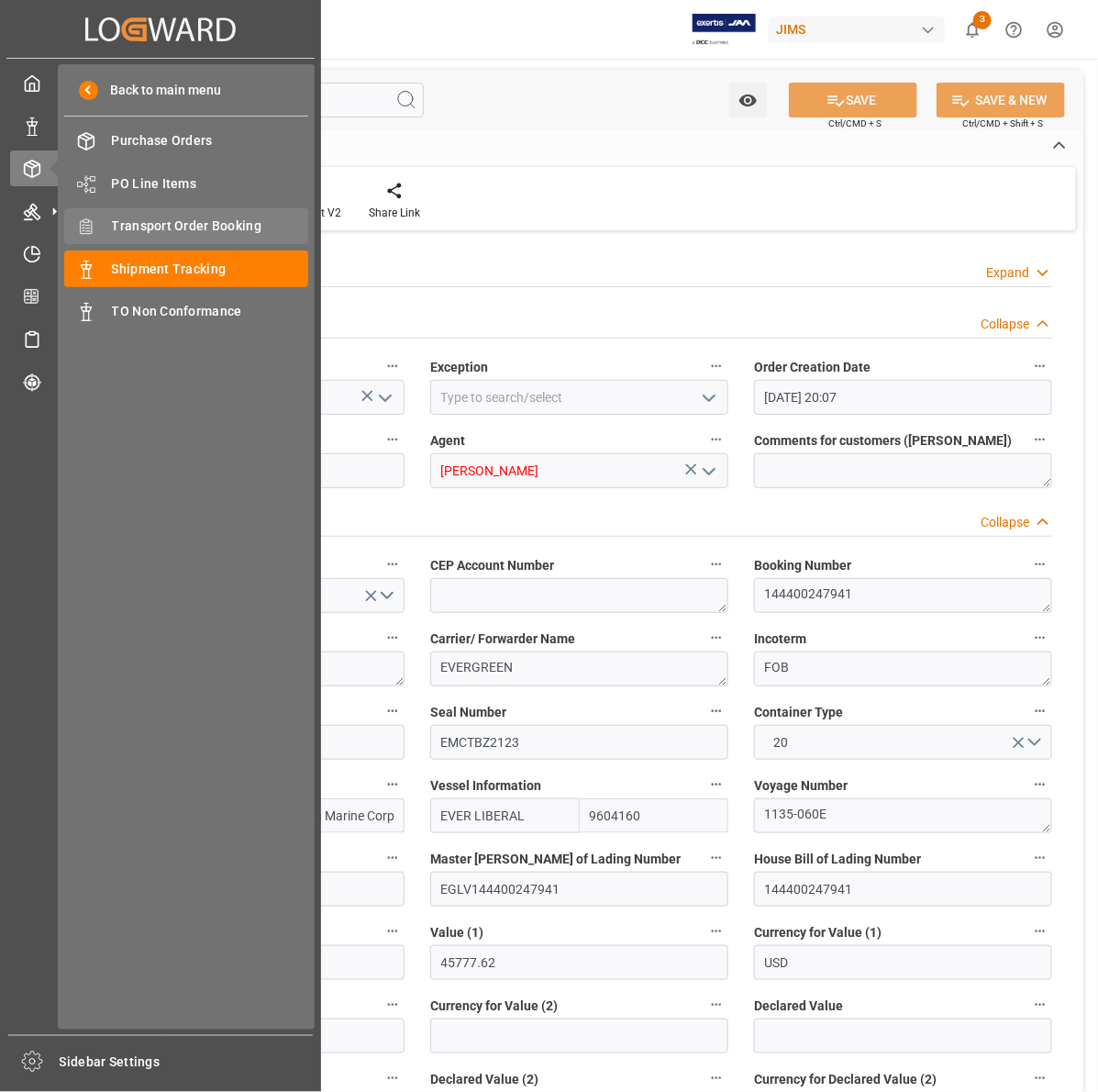 click on "Transport Order Booking" at bounding box center [210, 226] 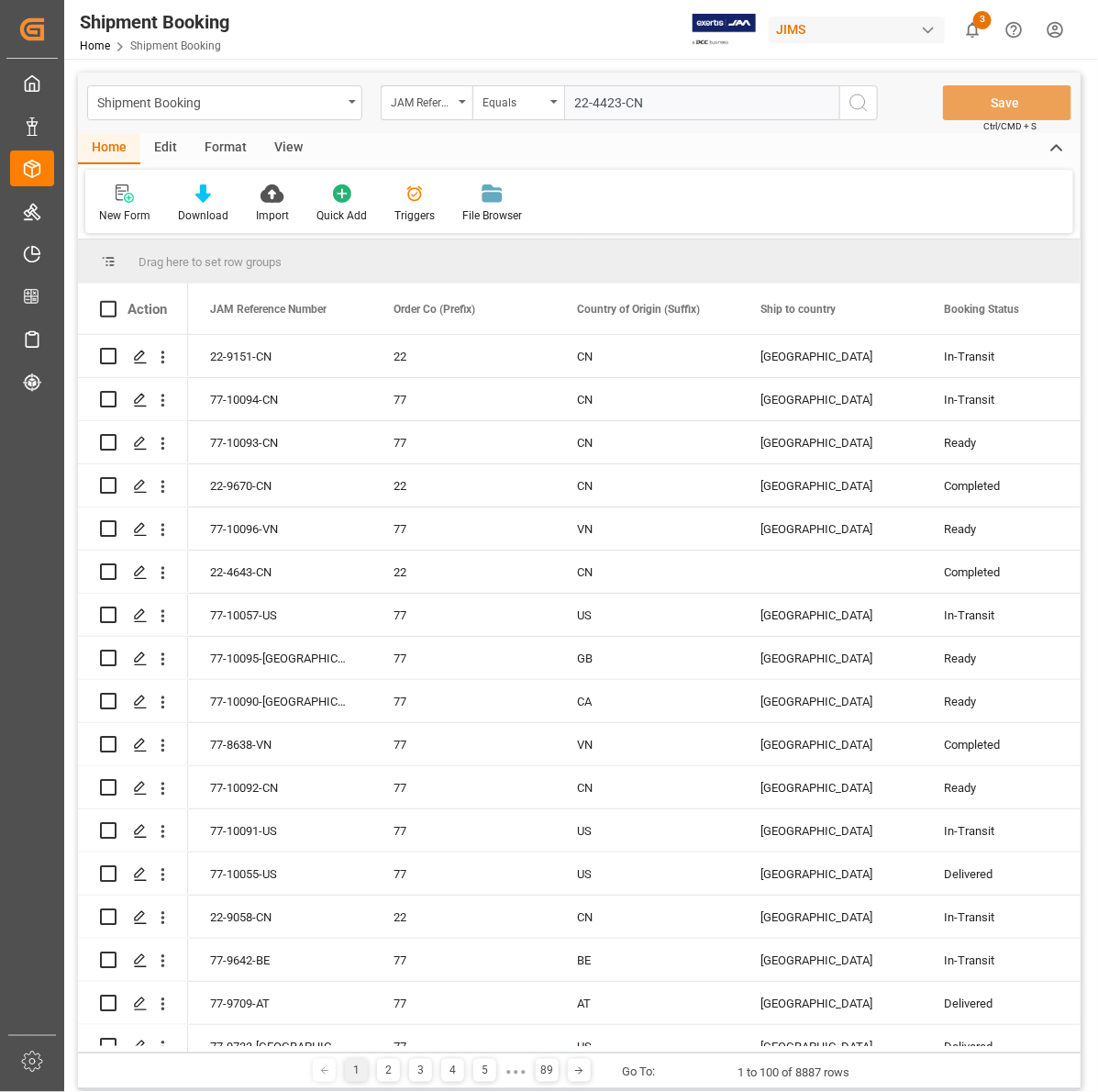 type on "22-4423-CN" 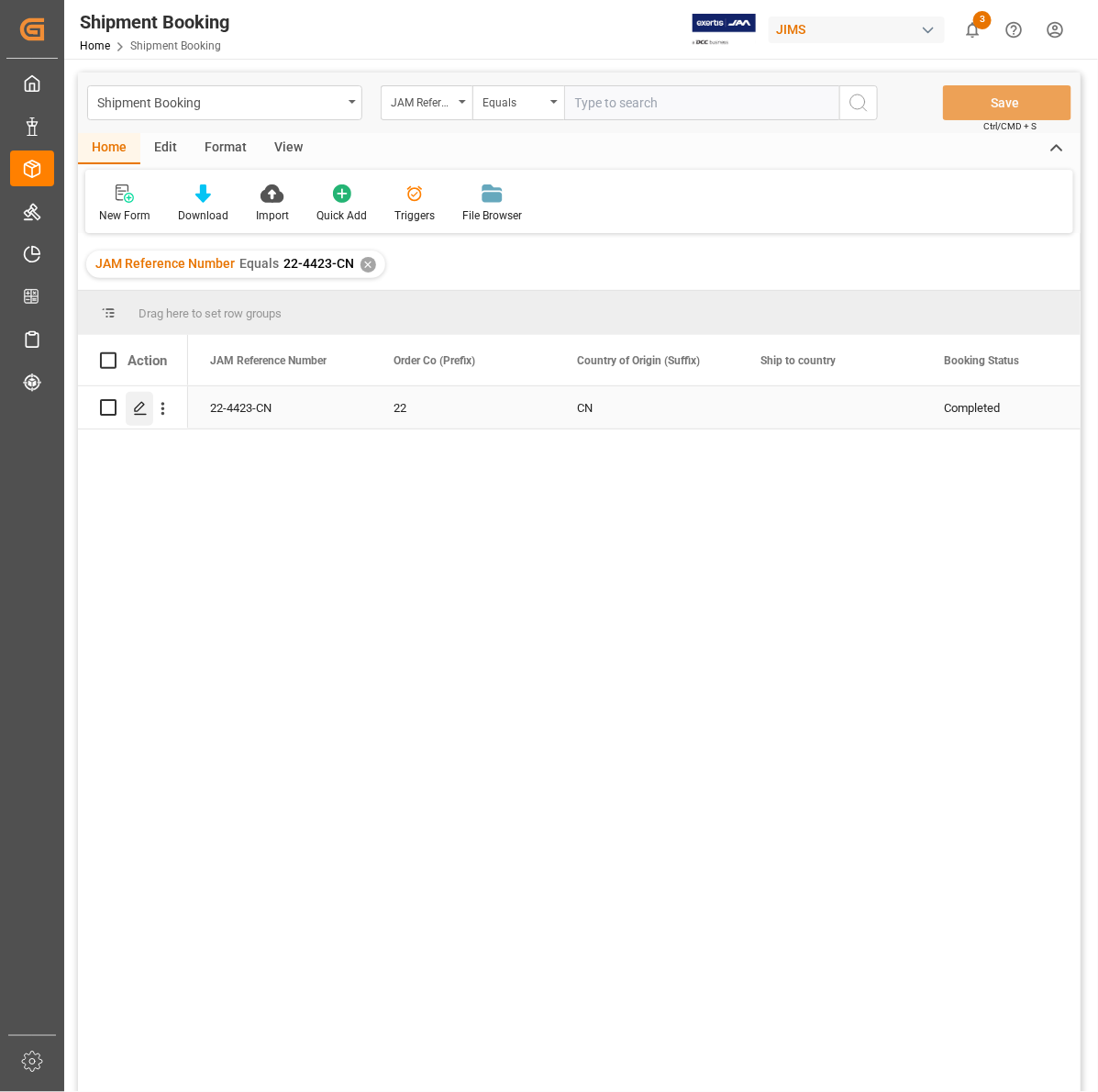click 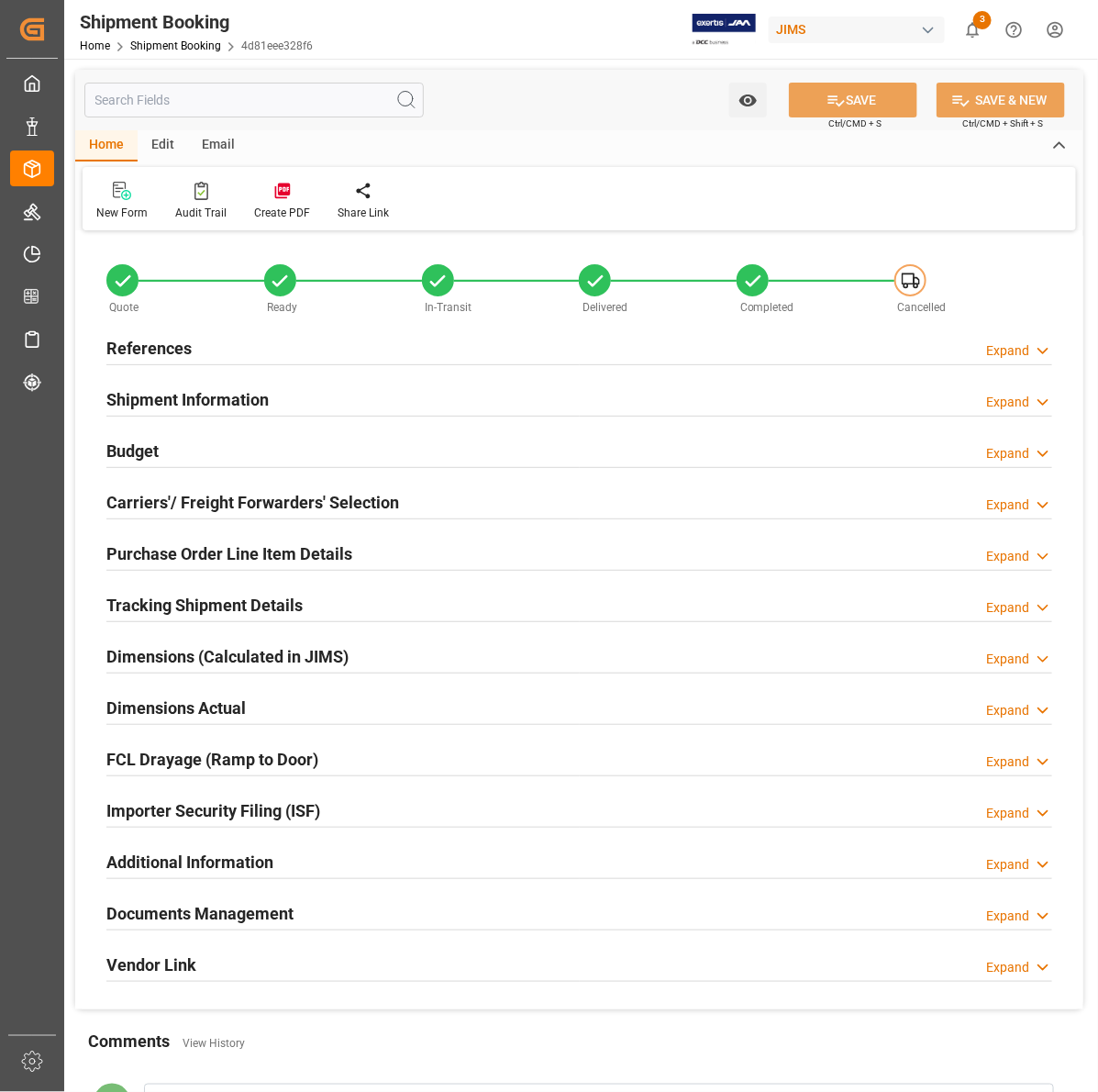type on "-60" 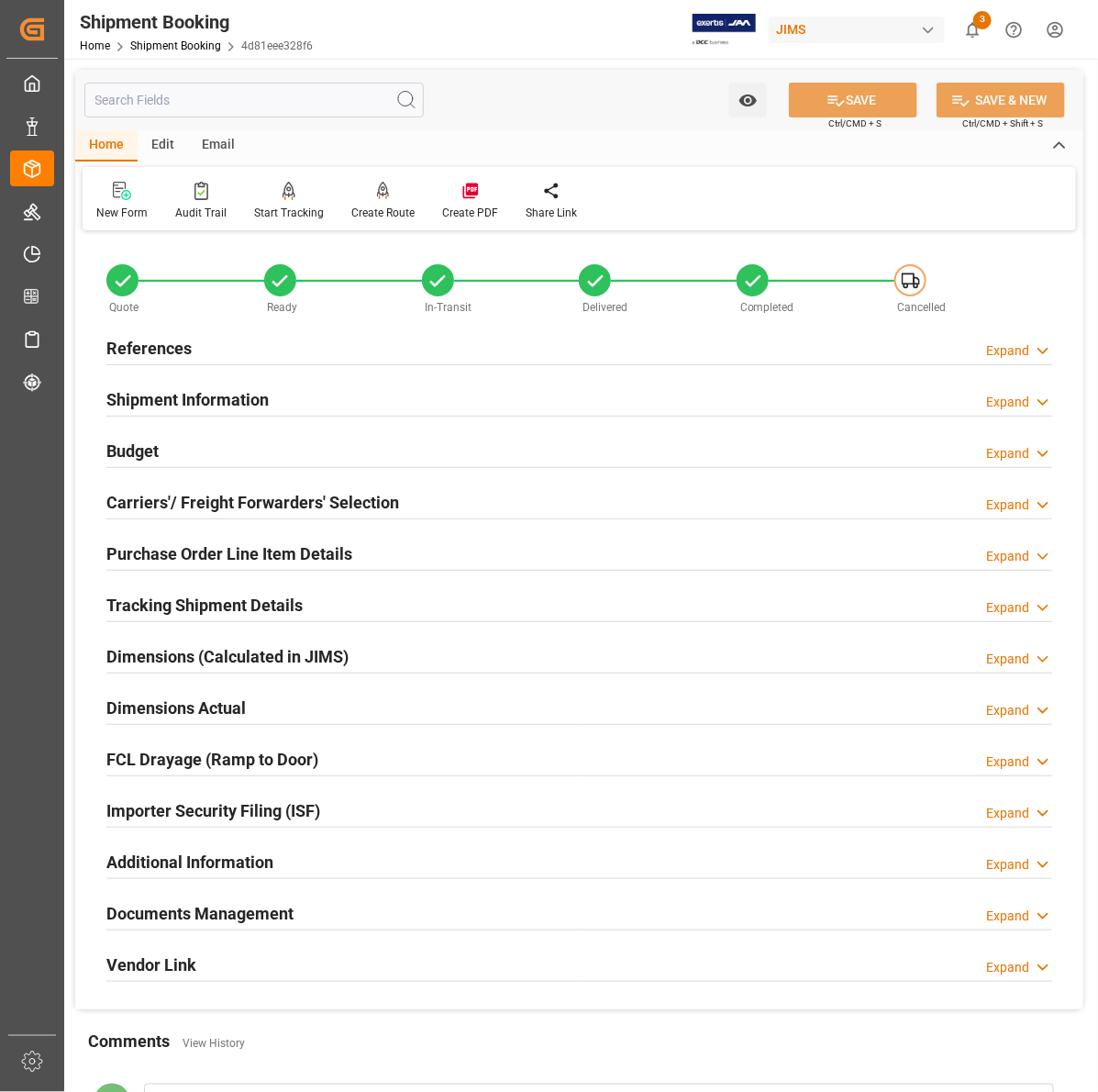 click on "Shipment Information" at bounding box center [187, 399] 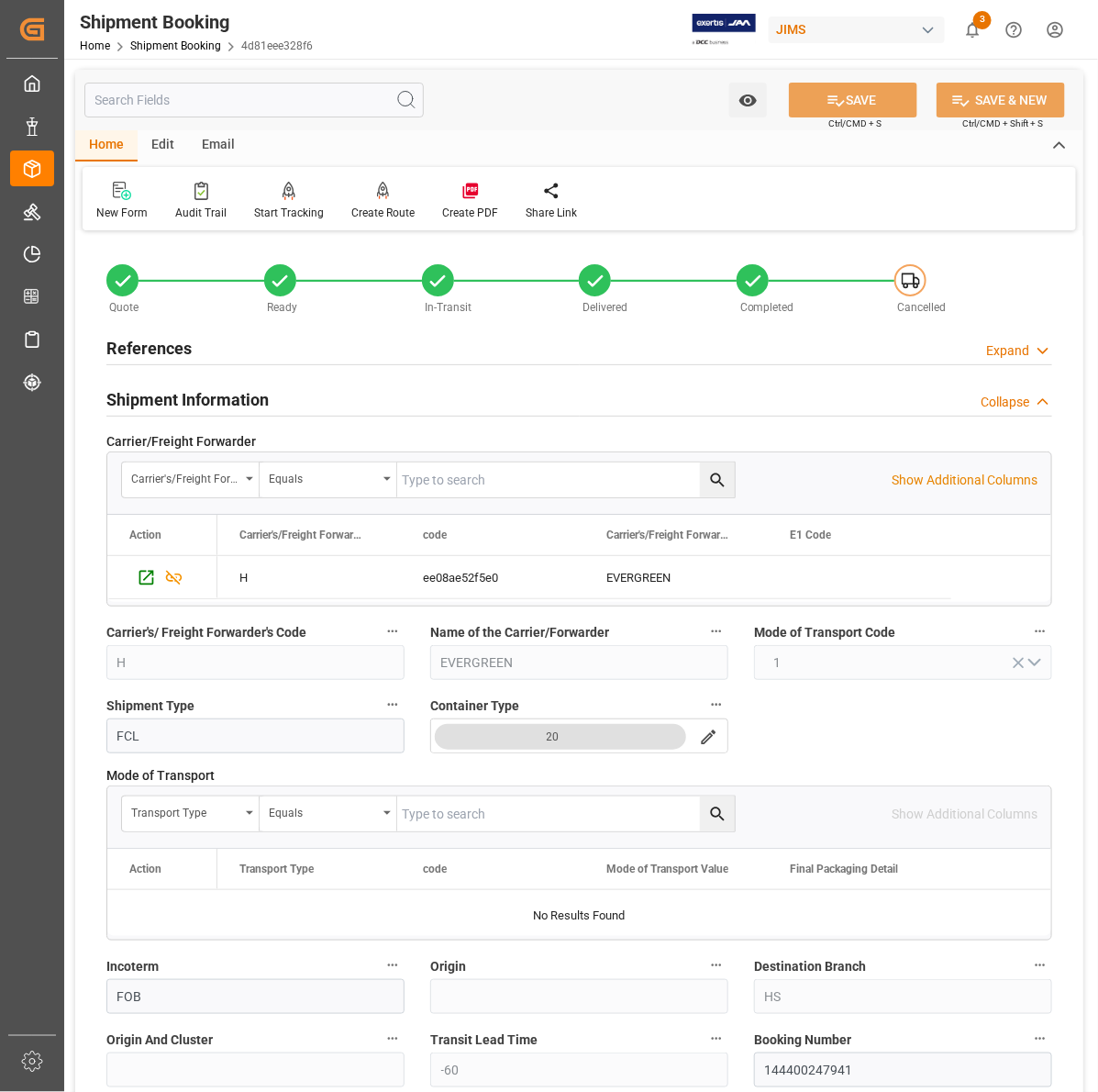 click on "Shipment Information" at bounding box center (187, 399) 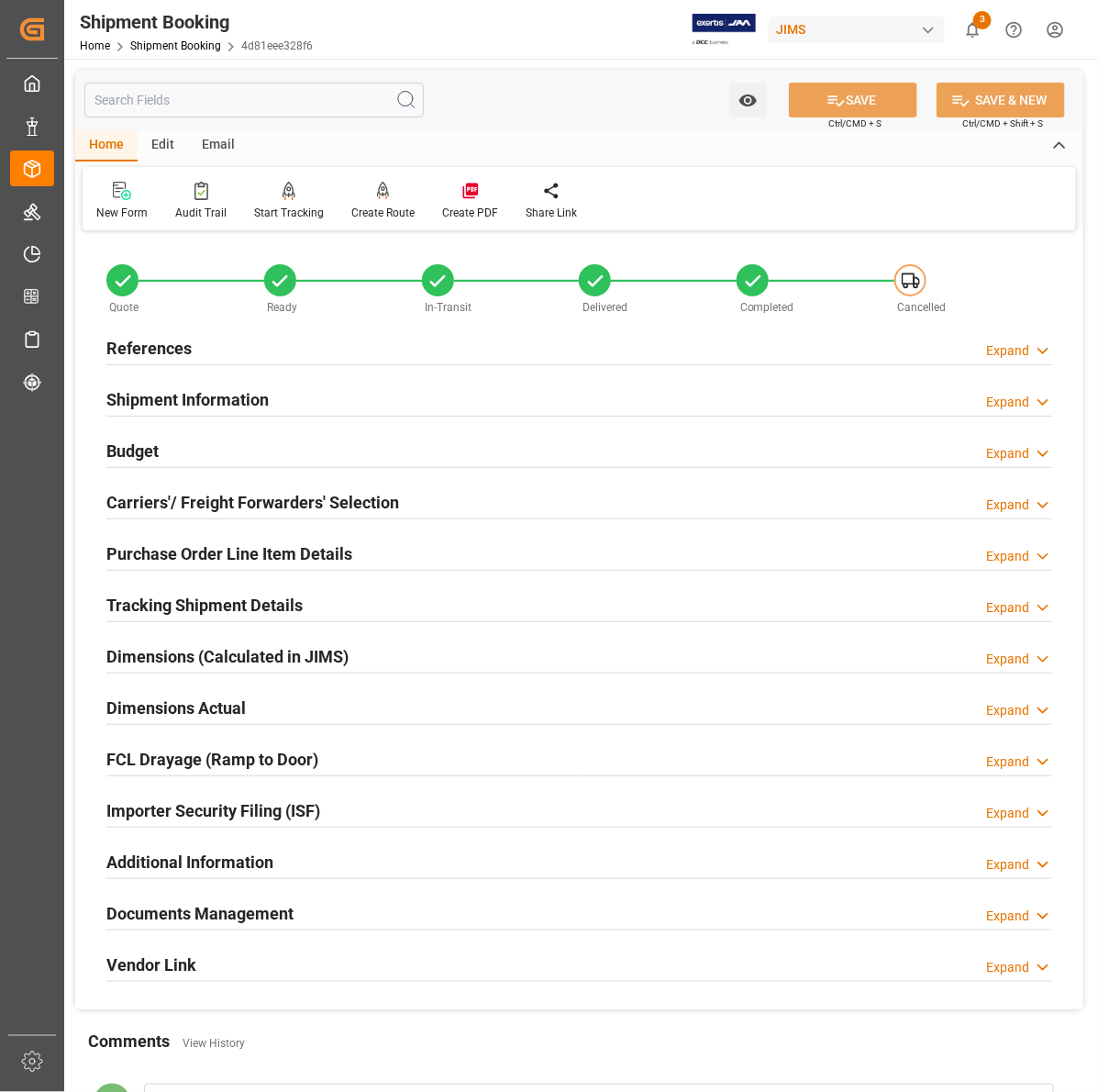 click on "References" at bounding box center (149, 348) 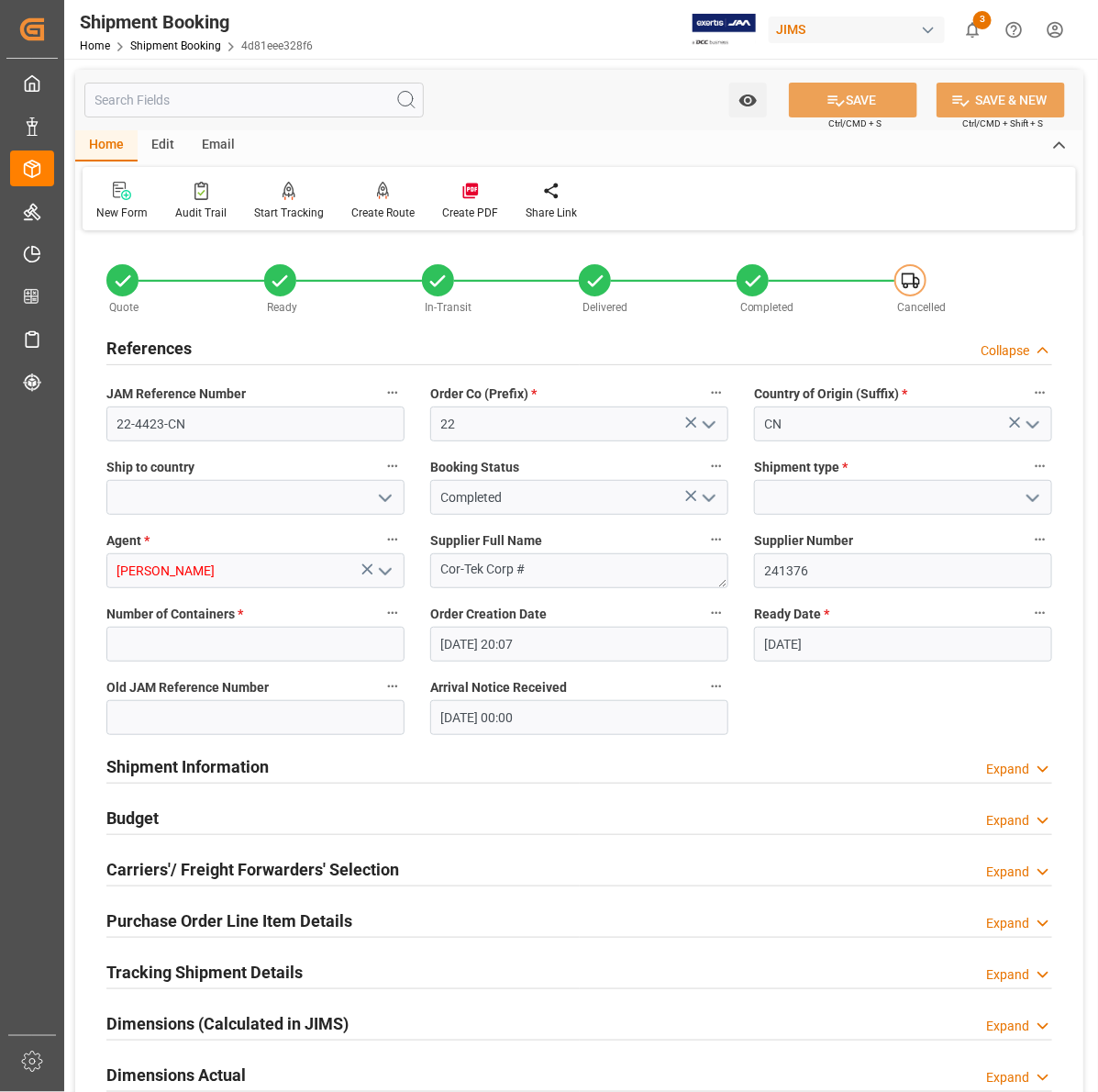 click on "References" at bounding box center [149, 348] 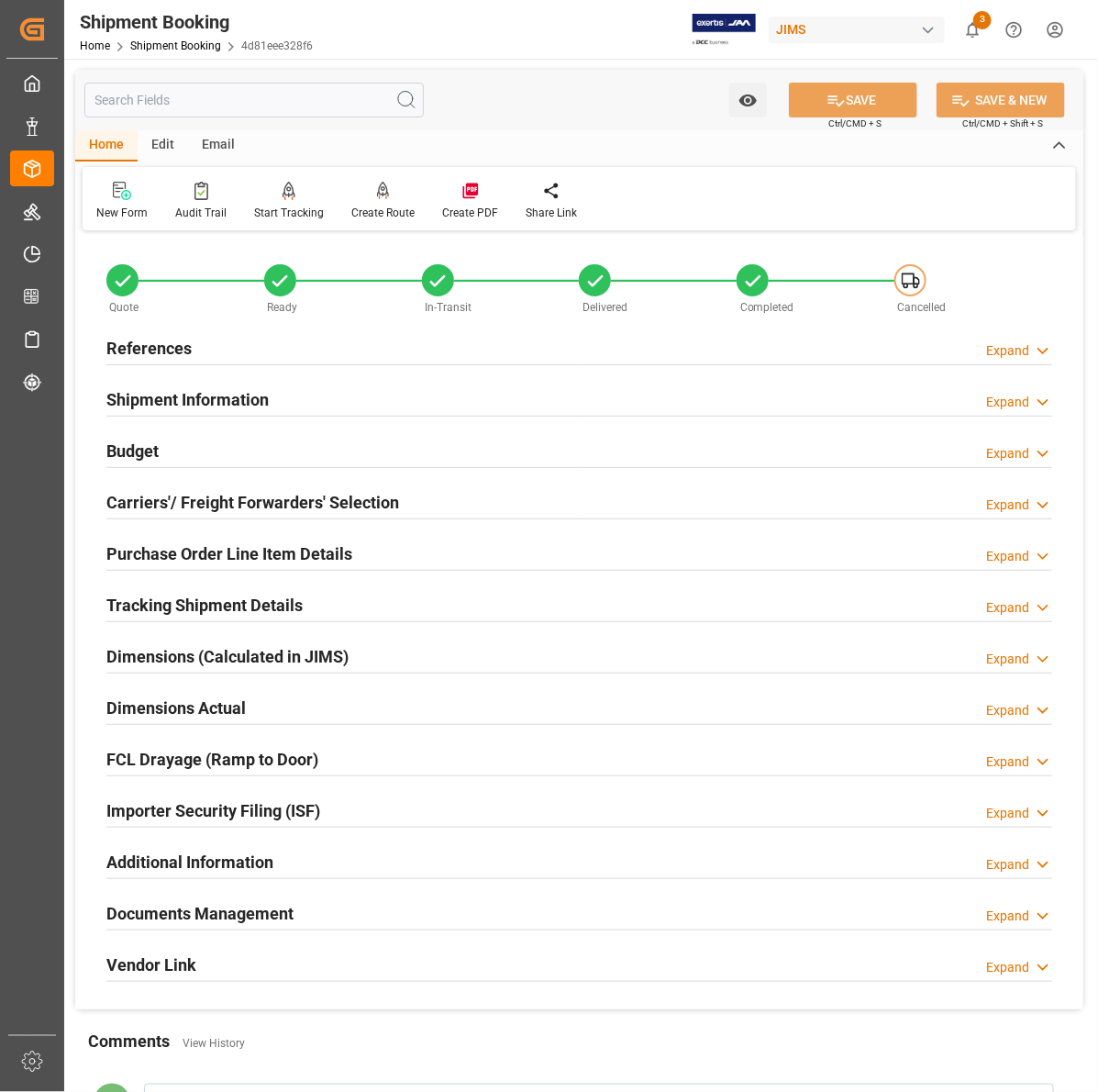 click on "Shipment Information" at bounding box center (187, 399) 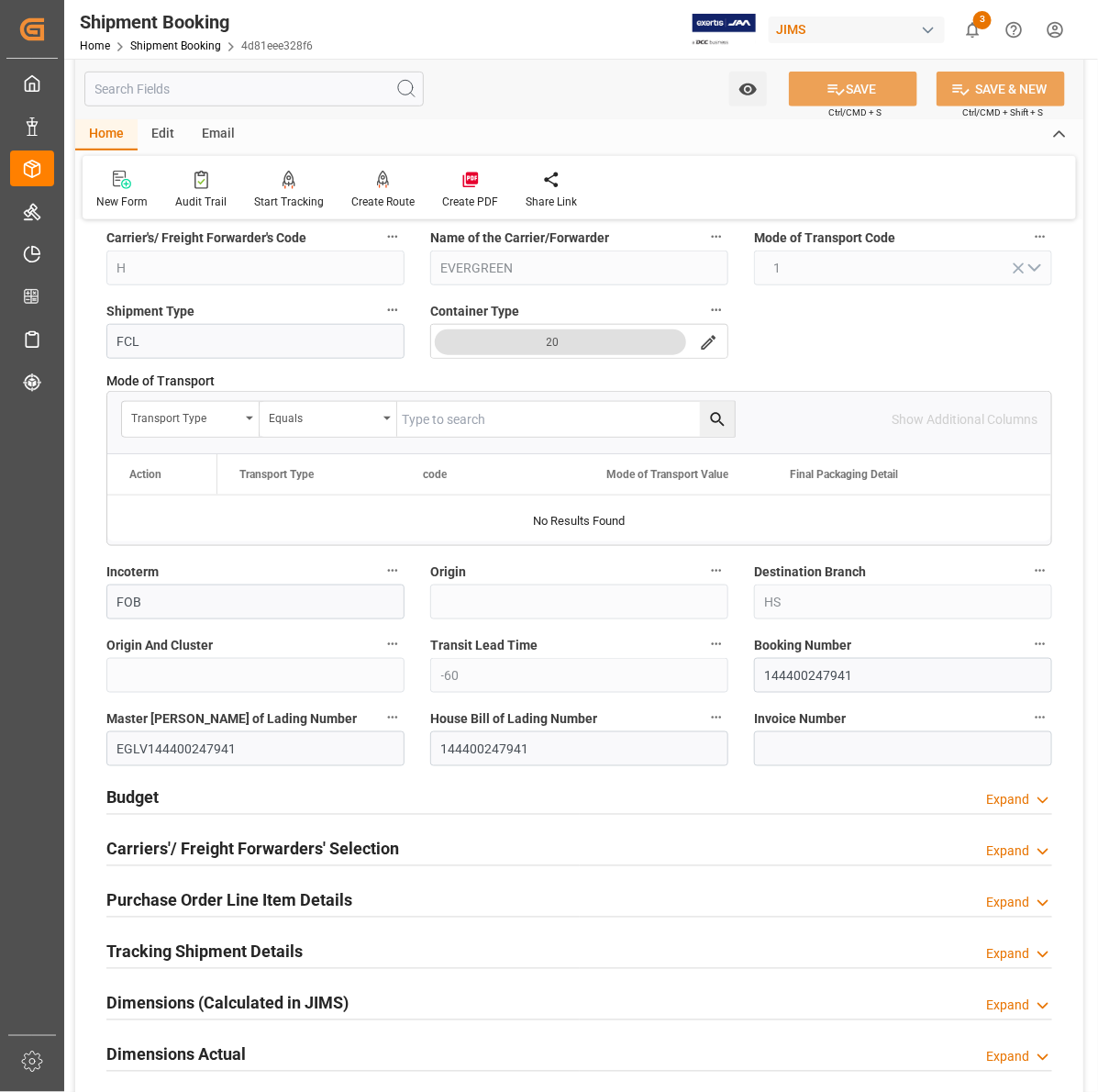 scroll, scrollTop: 459, scrollLeft: 0, axis: vertical 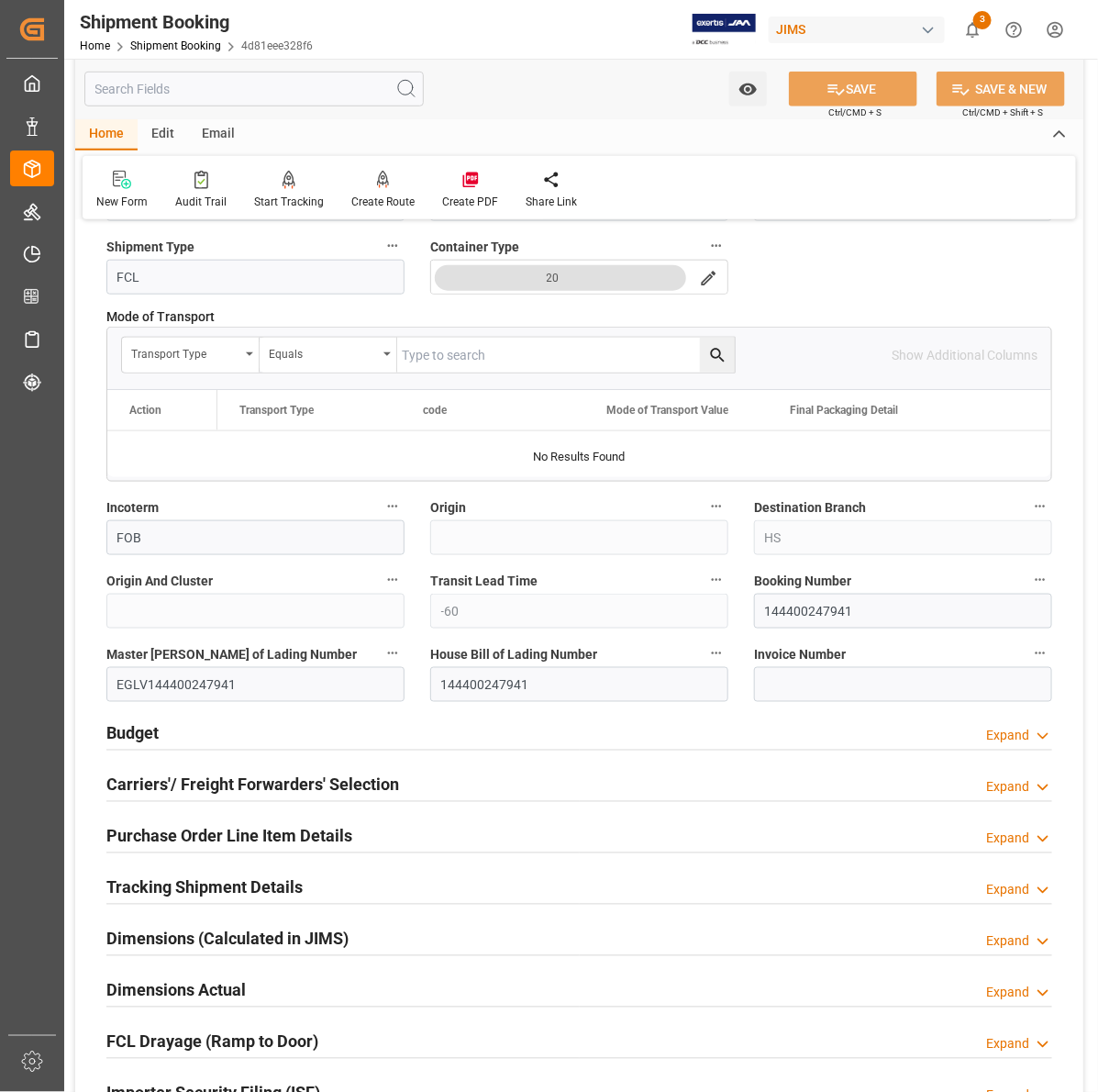 click on "Carriers'/ Freight Forwarders' Selection" at bounding box center (252, 785) 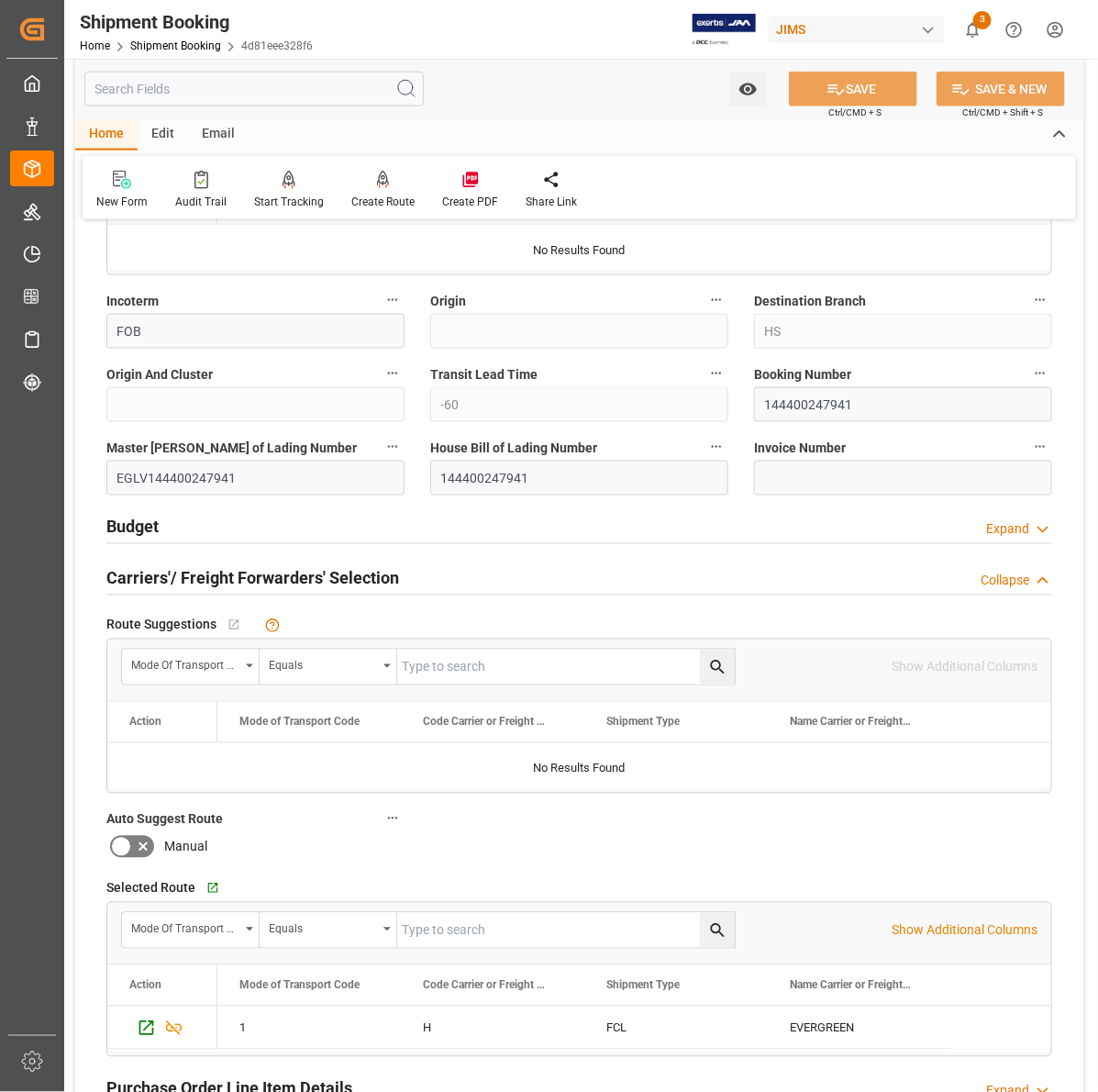 scroll, scrollTop: 688, scrollLeft: 0, axis: vertical 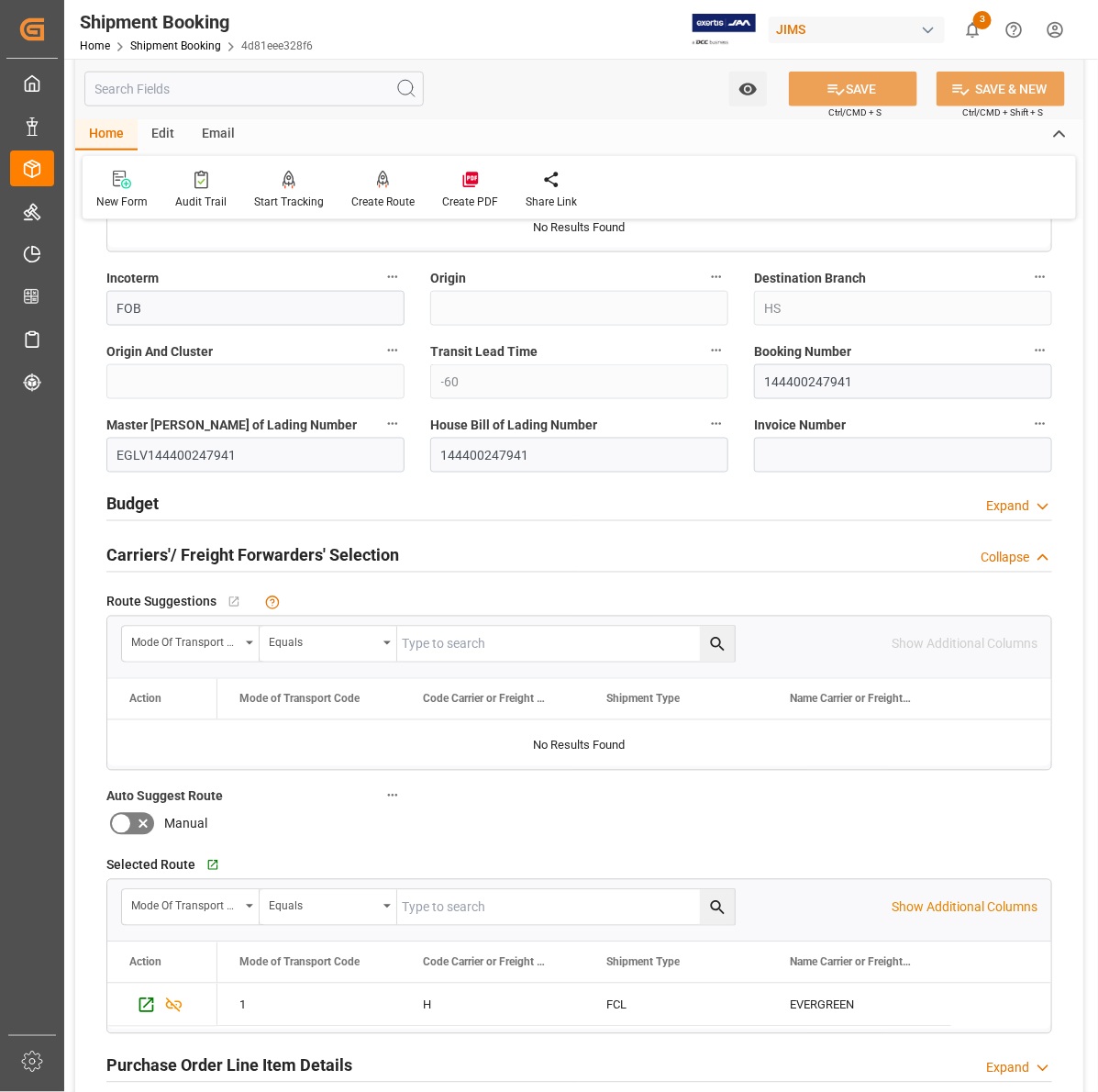 click on "Budget" at bounding box center (132, 504) 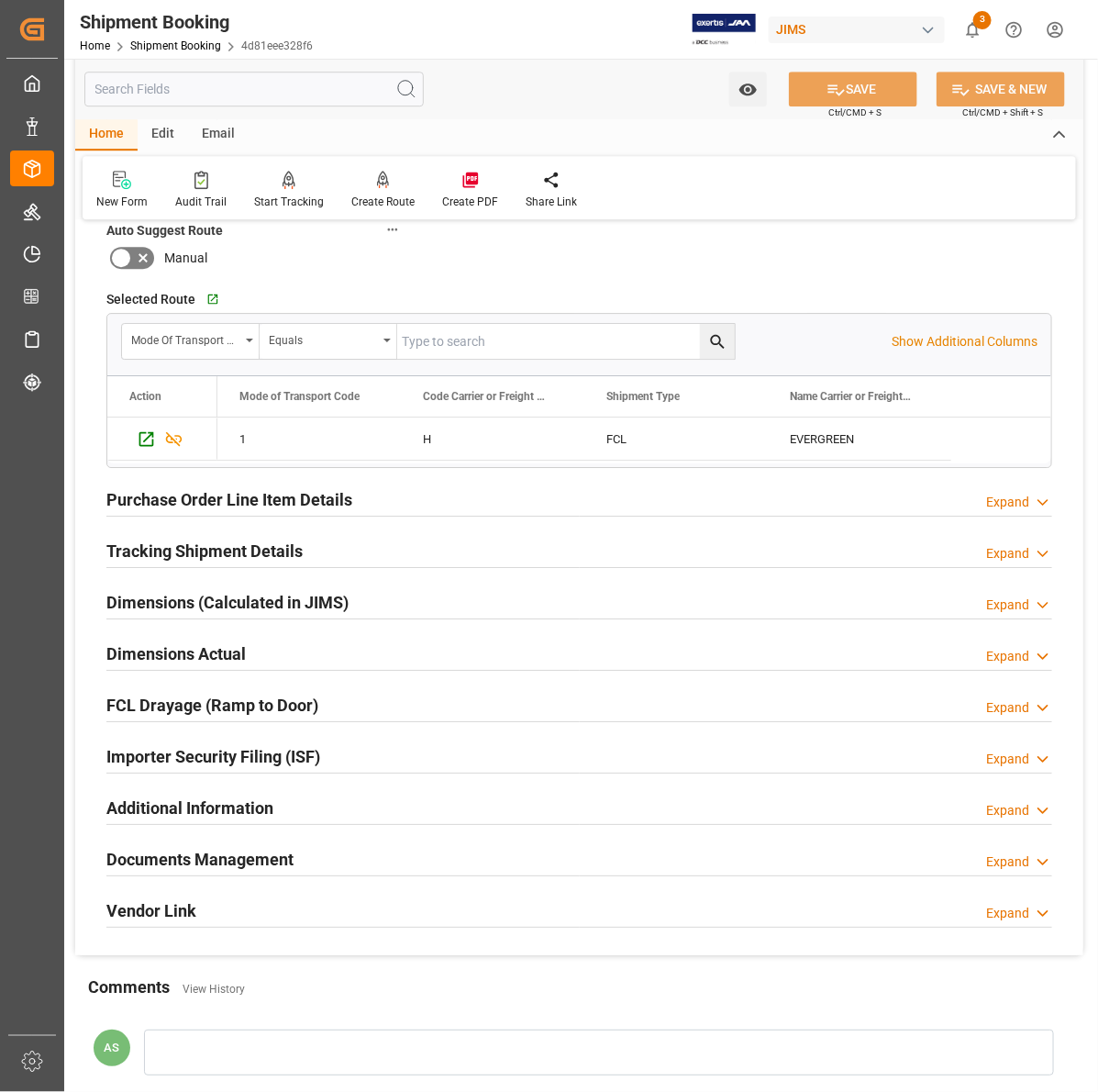 scroll, scrollTop: 1721, scrollLeft: 0, axis: vertical 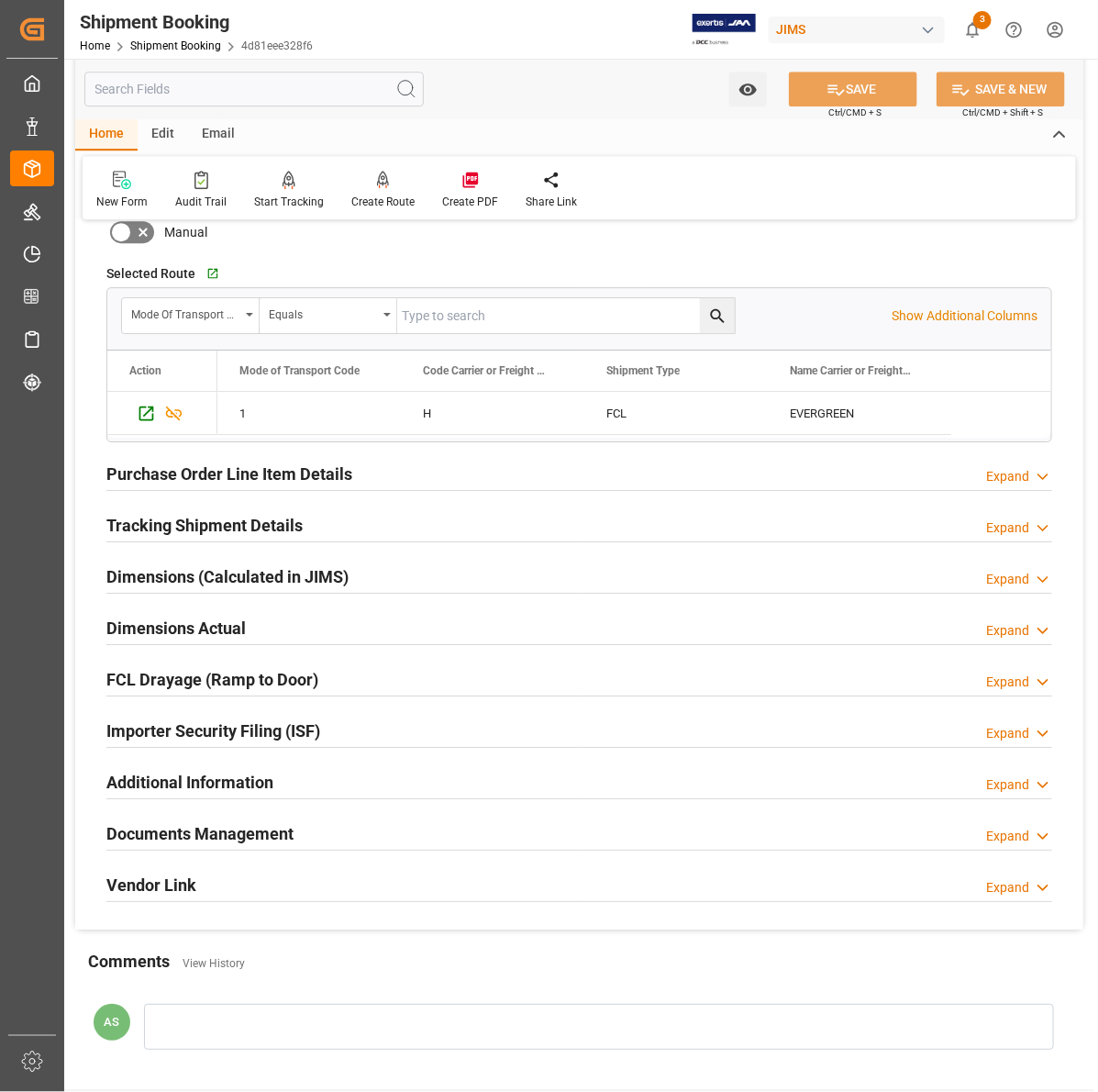 click on "Documents Management" at bounding box center [200, 833] 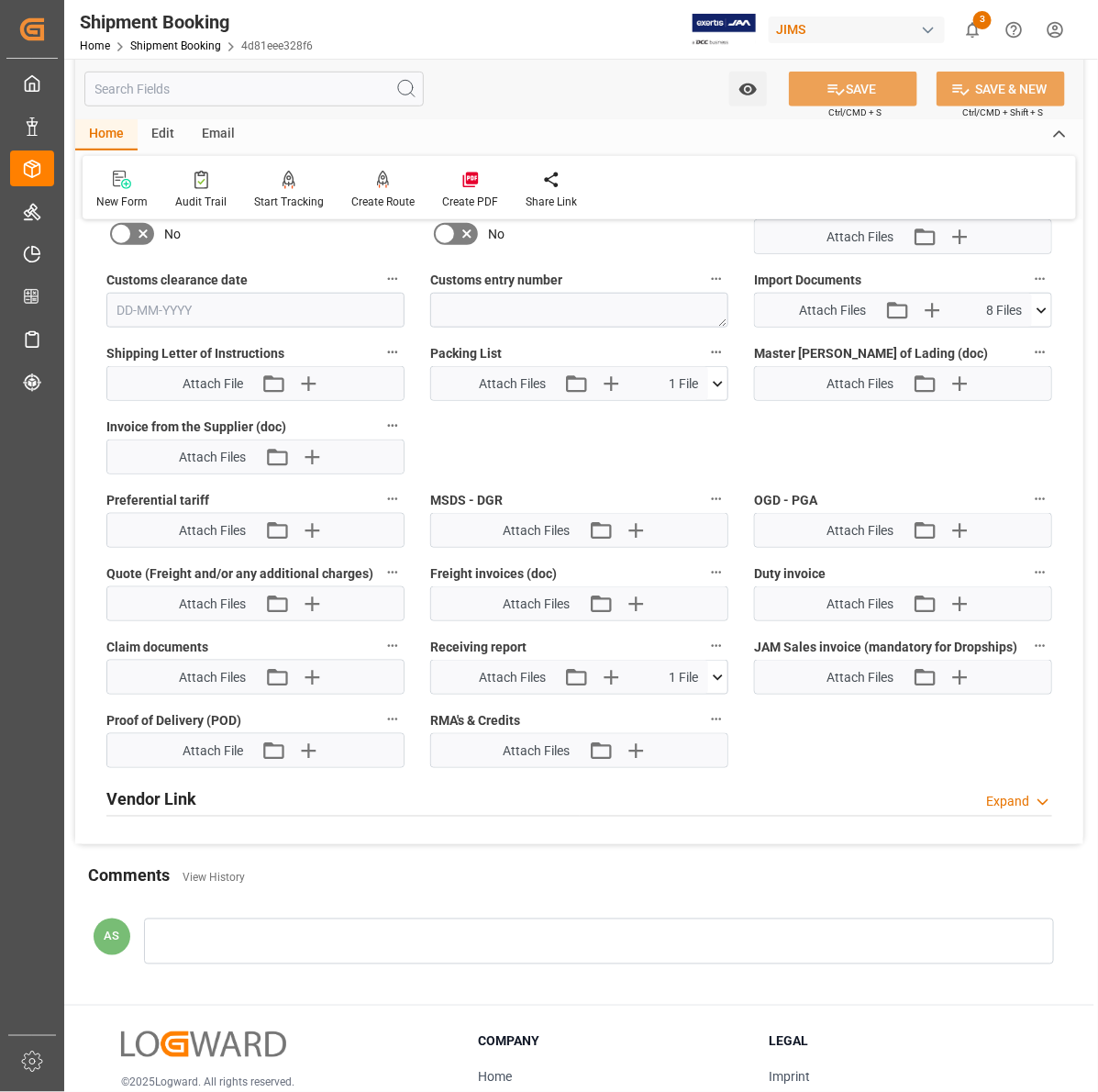 scroll, scrollTop: 2638, scrollLeft: 0, axis: vertical 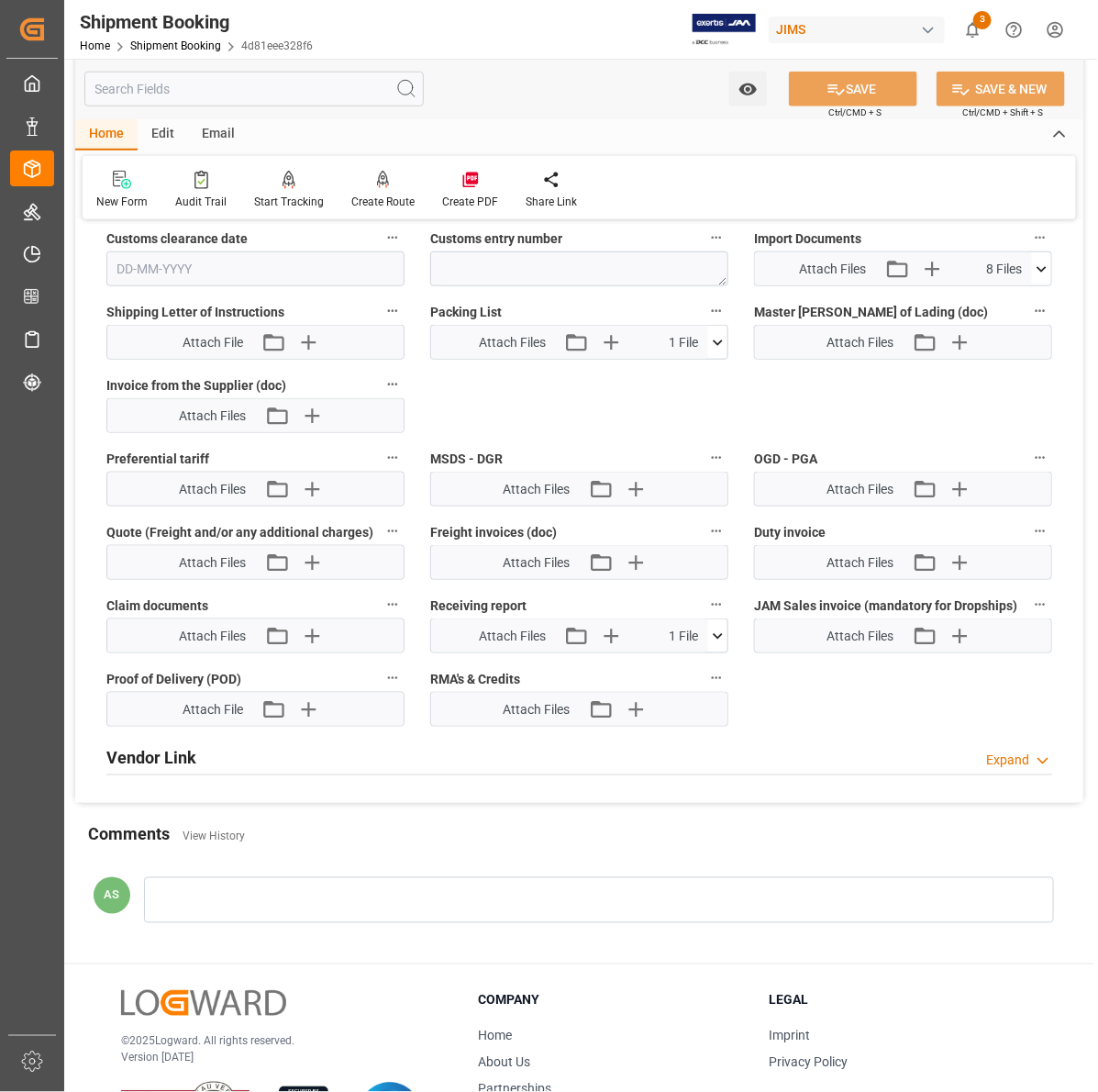 click on "Vendor Link" at bounding box center [151, 758] 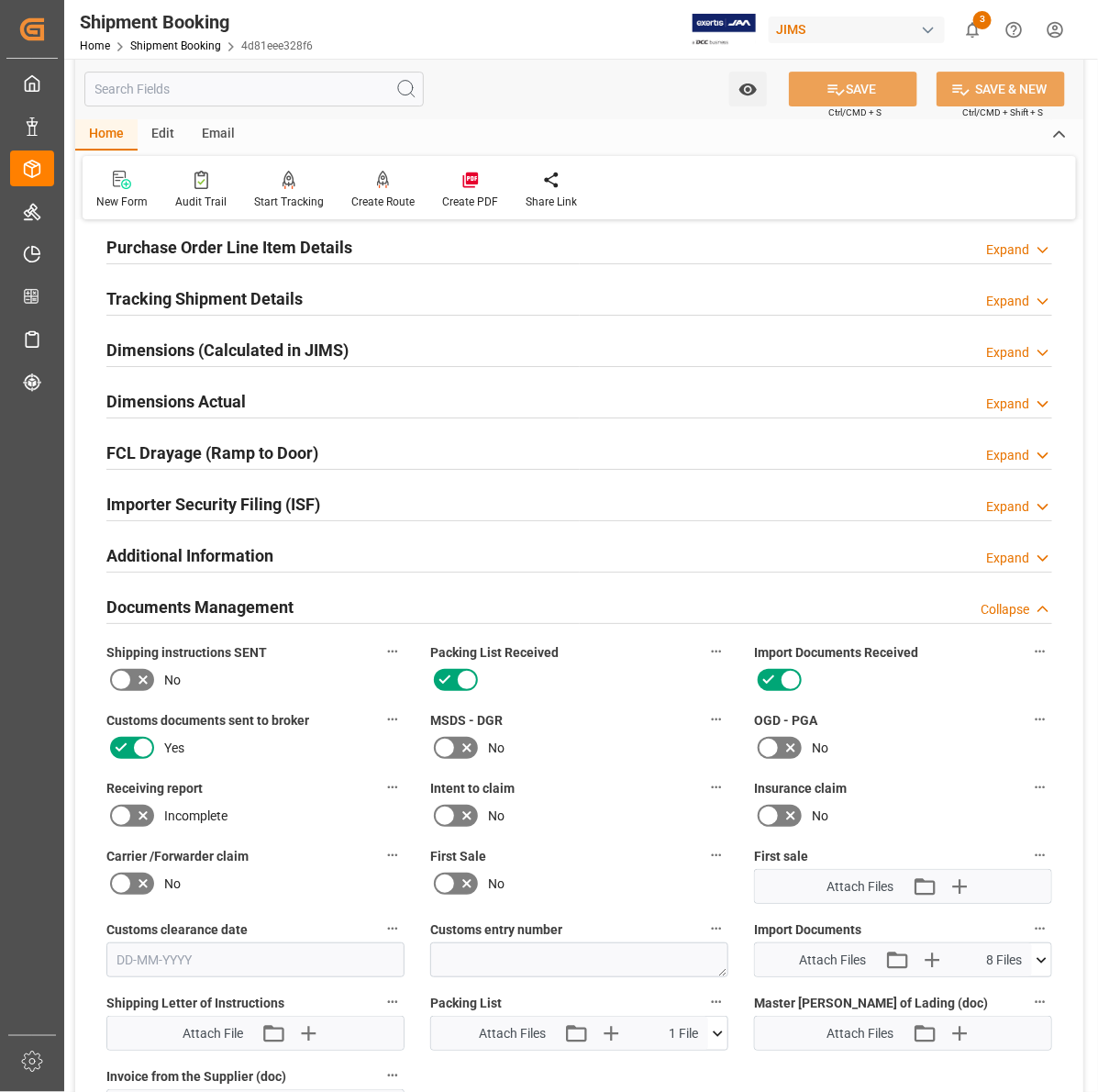 scroll, scrollTop: 1835, scrollLeft: 0, axis: vertical 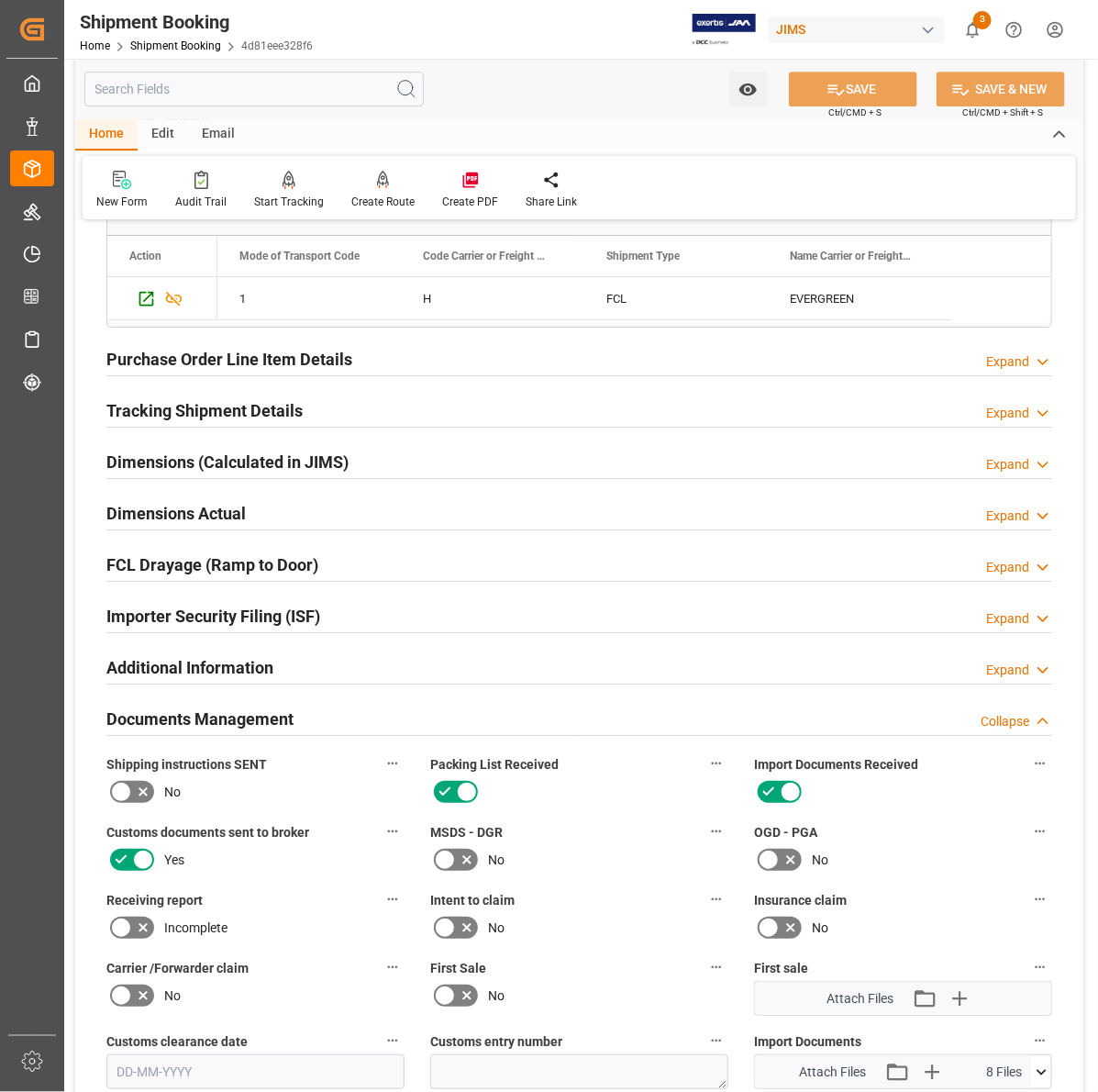 click on "Additional Information" at bounding box center [190, 667] 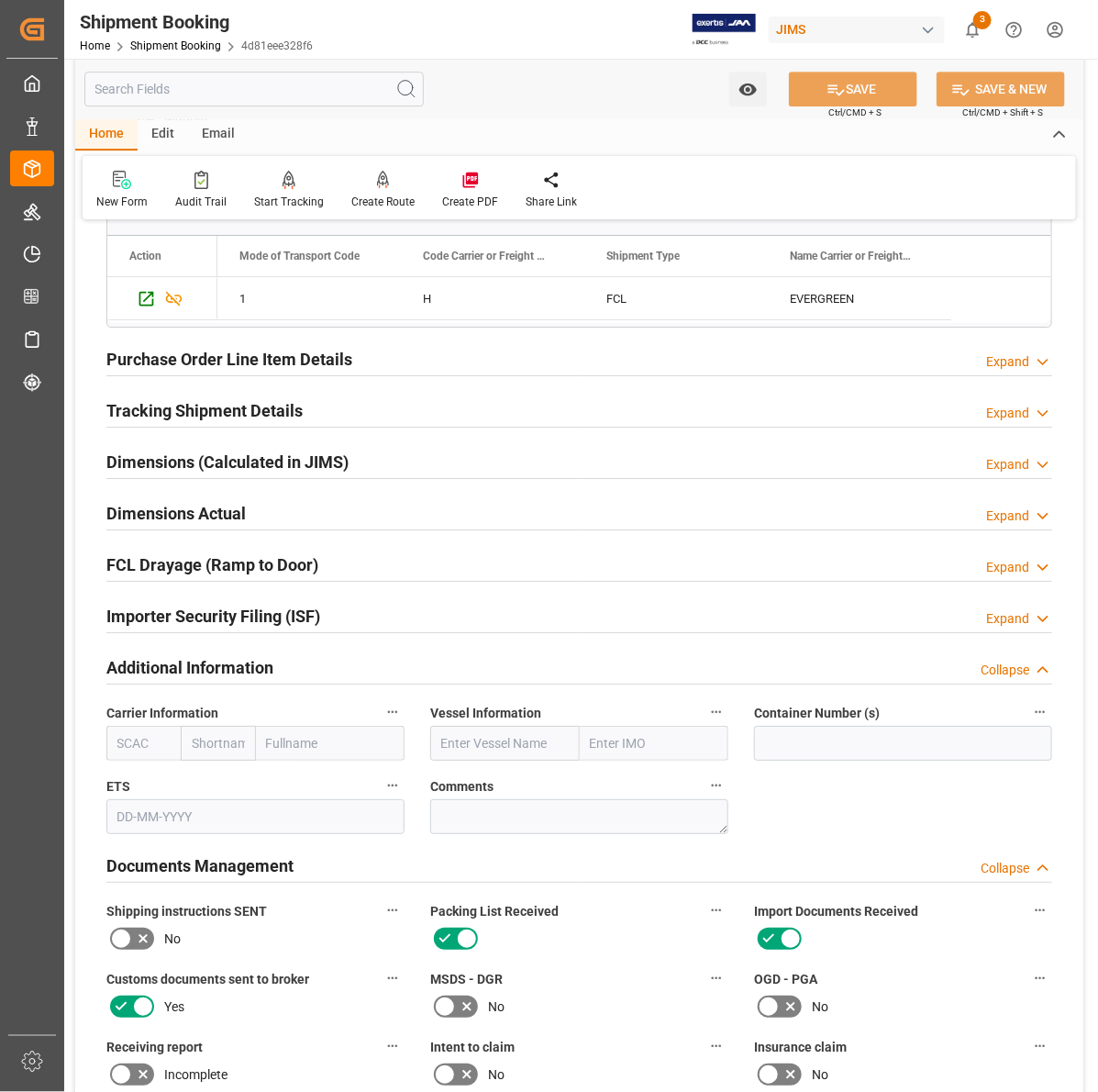click on "Importer Security Filing (ISF)" at bounding box center [213, 616] 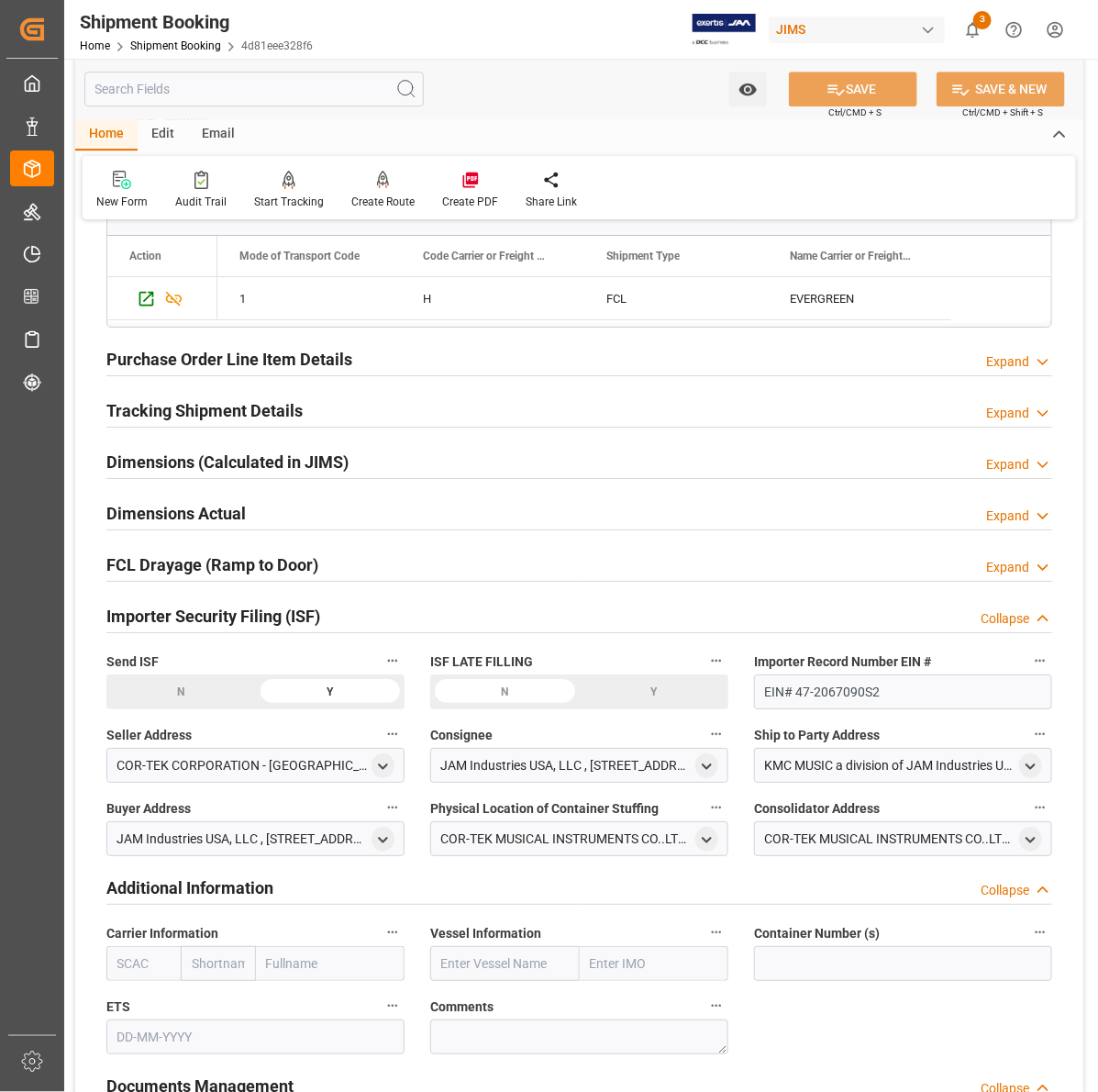 click on "FCL Drayage (Ramp to Door)" at bounding box center [212, 564] 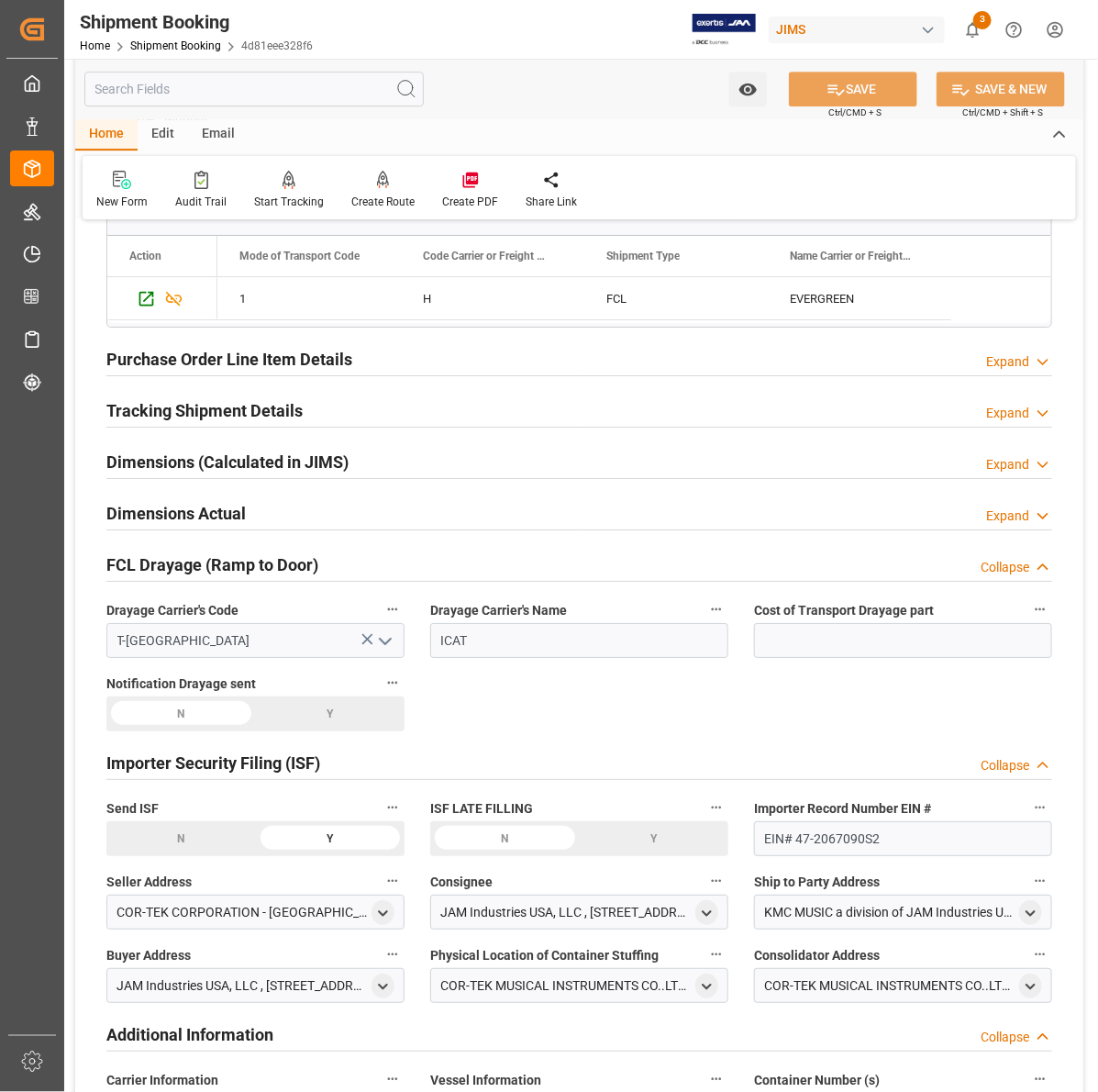 click on "Dimensions Actual" at bounding box center [176, 513] 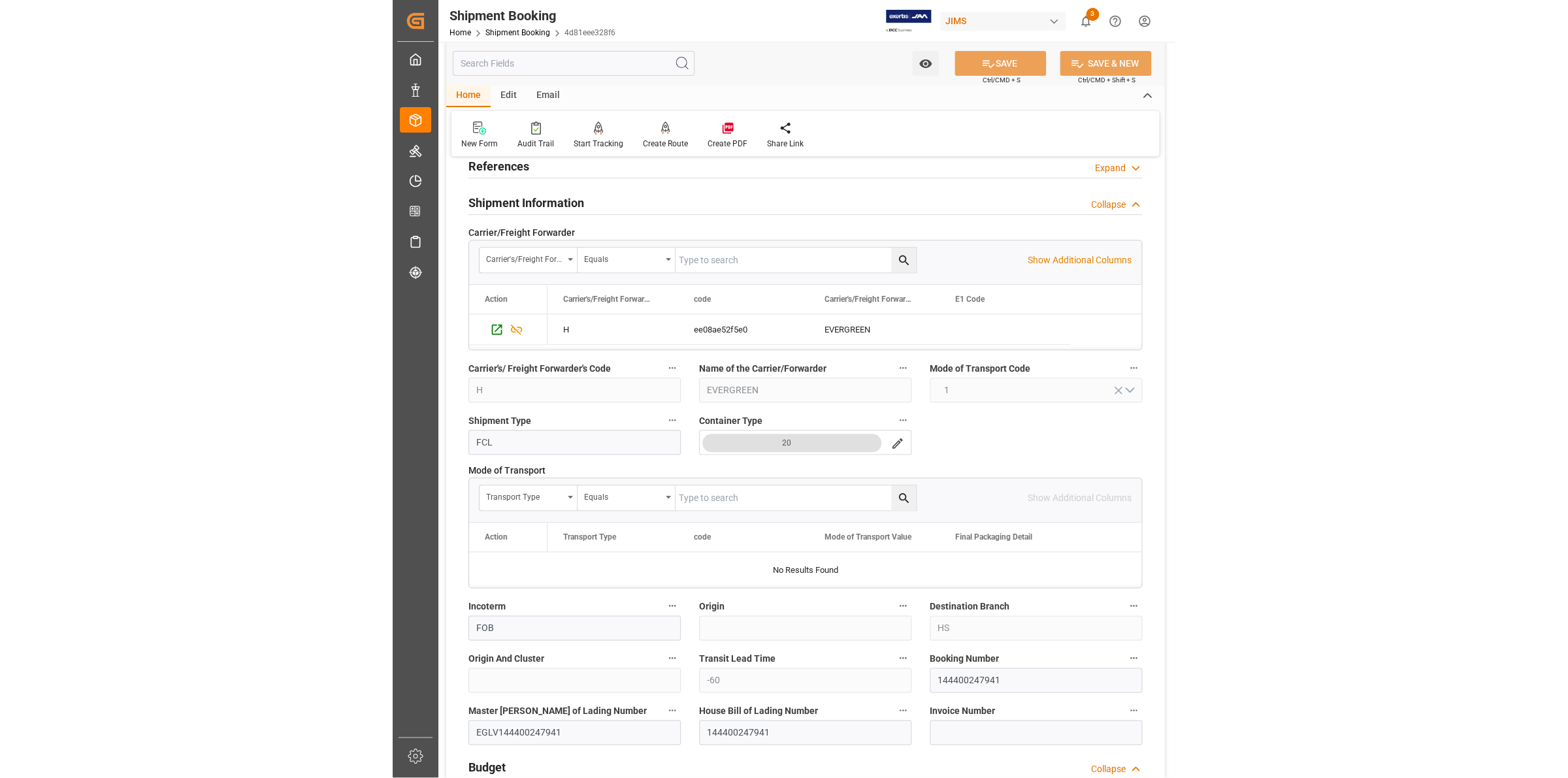 scroll, scrollTop: 0, scrollLeft: 0, axis: both 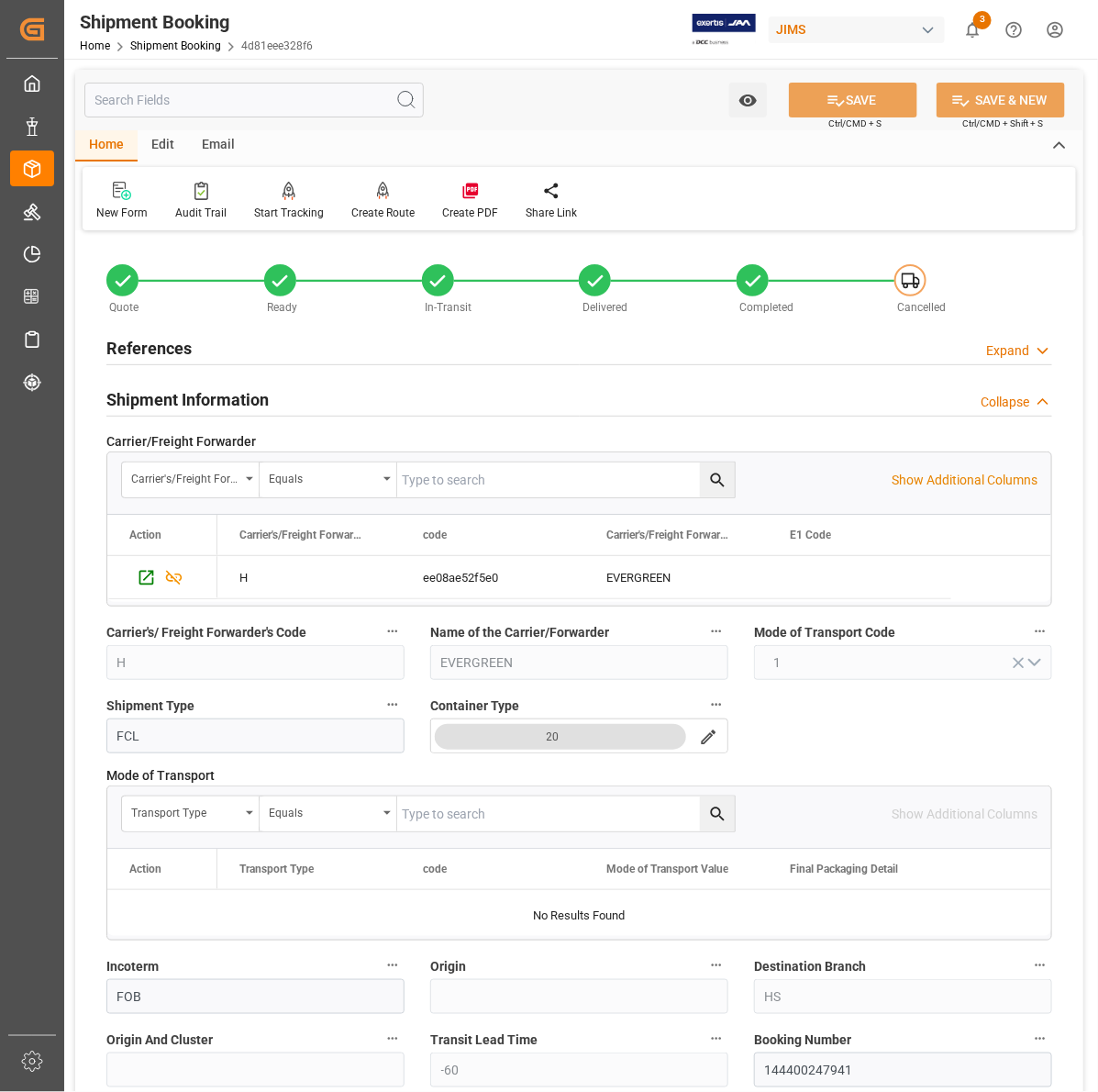 click on "References" at bounding box center (149, 348) 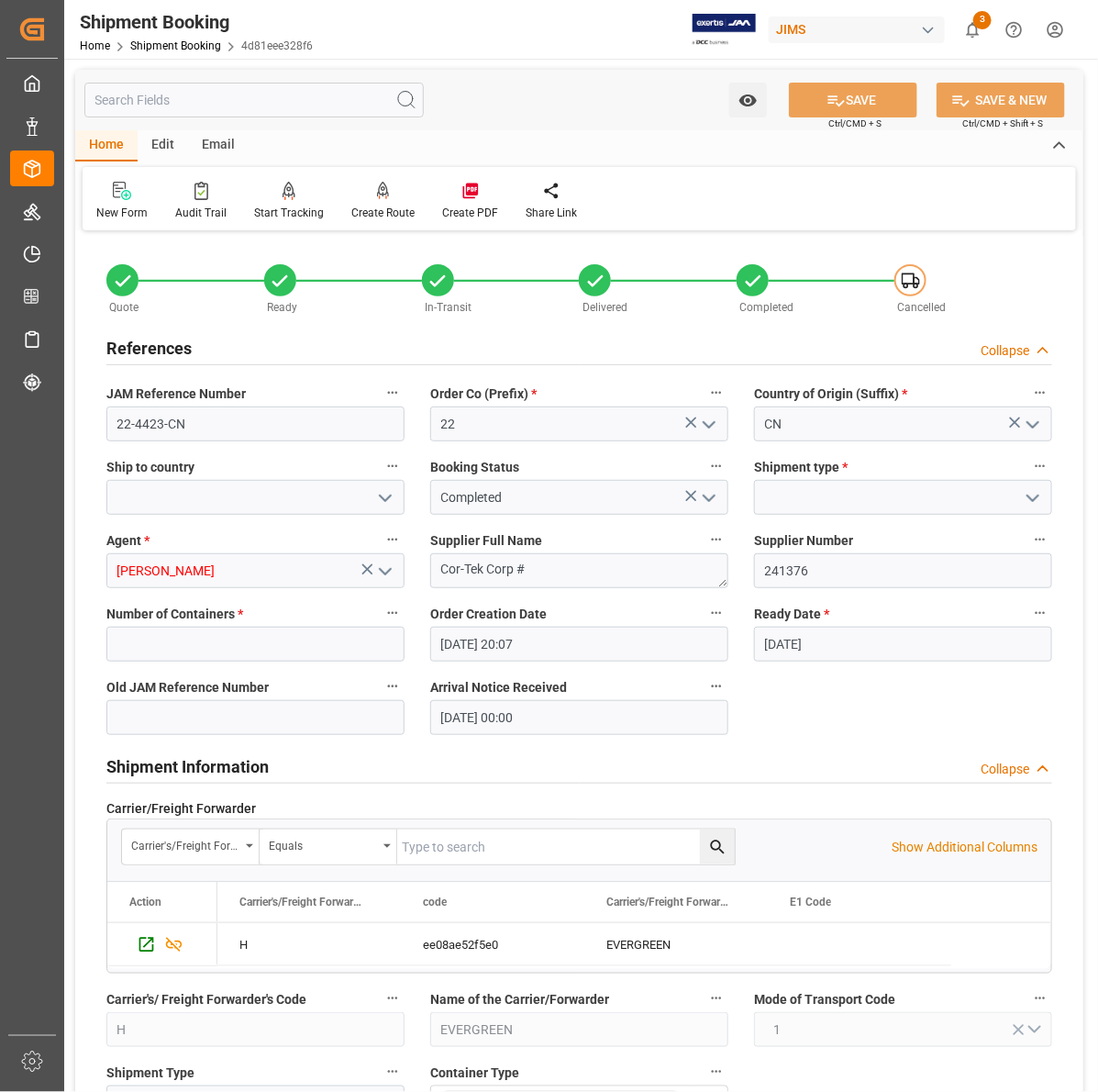 click on "Edit" at bounding box center (162, 146) 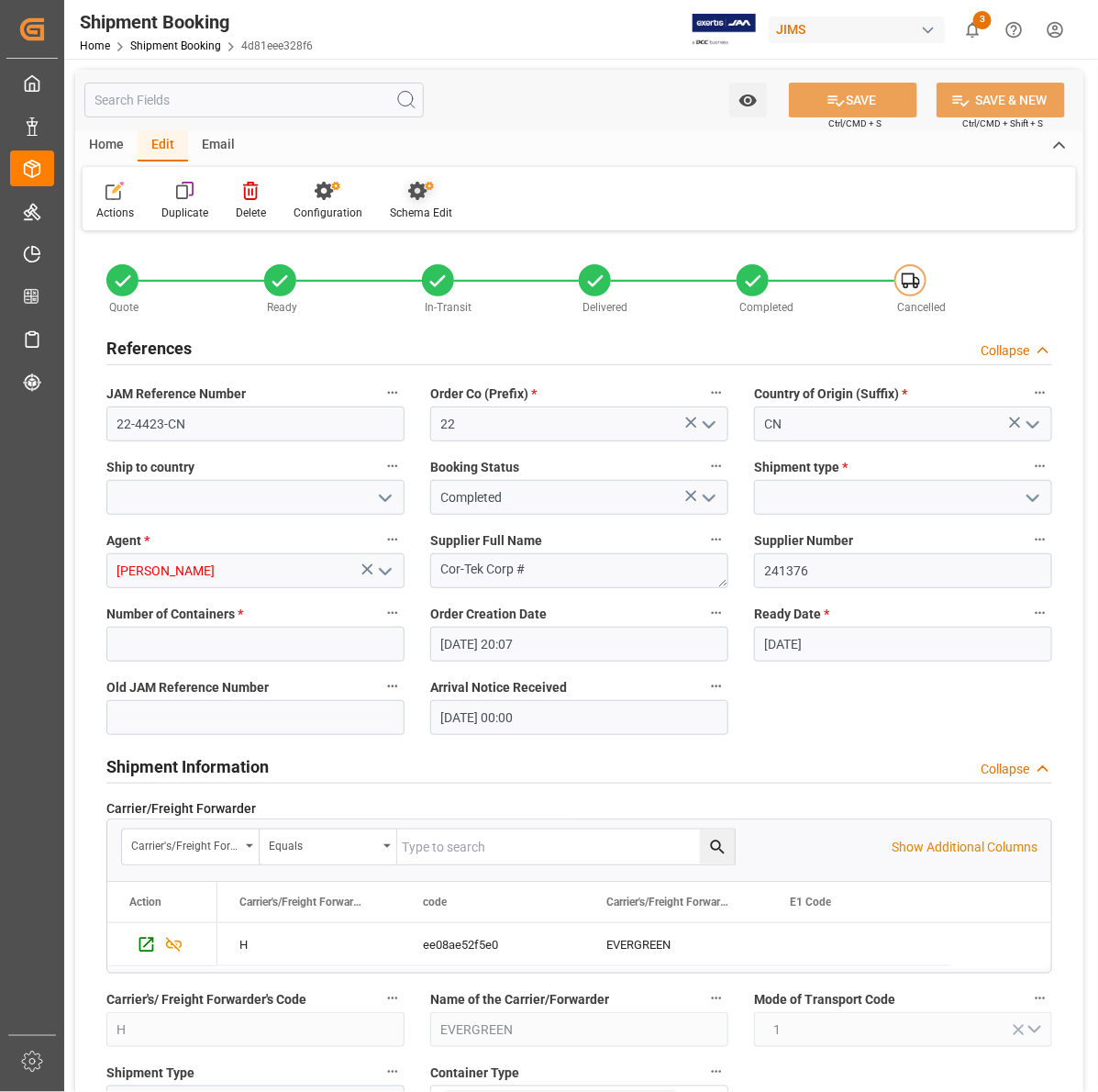 click at bounding box center (421, 190) 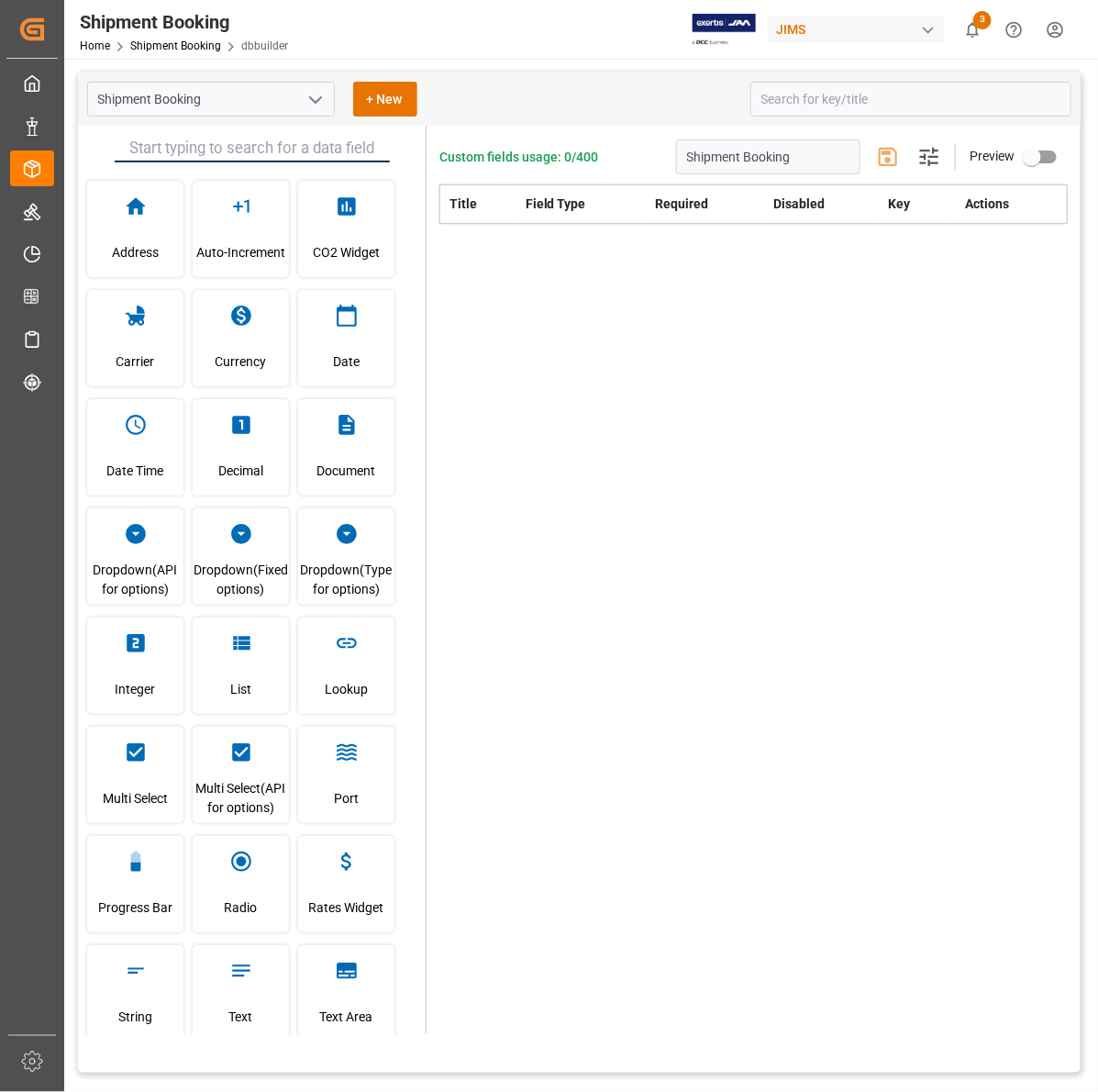 type on "Shipment Booking" 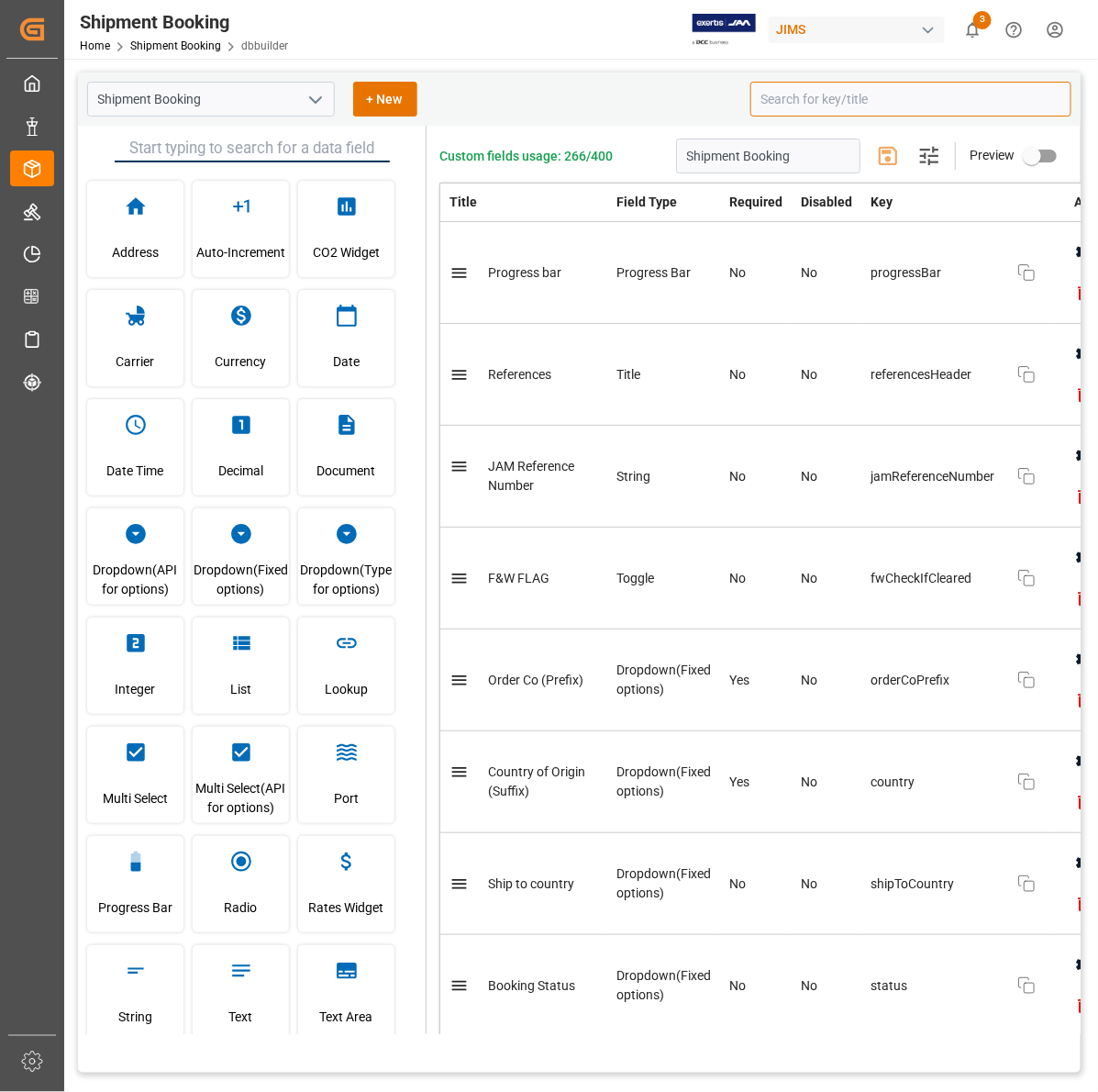 click at bounding box center [911, 99] 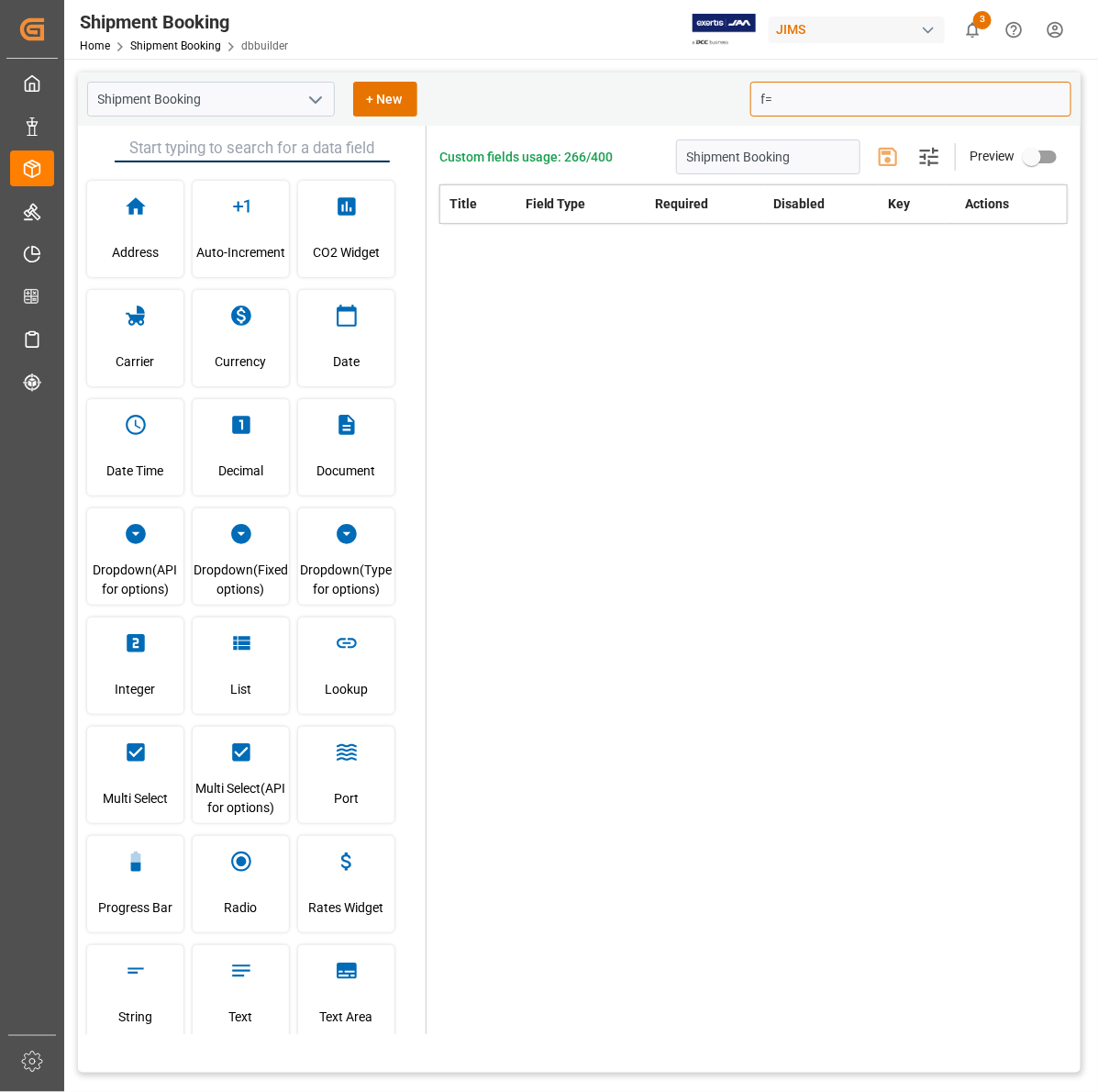 type on "f" 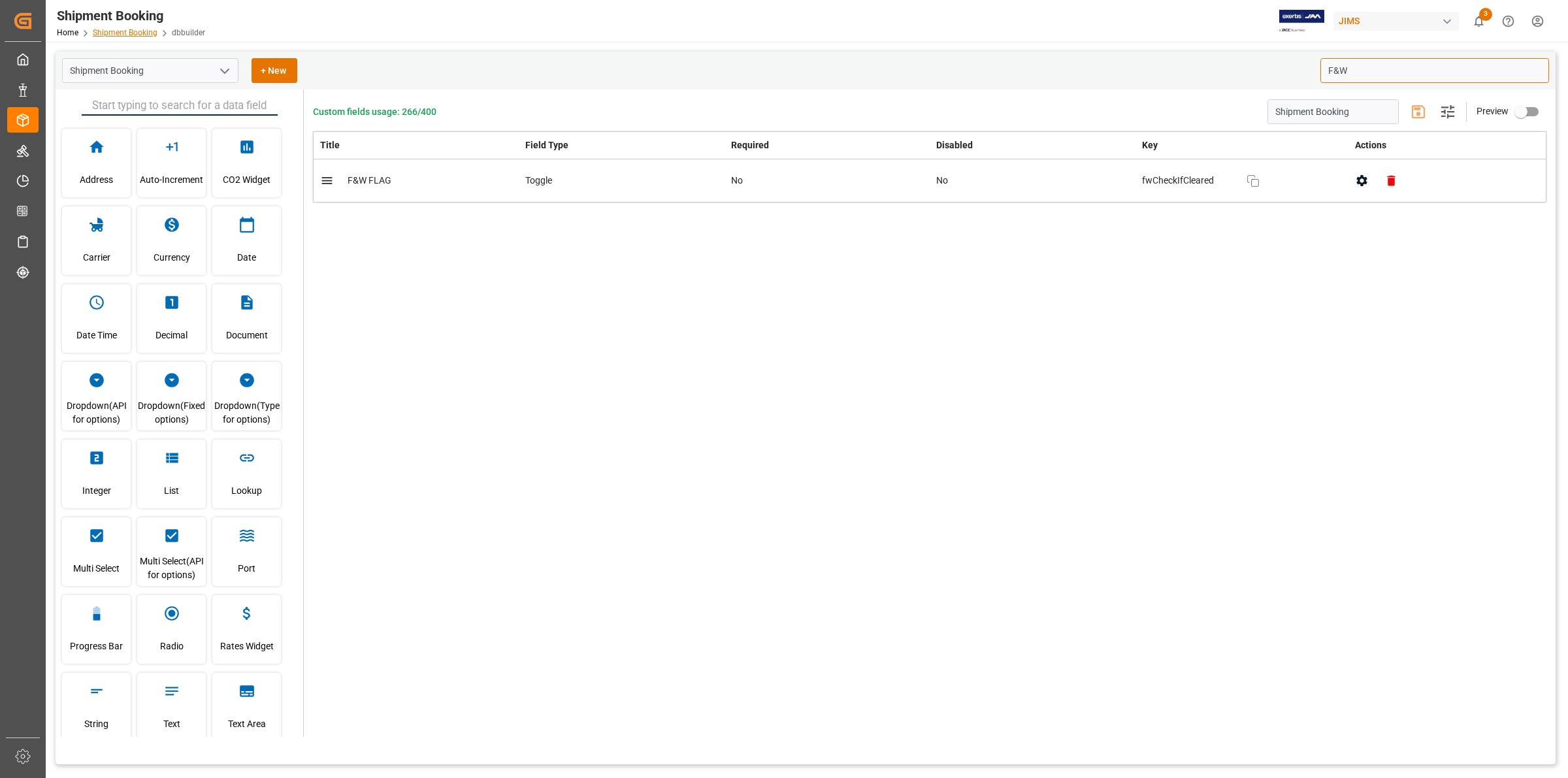 type on "F&W" 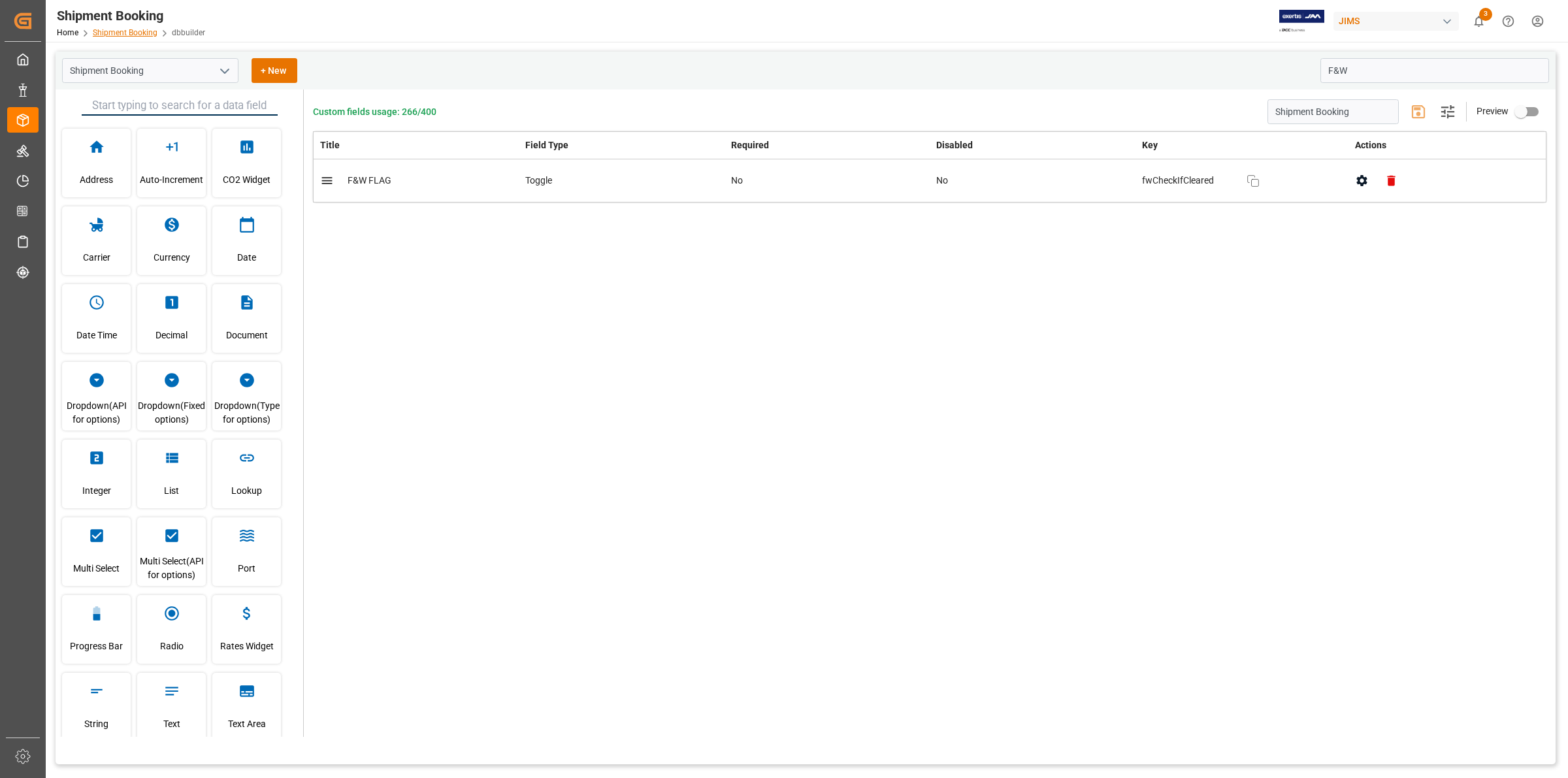 click on "Shipment Booking" at bounding box center [125, 33] 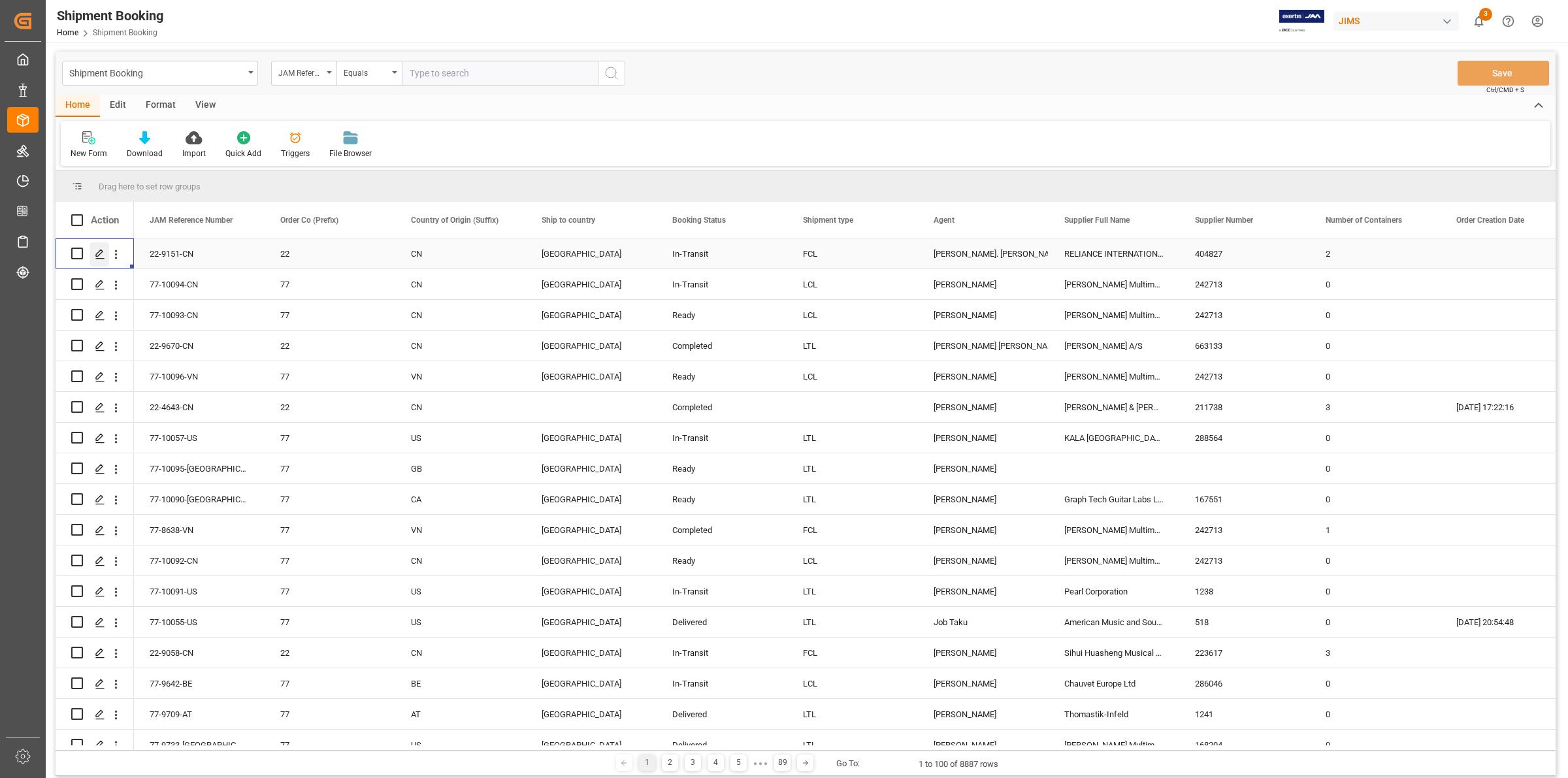 click 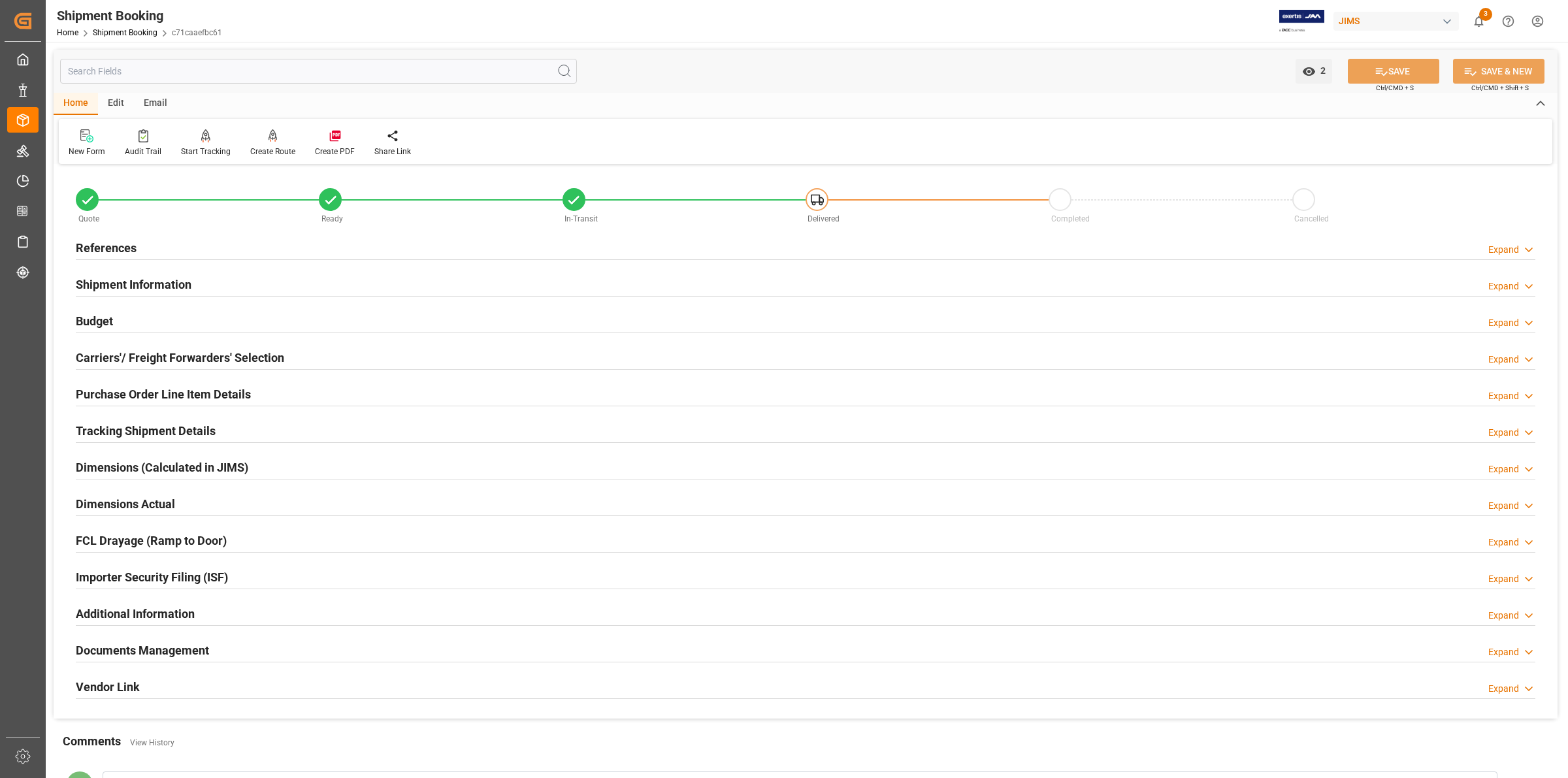 click on "References" at bounding box center [106, 248] 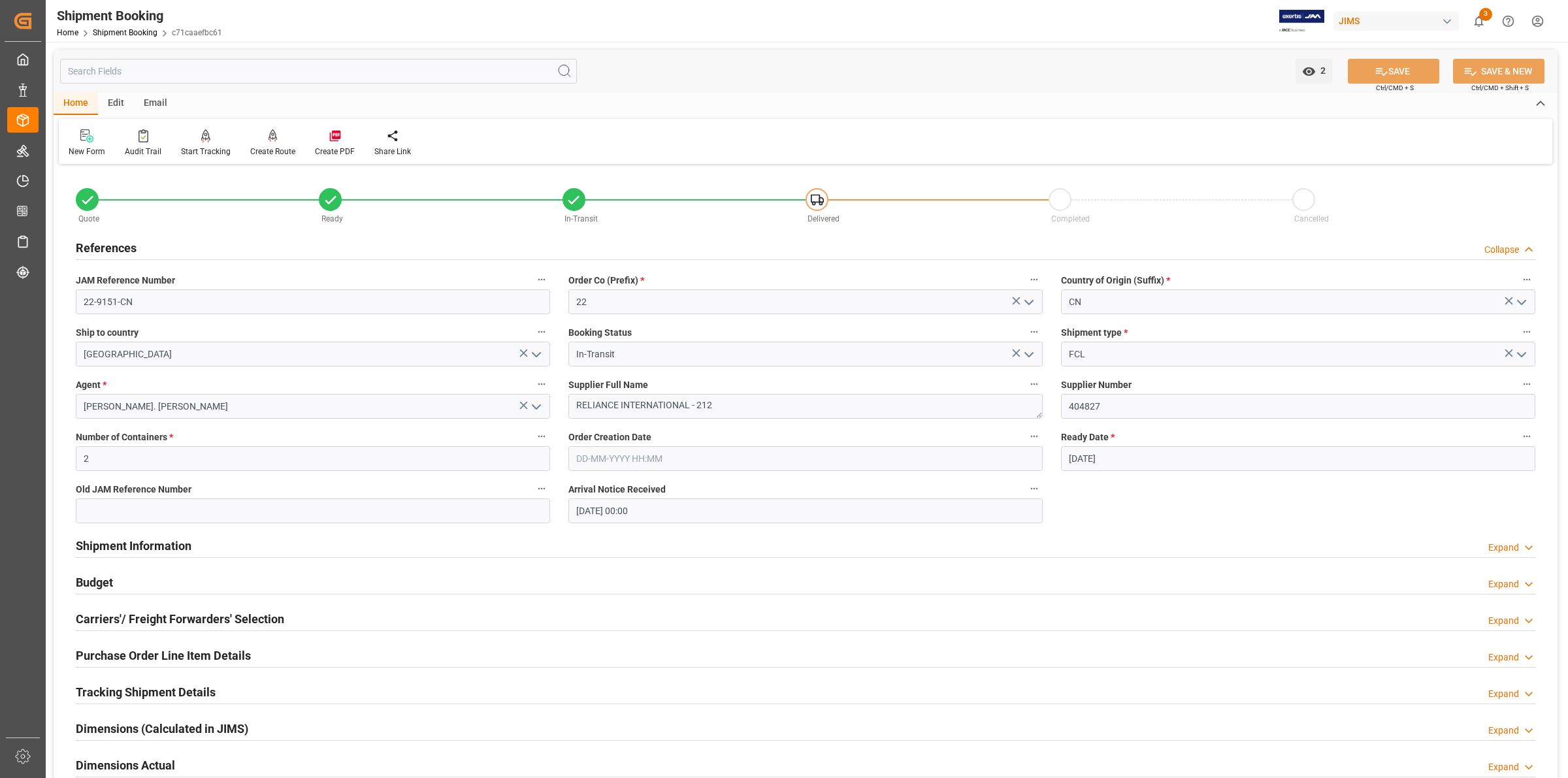 click at bounding box center [318, 71] 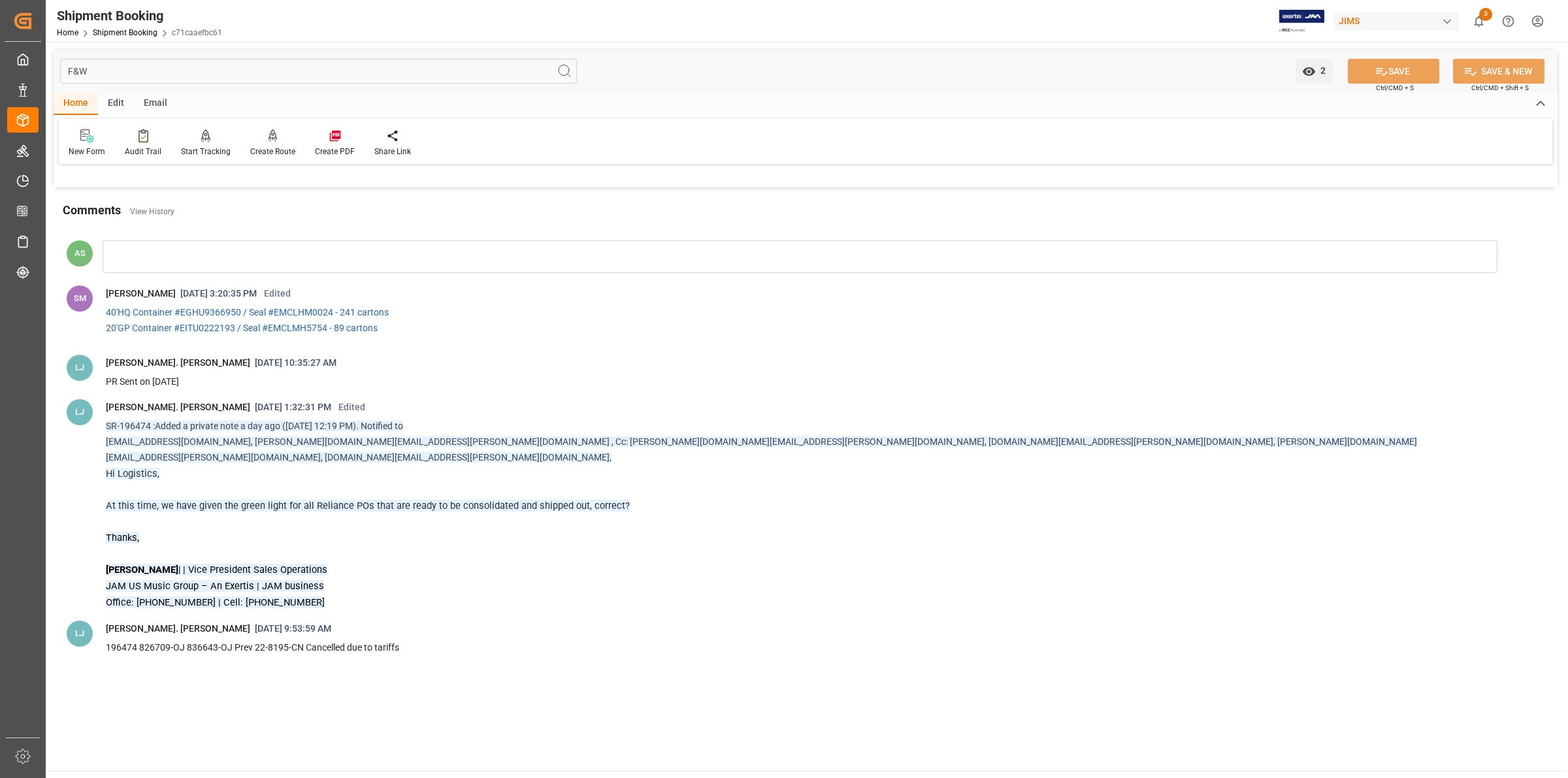 type on "F&W" 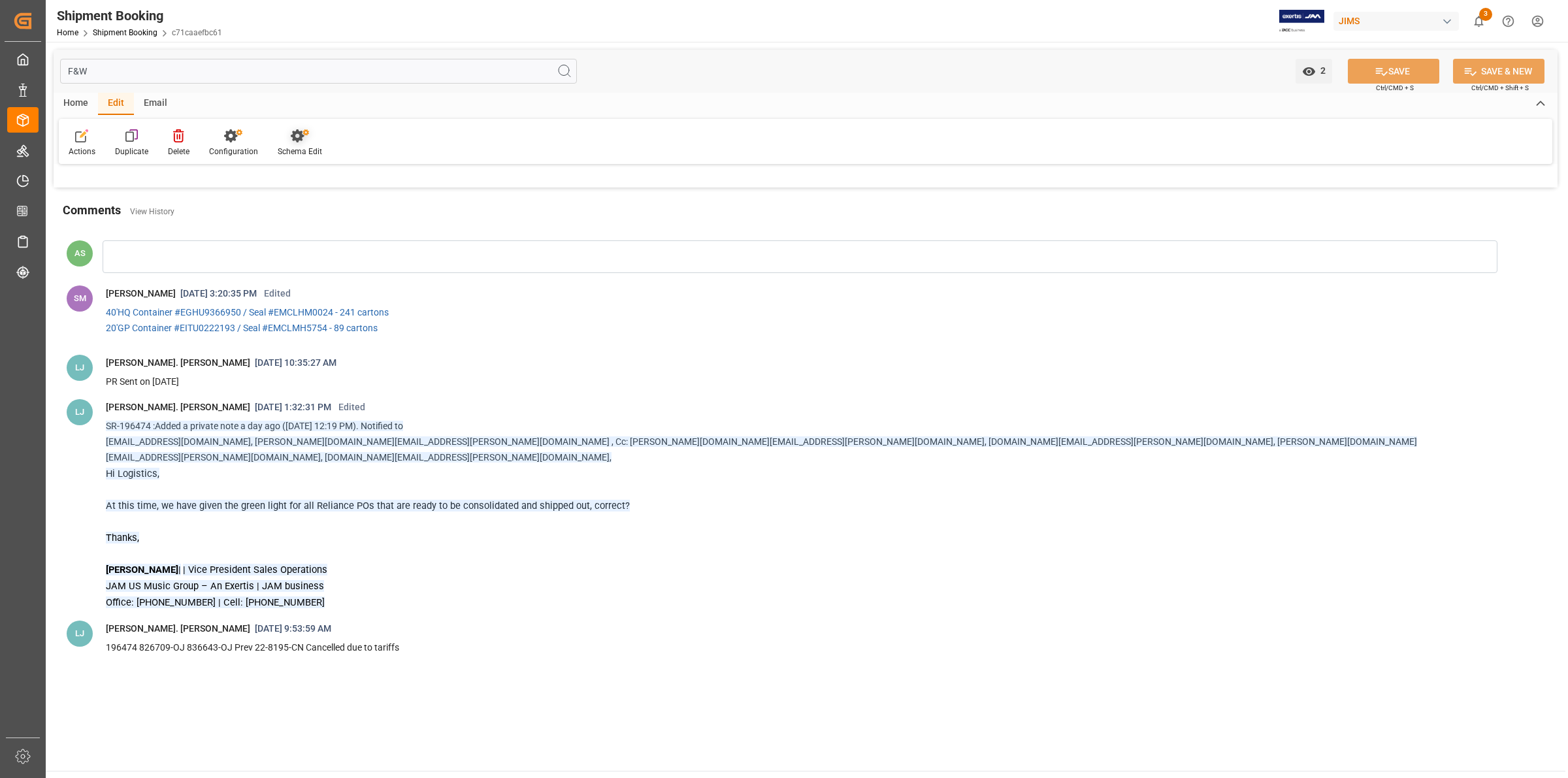 click on "Schema Edit" at bounding box center (300, 143) 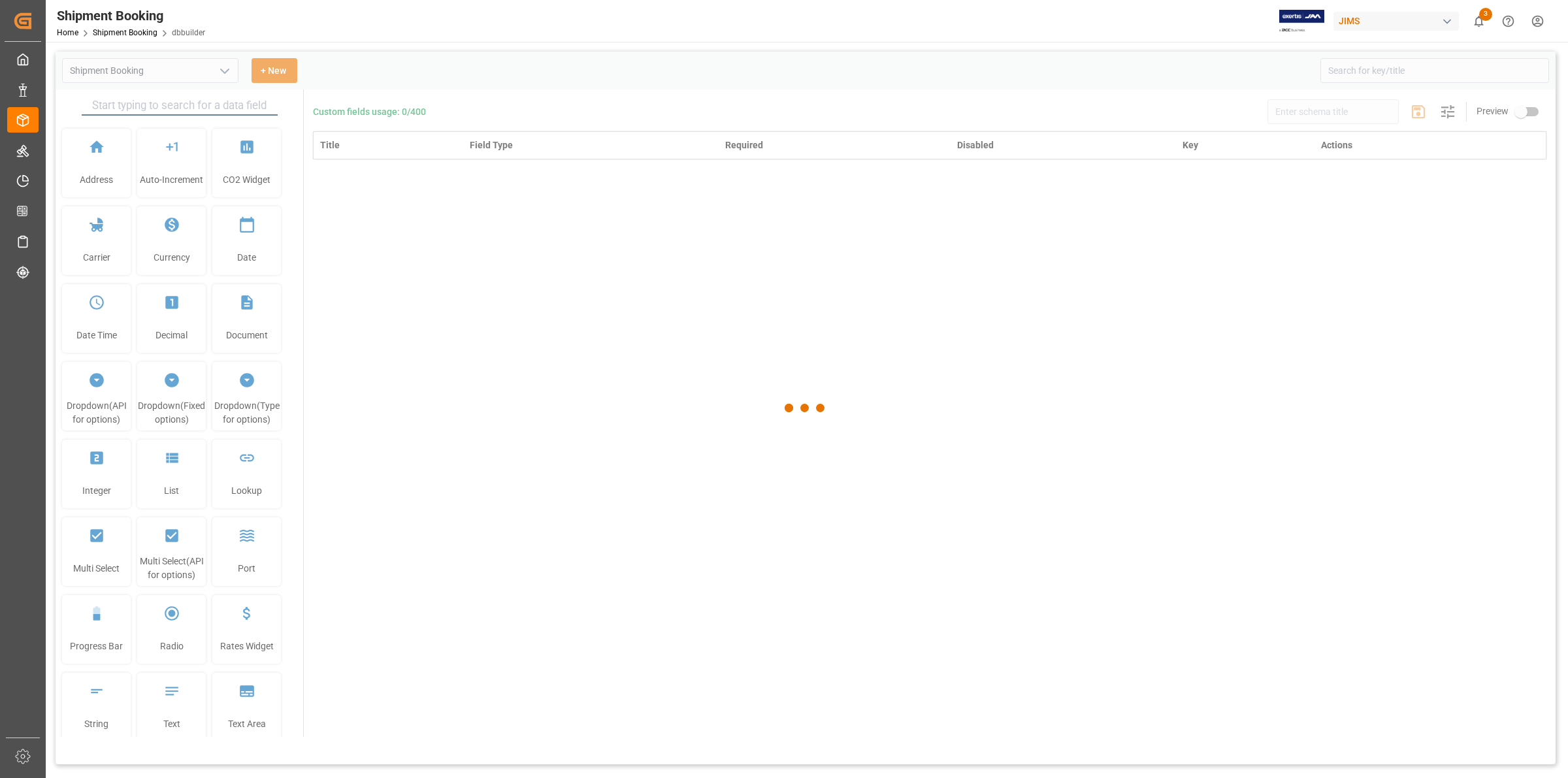 type on "Shipment Booking" 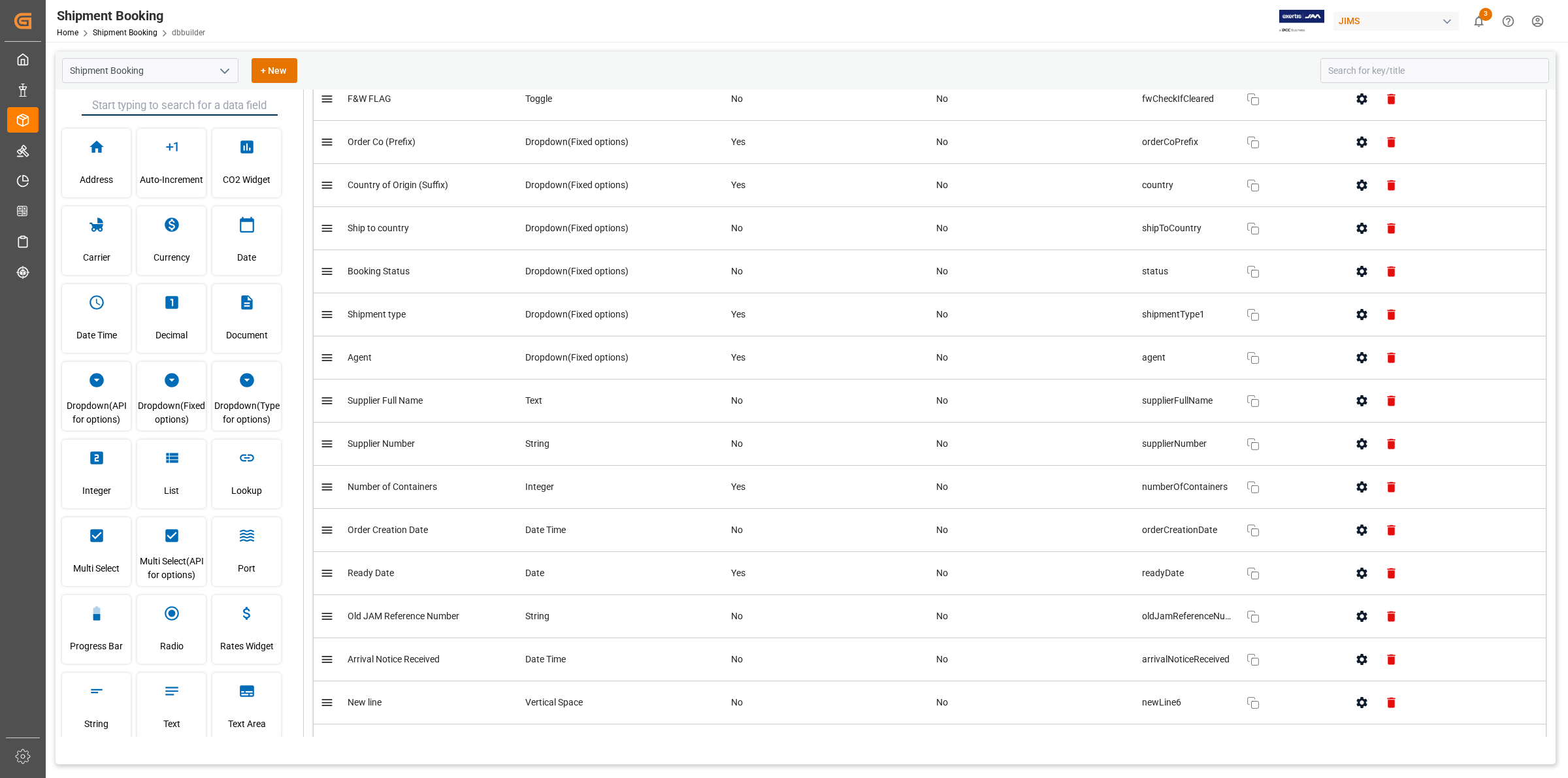 scroll, scrollTop: 0, scrollLeft: 0, axis: both 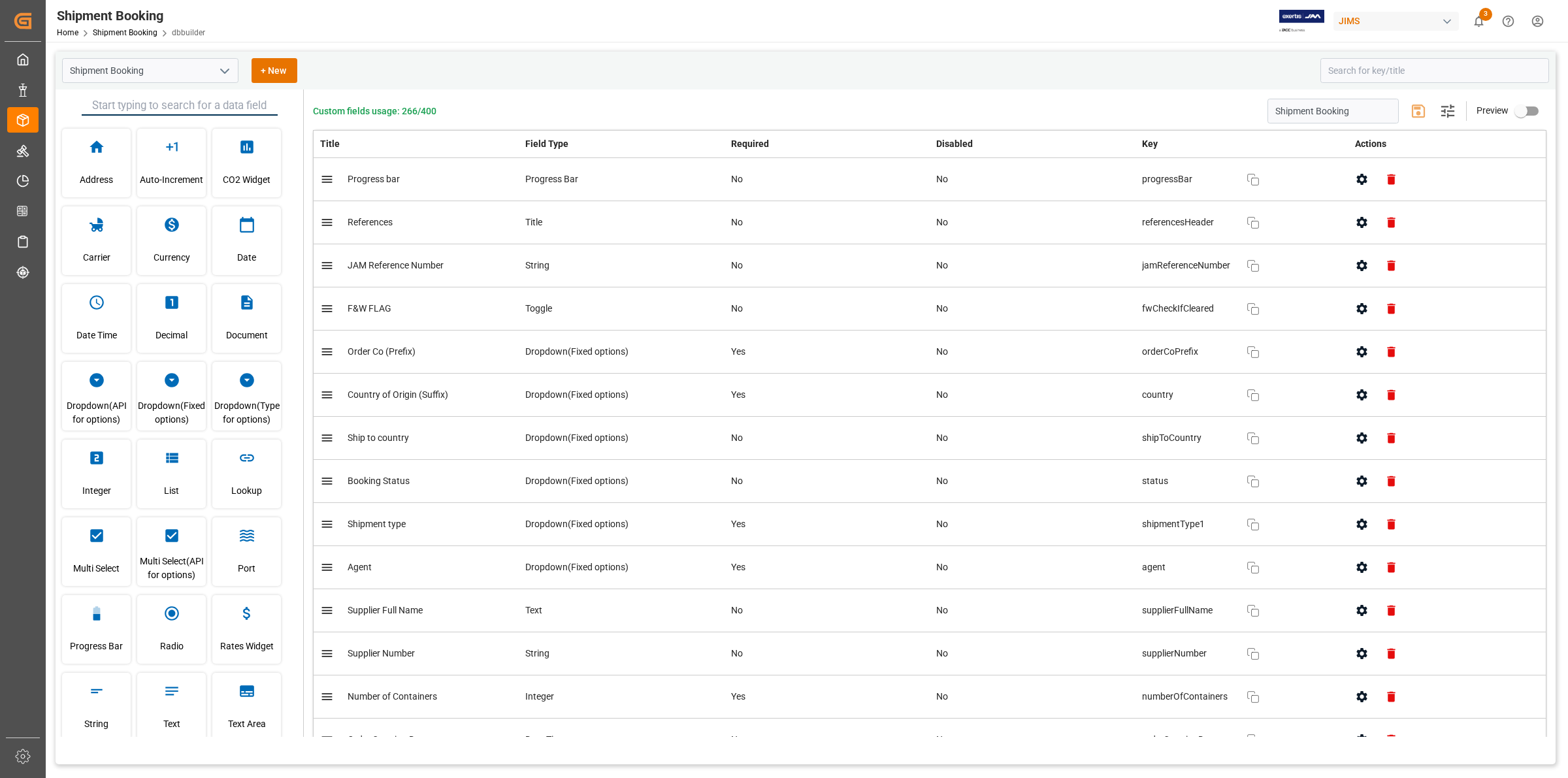 click 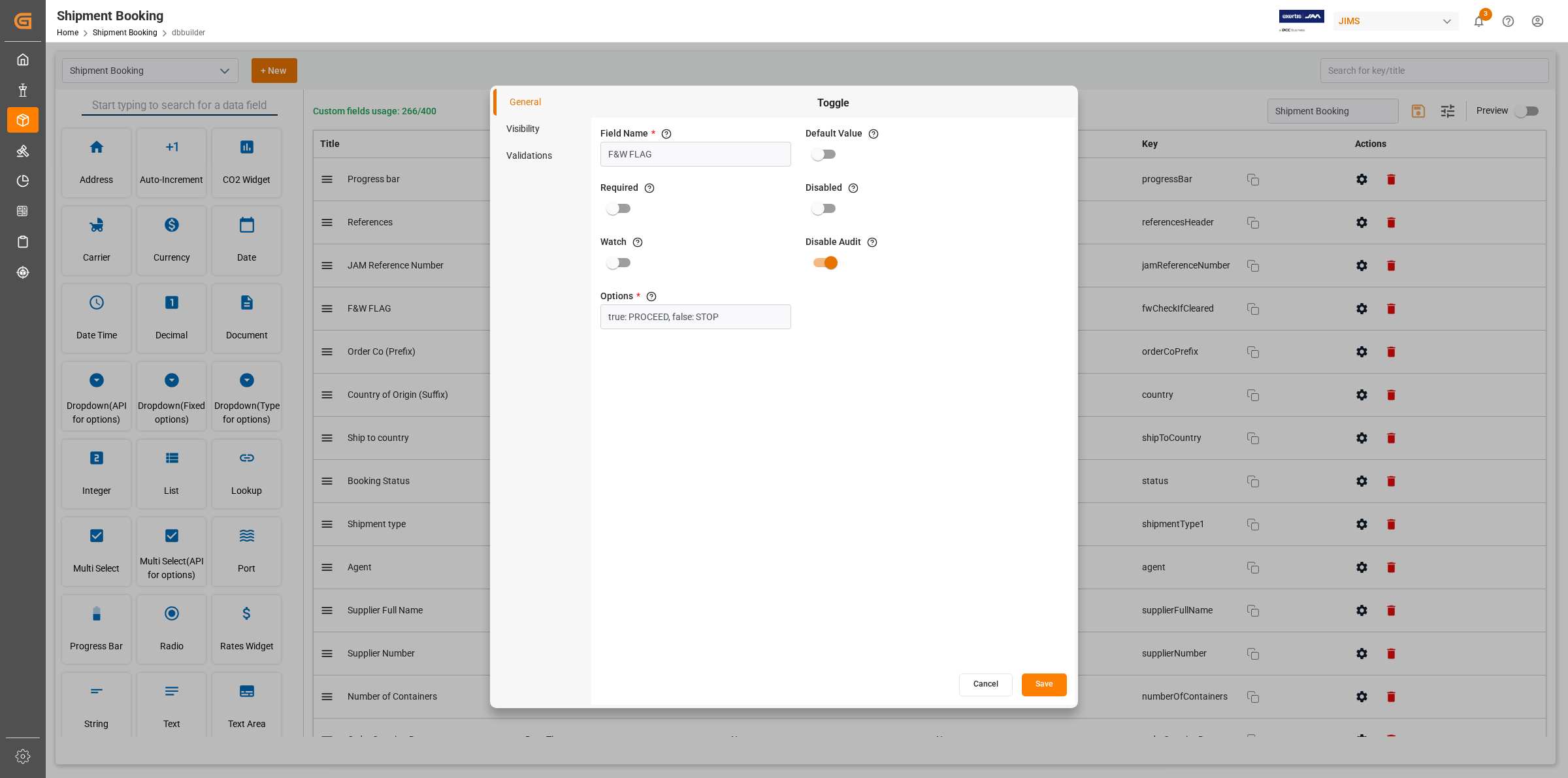 click on "Visibility" at bounding box center (542, 129) 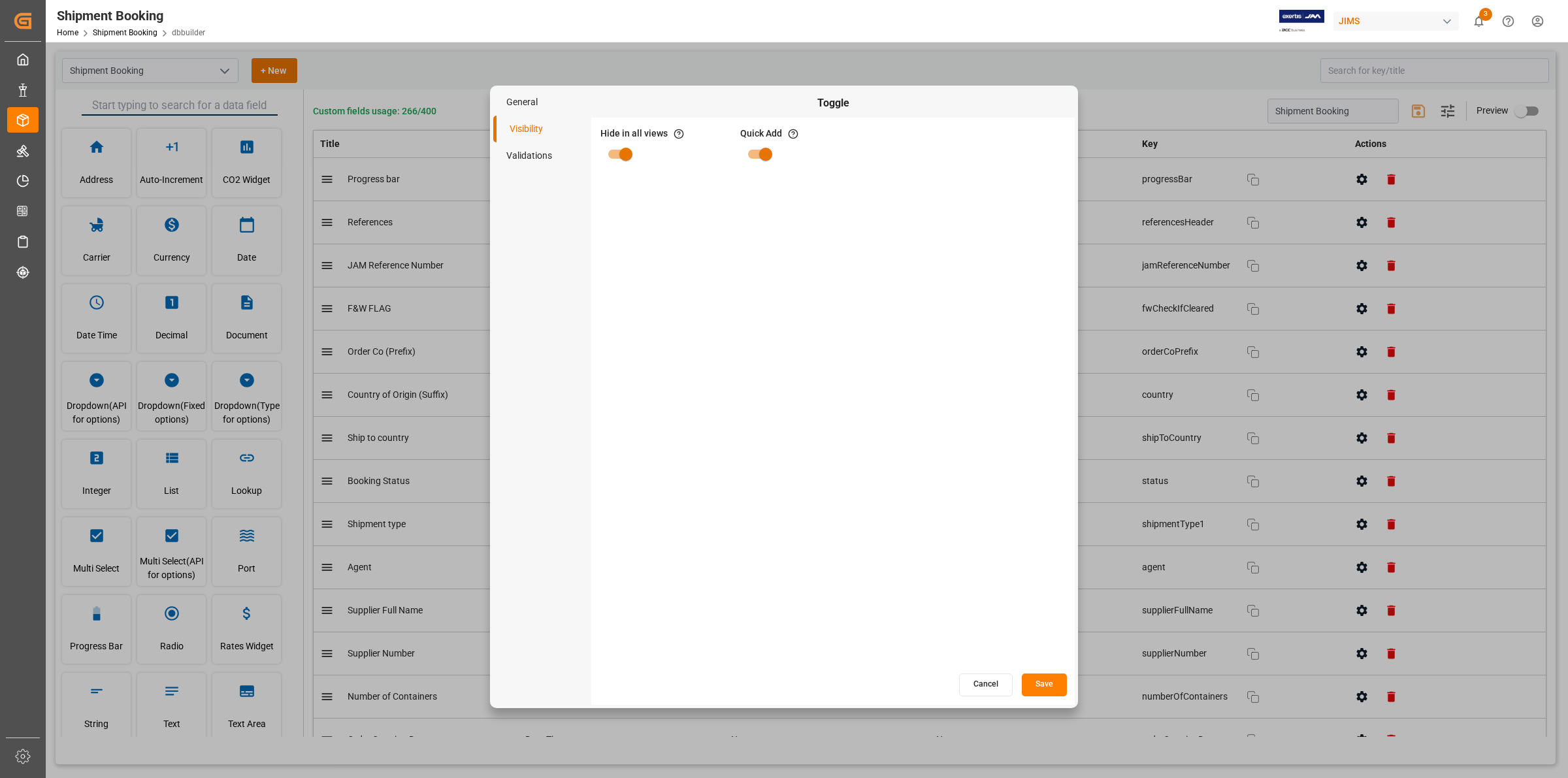 click at bounding box center [626, 154] 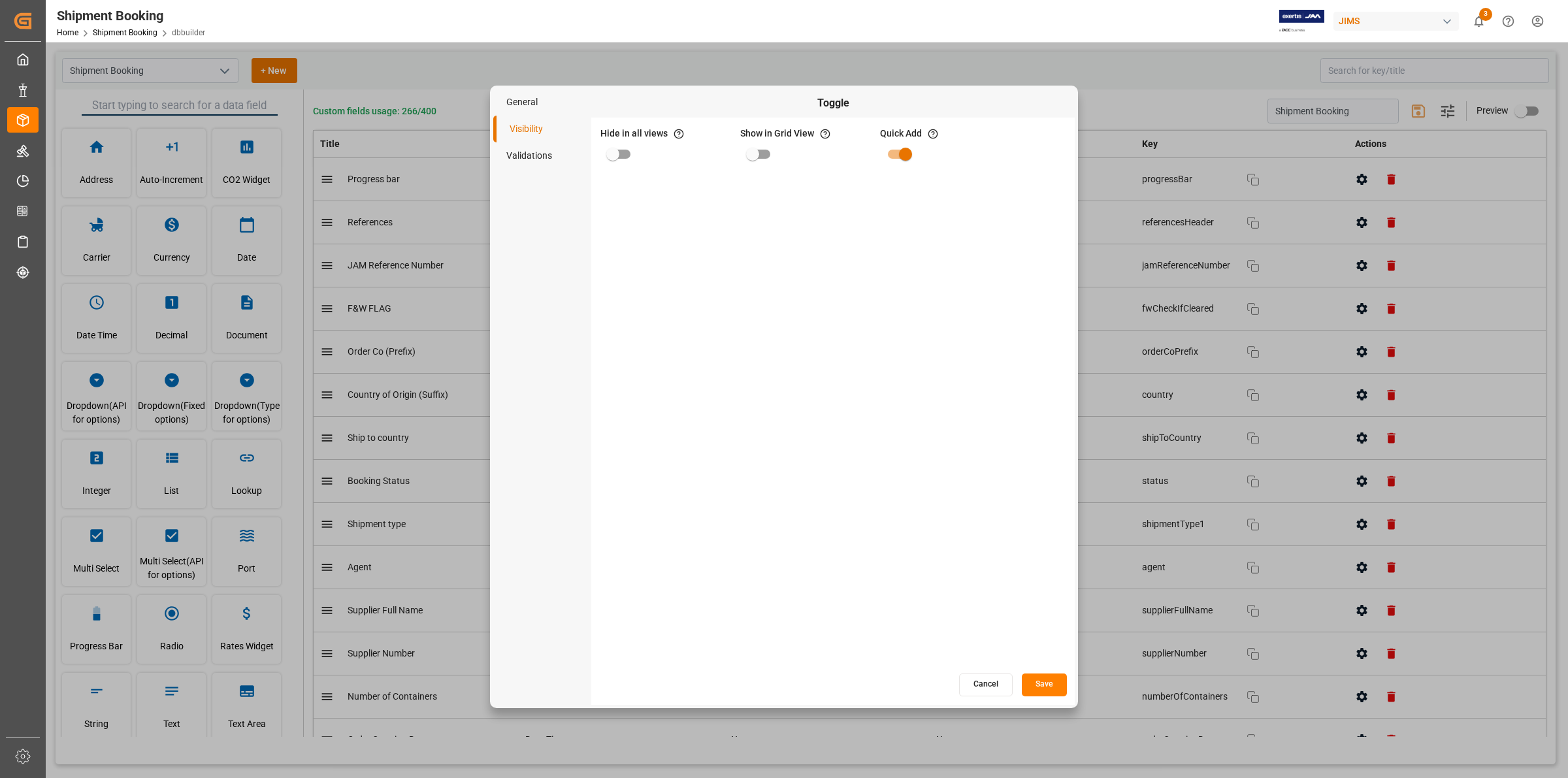 click on "Save" at bounding box center (1044, 685) 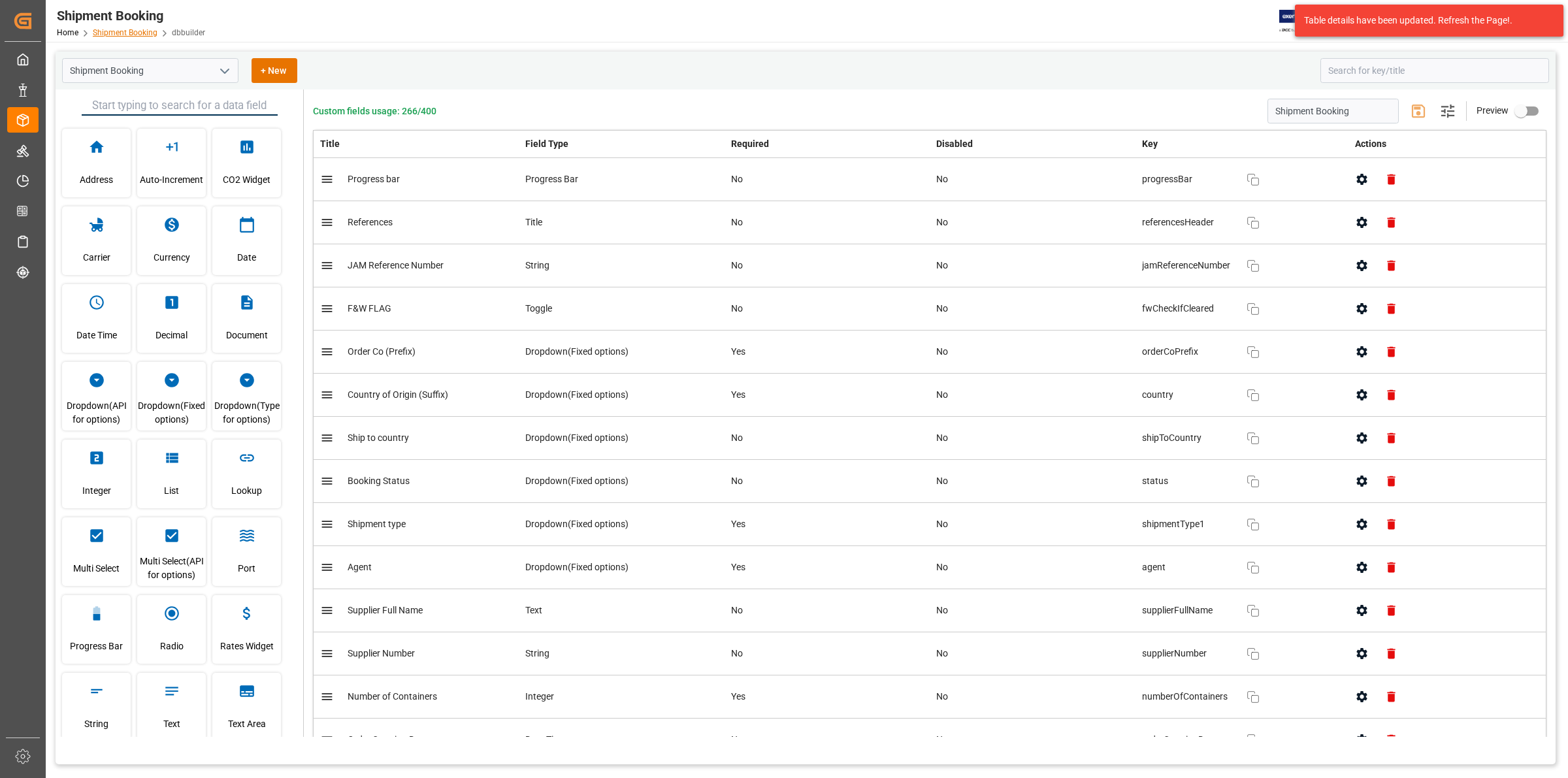 click on "Shipment Booking" at bounding box center [125, 33] 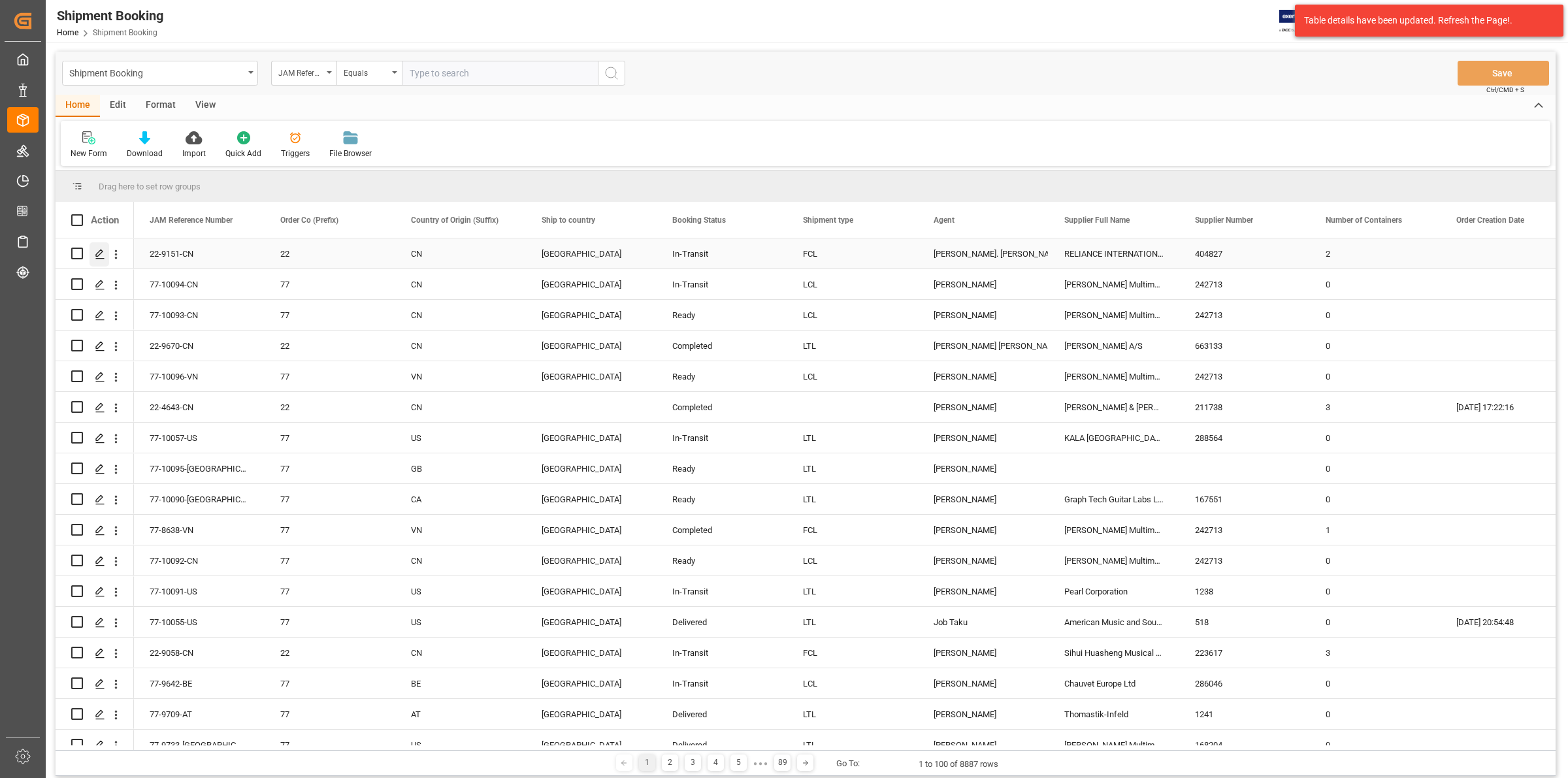 click 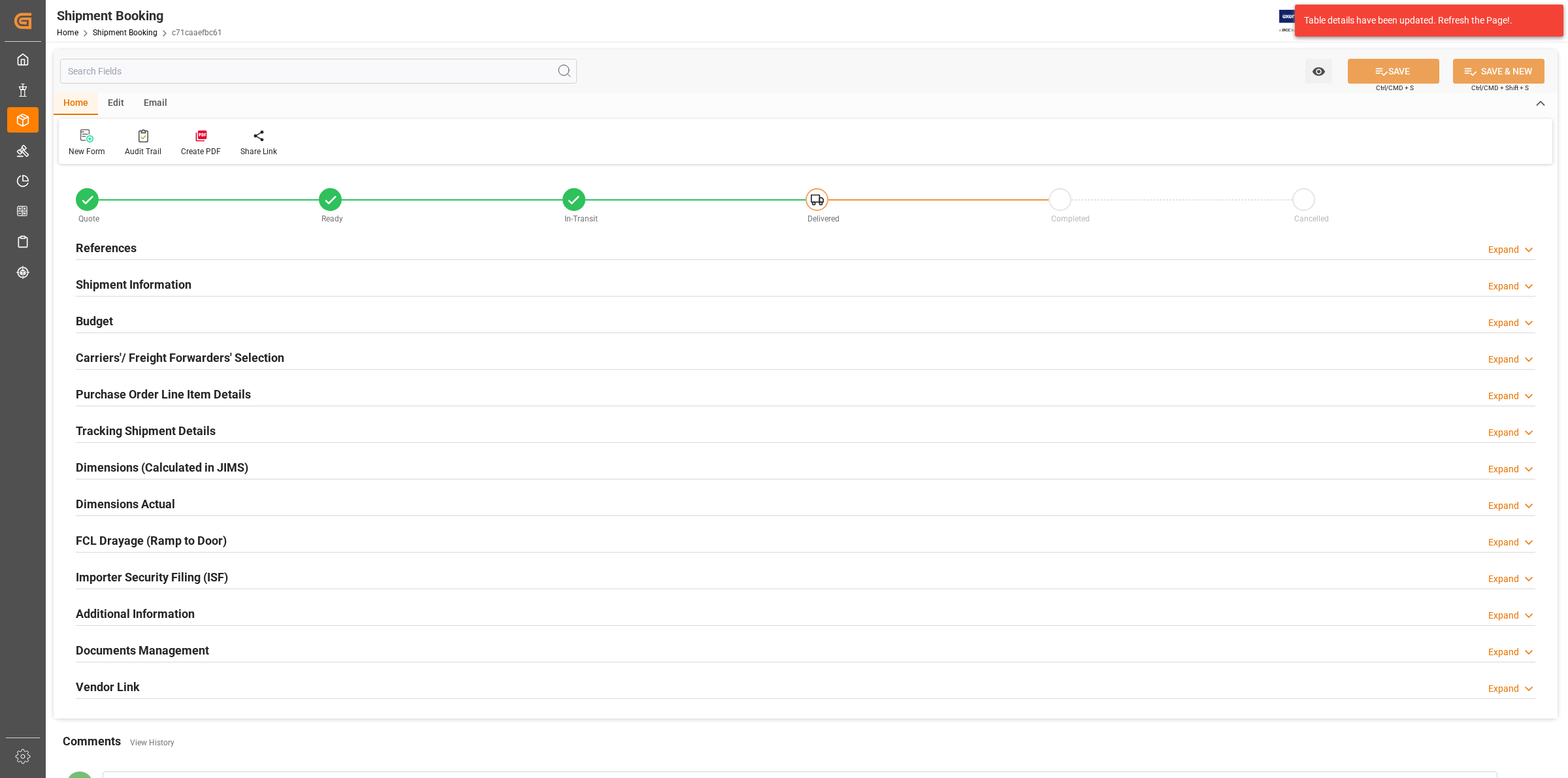 type on "2" 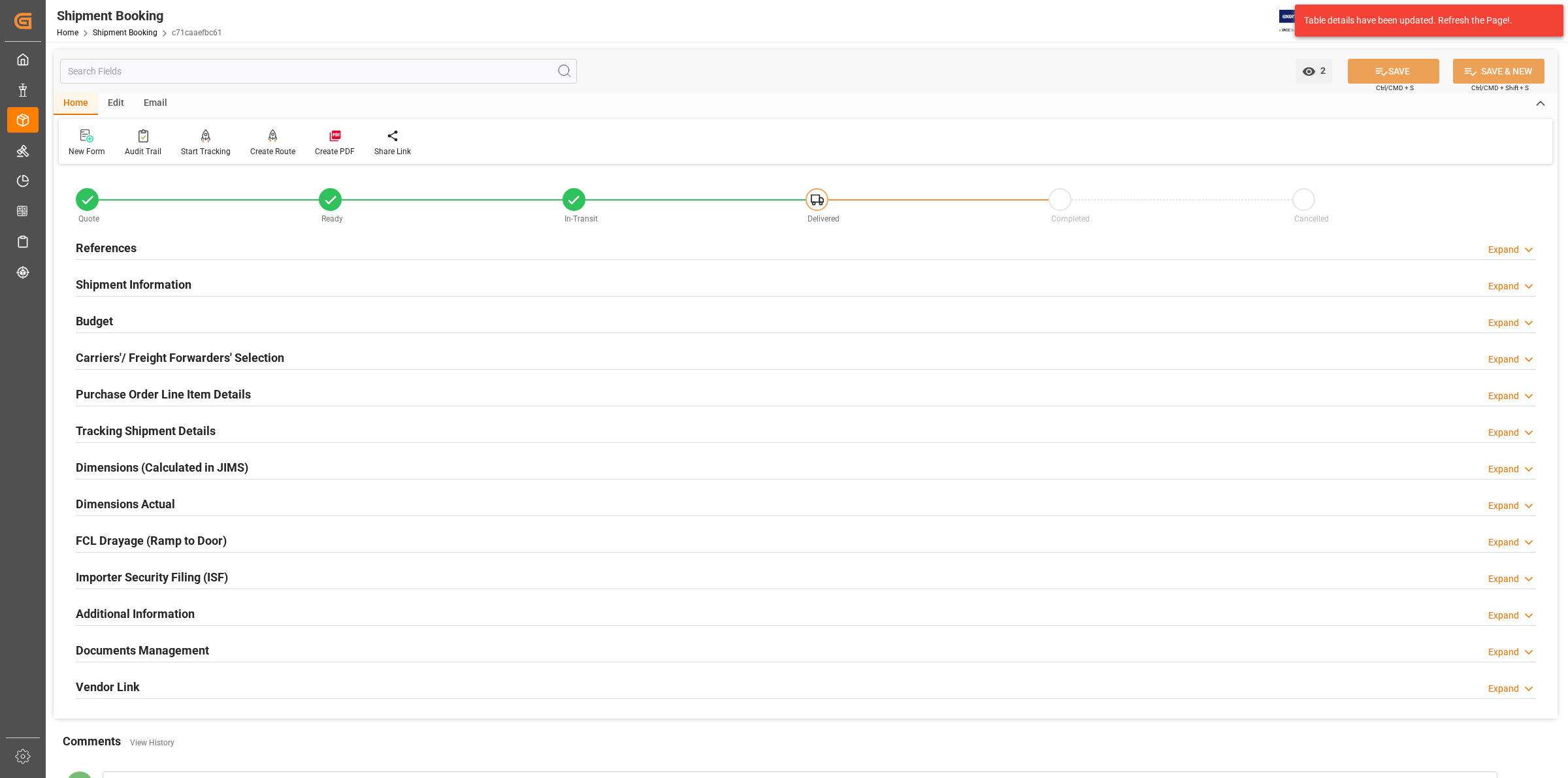 click on "Edit" at bounding box center (116, 104) 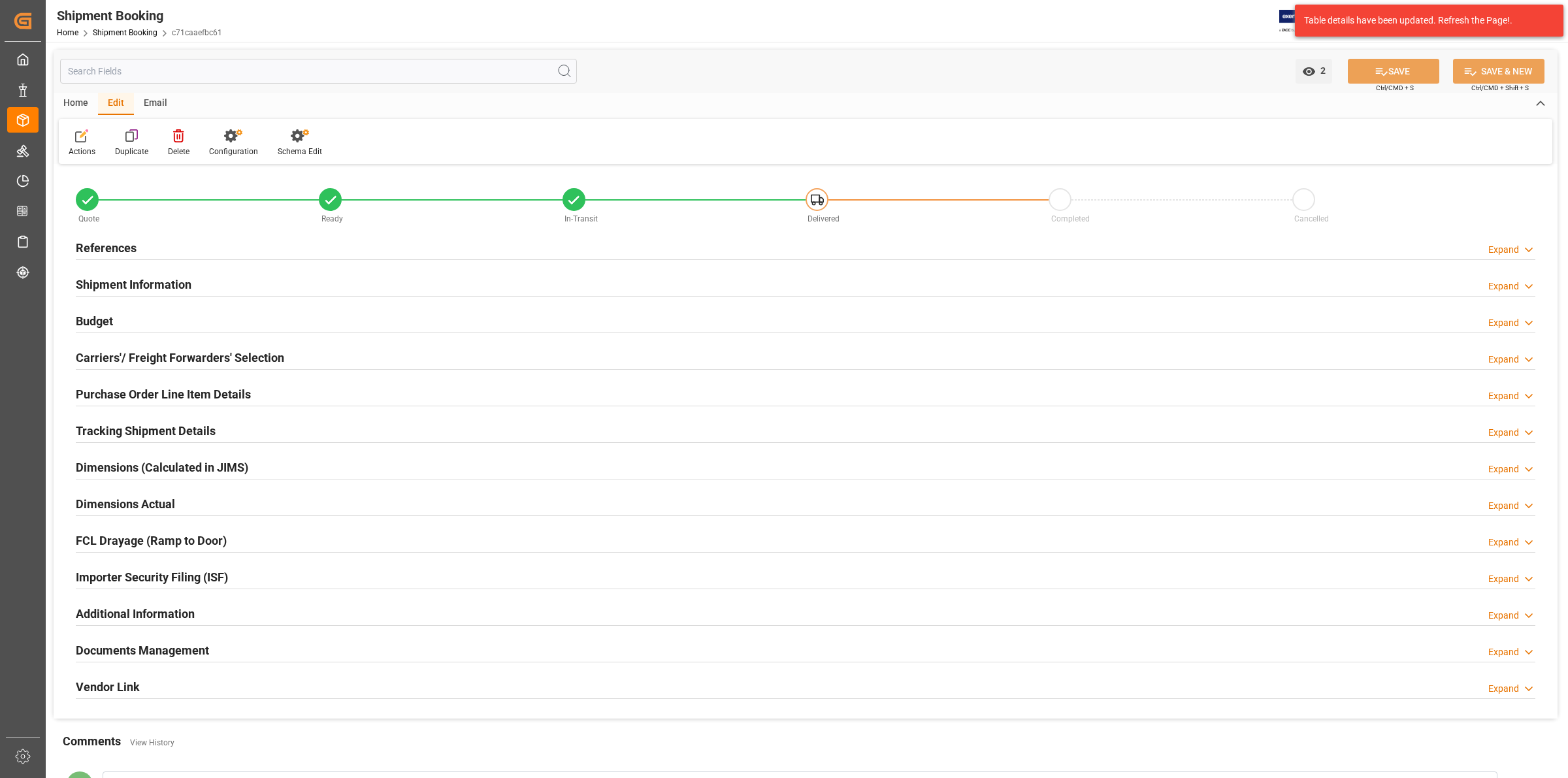 click on "References" at bounding box center [106, 248] 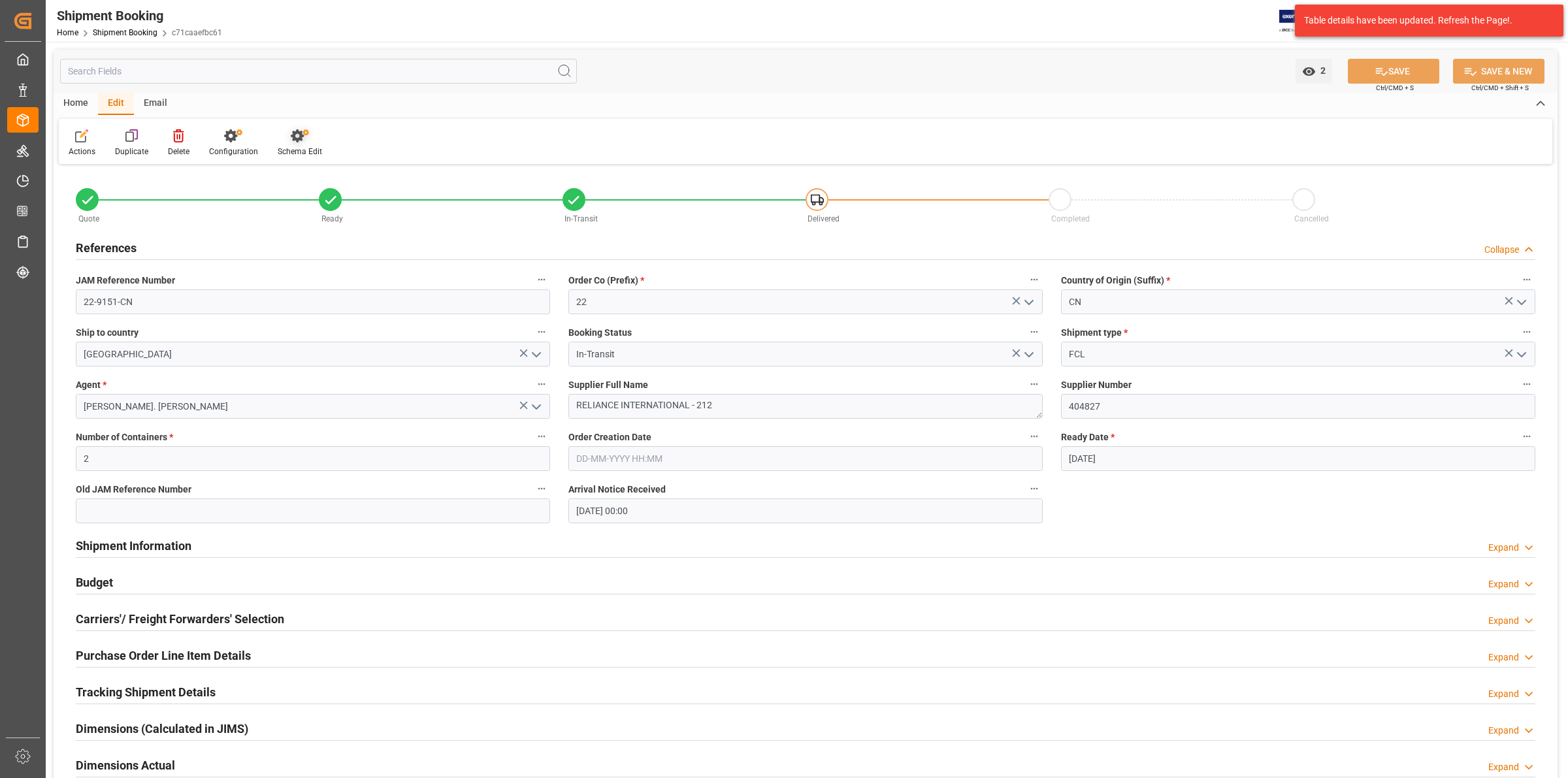 click 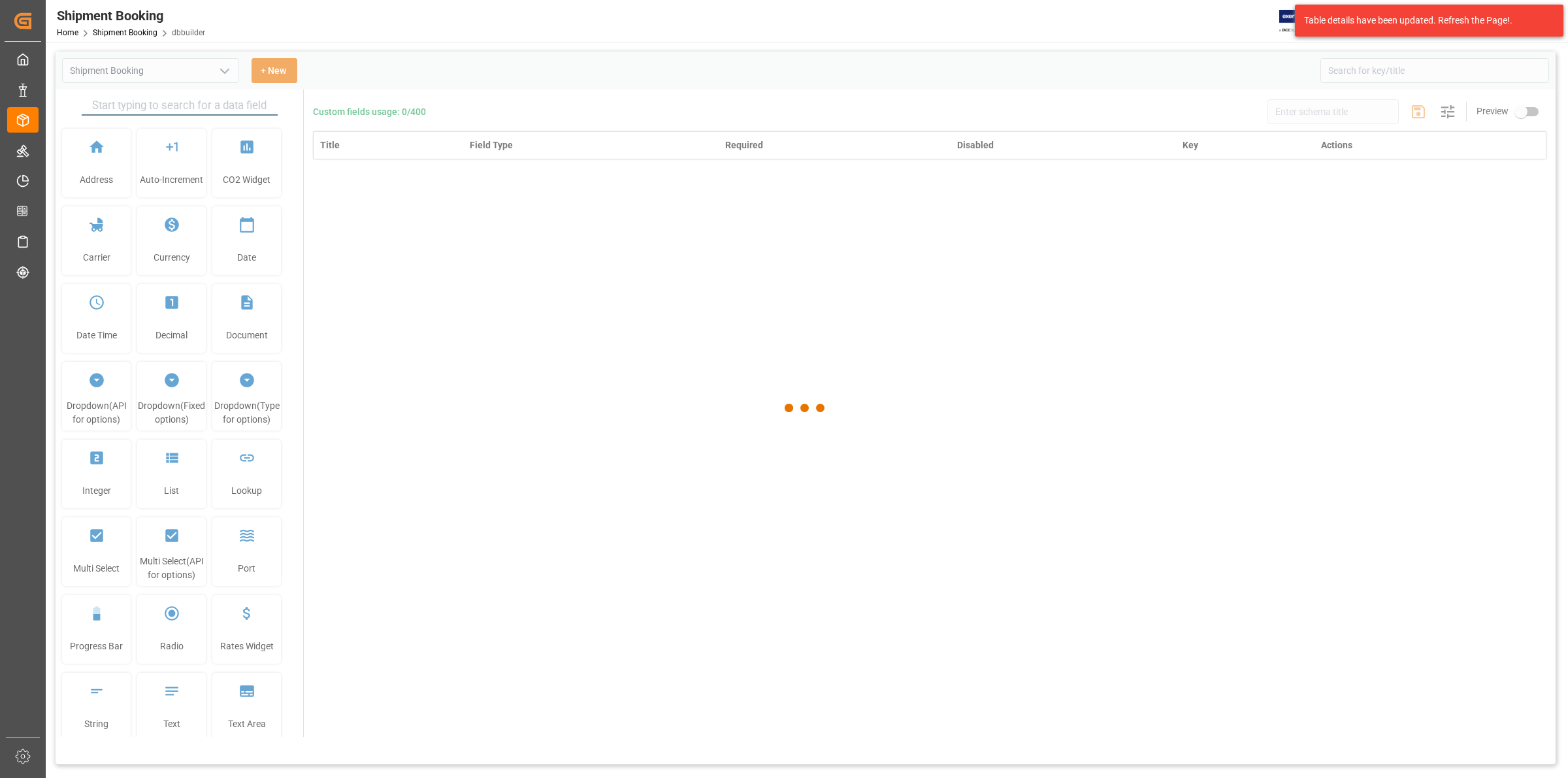 type on "Shipment Booking" 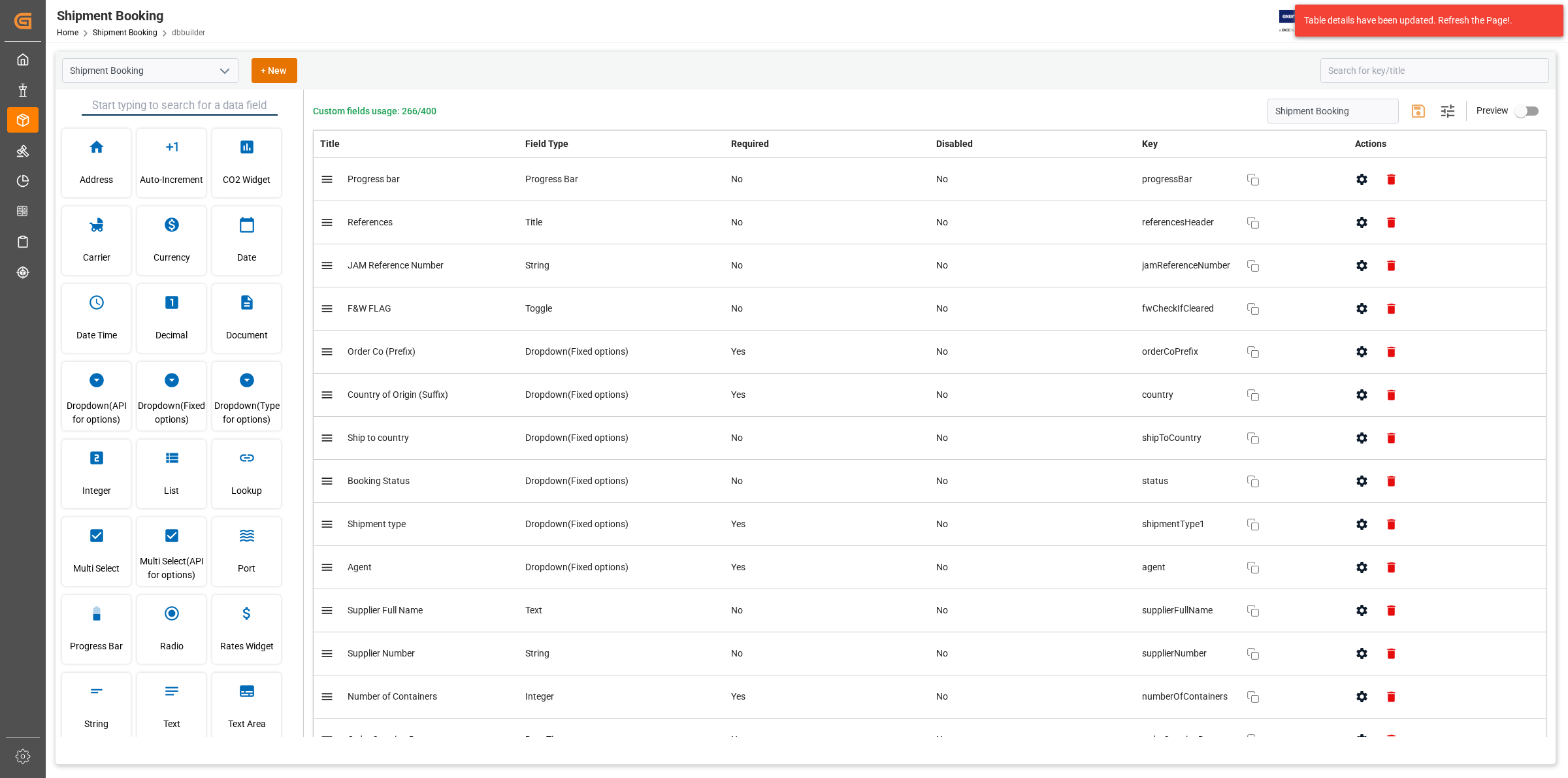 click on "Shipment Booking + New" at bounding box center (806, 71) 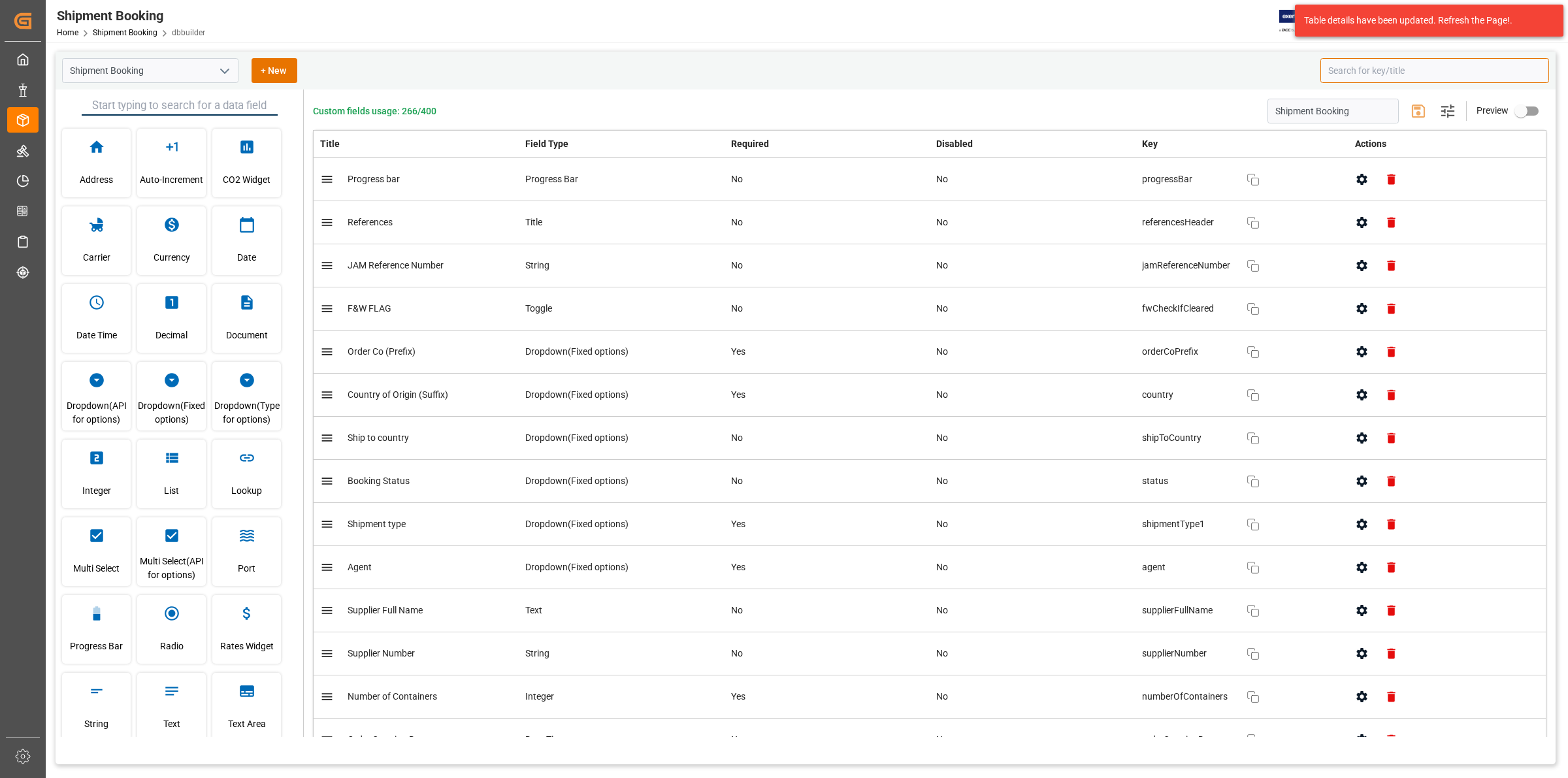 click at bounding box center [1435, 71] 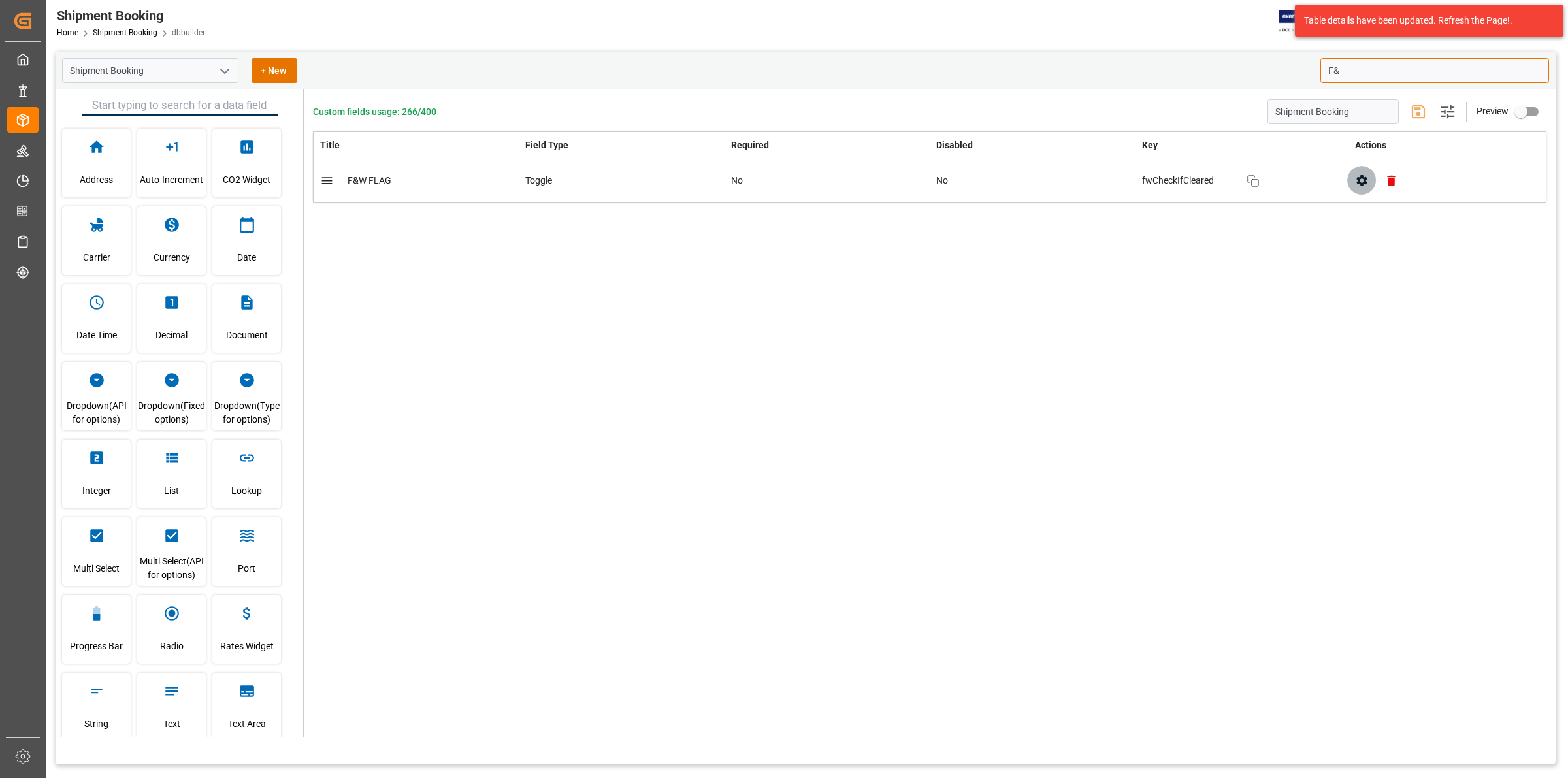 click 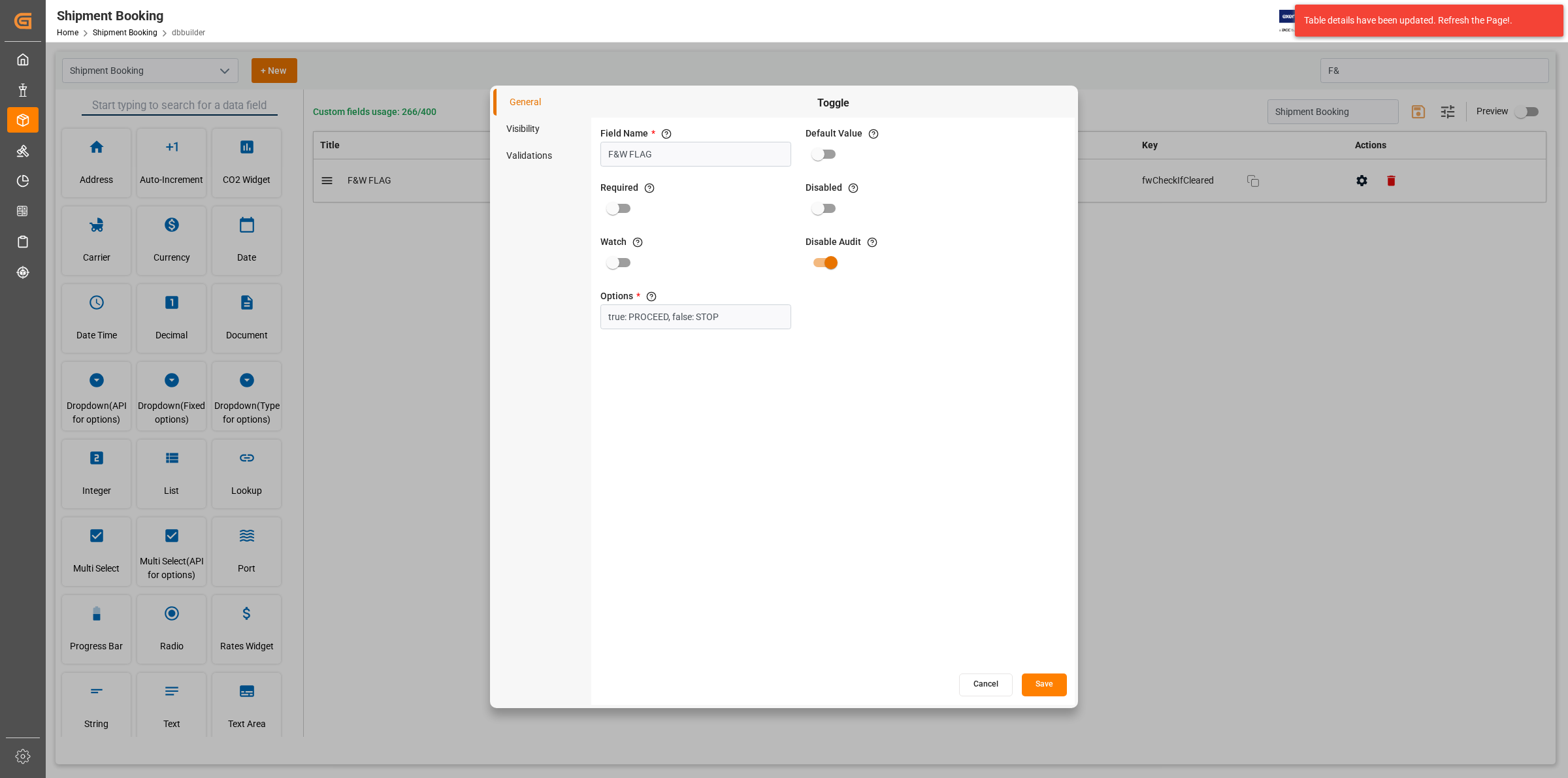 click on "Visibility" at bounding box center (542, 129) 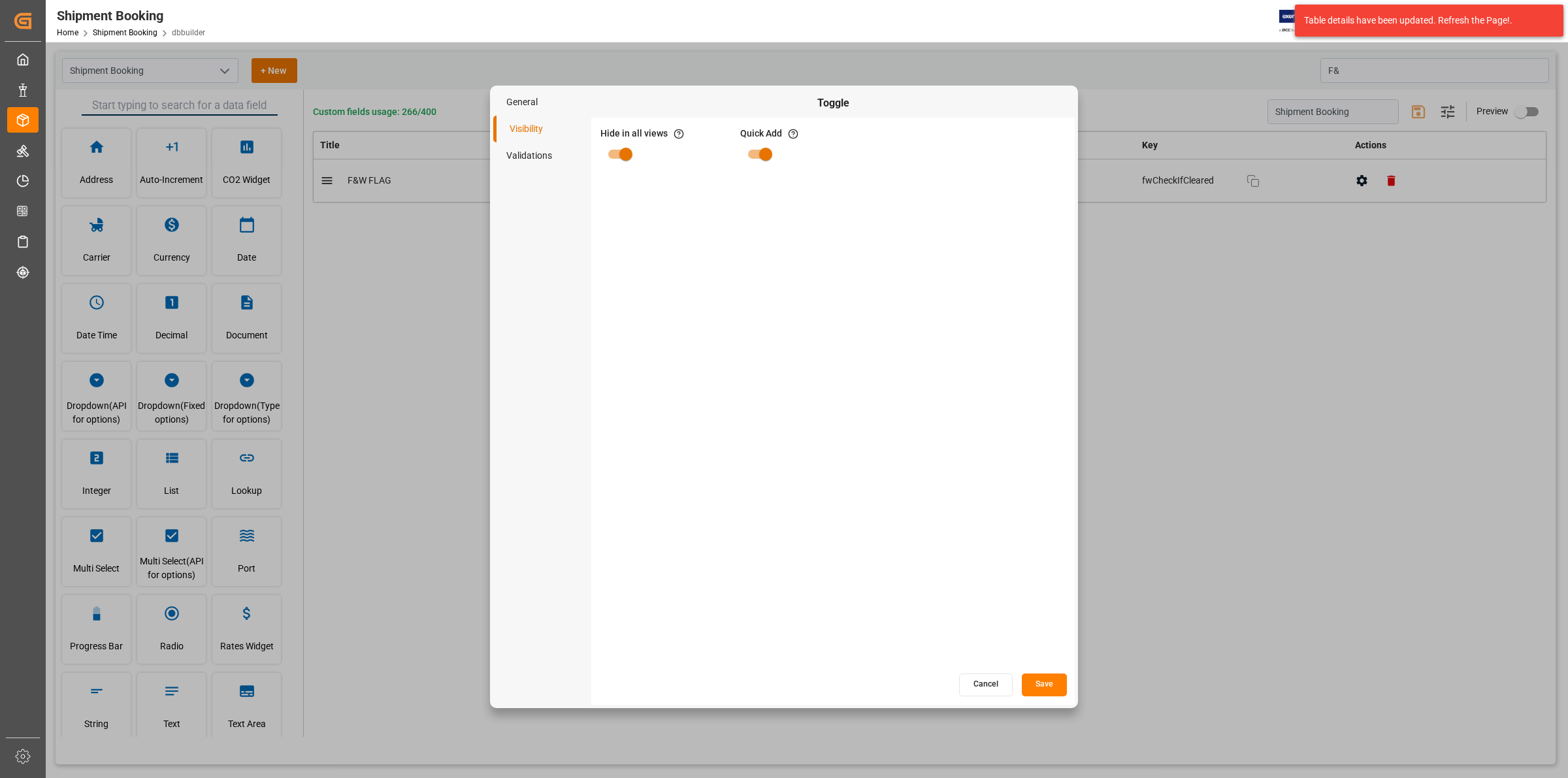 click at bounding box center [626, 154] 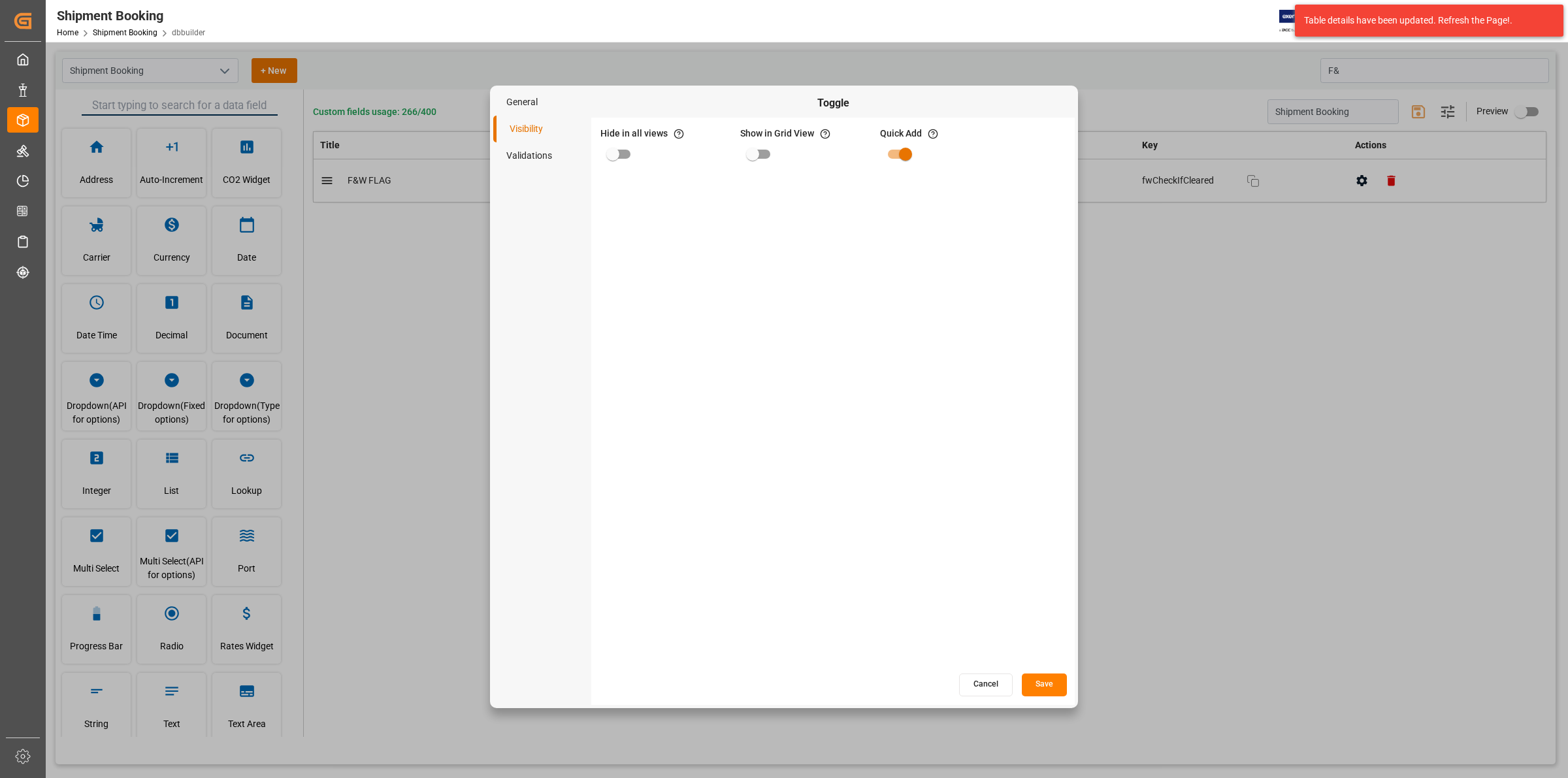 click on "Save" at bounding box center (1044, 685) 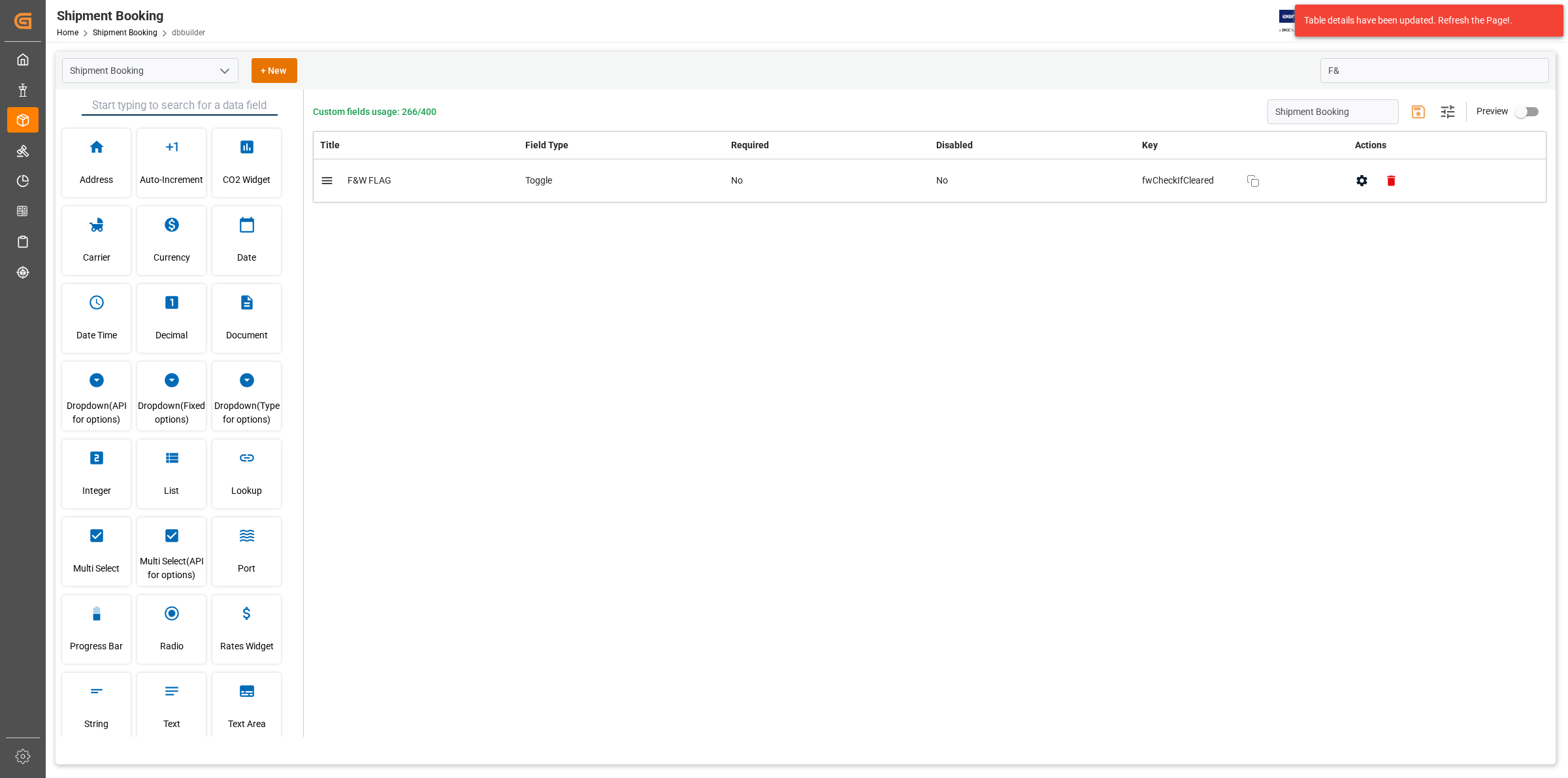 click on "Shipment Booking" at bounding box center (131, 16) 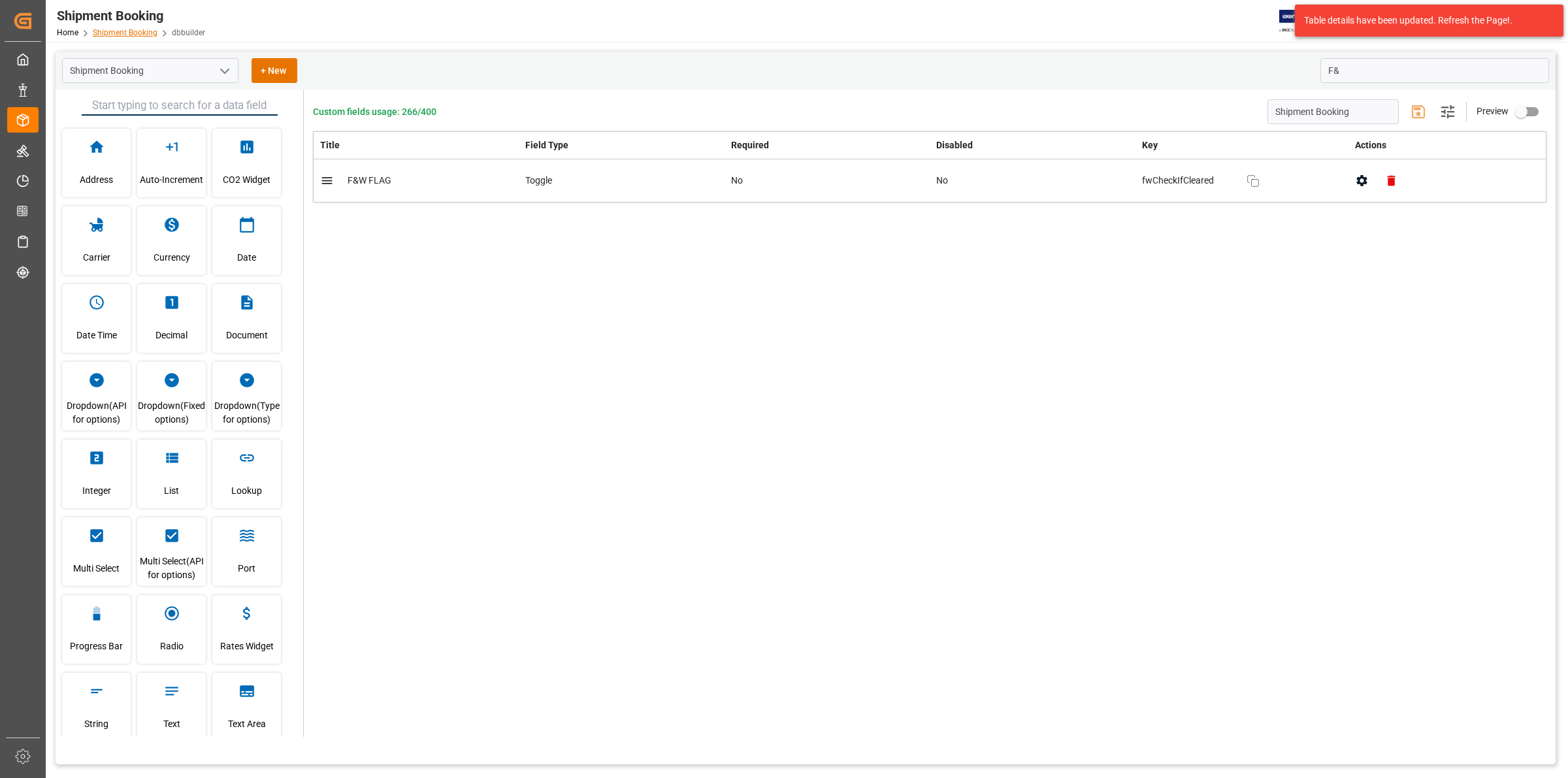 click on "Shipment Booking" at bounding box center (125, 33) 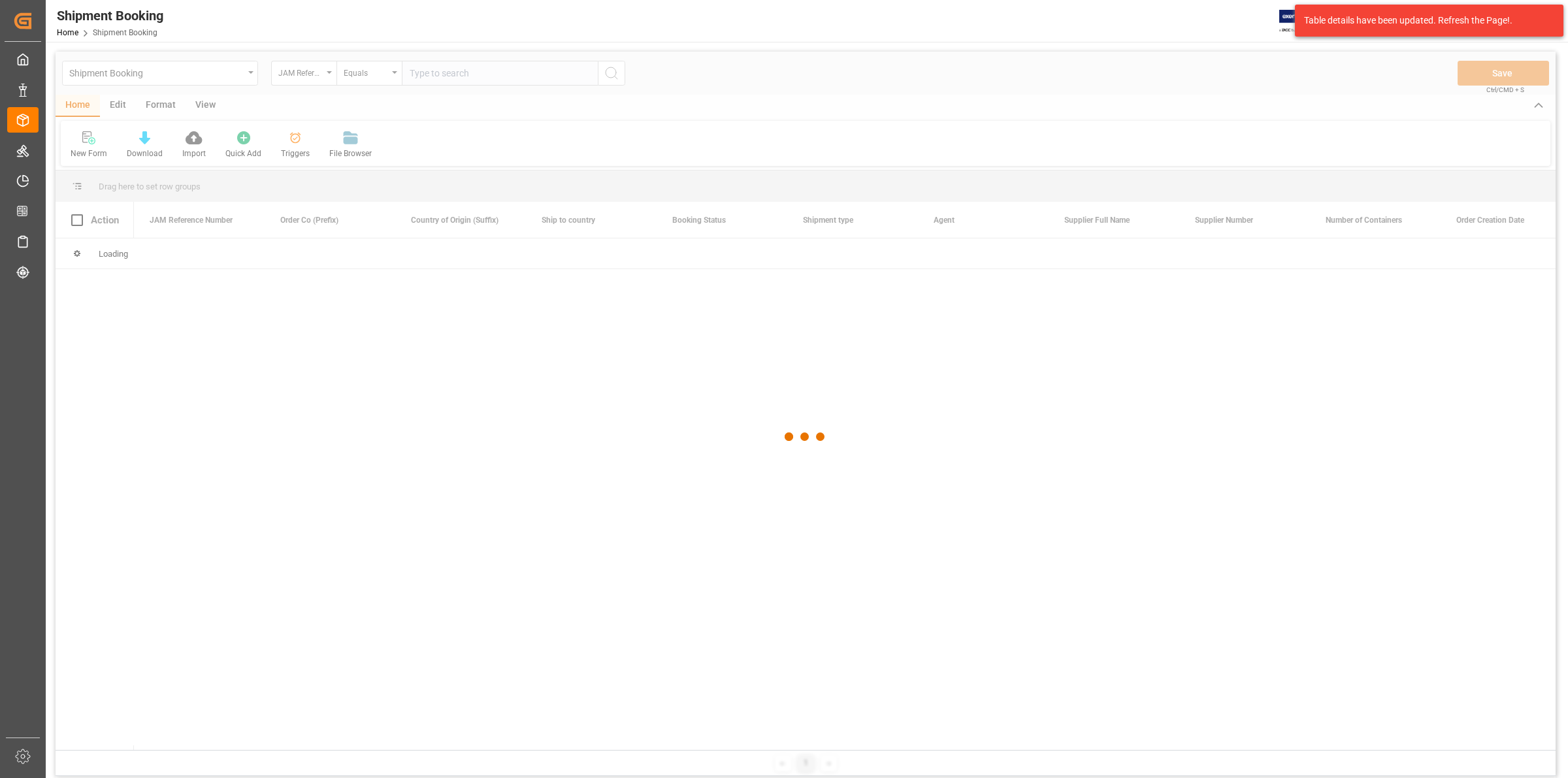 click at bounding box center (806, 436) 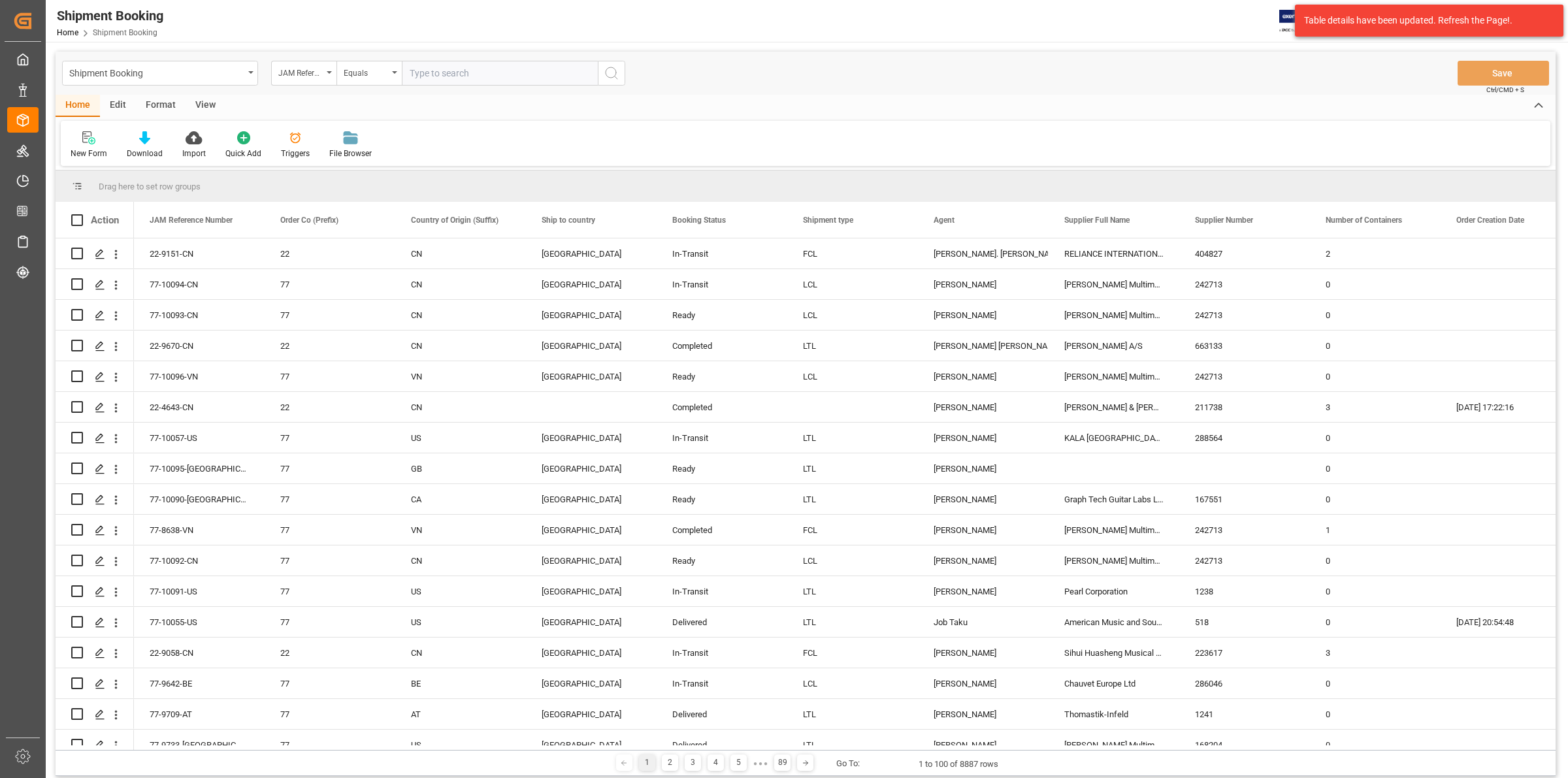 click at bounding box center [500, 73] 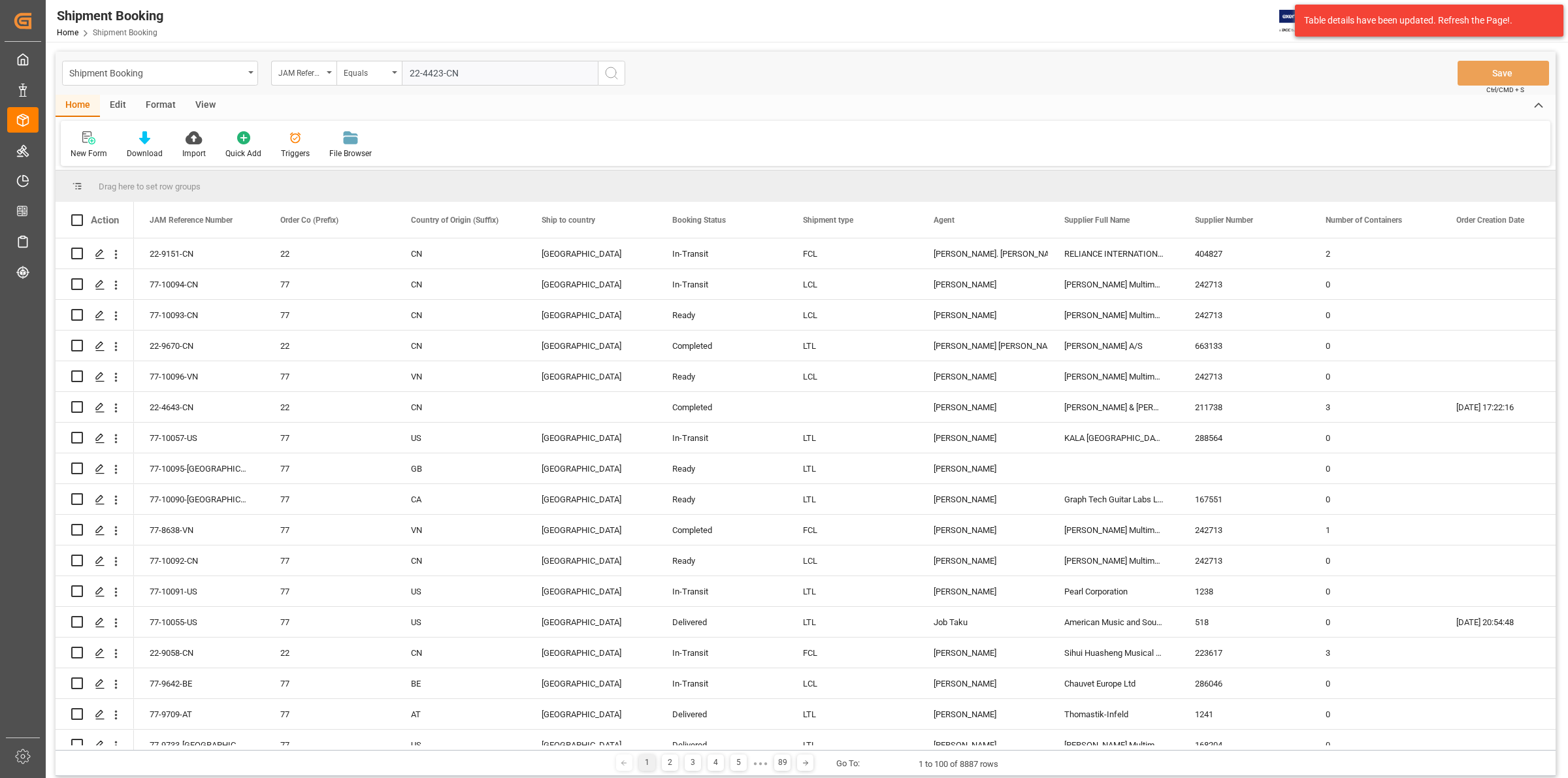 type on "22-4423-CN" 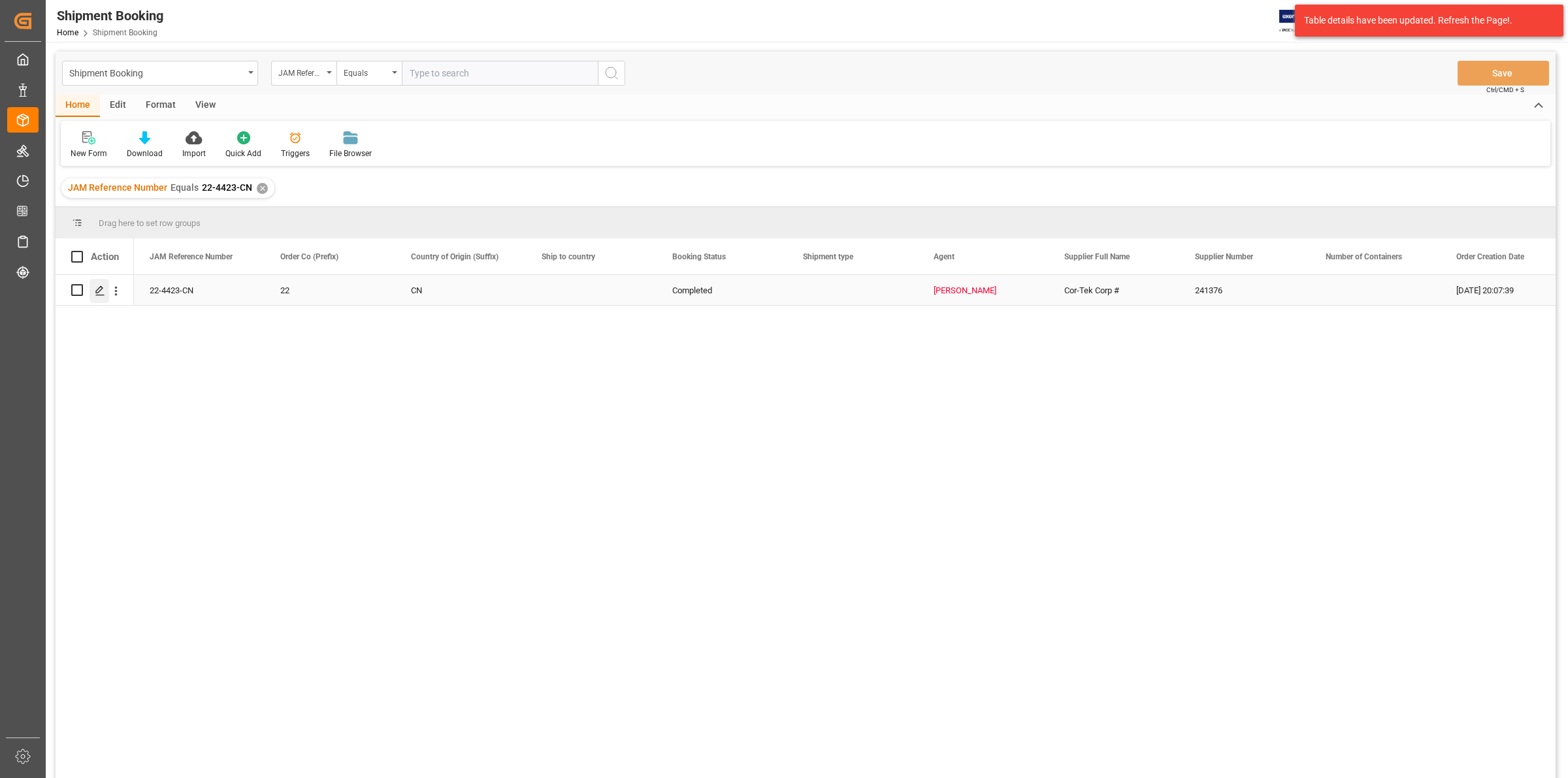 click 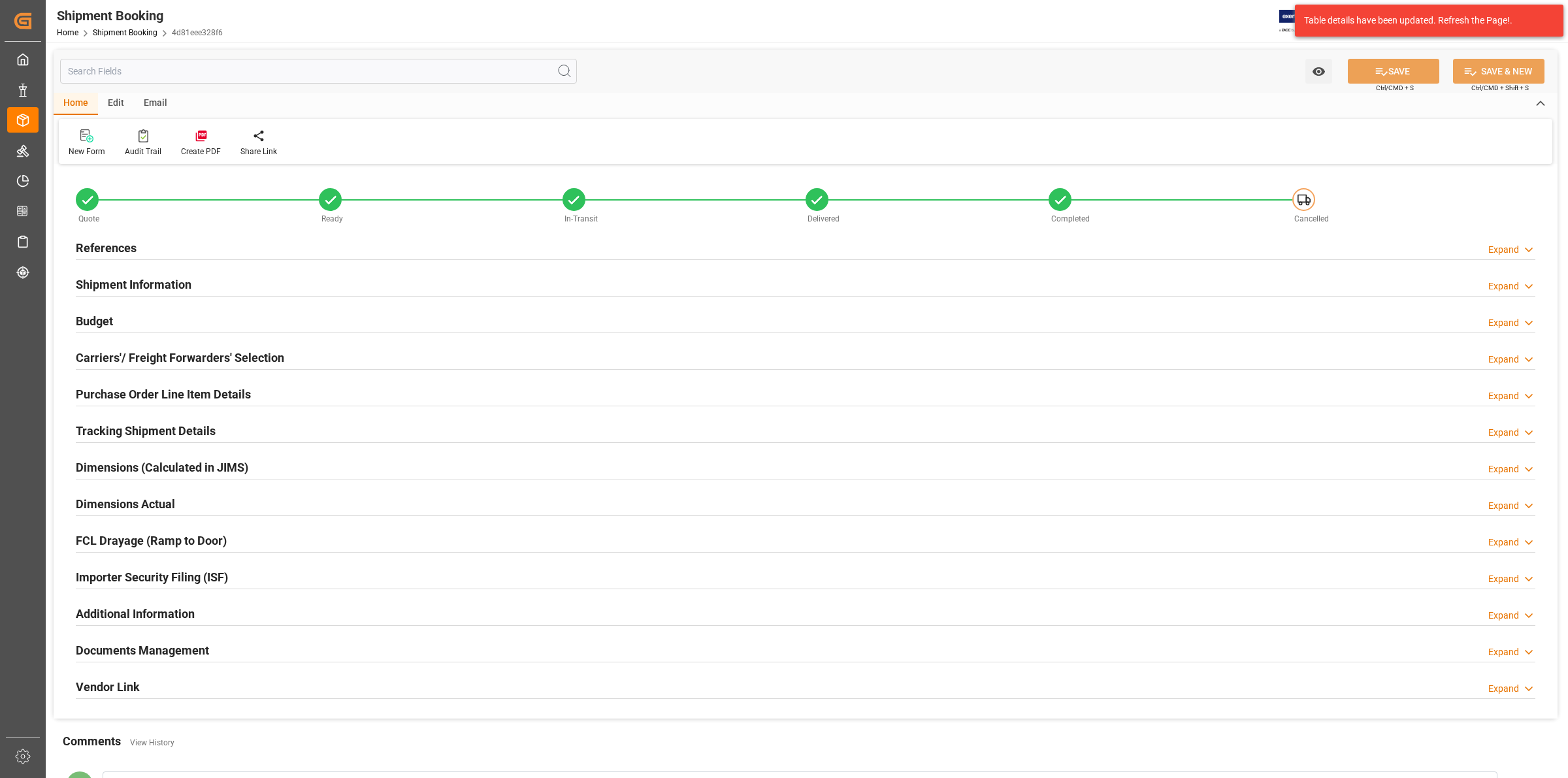 type on "12-09-2024 20:07" 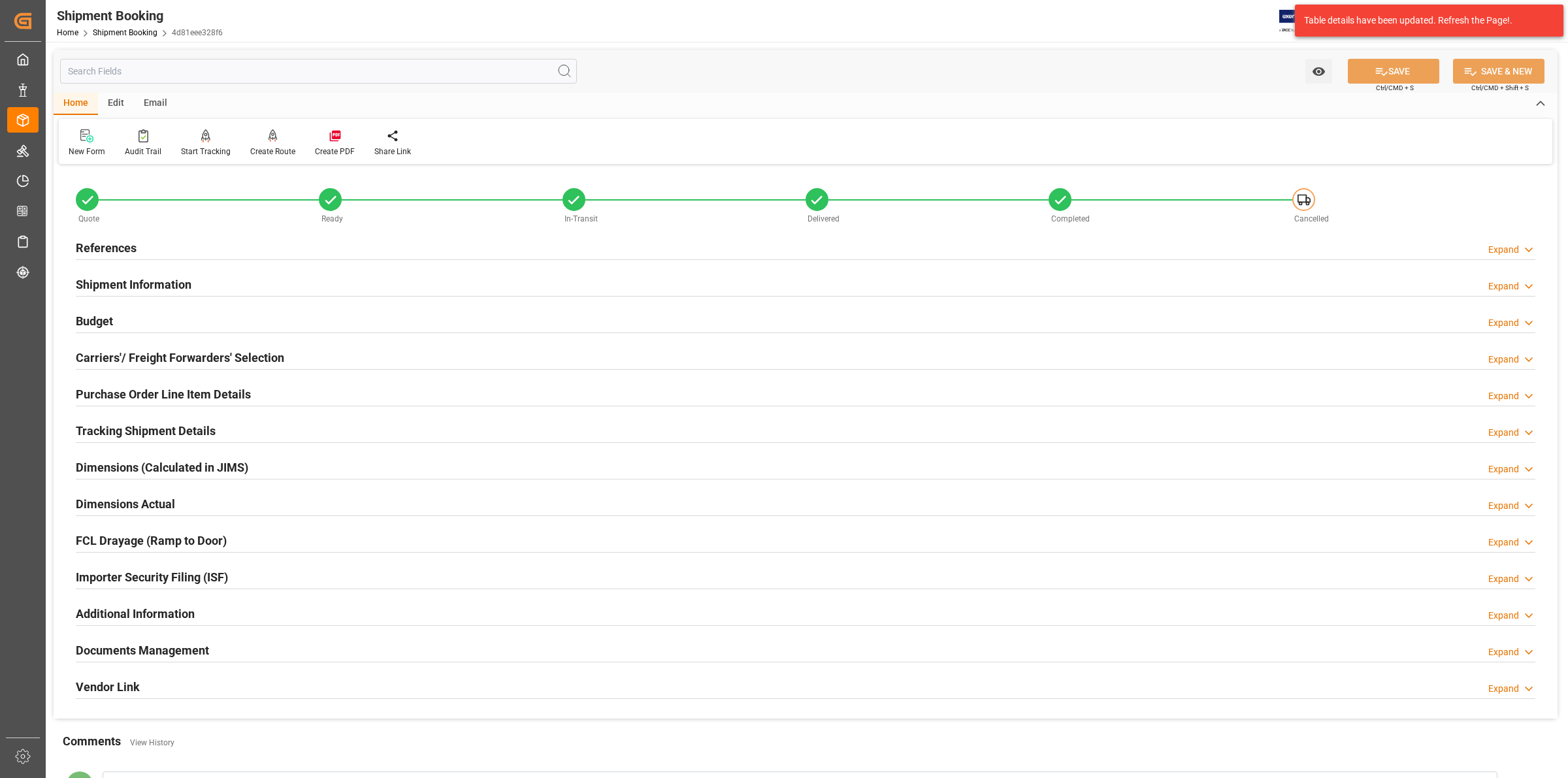 click on "References" at bounding box center (106, 248) 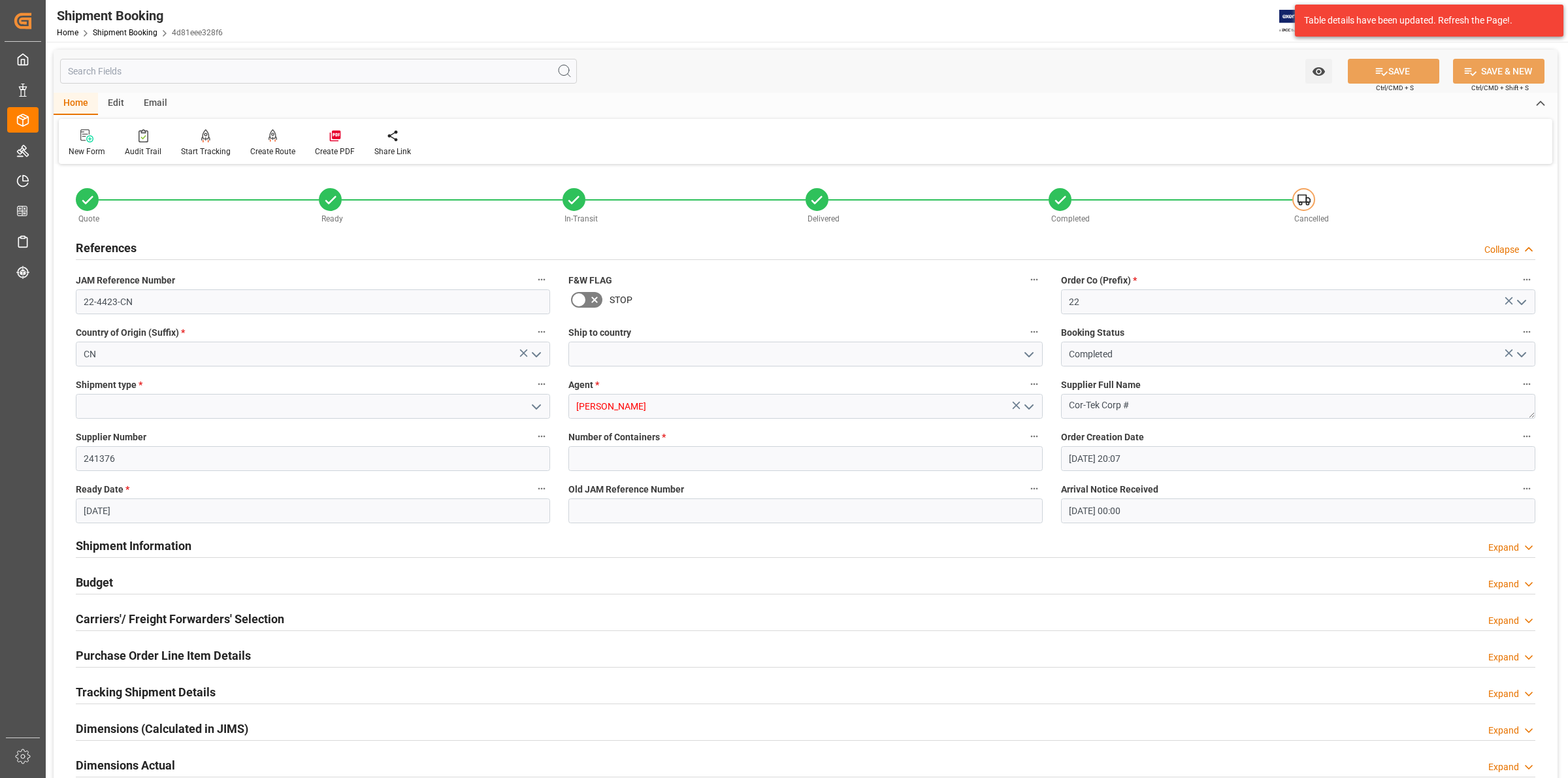 click 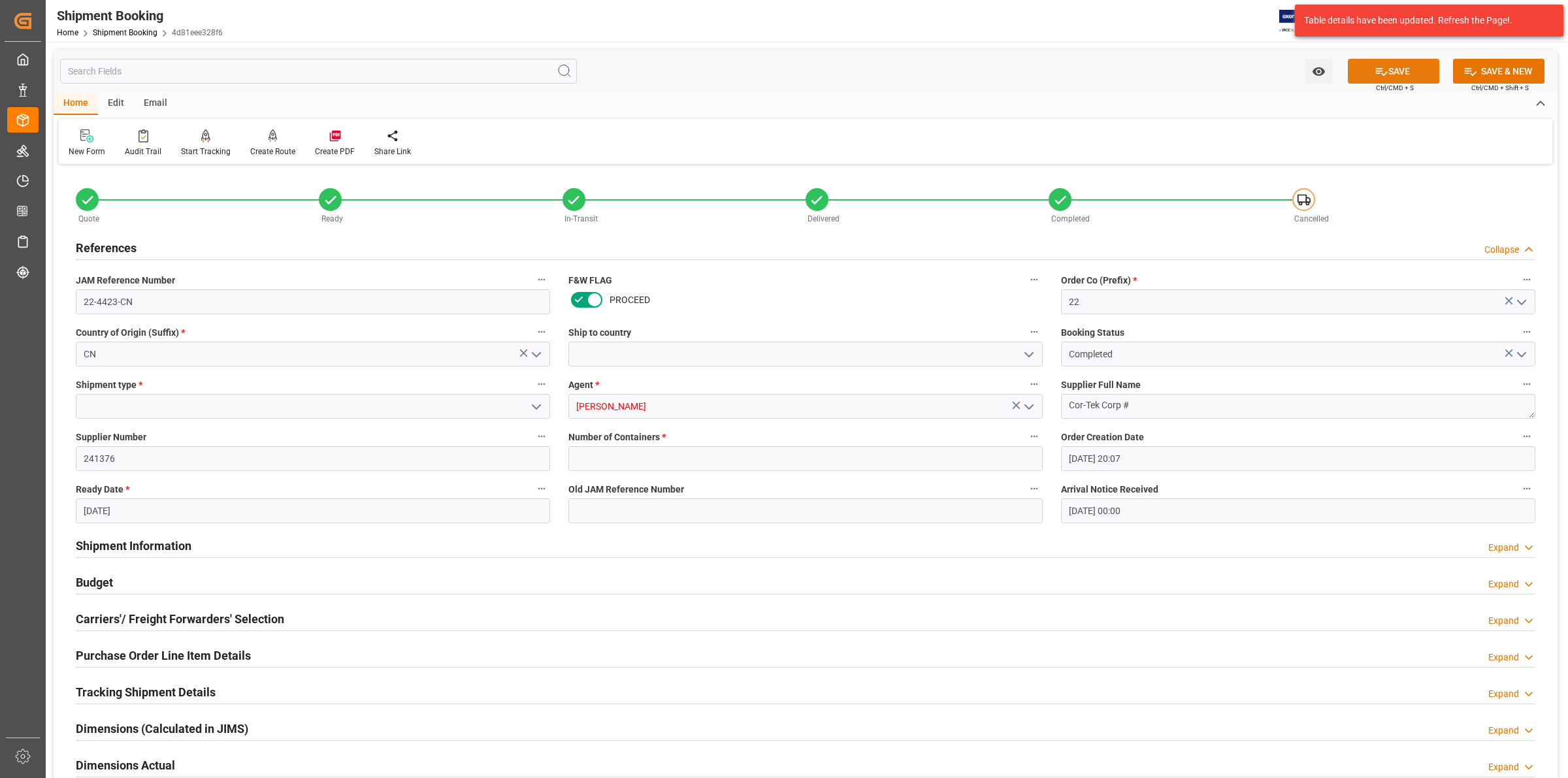 click on "SAVE" at bounding box center (1394, 71) 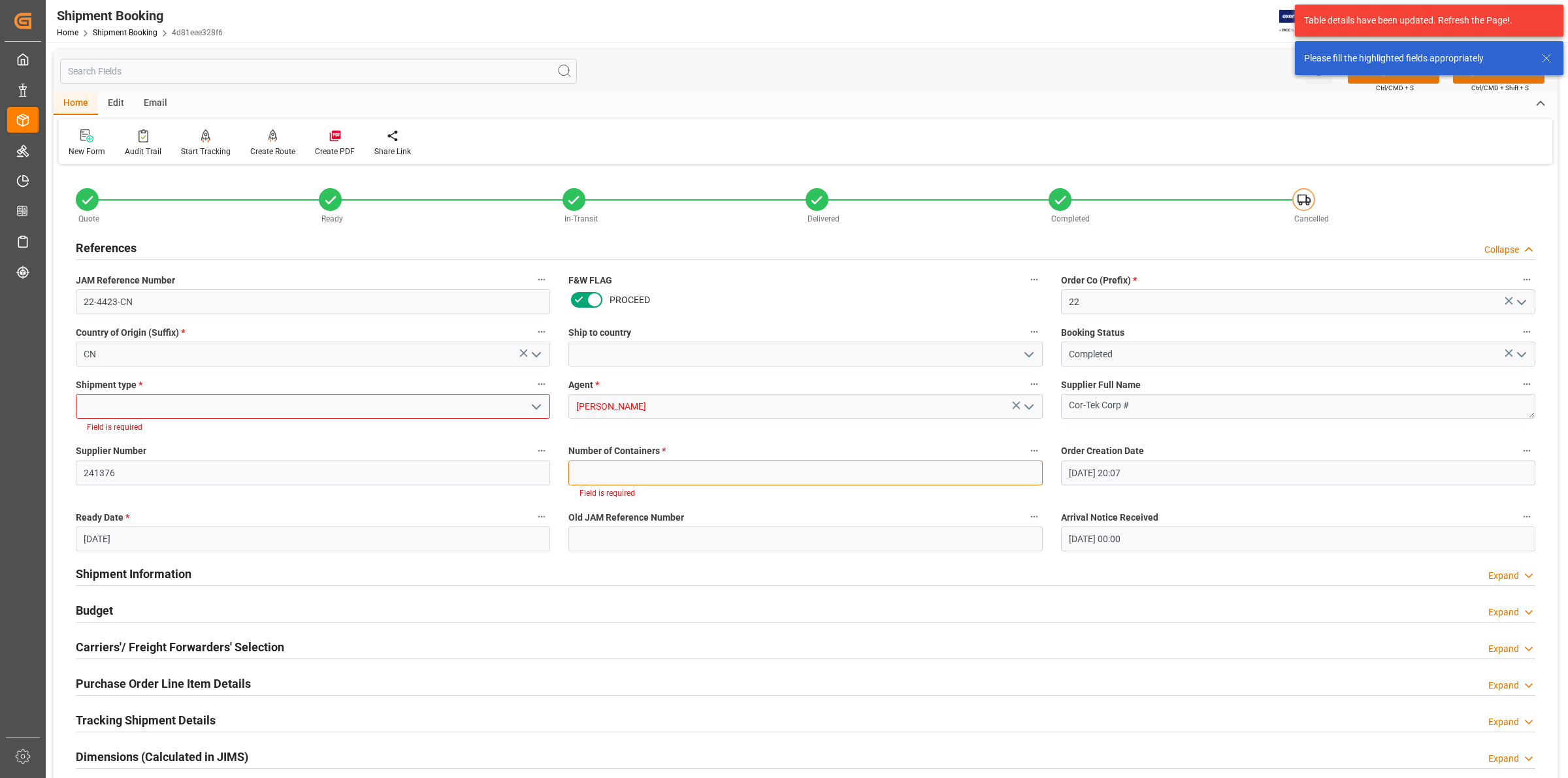 click at bounding box center (806, 473) 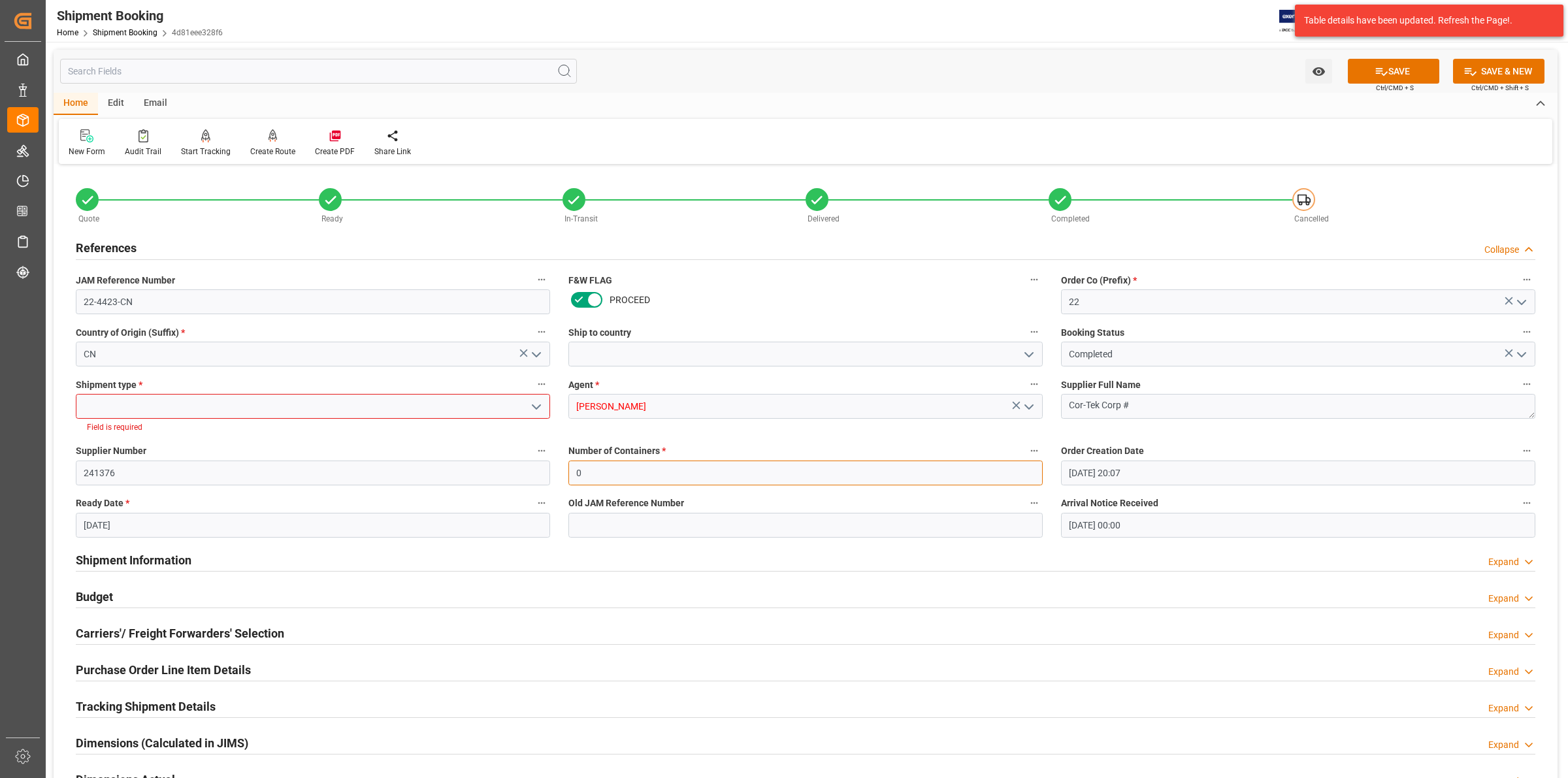 type on "0" 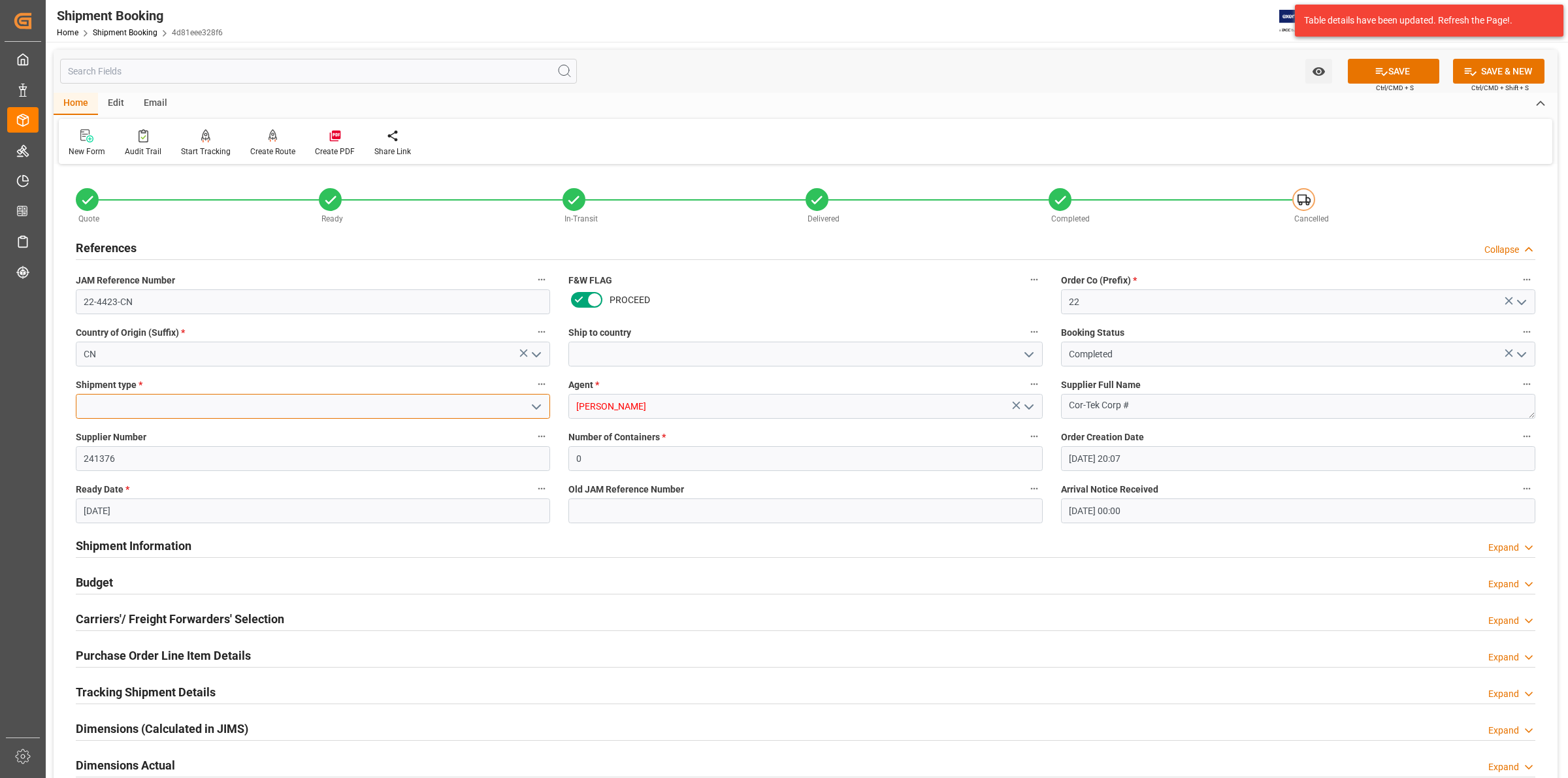 click at bounding box center [313, 406] 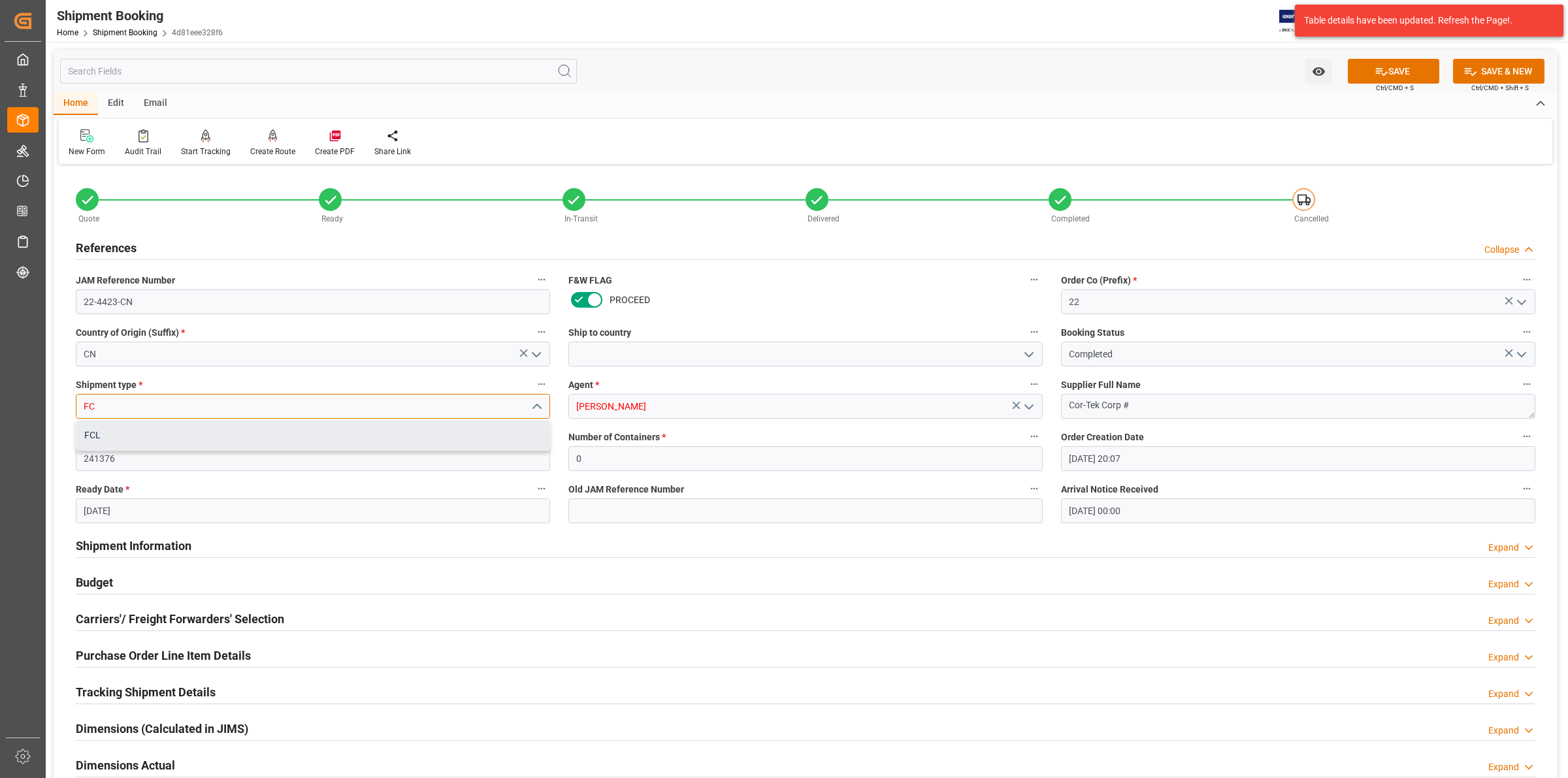 drag, startPoint x: 431, startPoint y: 442, endPoint x: 524, endPoint y: 442, distance: 93 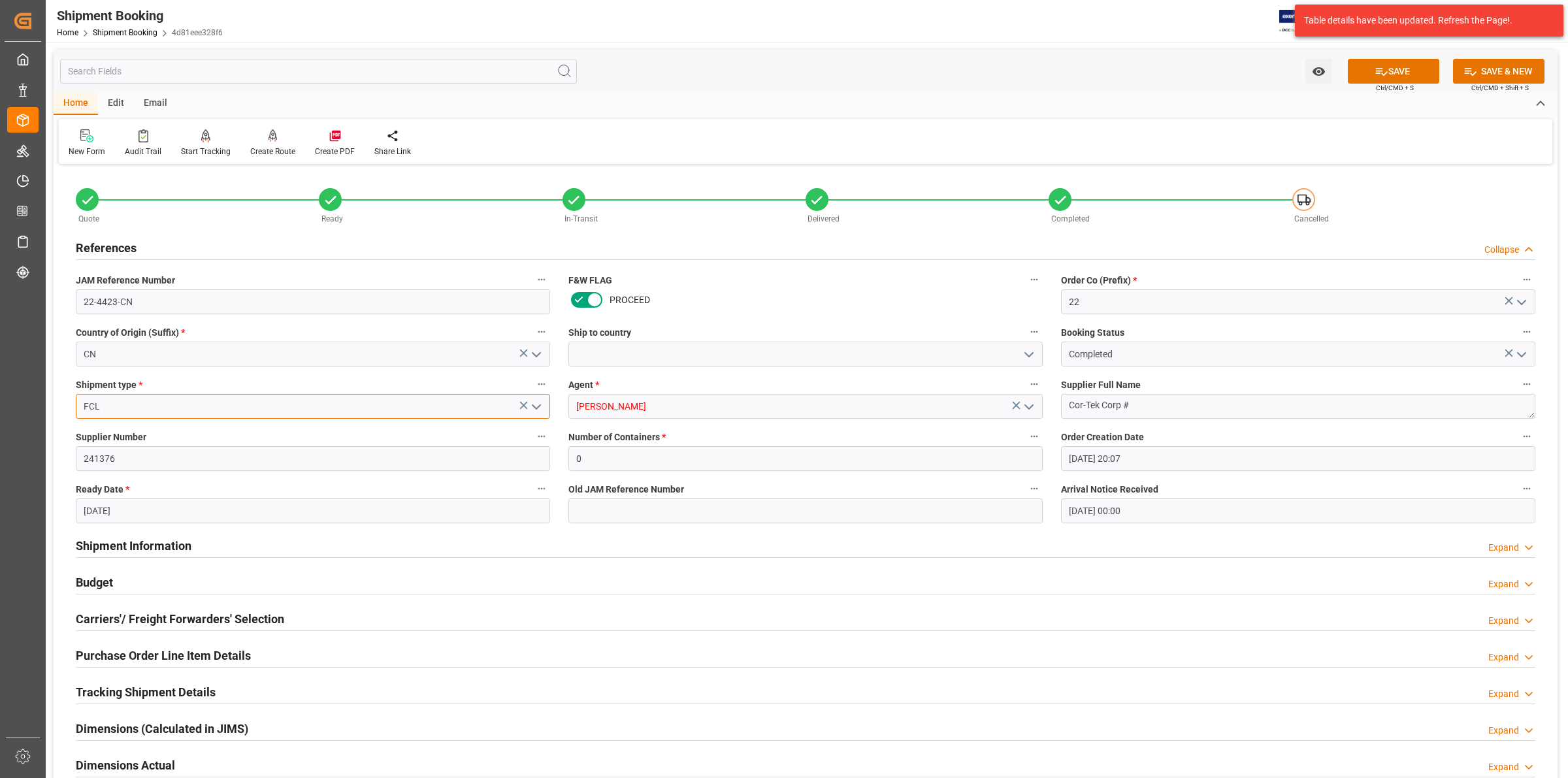 type on "FCL" 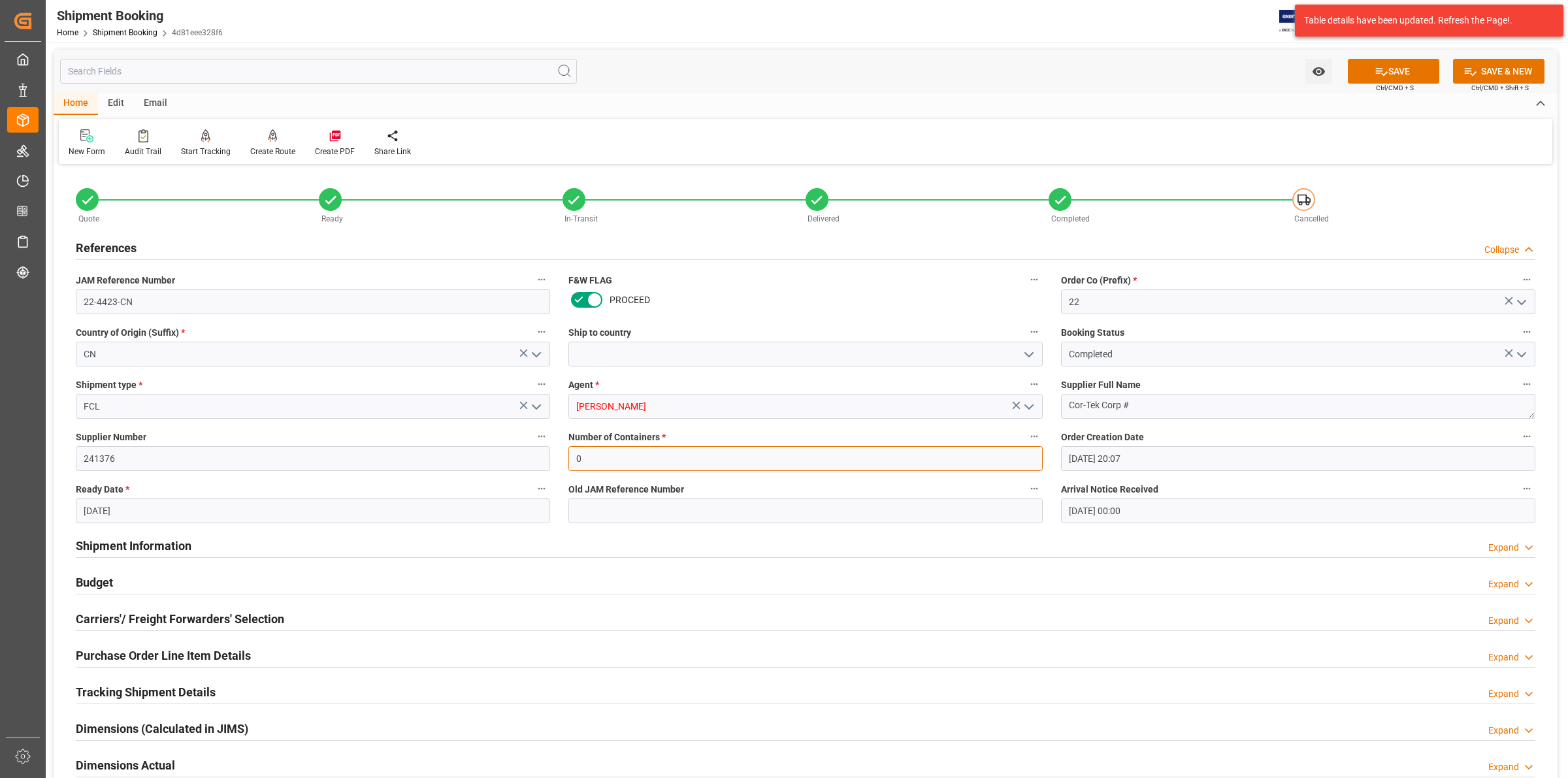 click on "0" at bounding box center (806, 459) 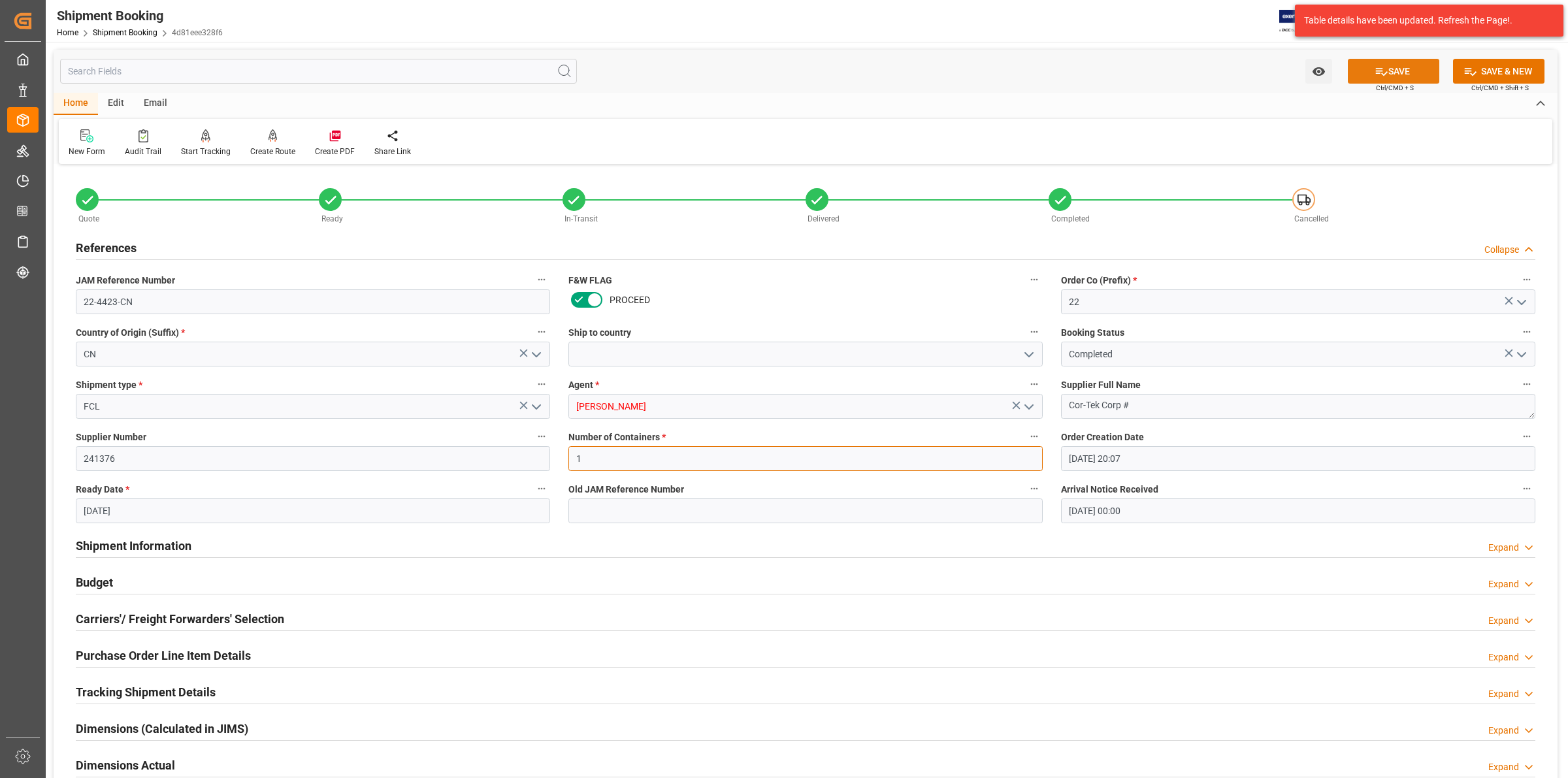 type on "1" 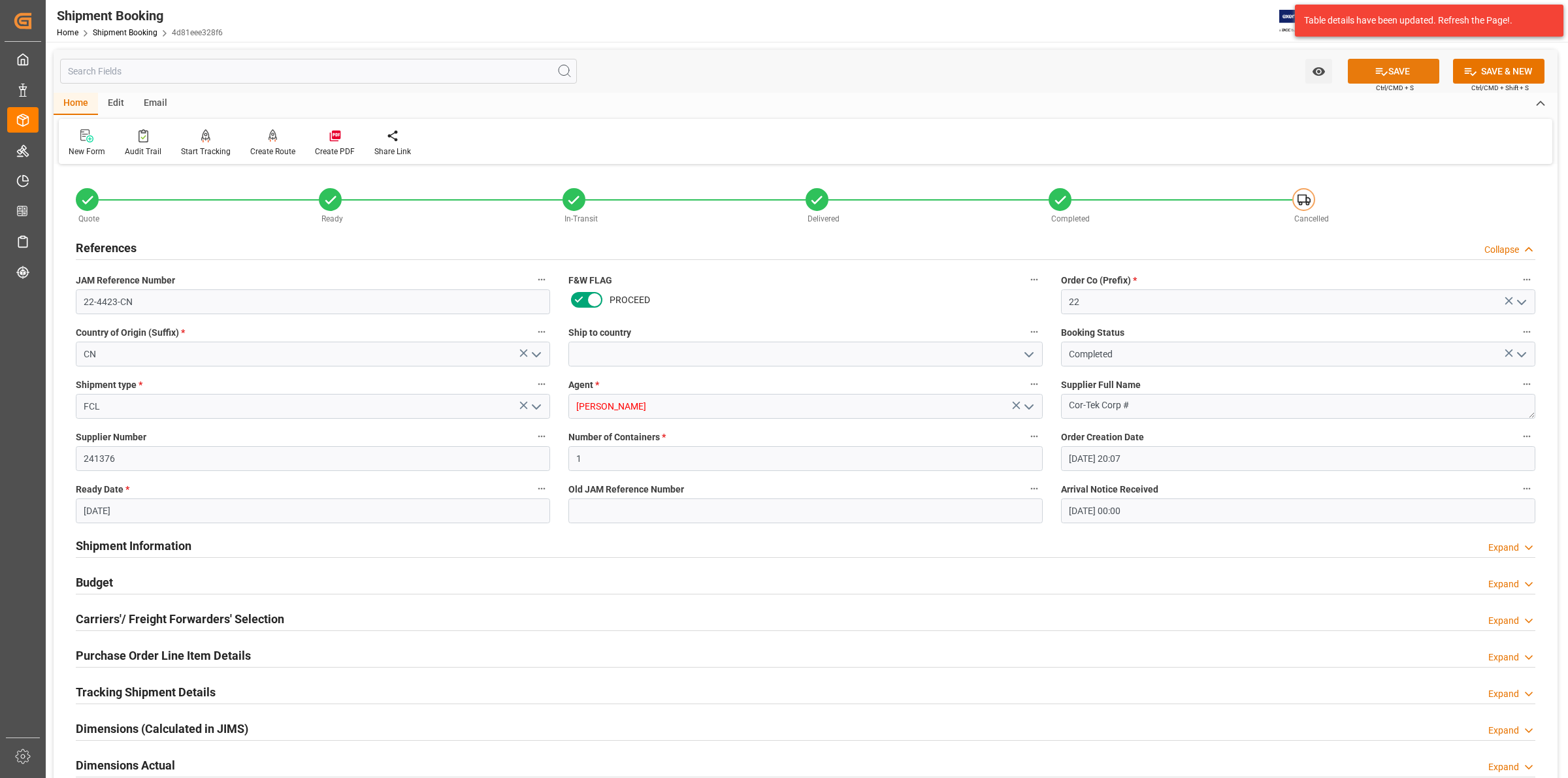 click on "SAVE" at bounding box center (1394, 71) 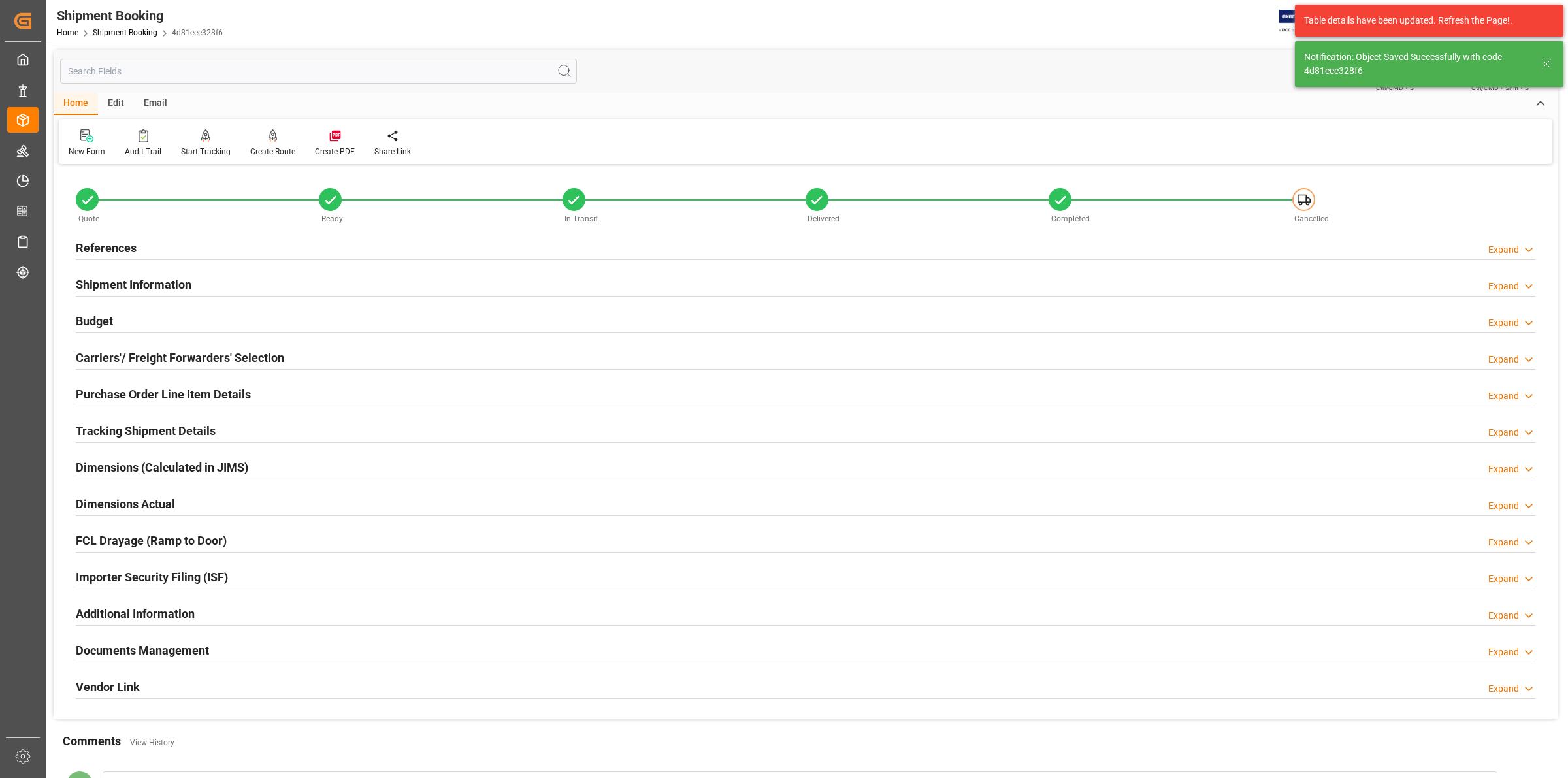 click on "Edit" at bounding box center (116, 104) 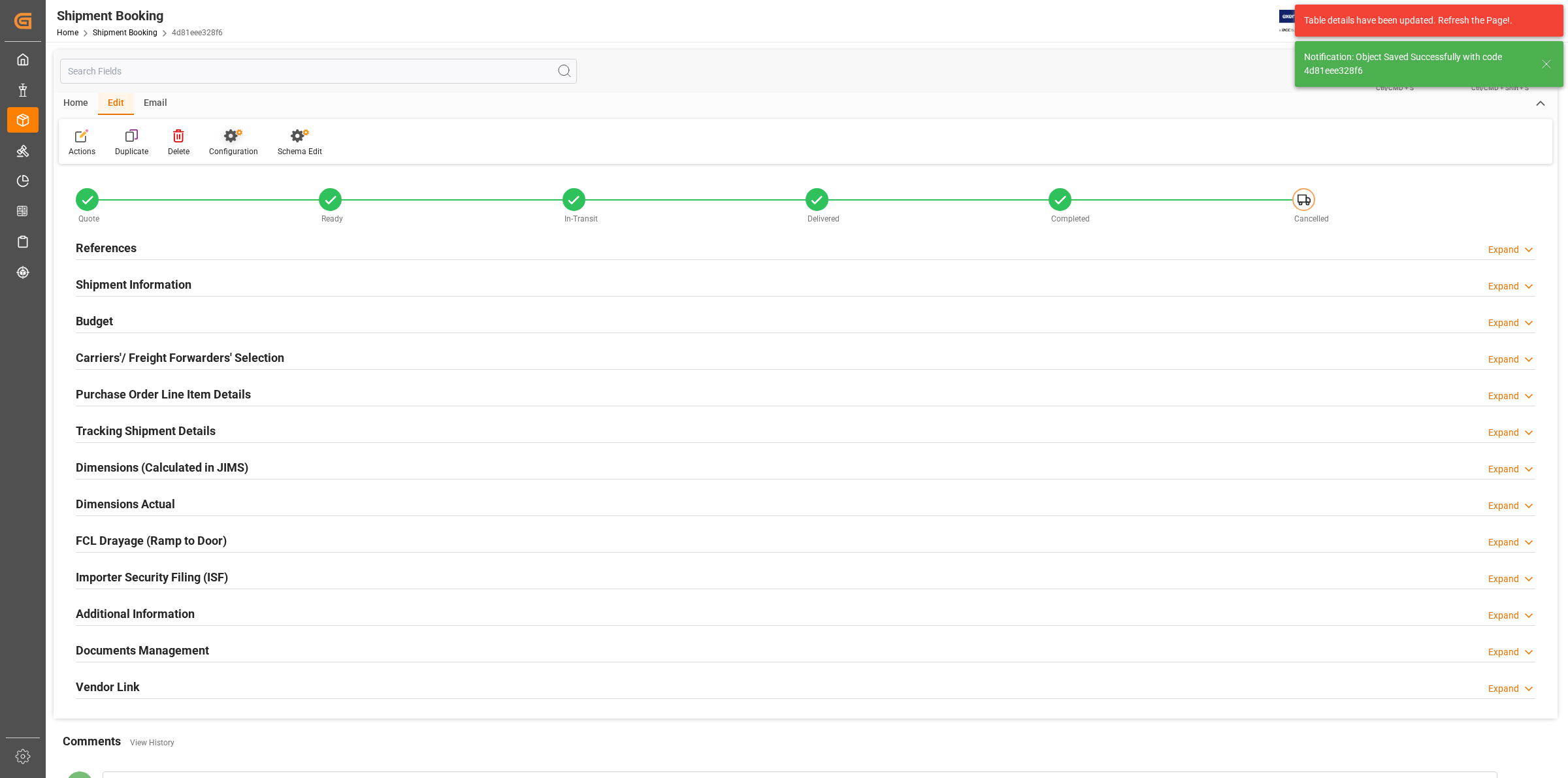 click 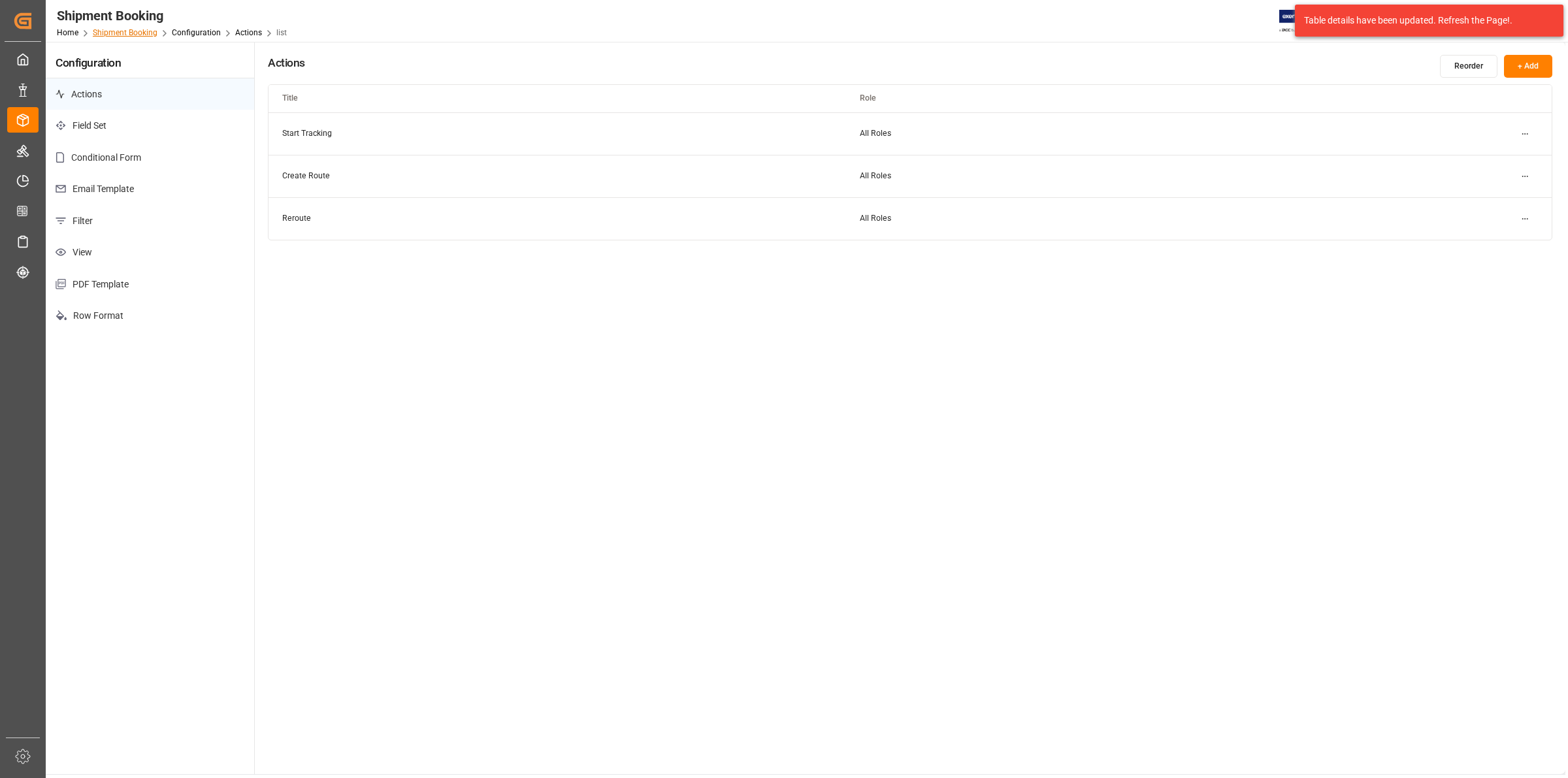 click on "Shipment Booking" at bounding box center [125, 33] 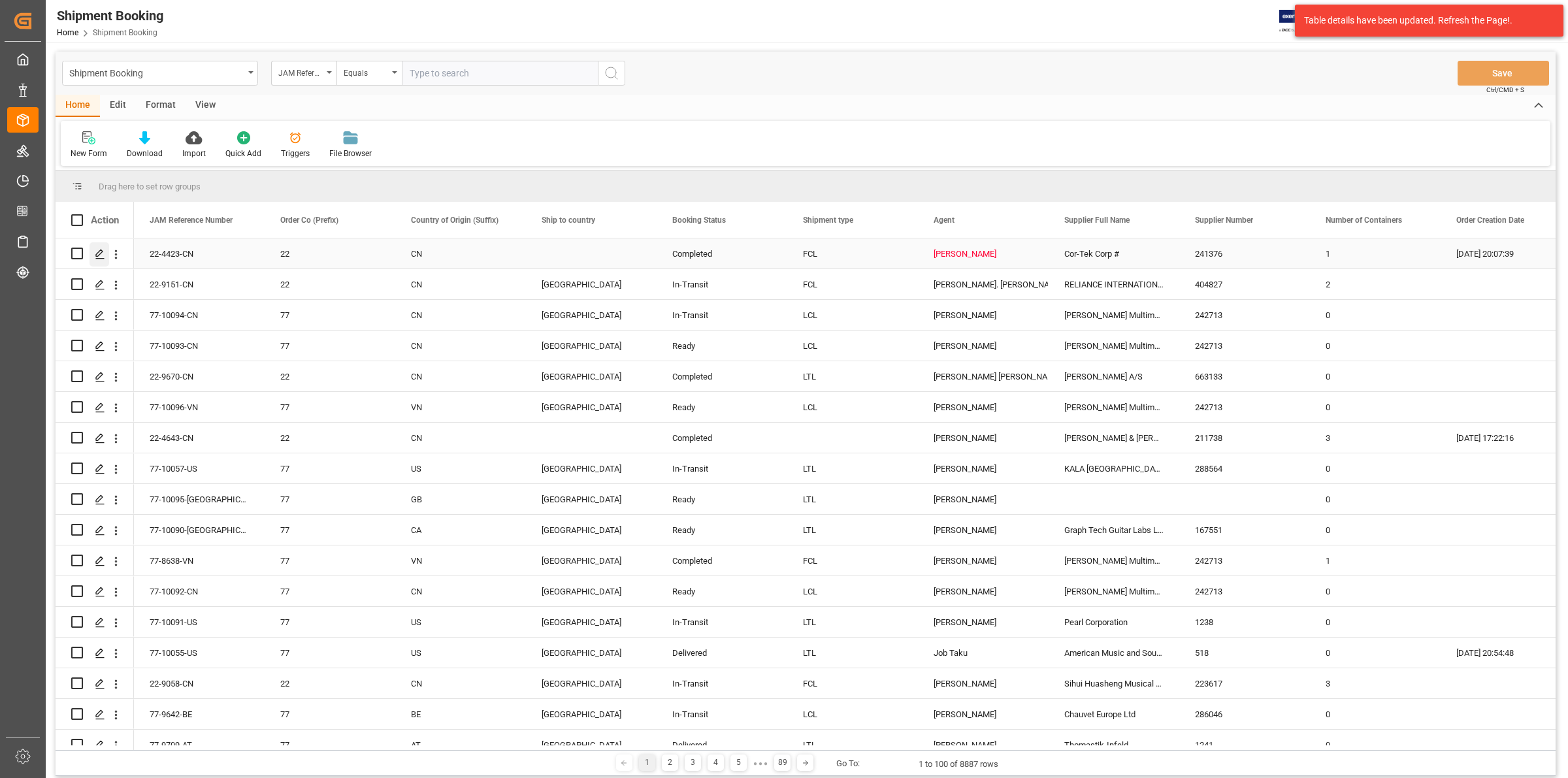 click 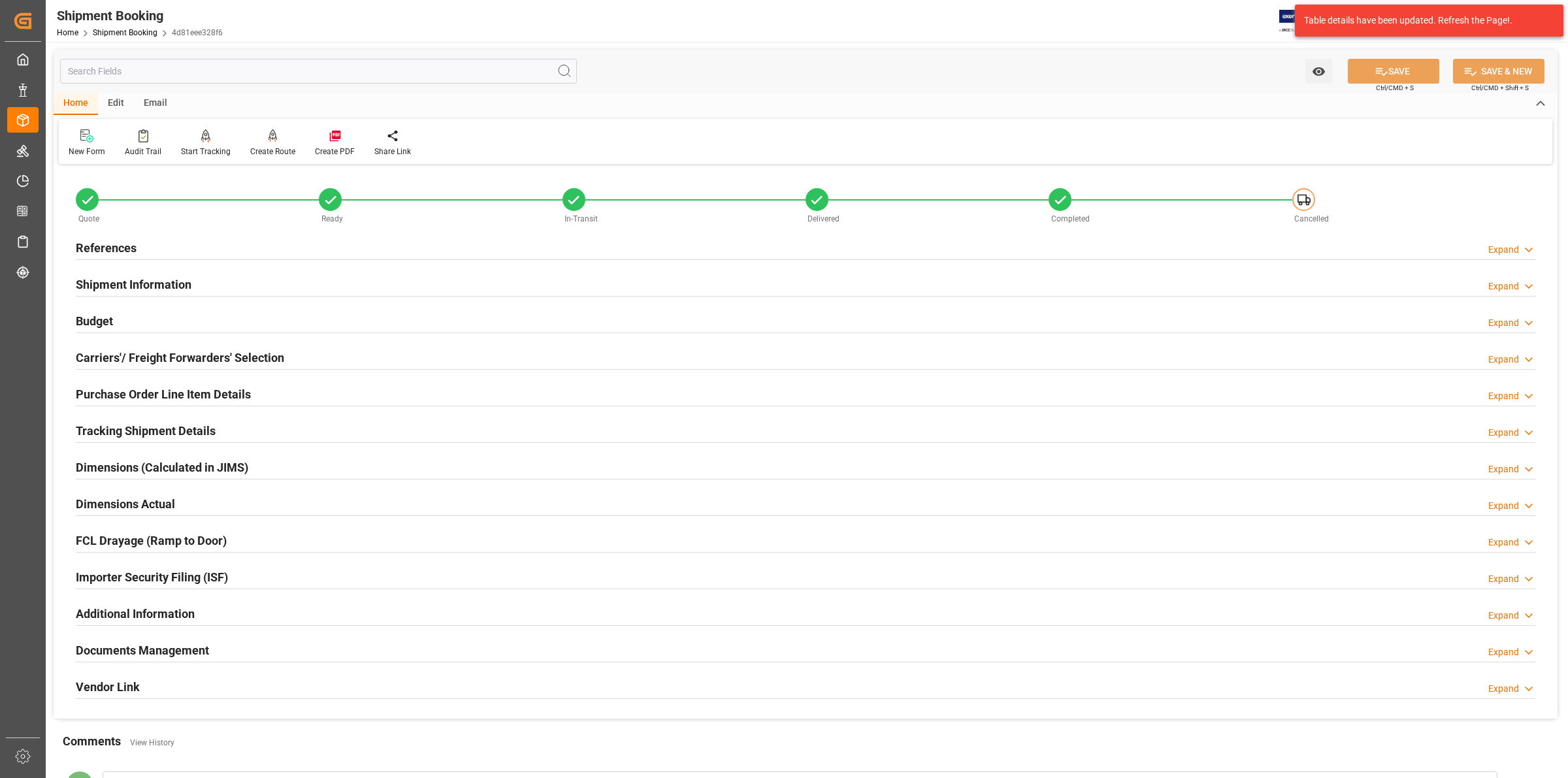 click on "Edit" at bounding box center [116, 104] 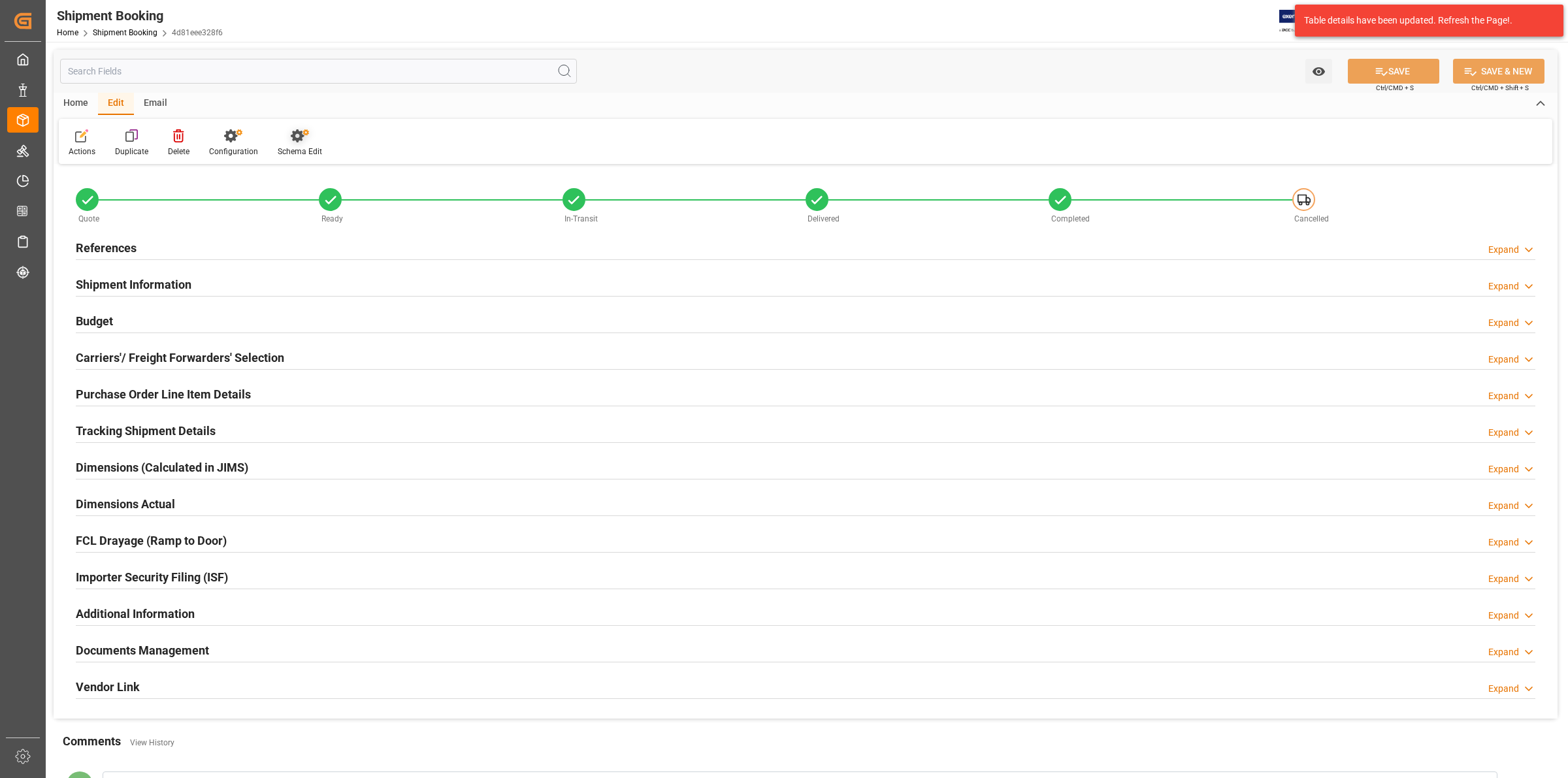 click 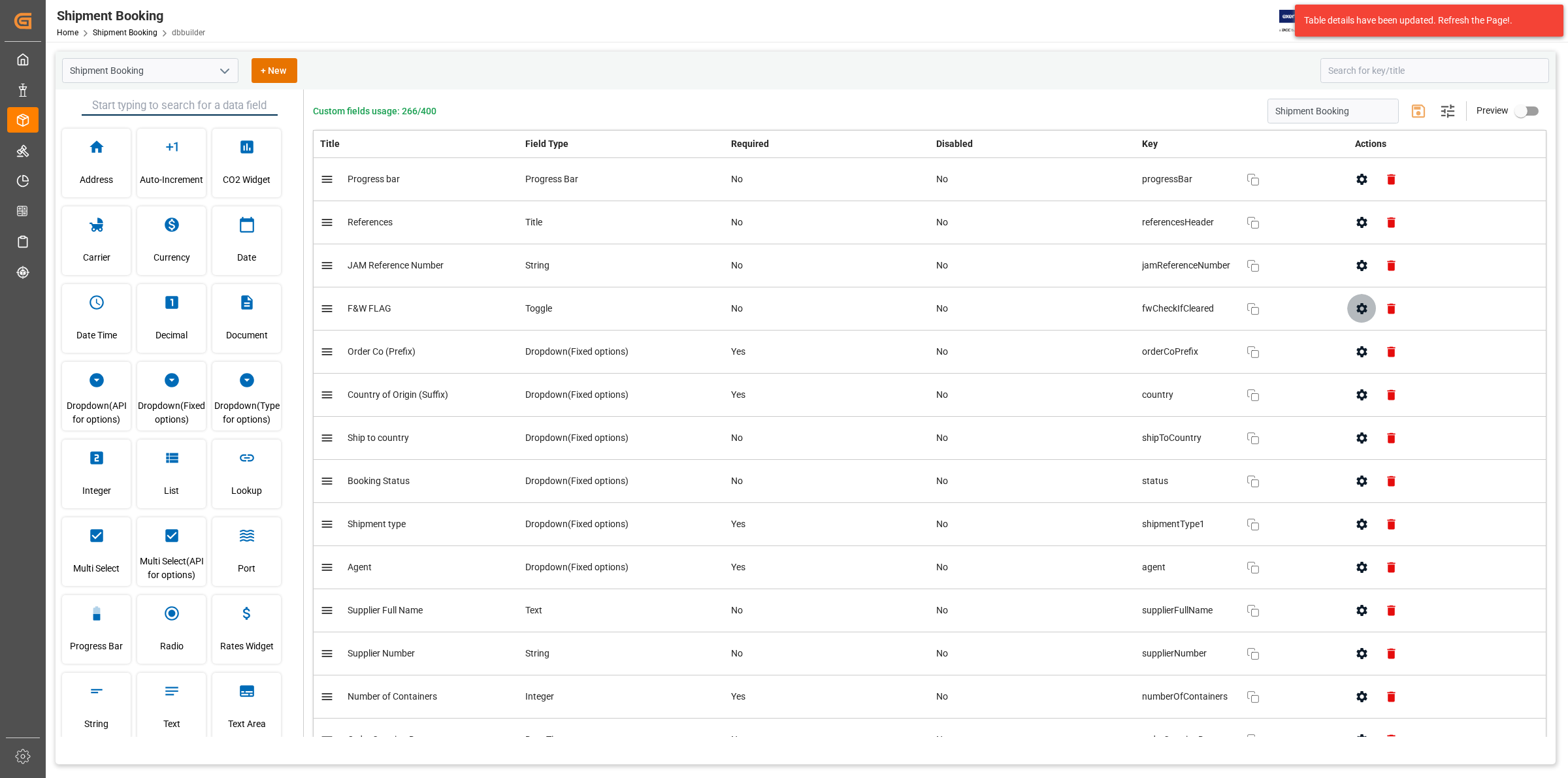click 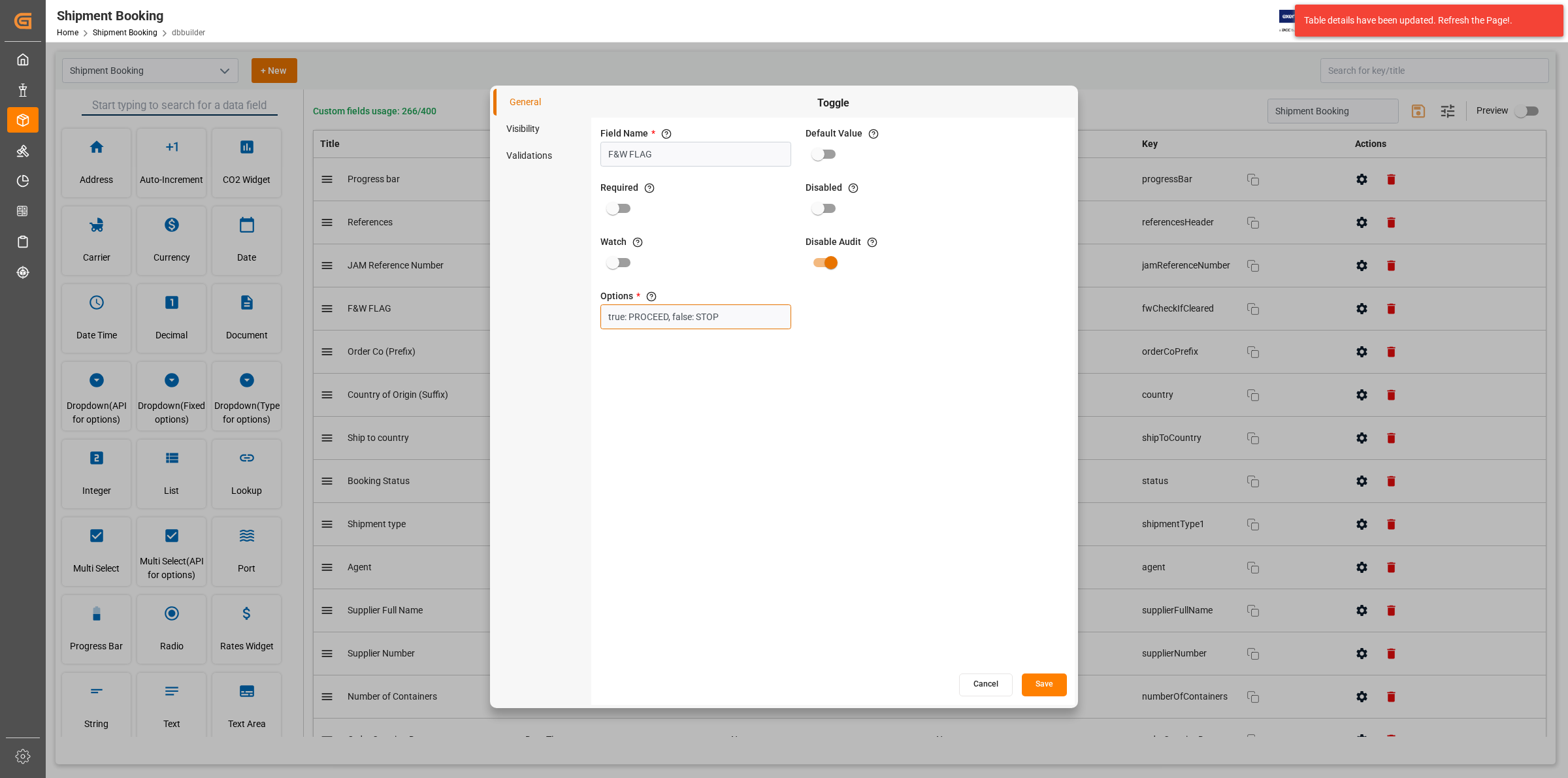 click on "true: PROCEED, false: STOP" at bounding box center [696, 317] 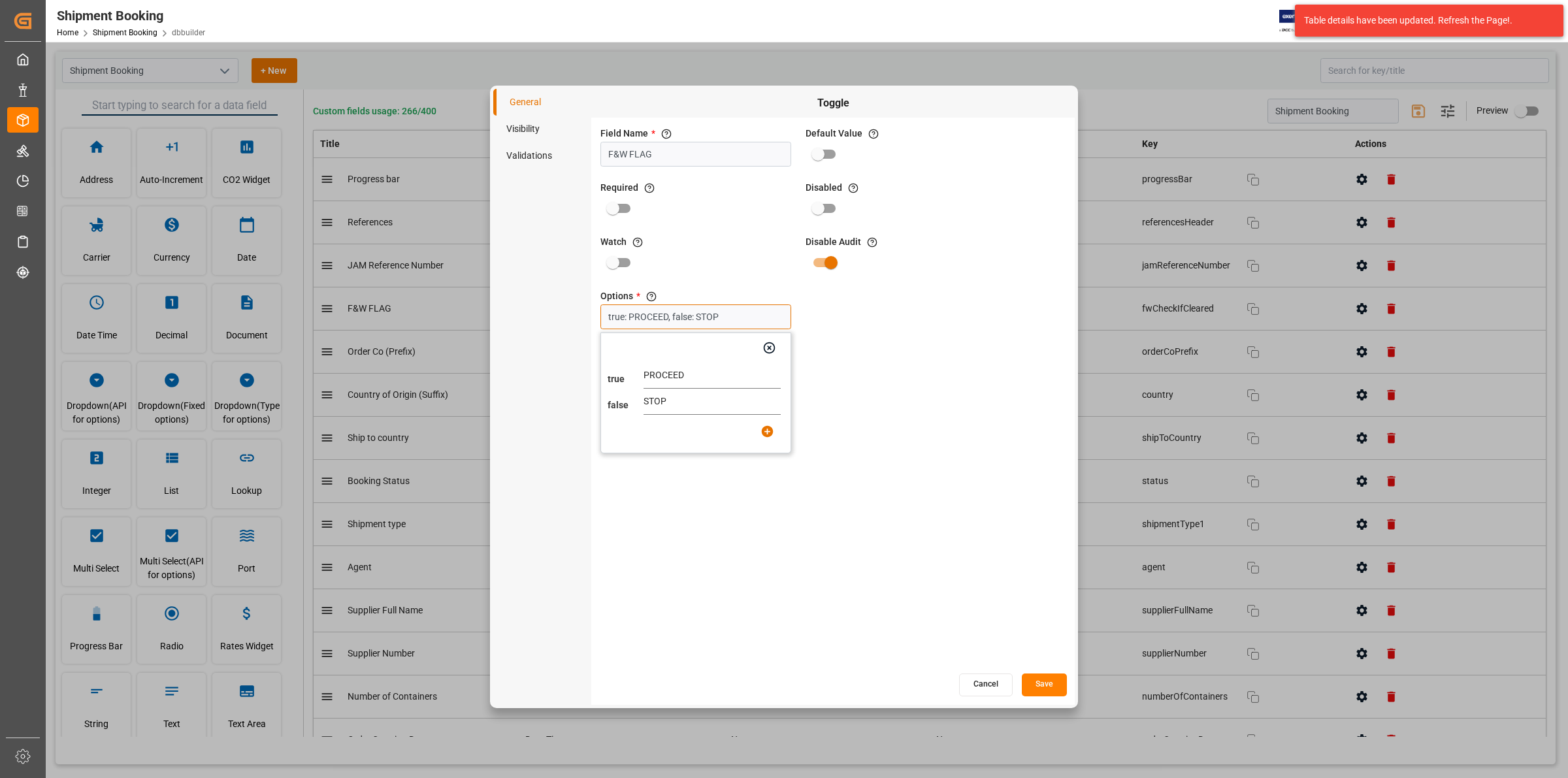 click on "true: PROCEED, false: STOP" at bounding box center [696, 317] 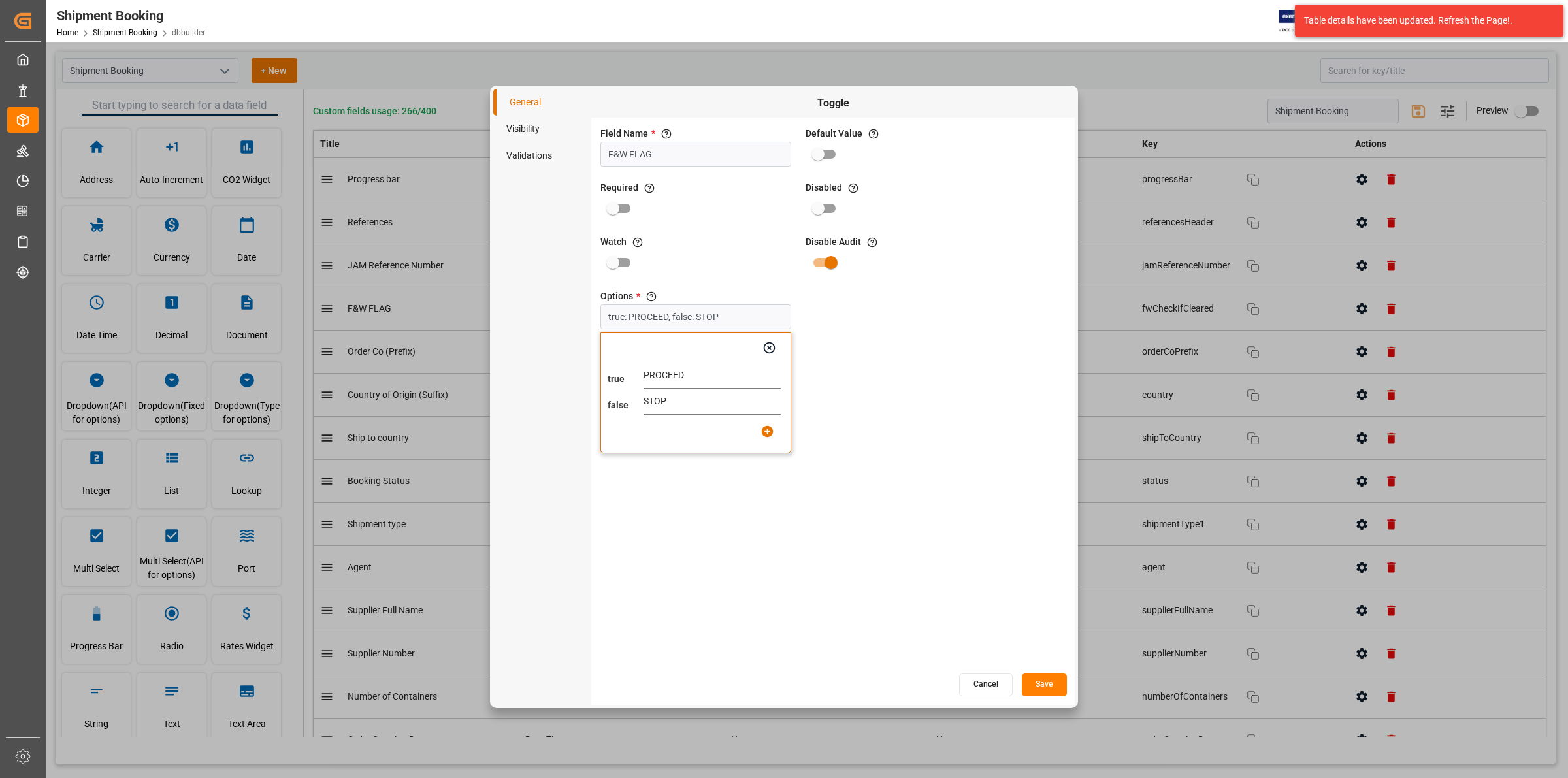click on "PROCEED" at bounding box center (712, 376) 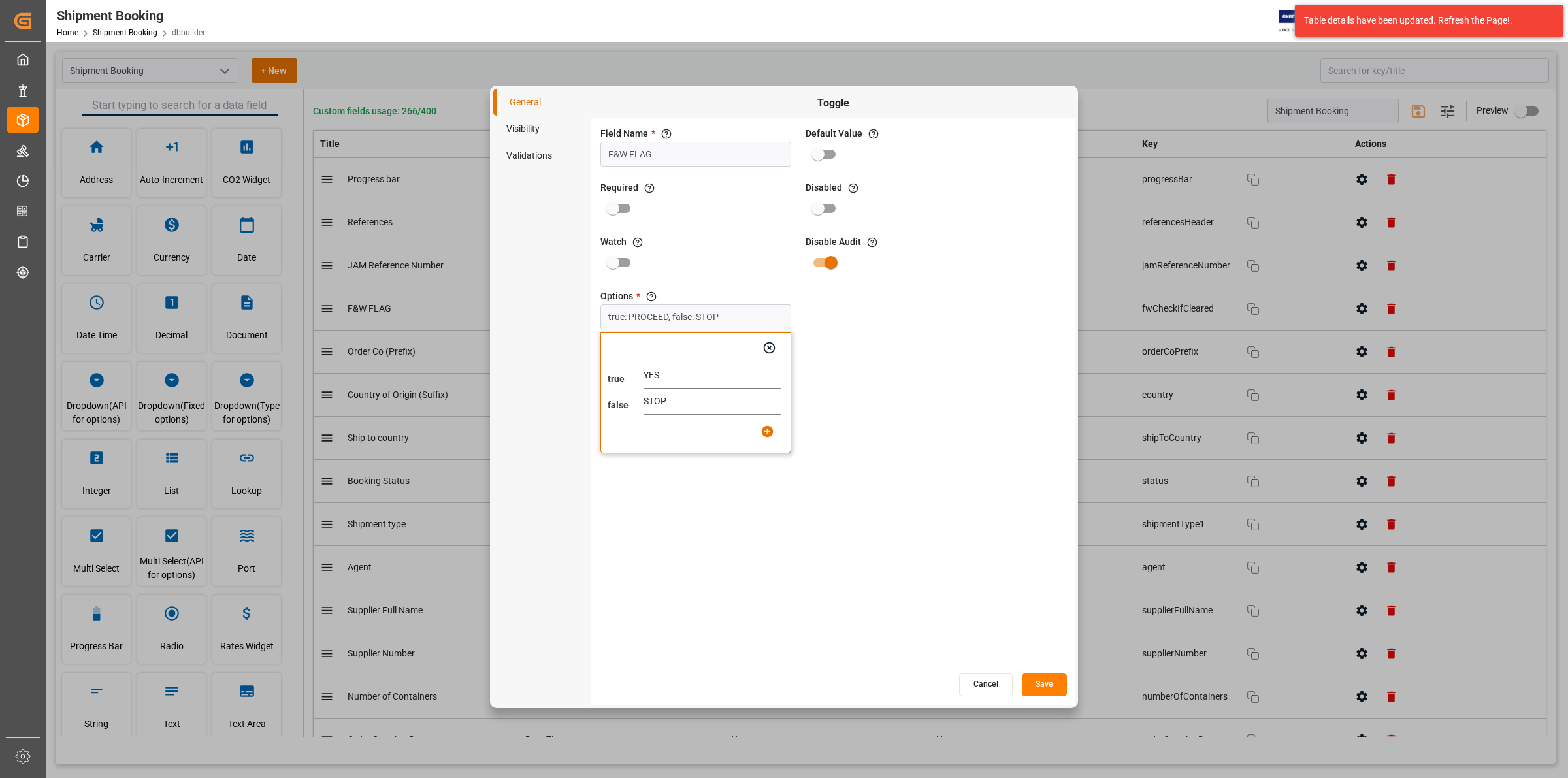 type on "YES" 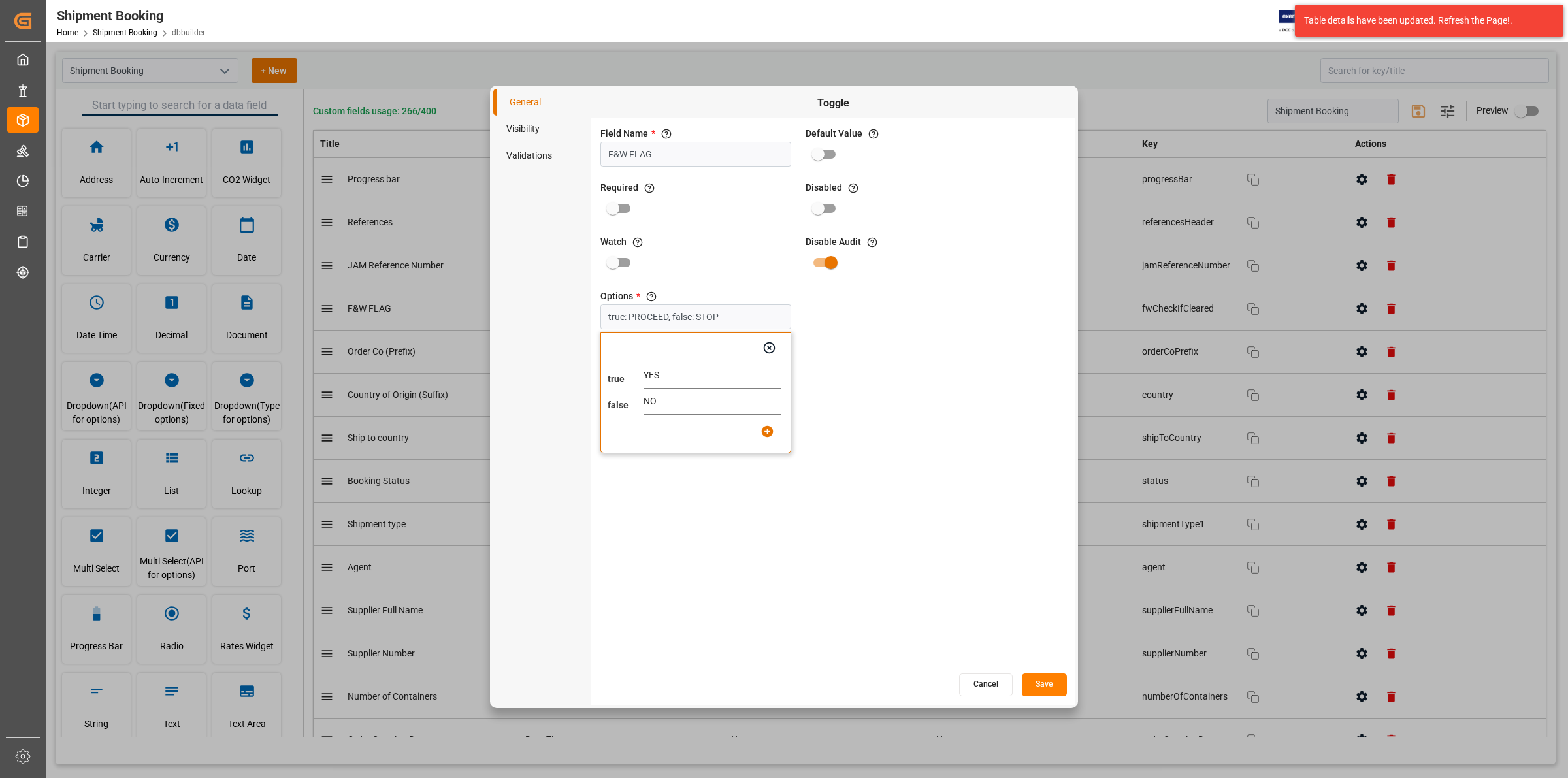 type on "NO" 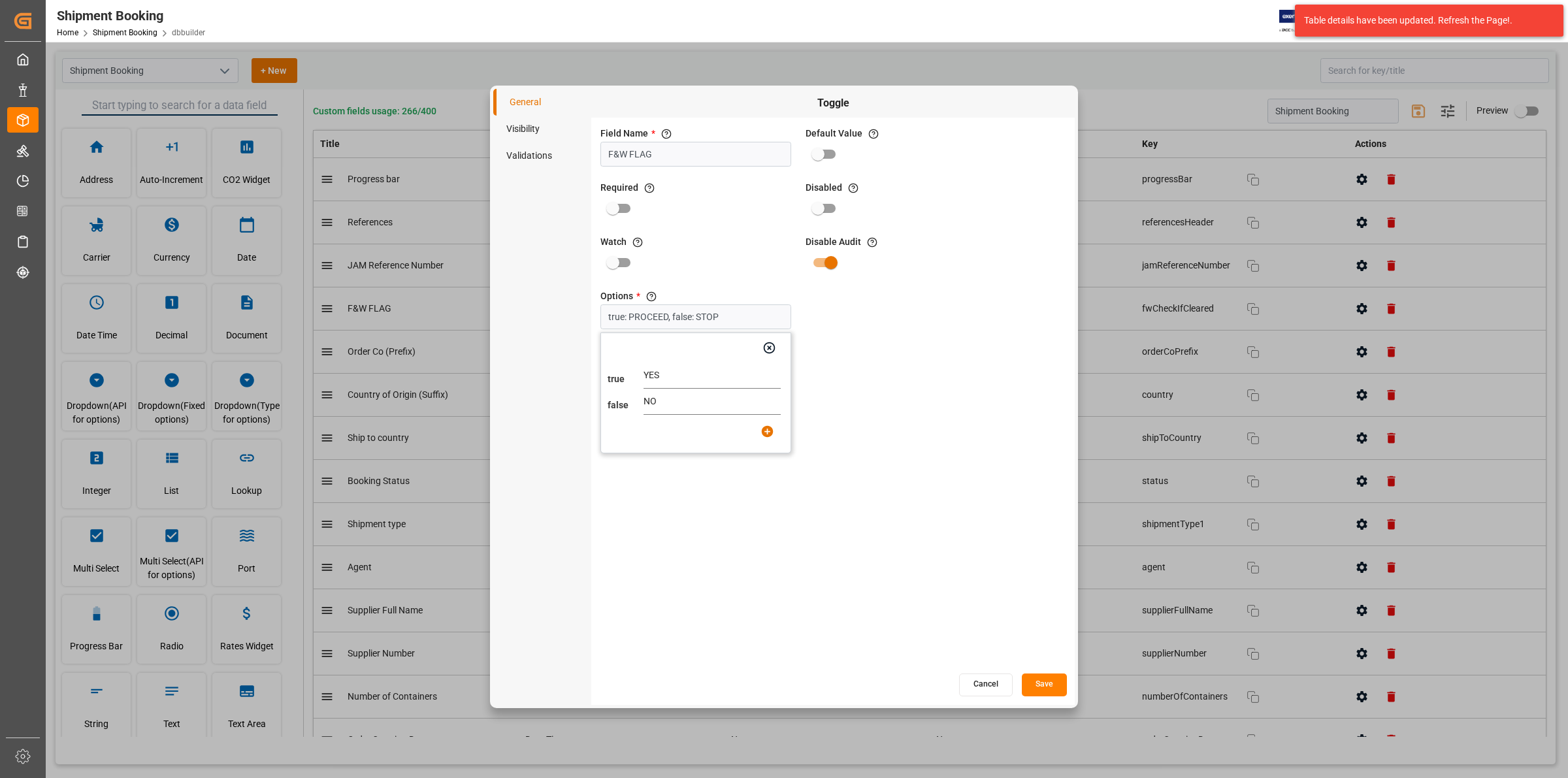 click on "Save" at bounding box center (1044, 685) 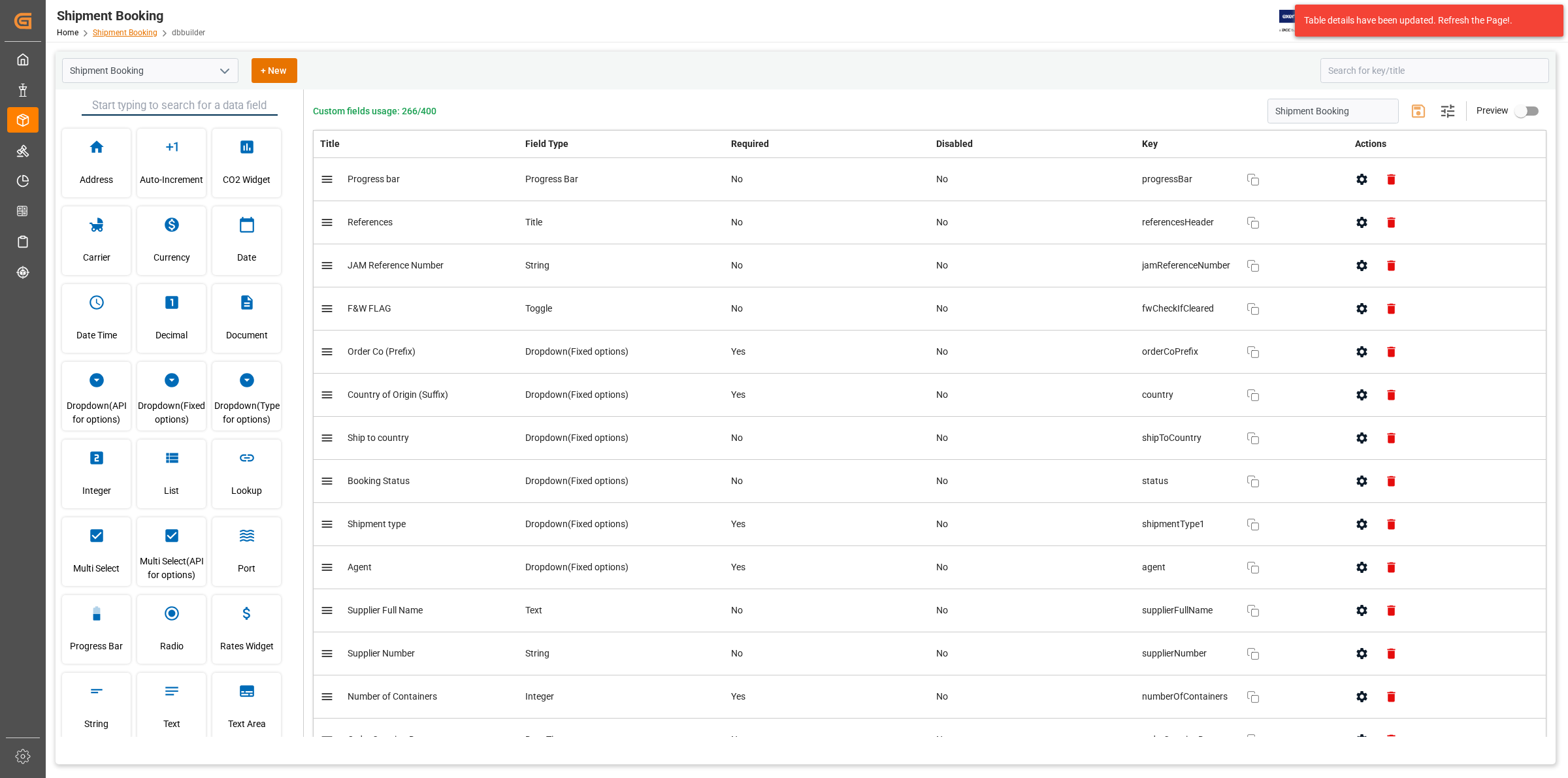 click on "Shipment Booking" at bounding box center (125, 33) 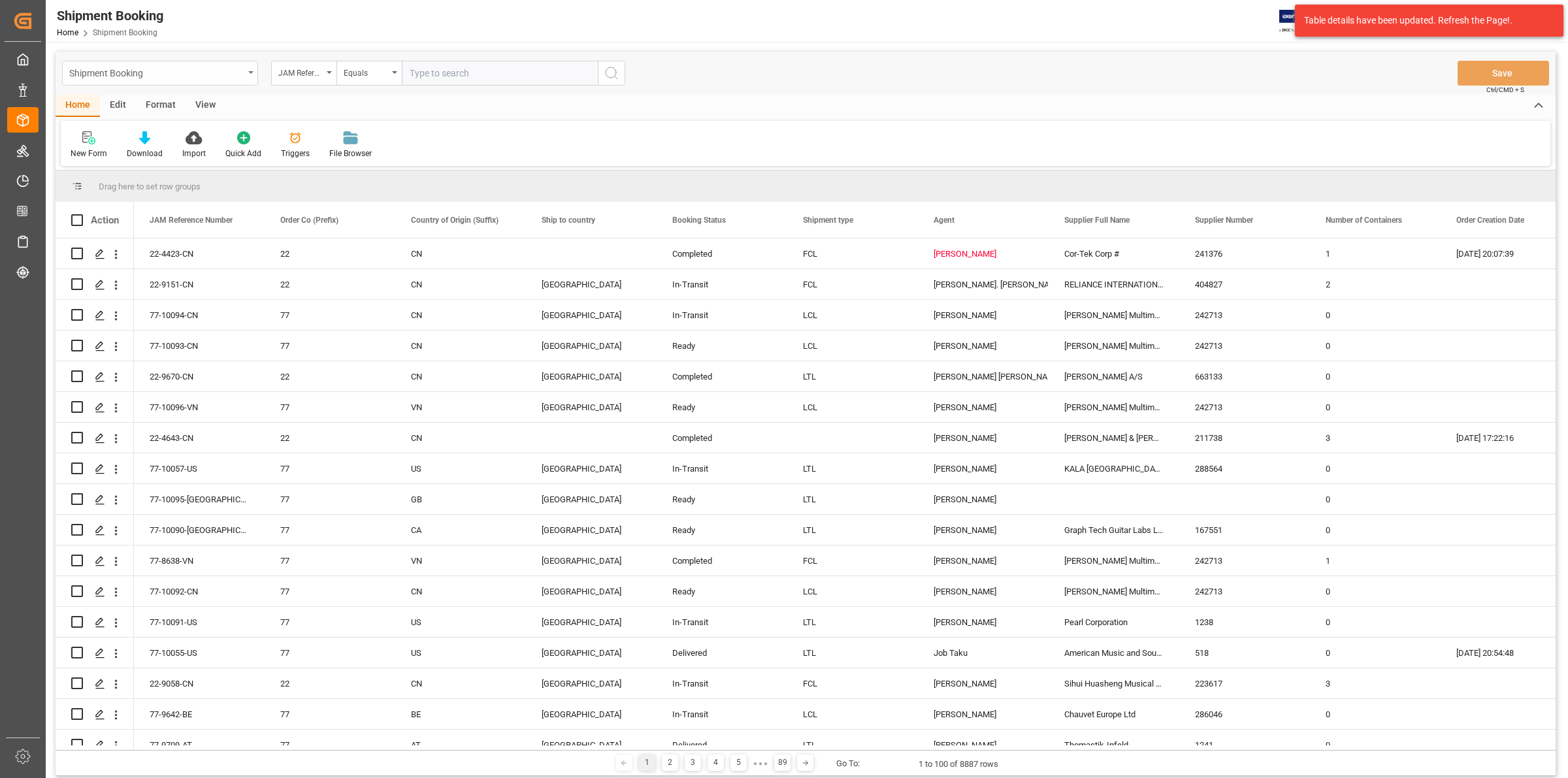 click on "Shipment Booking" at bounding box center [156, 72] 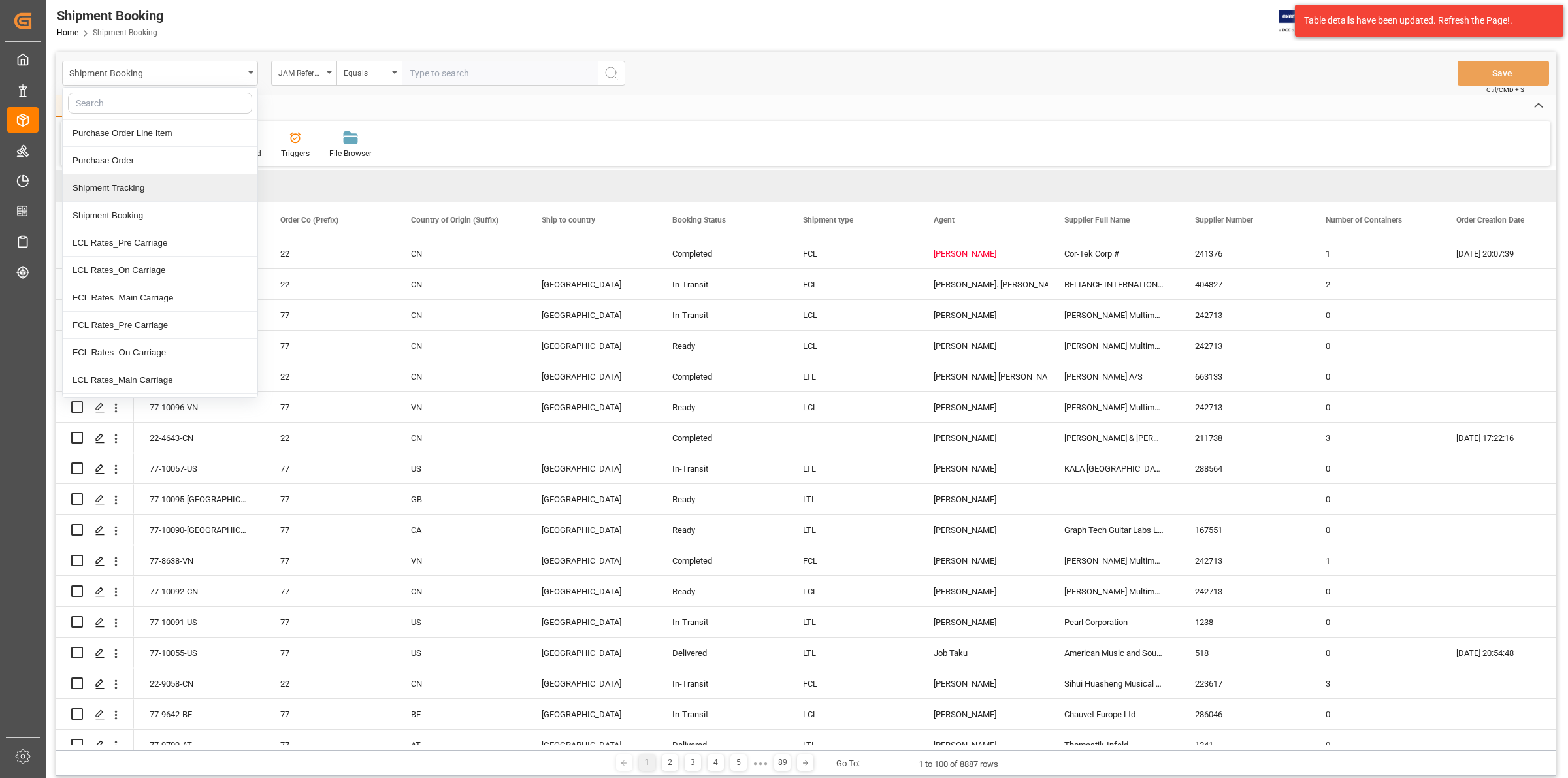 click on "Shipment Tracking" at bounding box center (160, 188) 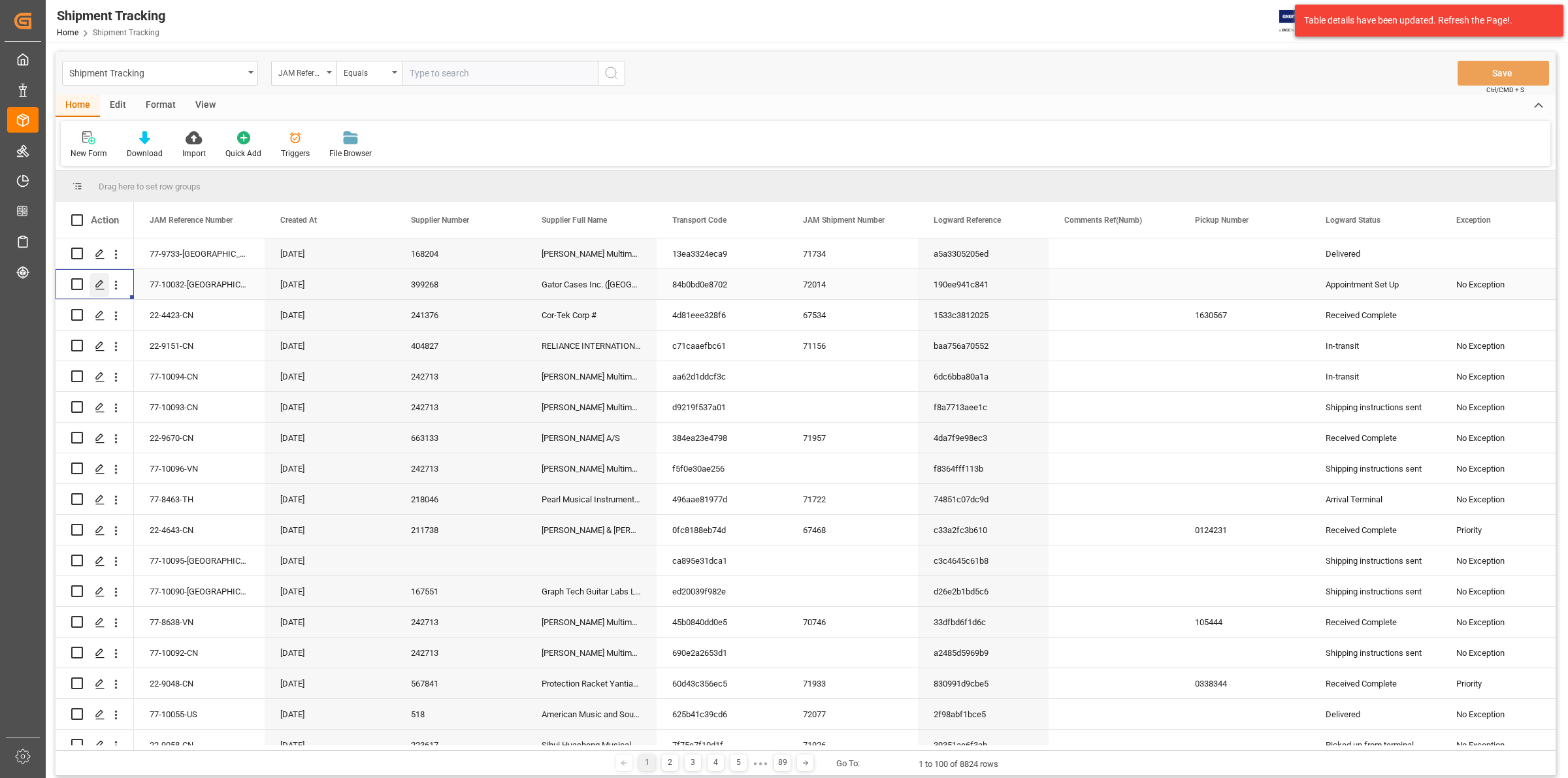 click 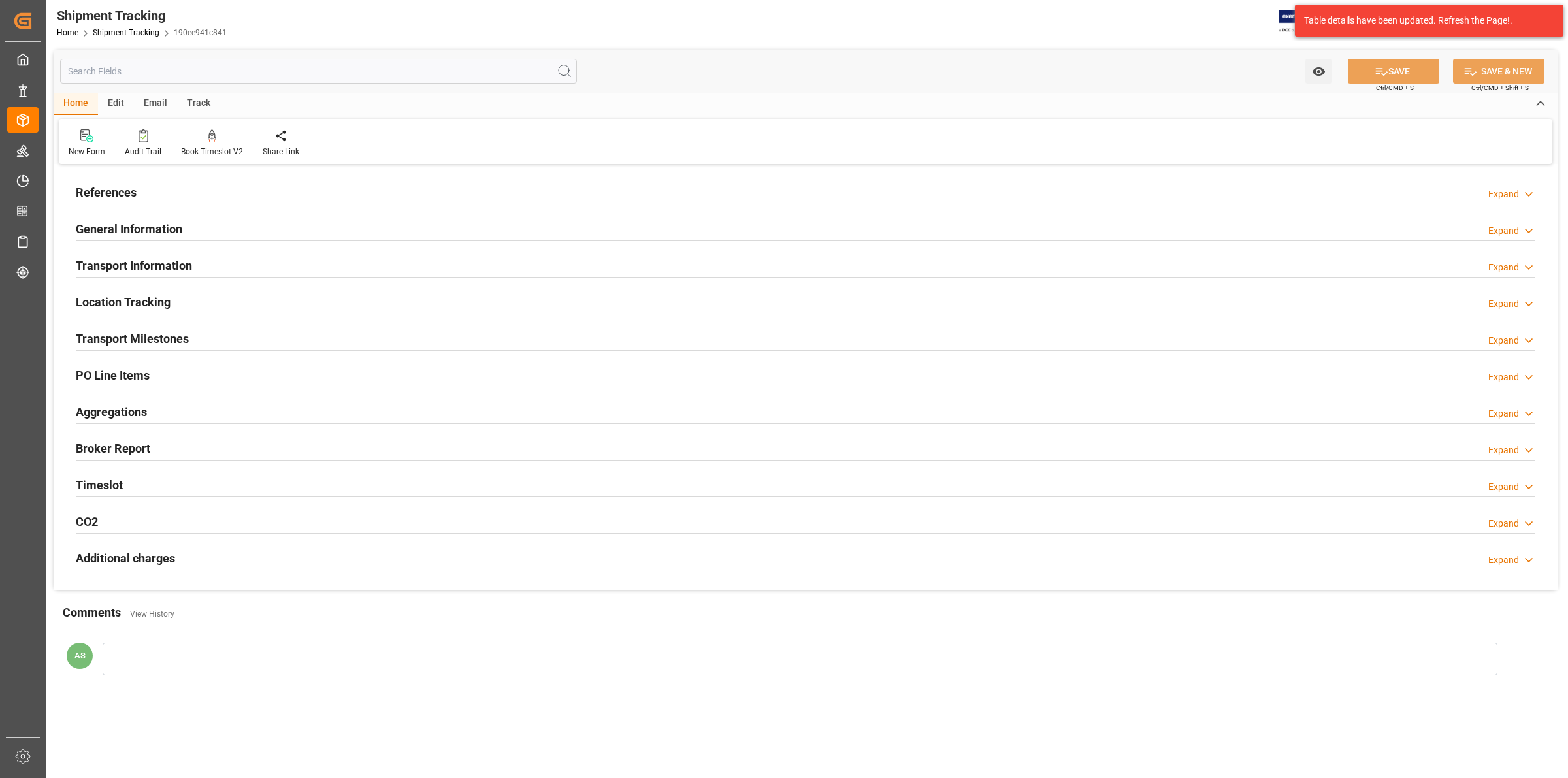 click on "Edit" at bounding box center [116, 104] 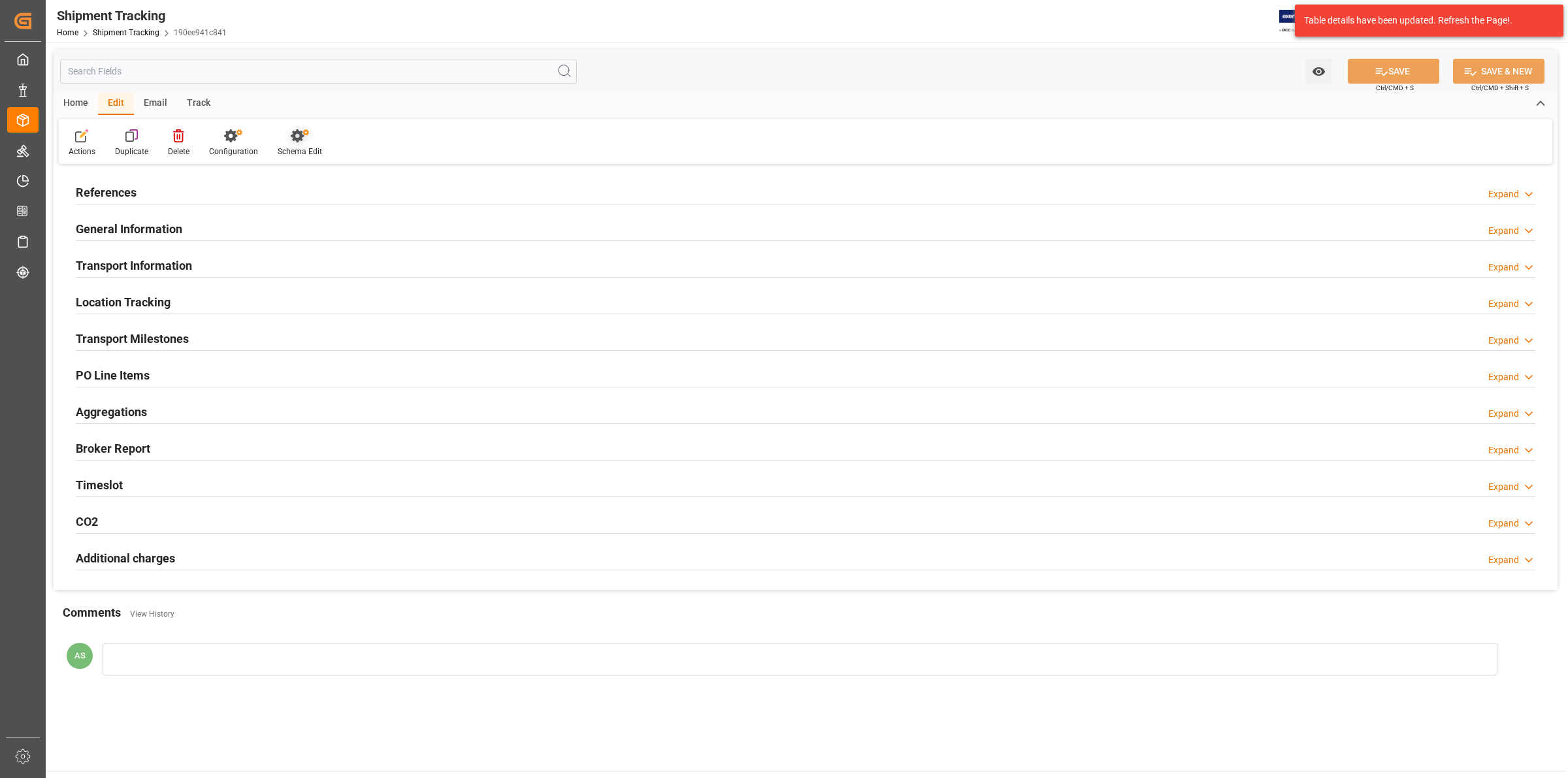 click 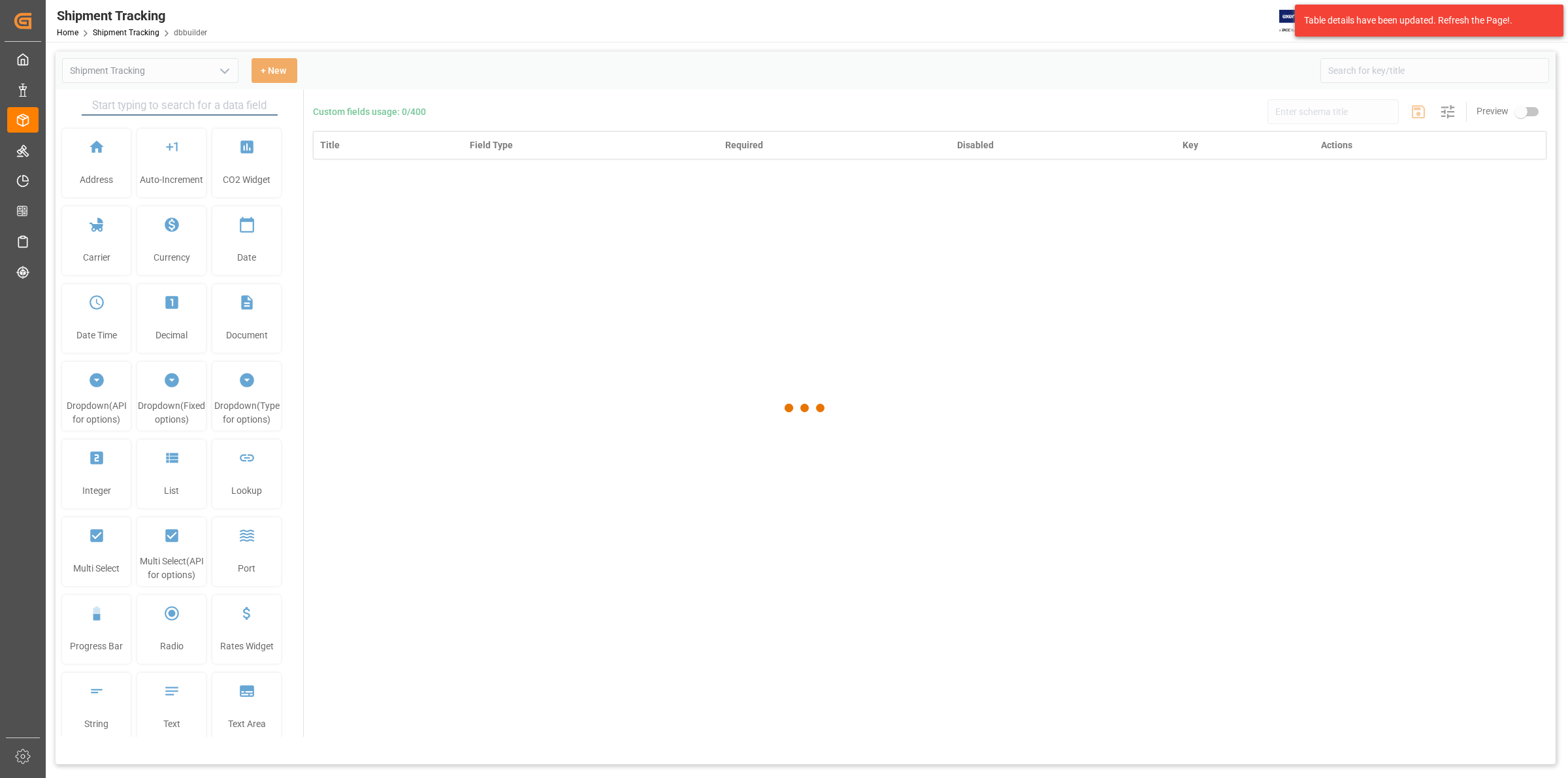 type on "Shipment Tracking" 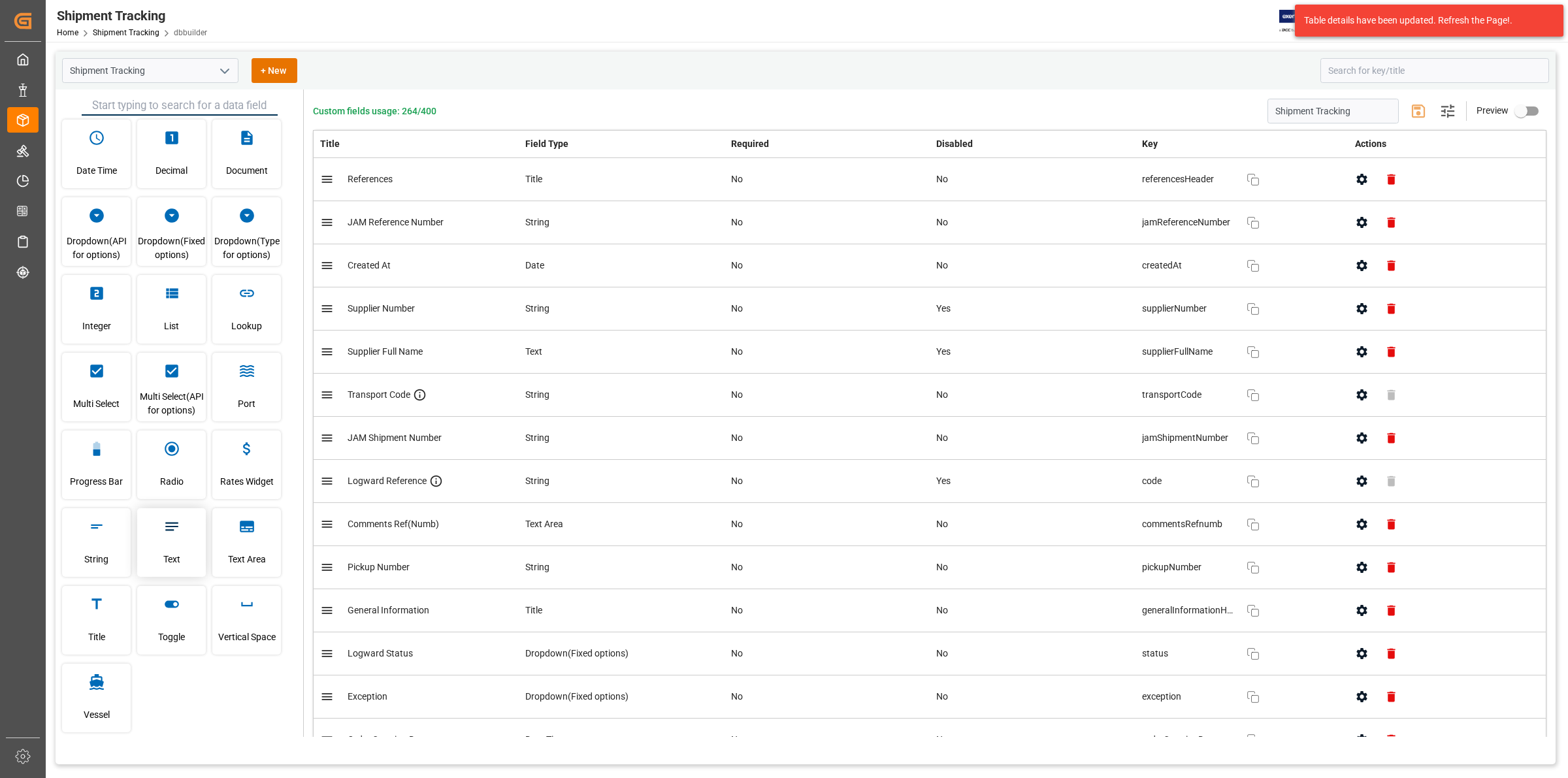 scroll, scrollTop: 172, scrollLeft: 0, axis: vertical 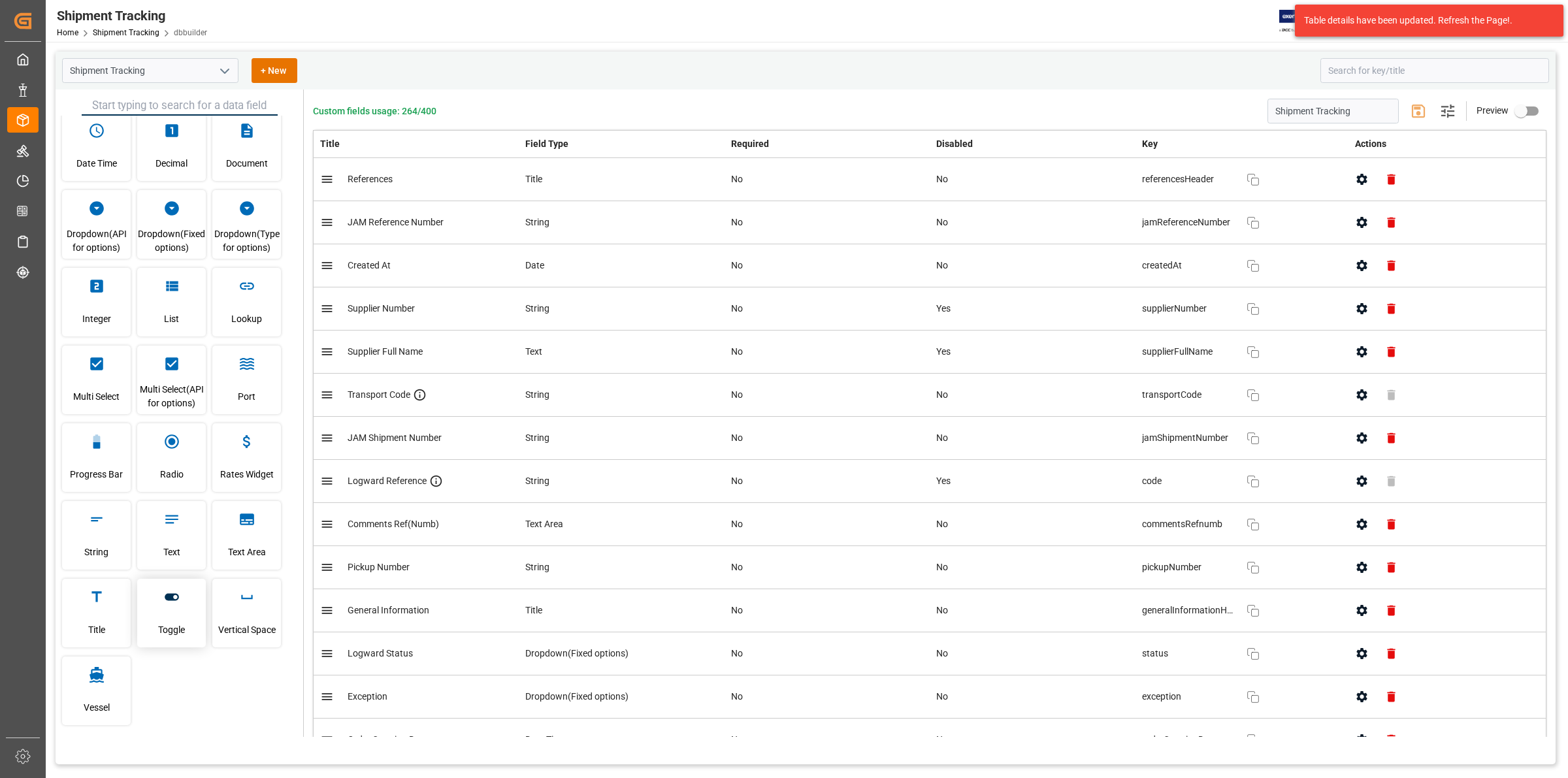 click on "Toggle" at bounding box center (171, 630) 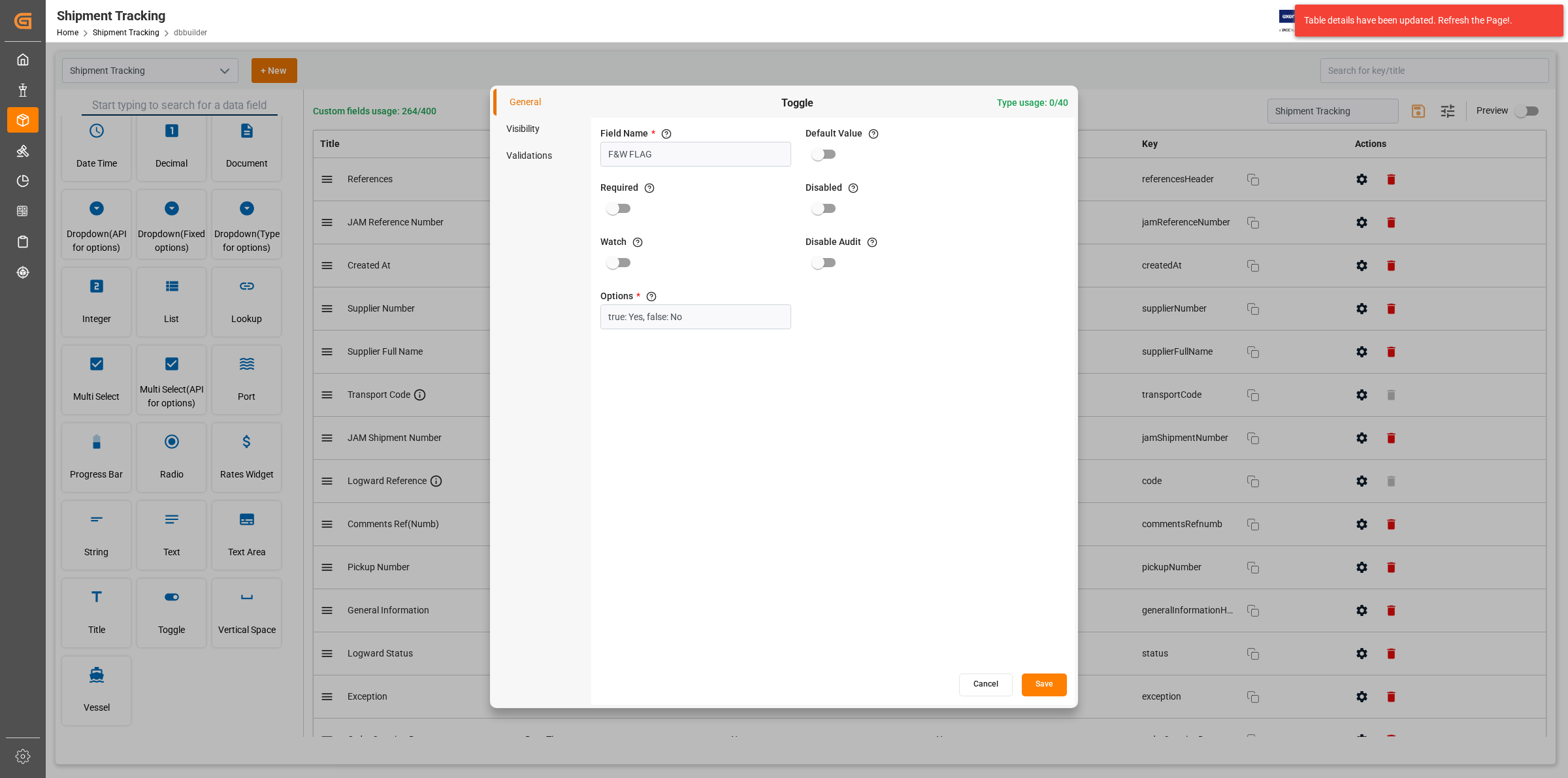 type on "F&W FLAG" 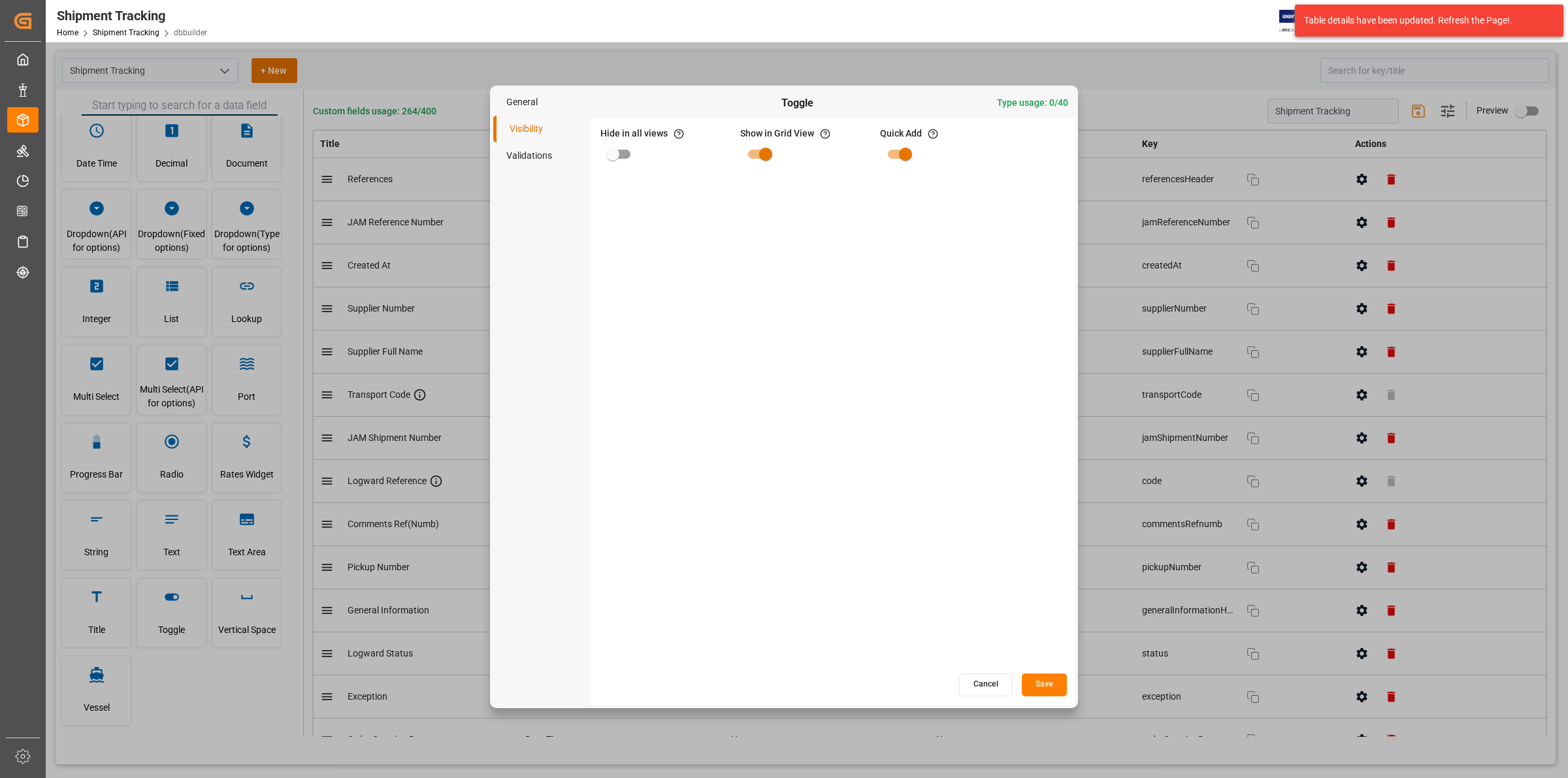 click on "General" at bounding box center (542, 102) 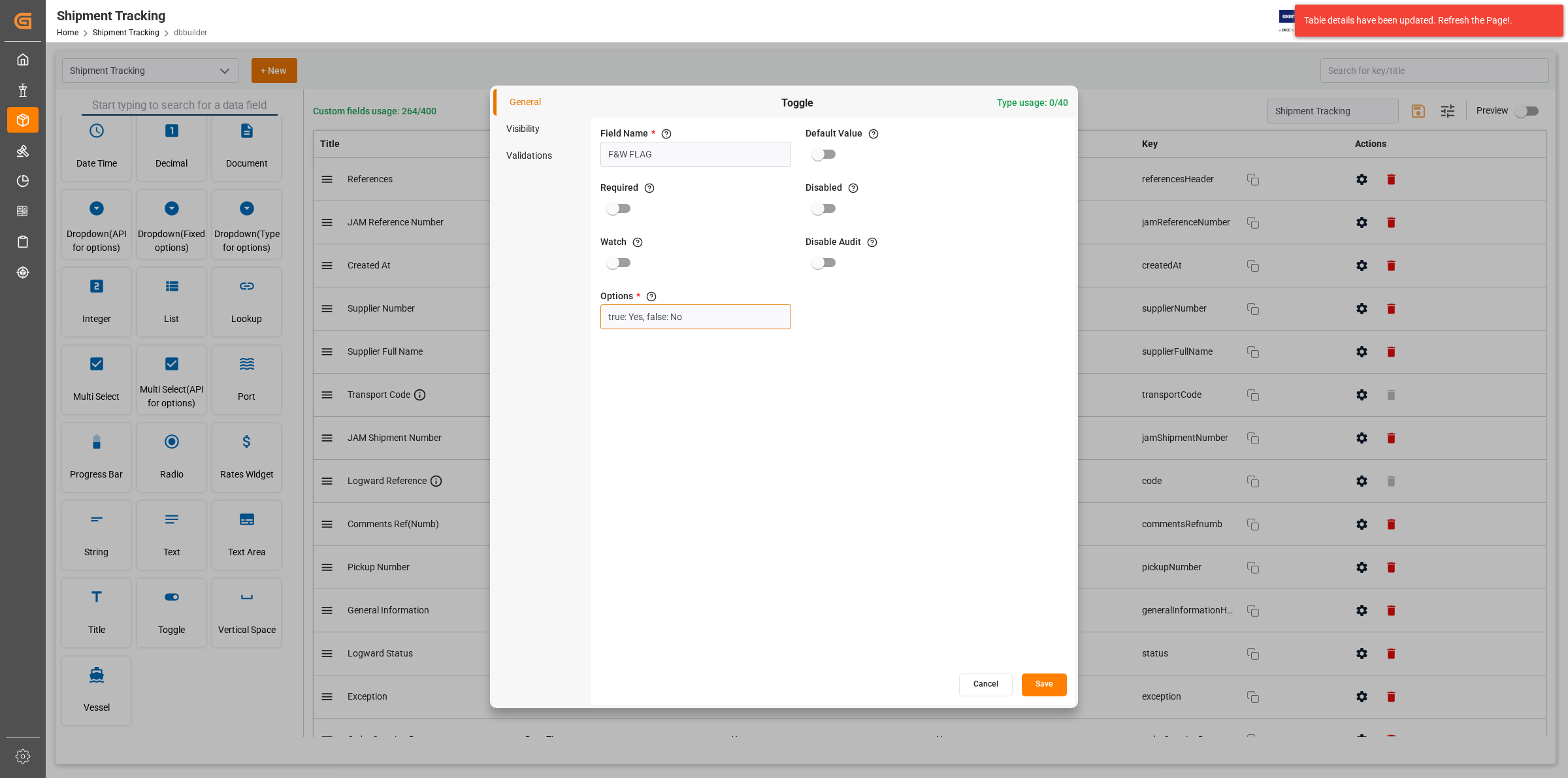 click on "true: Yes, false: No" at bounding box center (696, 317) 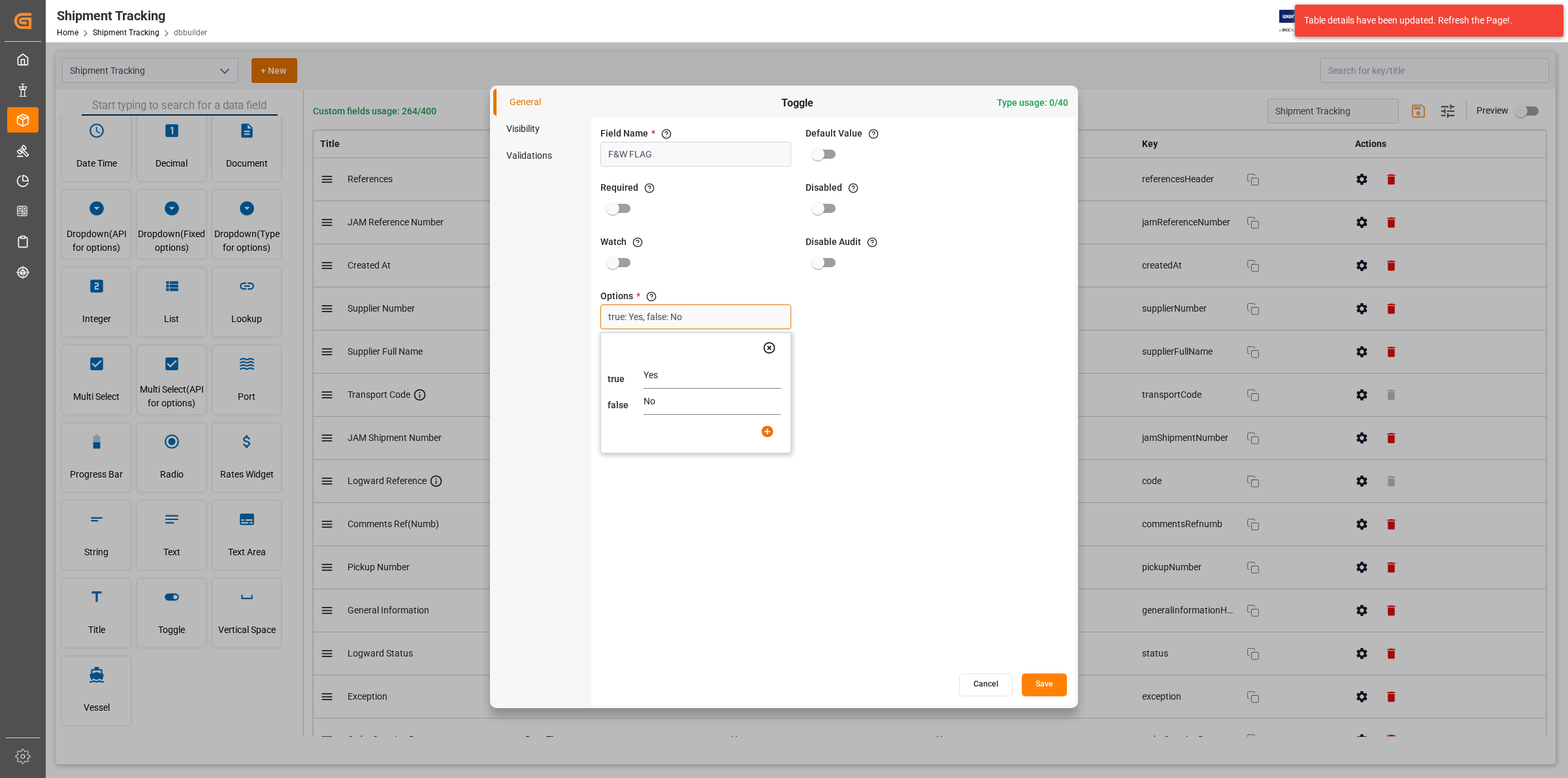 click on "true: Yes, false: No" at bounding box center (696, 317) 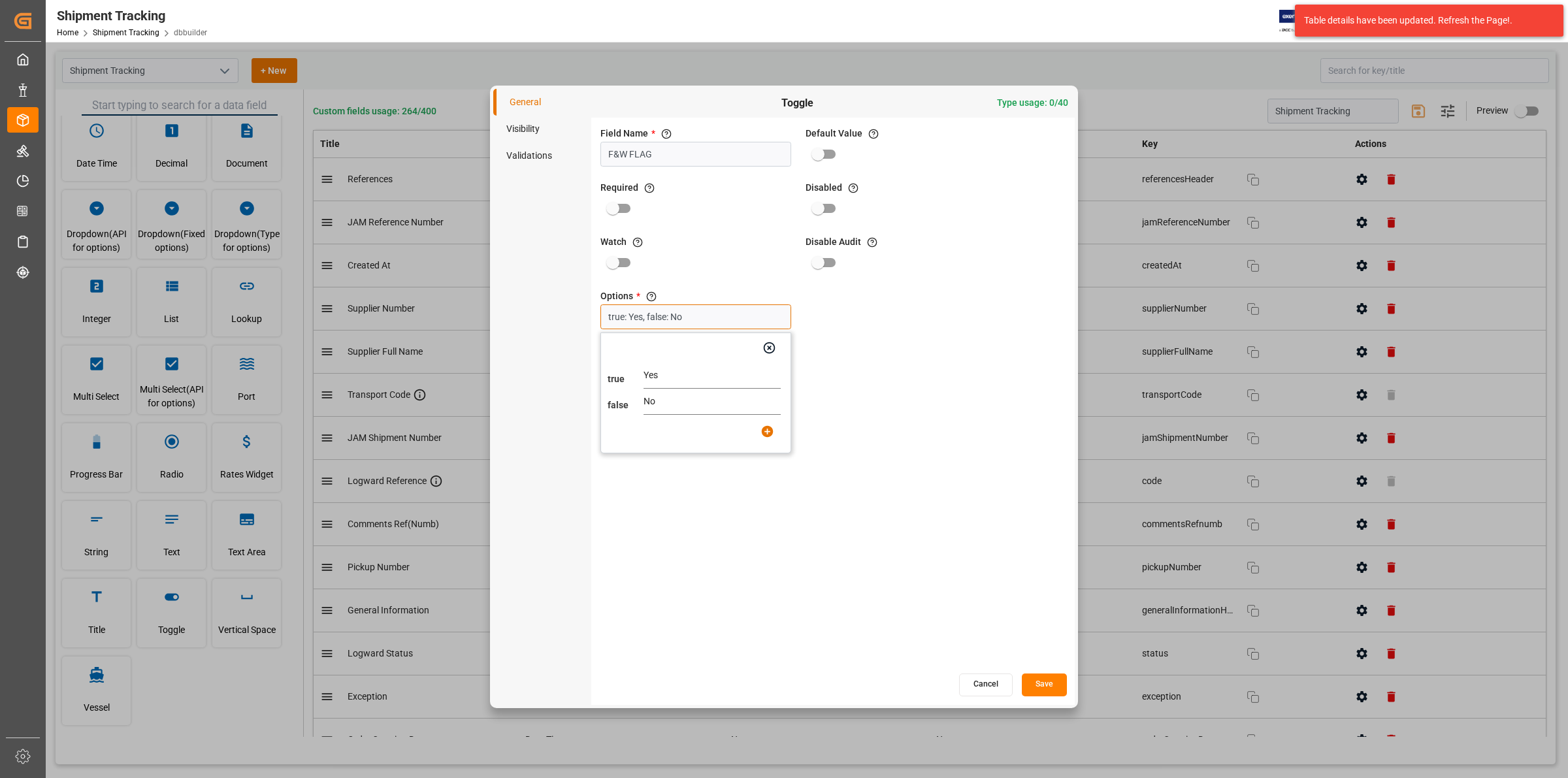 type on "true: Yes, false: No" 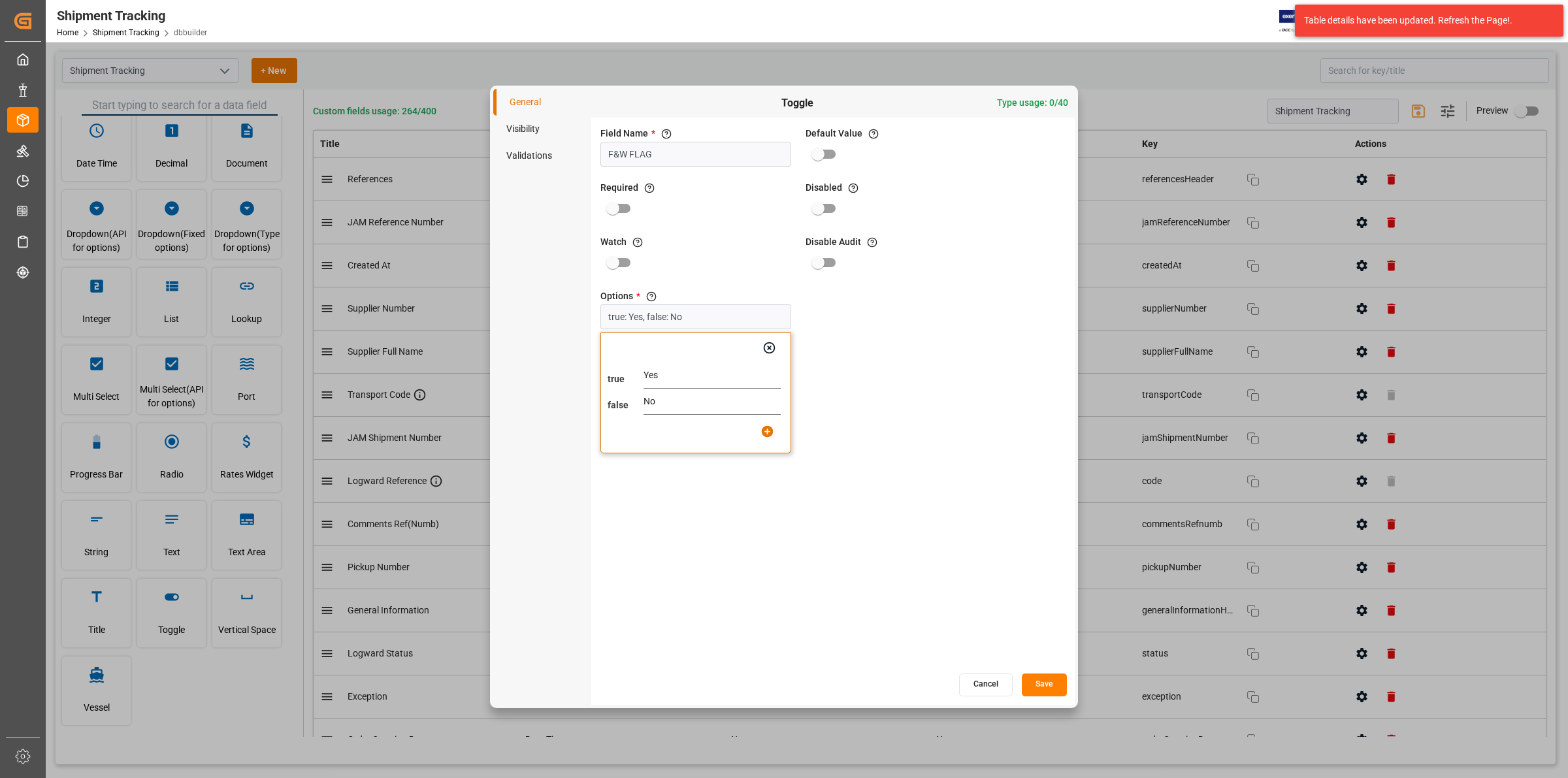 click on "Yes" at bounding box center [712, 376] 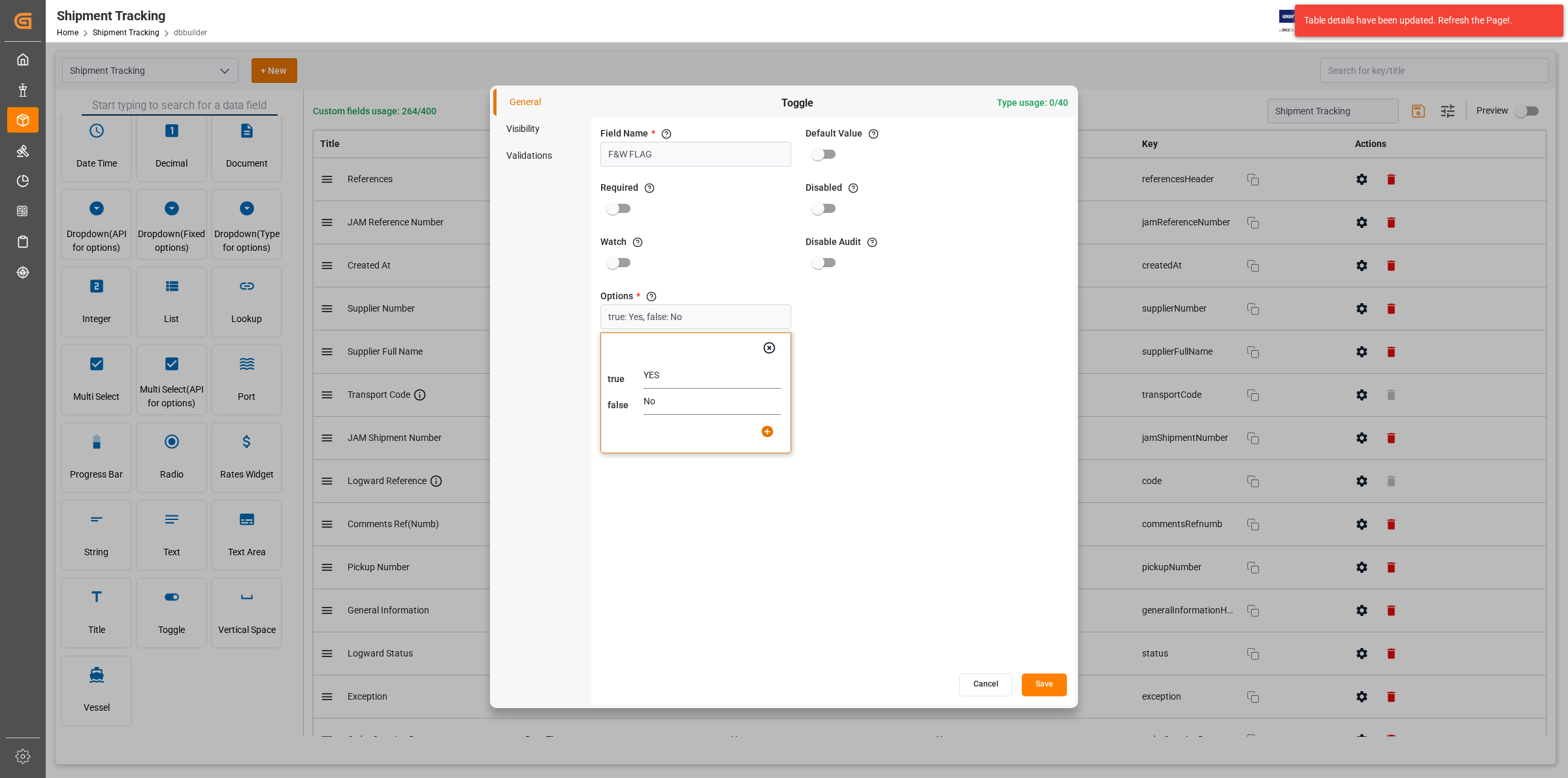 type on "YES" 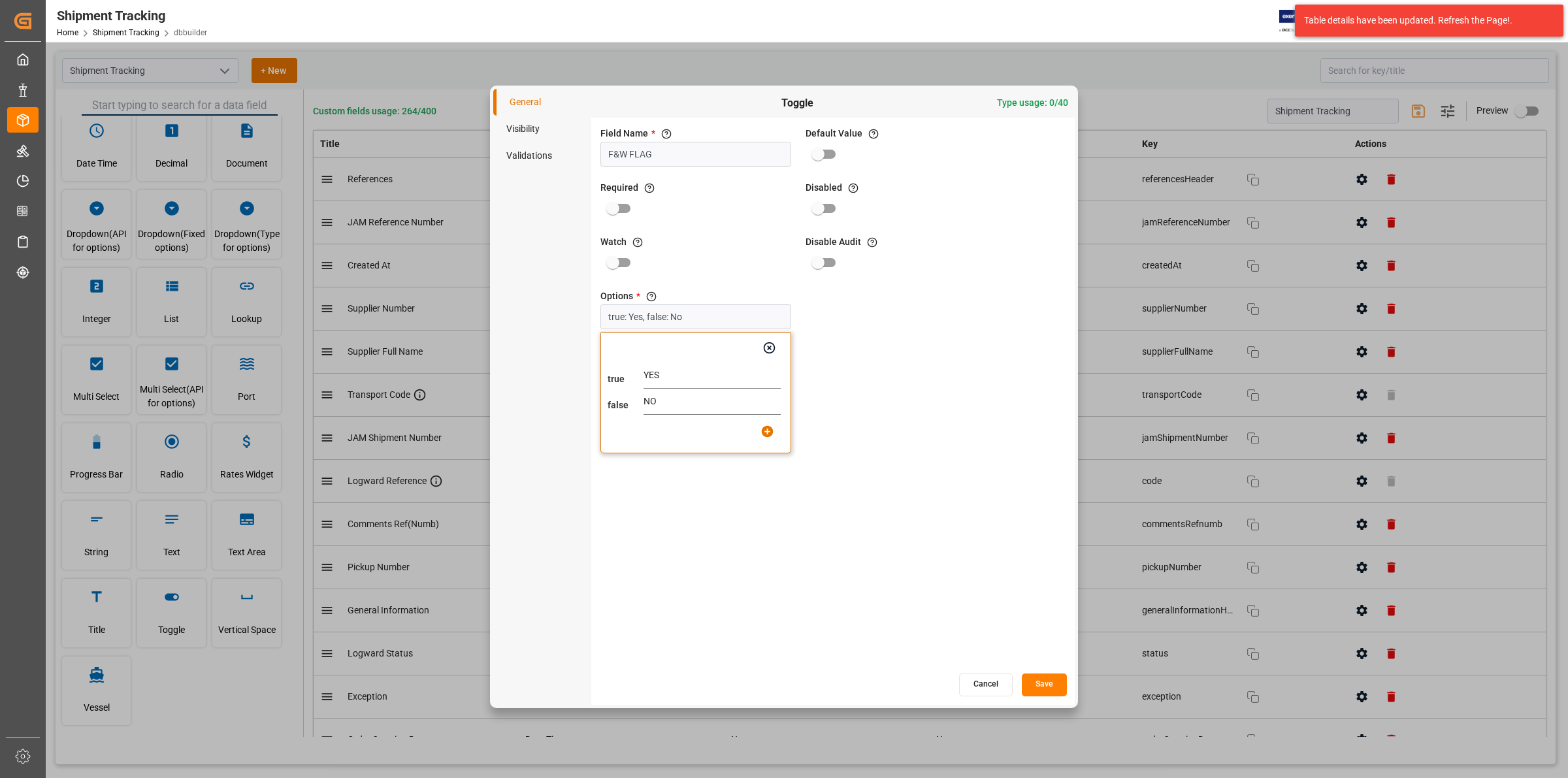 type on "NO" 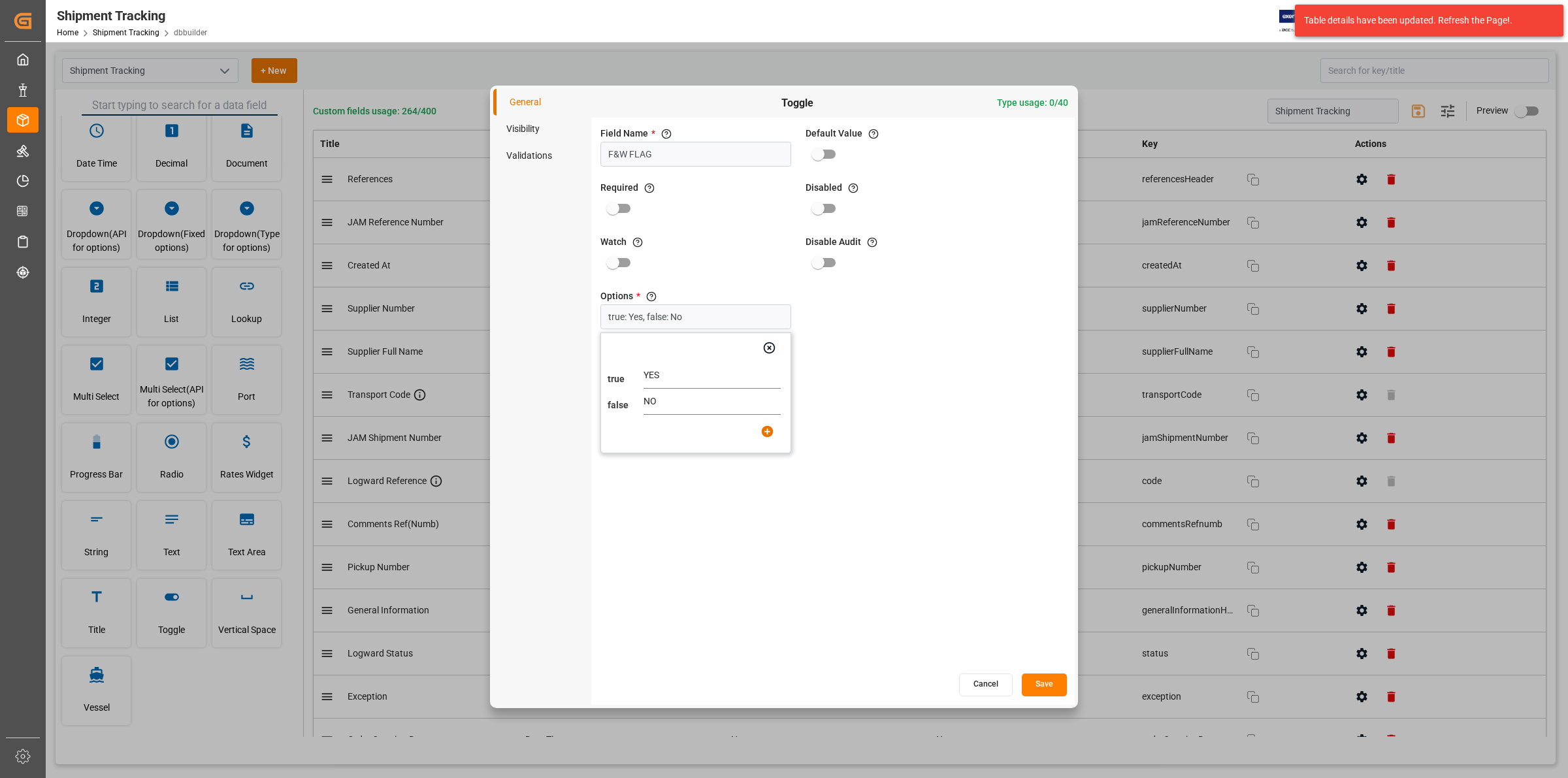 click on "Save" at bounding box center (1044, 685) 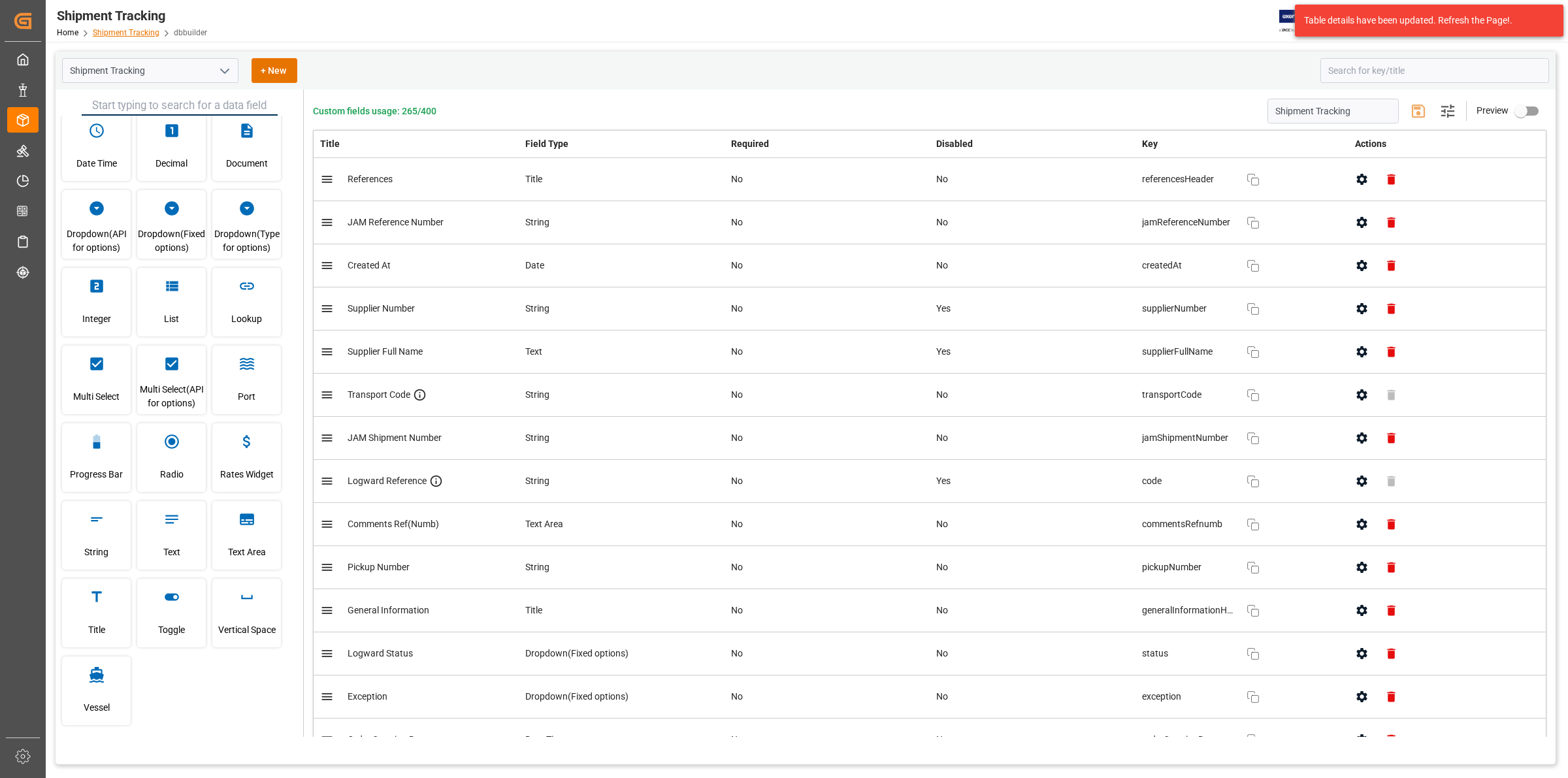 click on "Shipment Tracking" at bounding box center (126, 33) 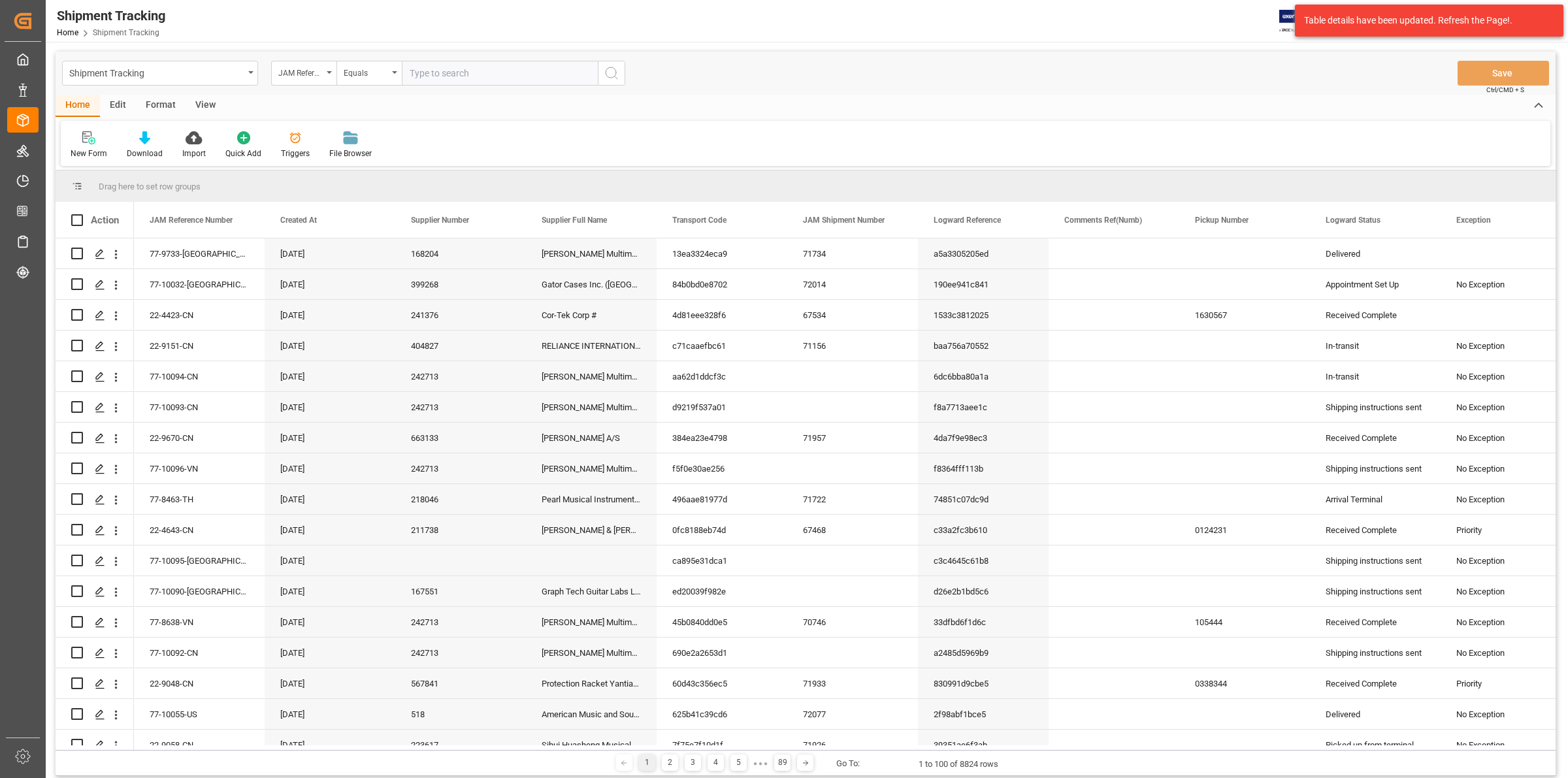 click on "Edit" at bounding box center (118, 106) 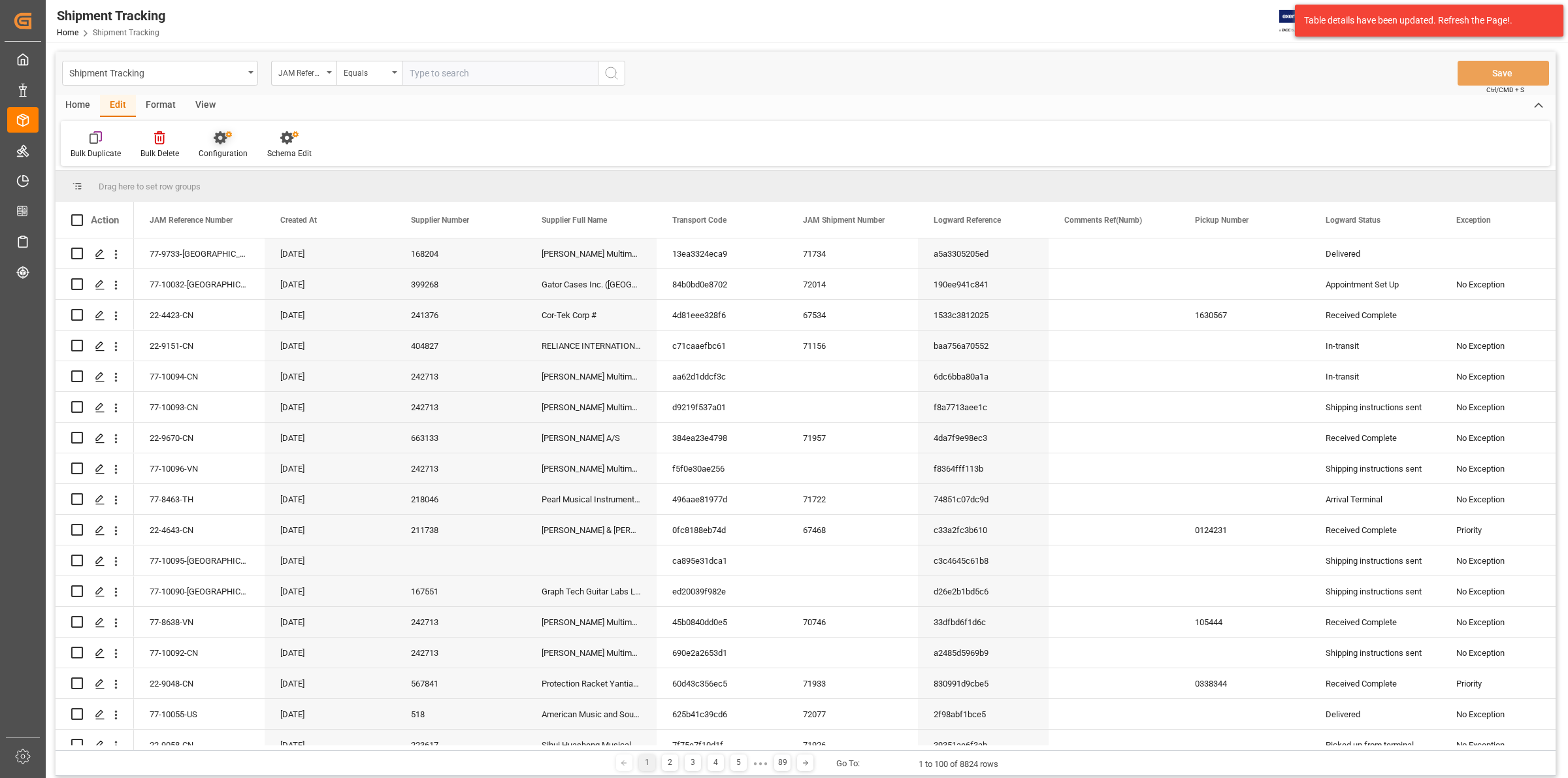 click 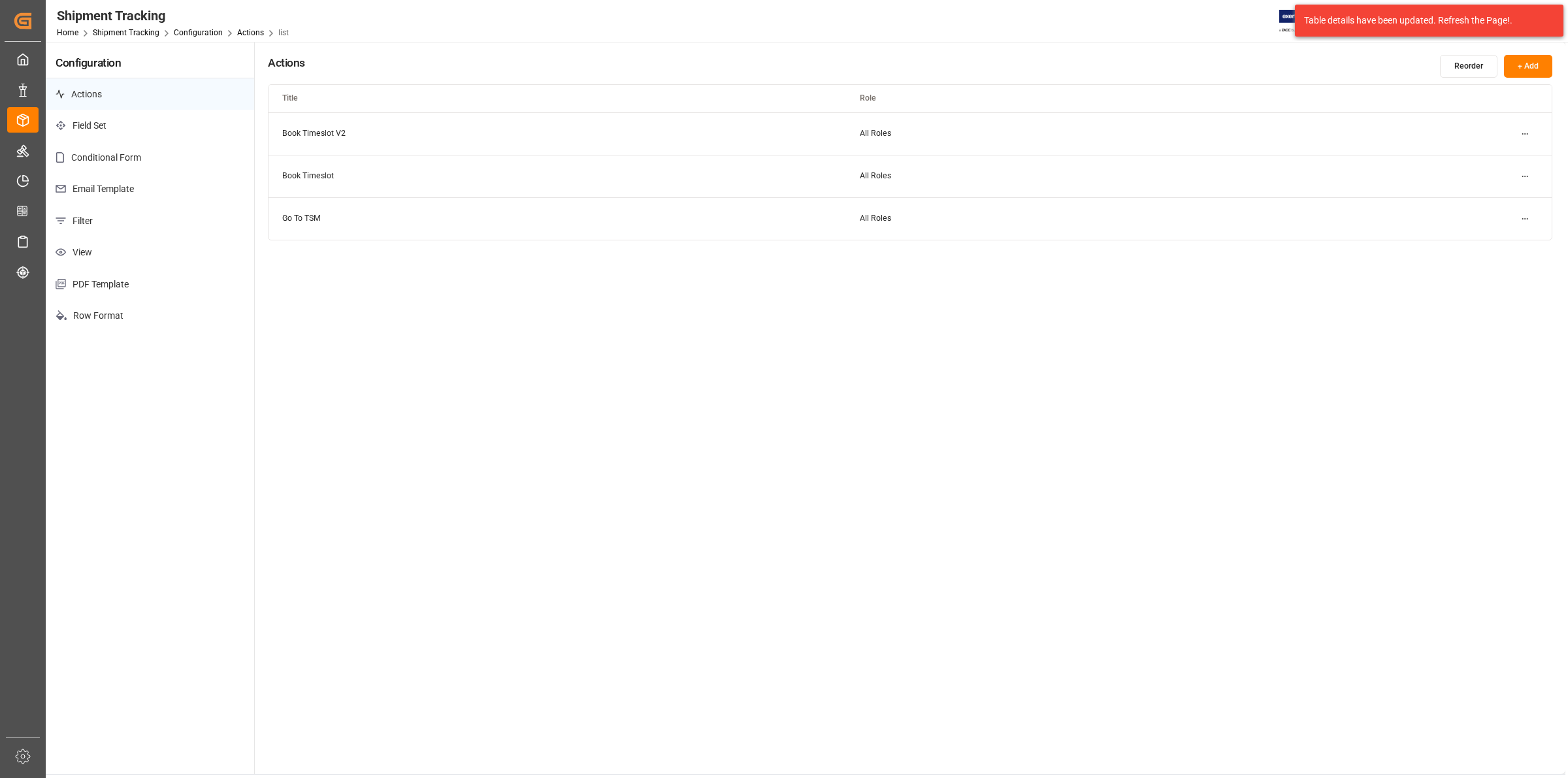 click on "Field Set" at bounding box center (150, 125) 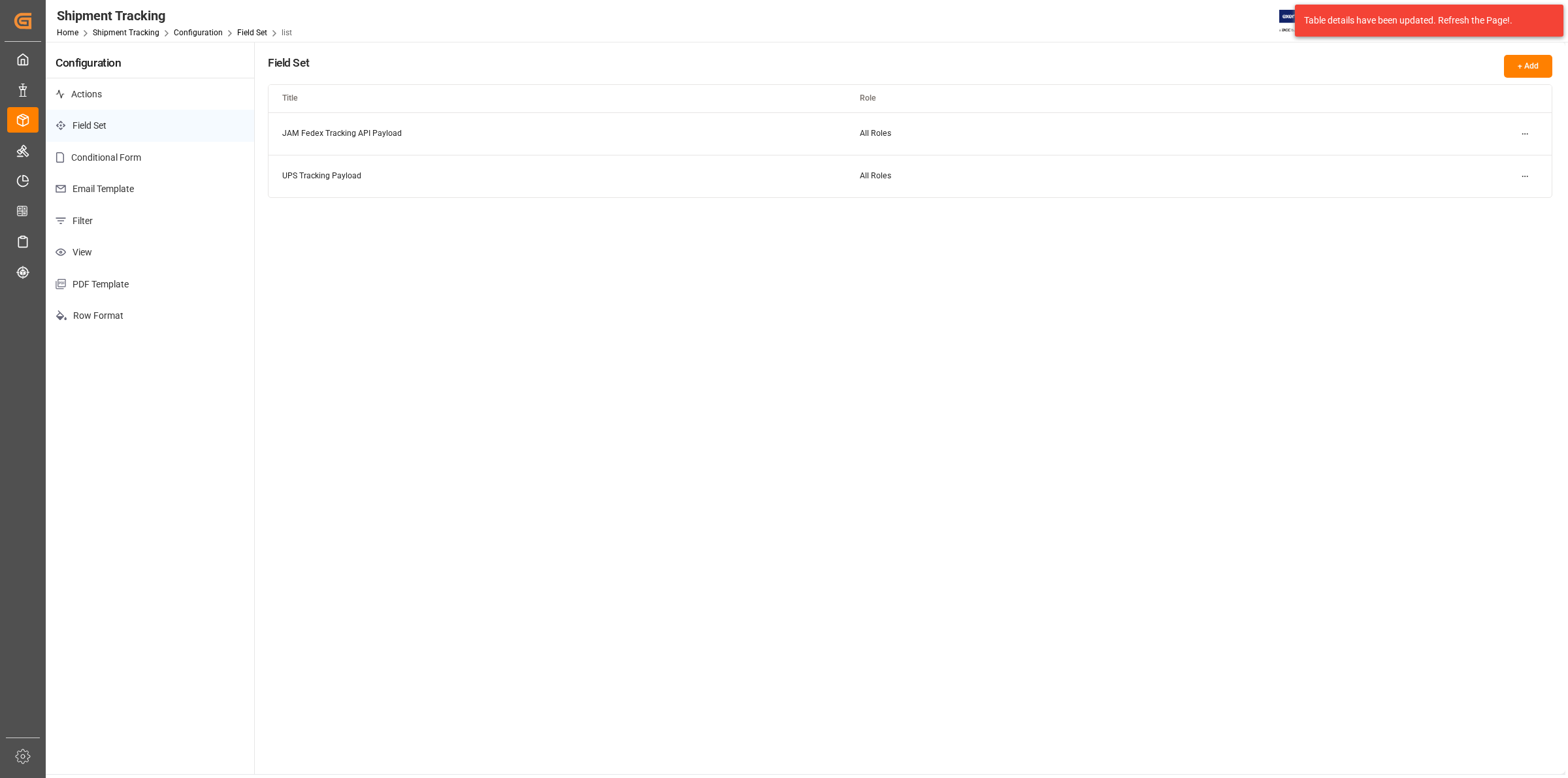 click on "Conditional Form" at bounding box center (150, 157) 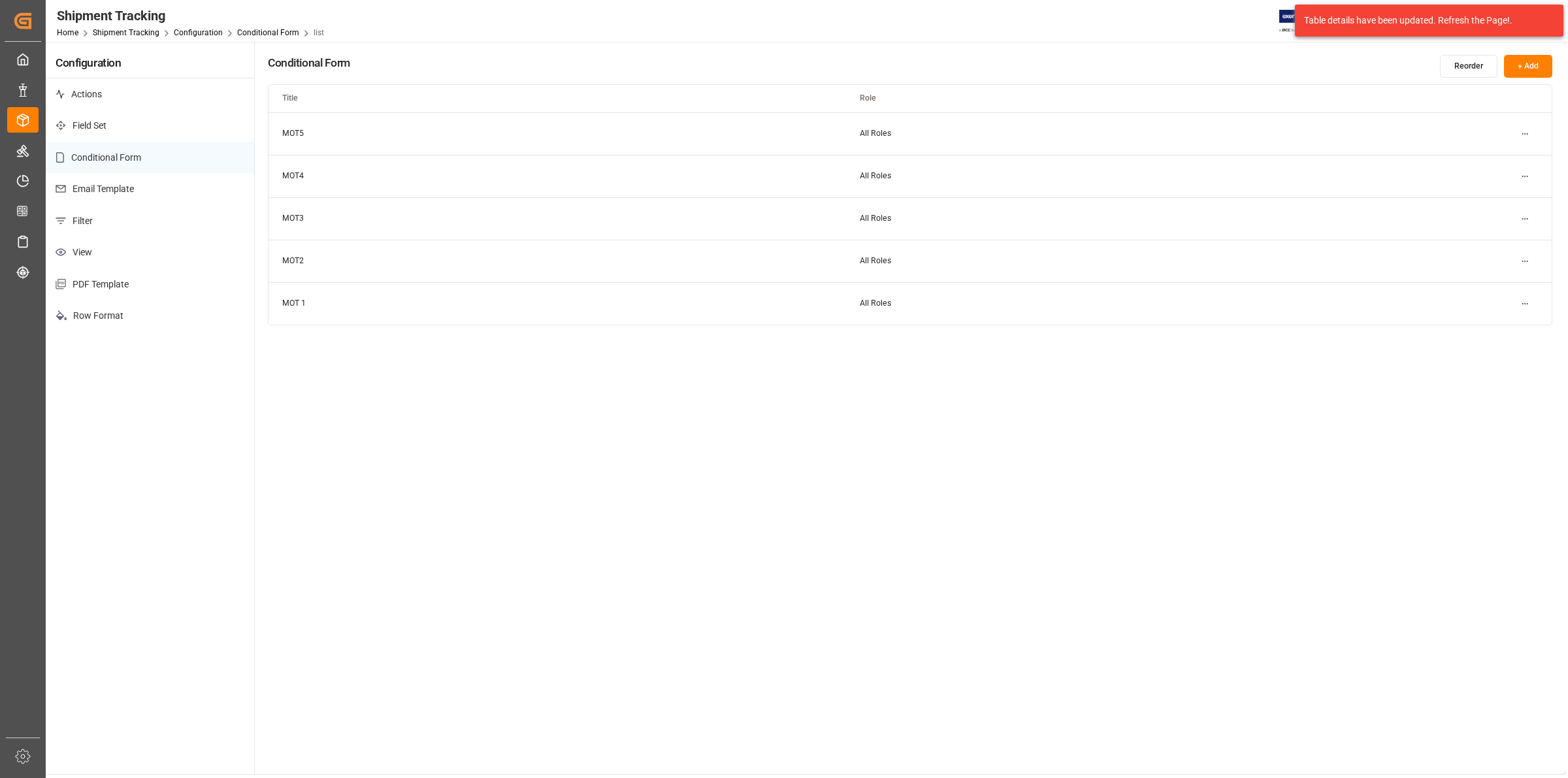 click on "Filter" at bounding box center [150, 221] 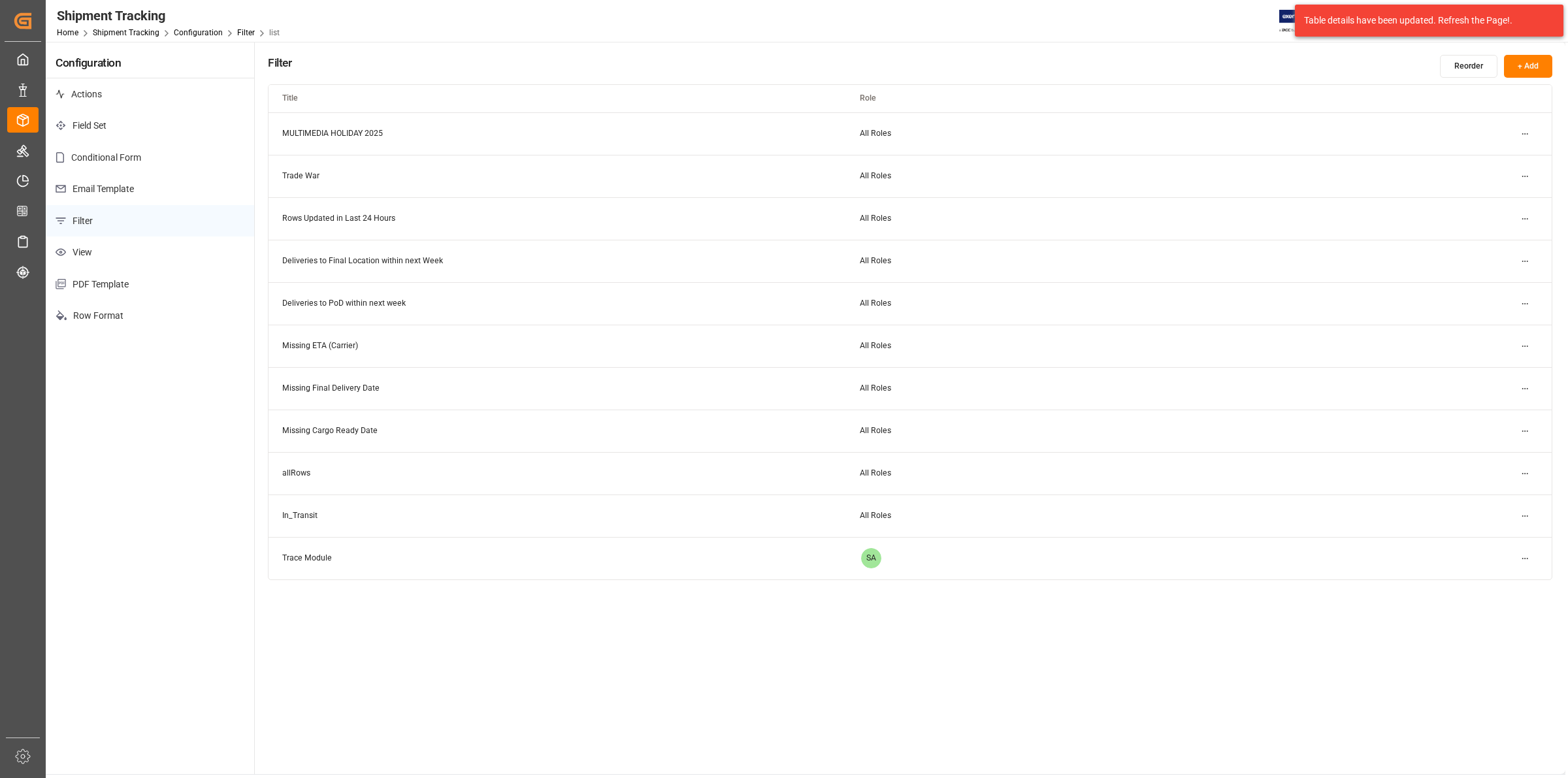 click on "View" at bounding box center [150, 252] 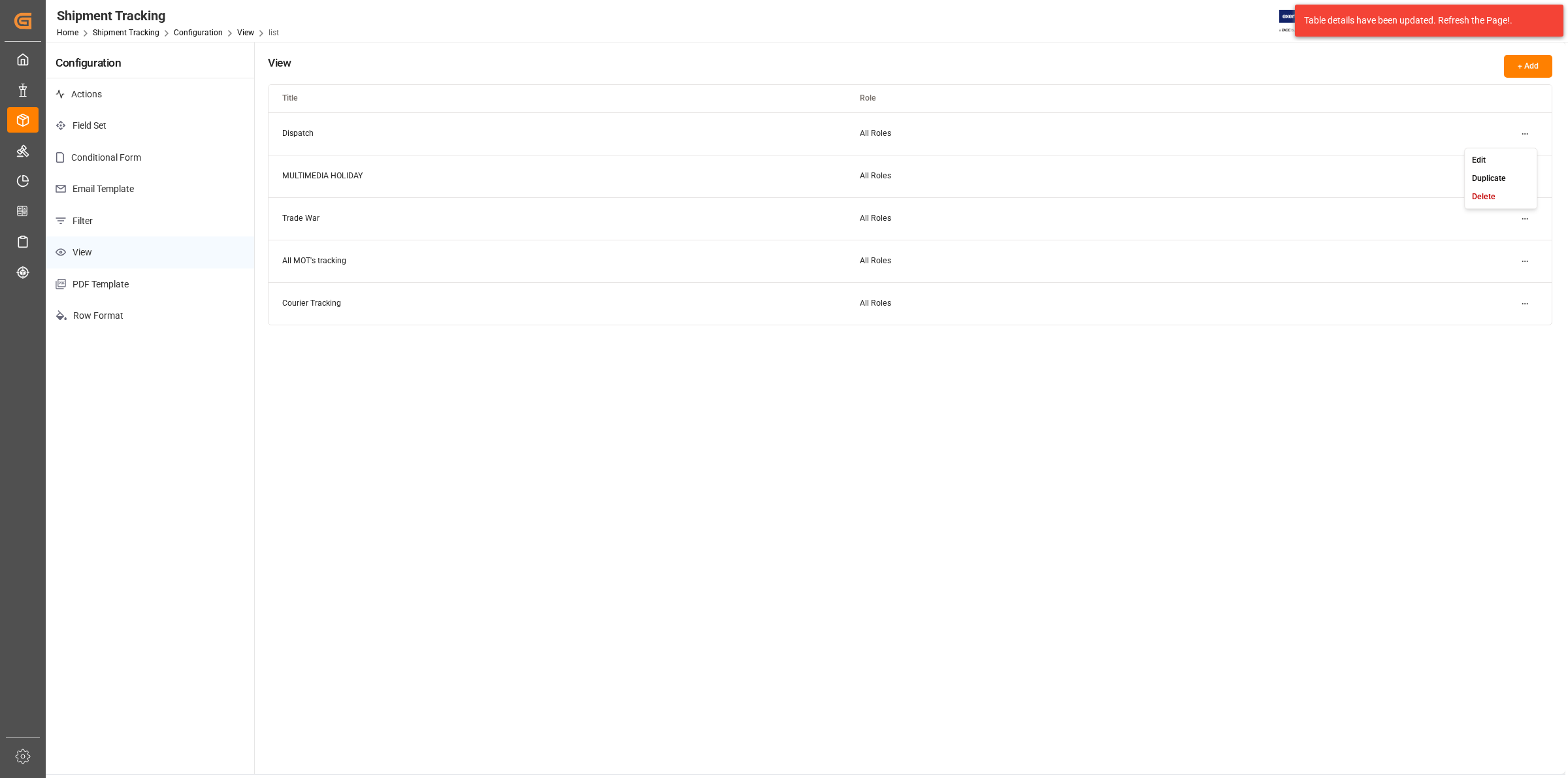 click on "Created by potrace 1.15, written by Peter Selinger 2001-2017 Created by potrace 1.15, written by Peter Selinger 2001-2017 My Cockpit My Cockpit Data Management Data Management Order Management Order Management Master Data Master Data Timeslot Management V2 Timeslot Management V2 CO2 Calculator CO2 Calculator Sailing Schedules Sailing Schedules Tracking Shipment Tracking Shipment Sidebar Settings Back to main menu Shipment Tracking Home Shipment Tracking Configuration View list JIMS 3 Notifications Only show unread All Watching Mark all categories read Downloads Mark all as read Shipment Tracking 11 days ago 8645 number of rows downloaded Purchase Order Line Item 24 days ago 64 number of rows downloaded Shipment Booking 25 days ago 1 number of rows downloaded Shipment Tracking 26 days ago 364 number of rows downloaded Configuration Actions Field Set Conditional Form Email Template Filter View PDF Template Row Format View + Add Title Role Dispatch All Roles MULTIMEDIA HOLIDAY All Roles Trade War All Roles ©" at bounding box center (784, 389) 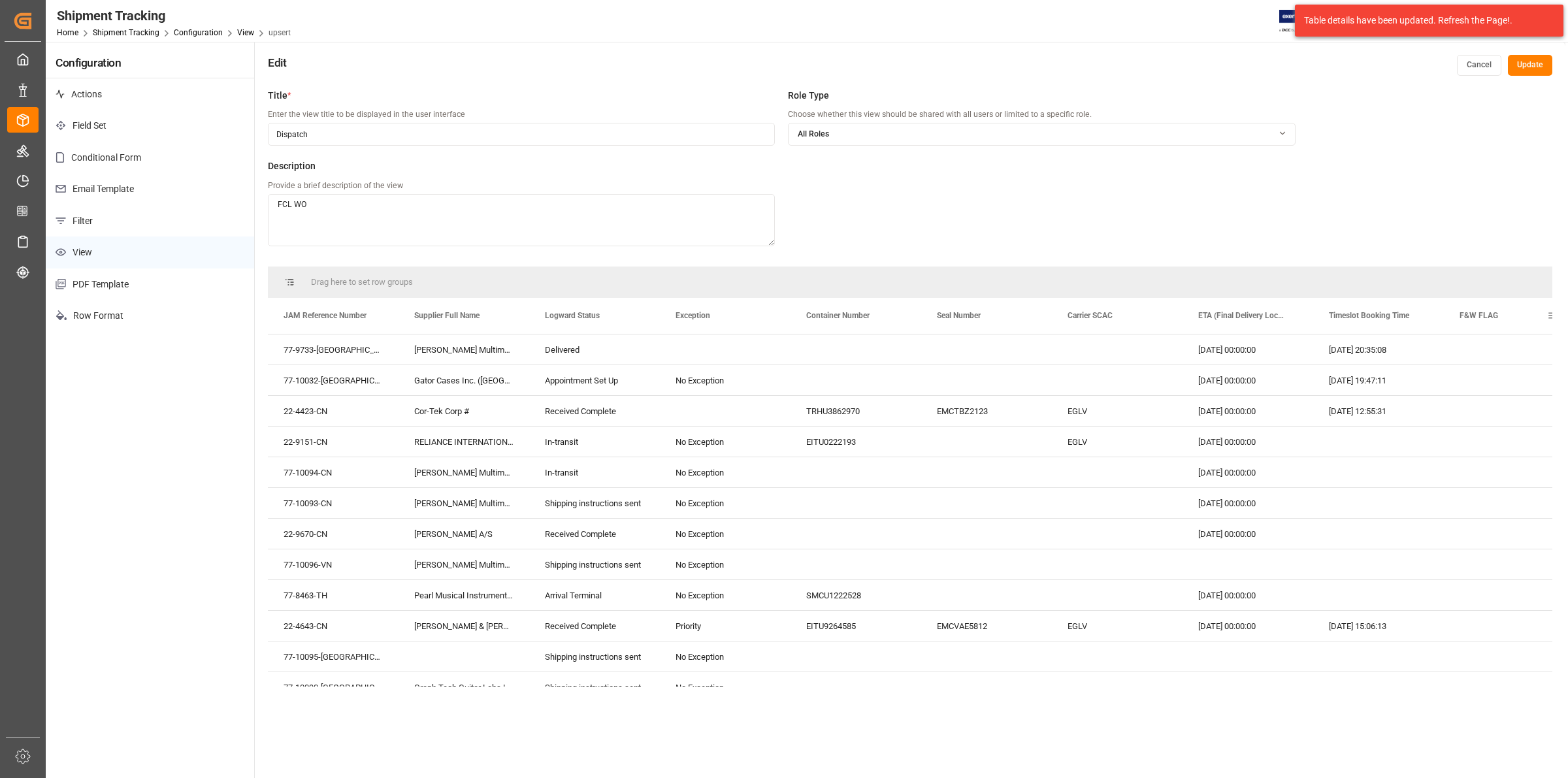 scroll, scrollTop: 0, scrollLeft: 0, axis: both 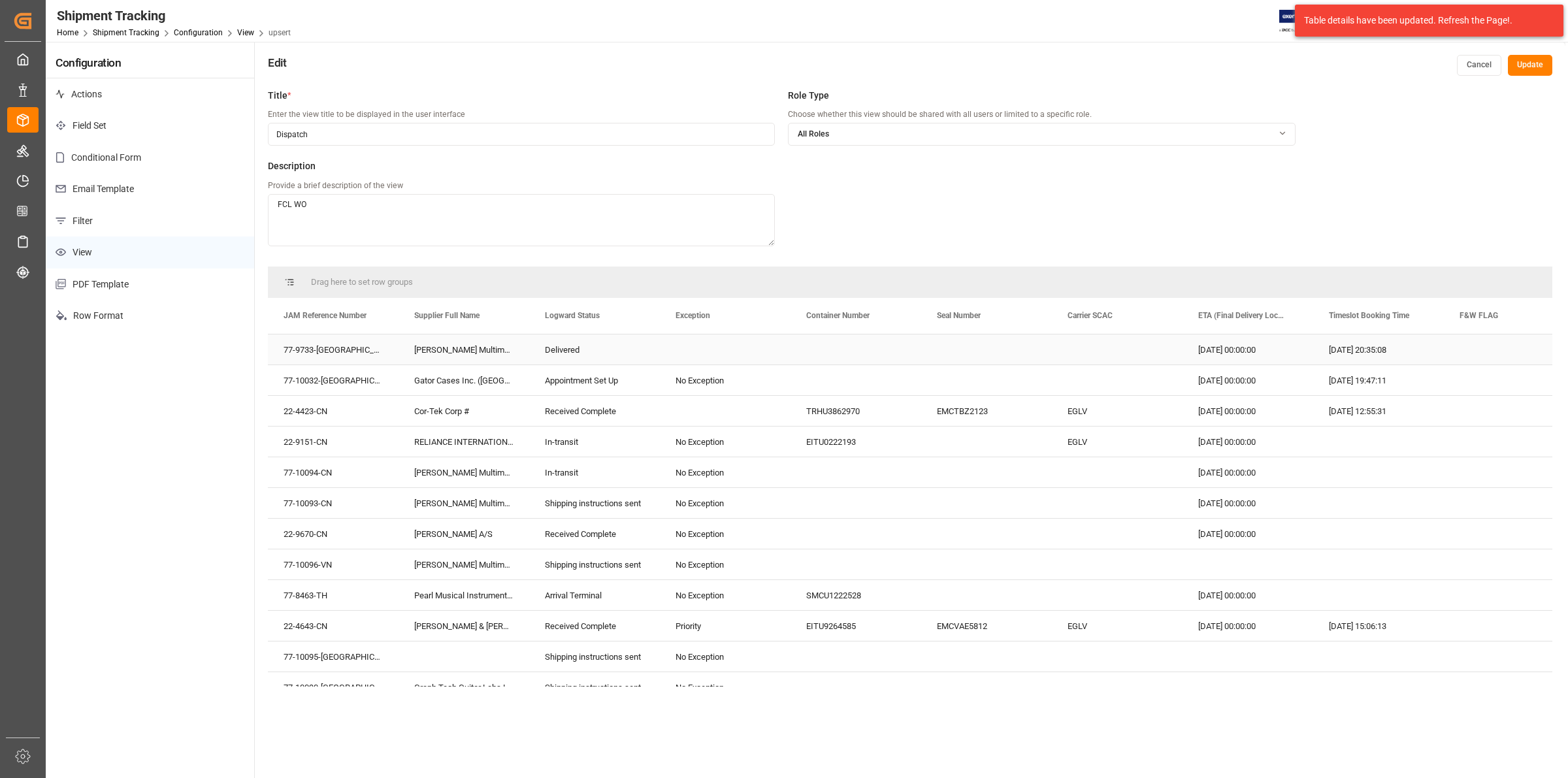 click at bounding box center [1509, 349] 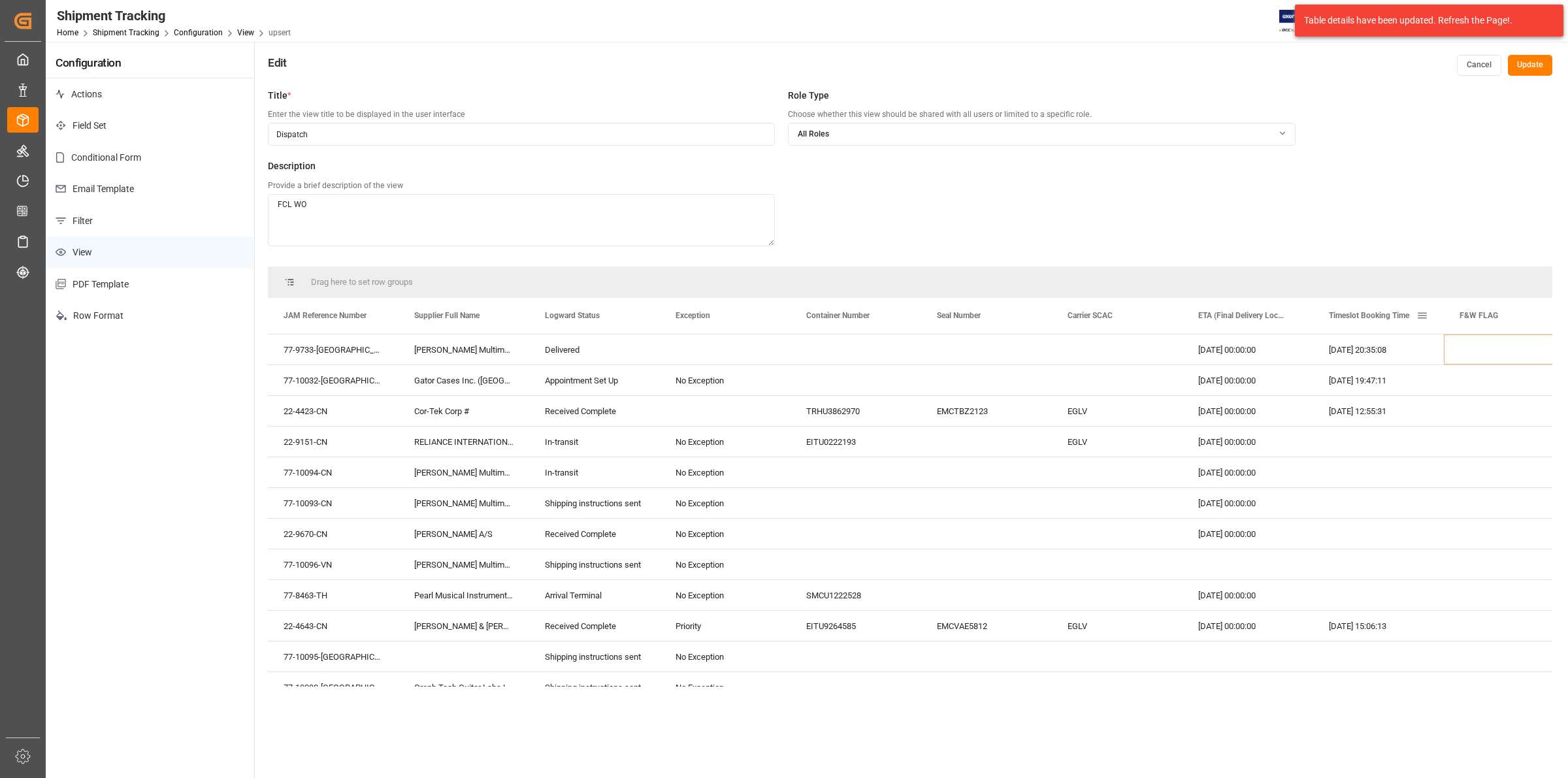 click at bounding box center (1422, 316) 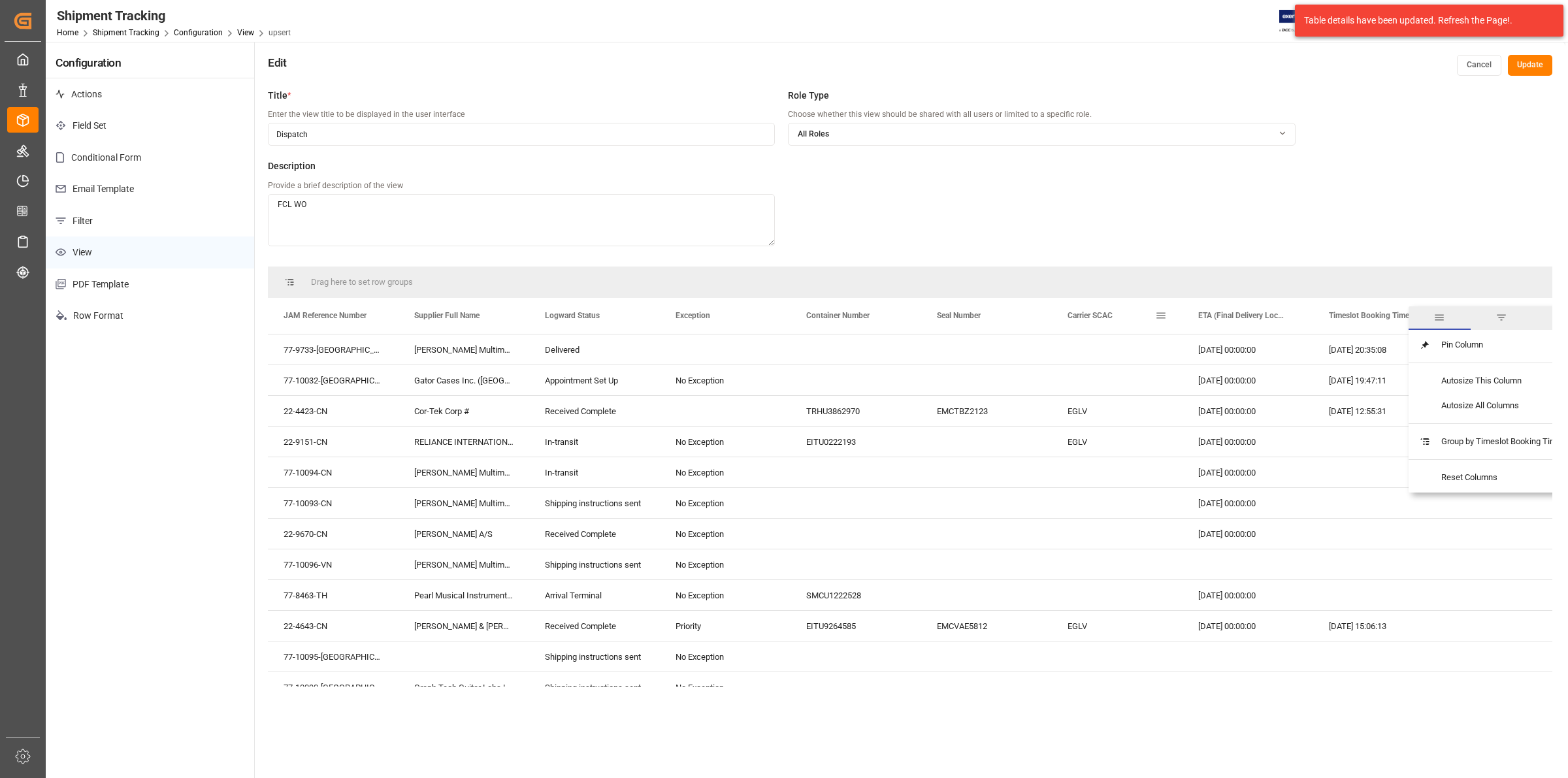 click on "Carrier SCAC" at bounding box center [1111, 316] 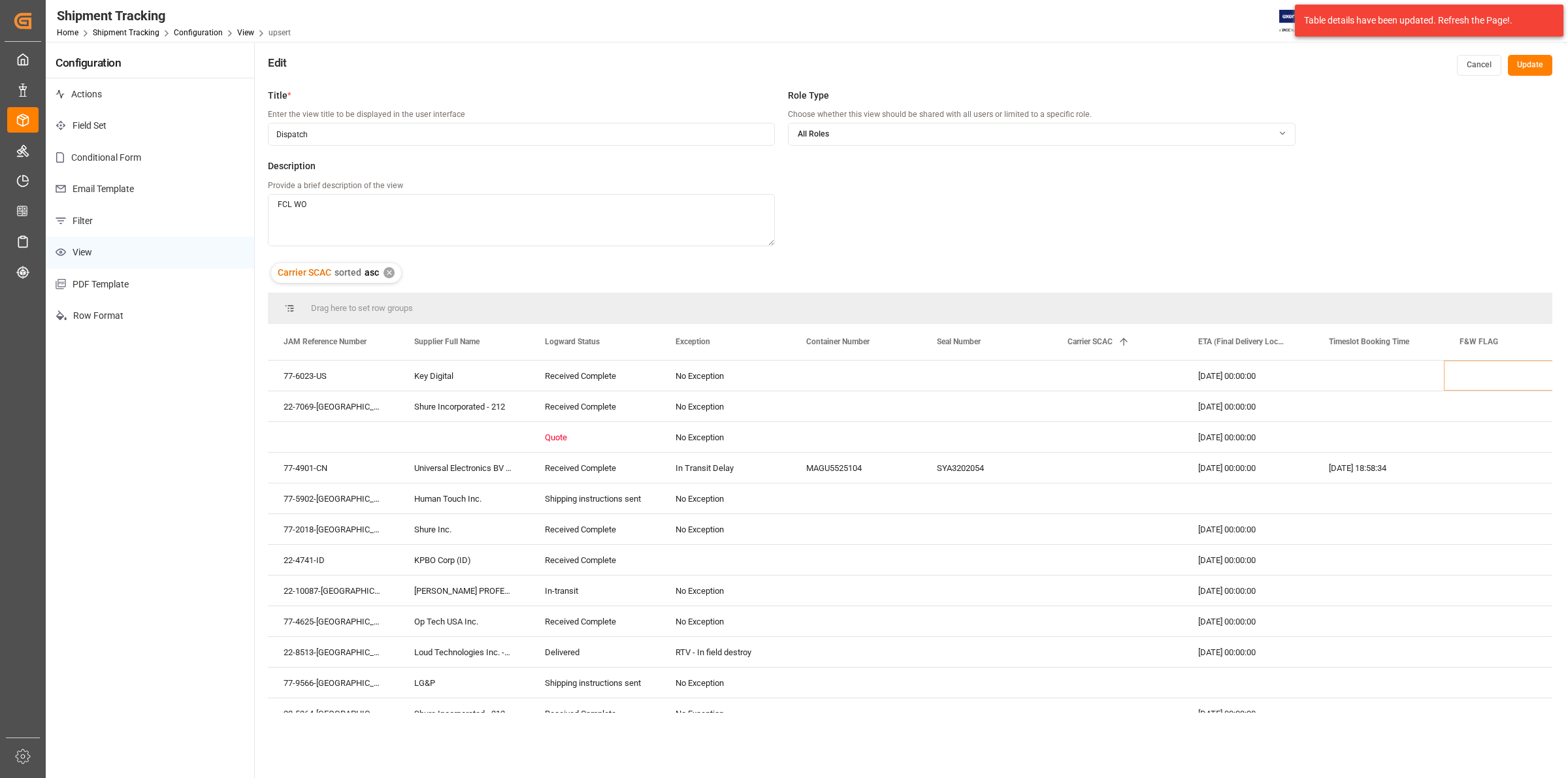 click on "✕" at bounding box center (389, 272) 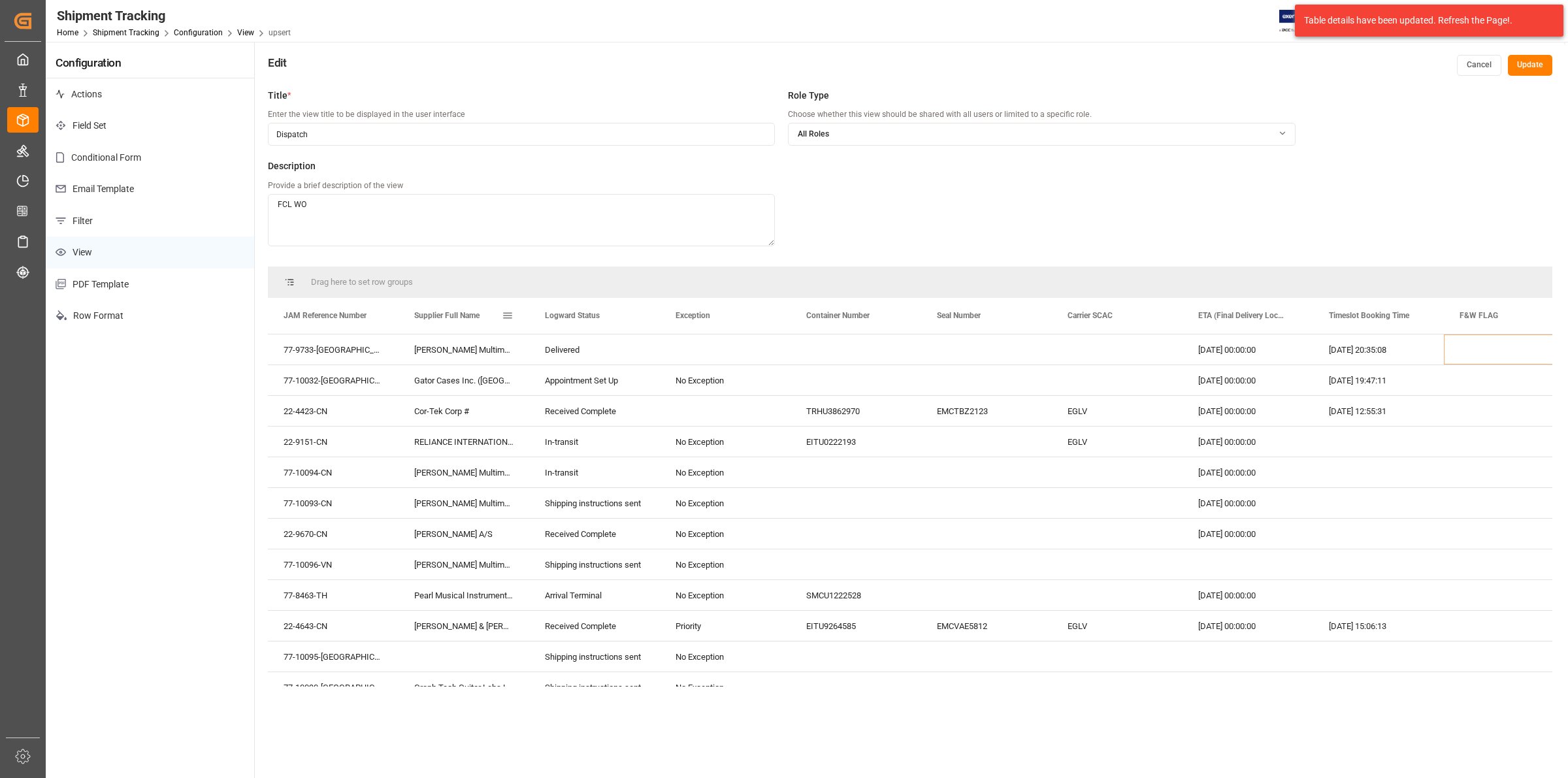 click at bounding box center (508, 316) 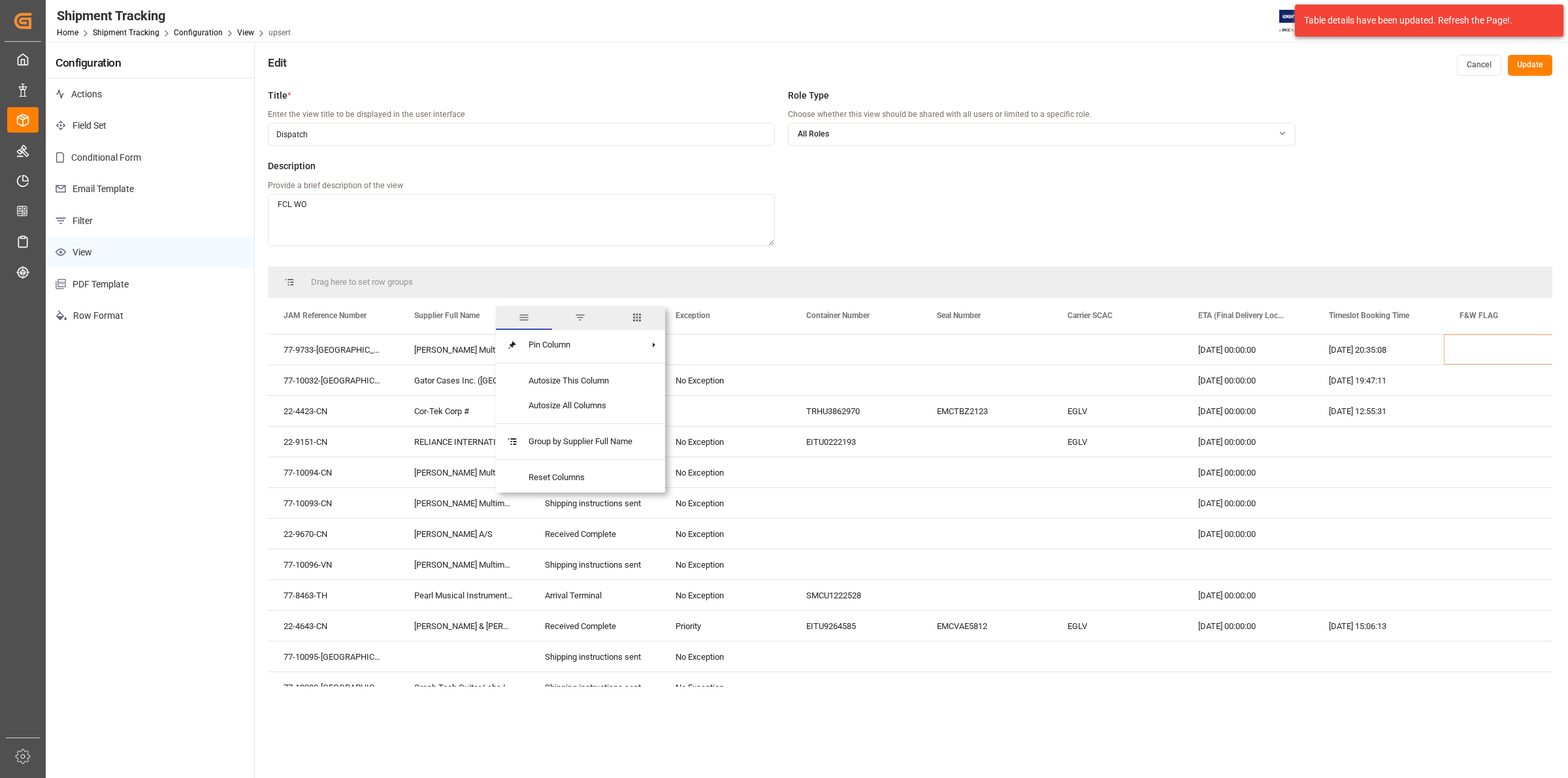click at bounding box center (637, 317) 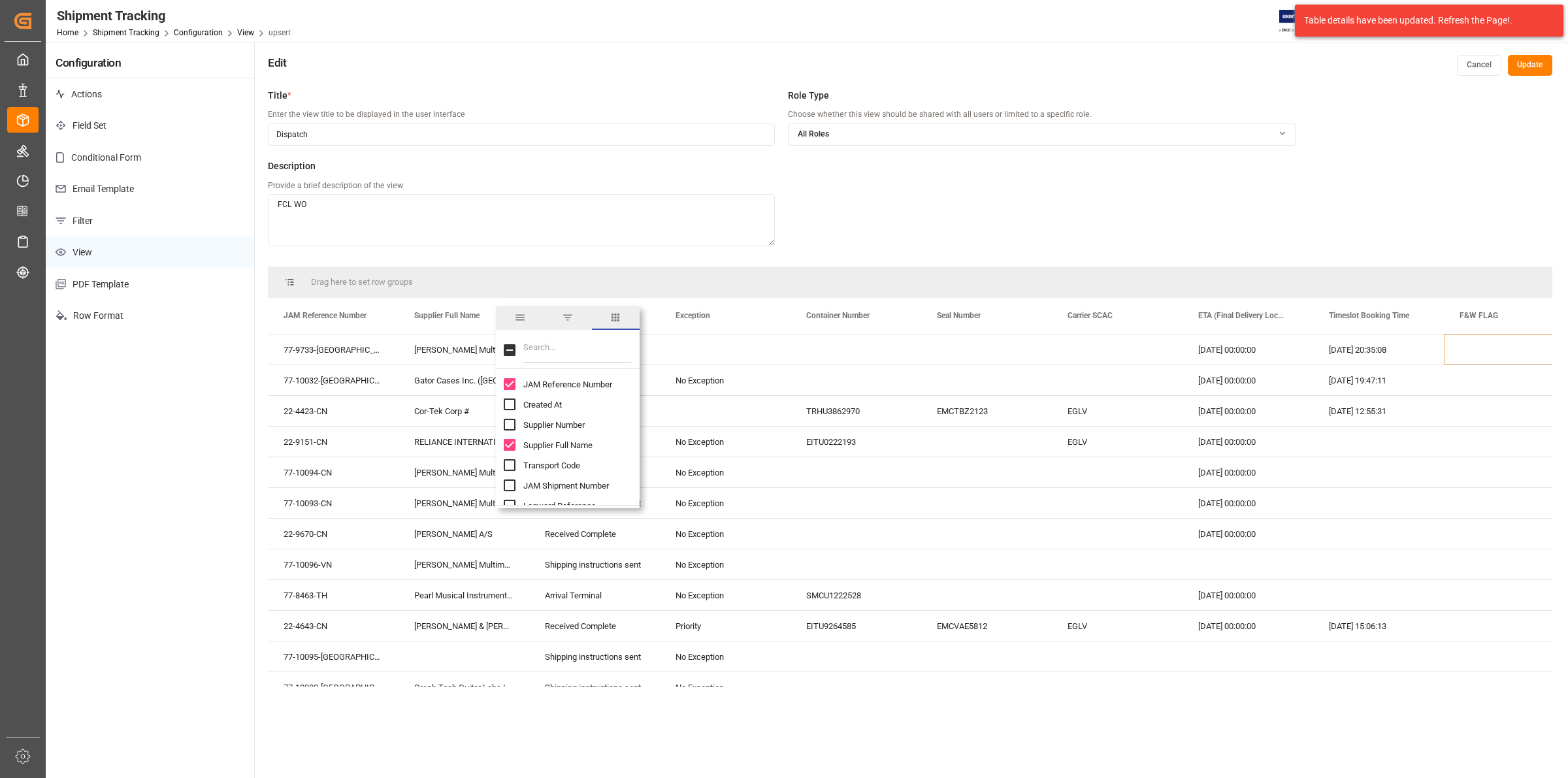 click at bounding box center [578, 350] 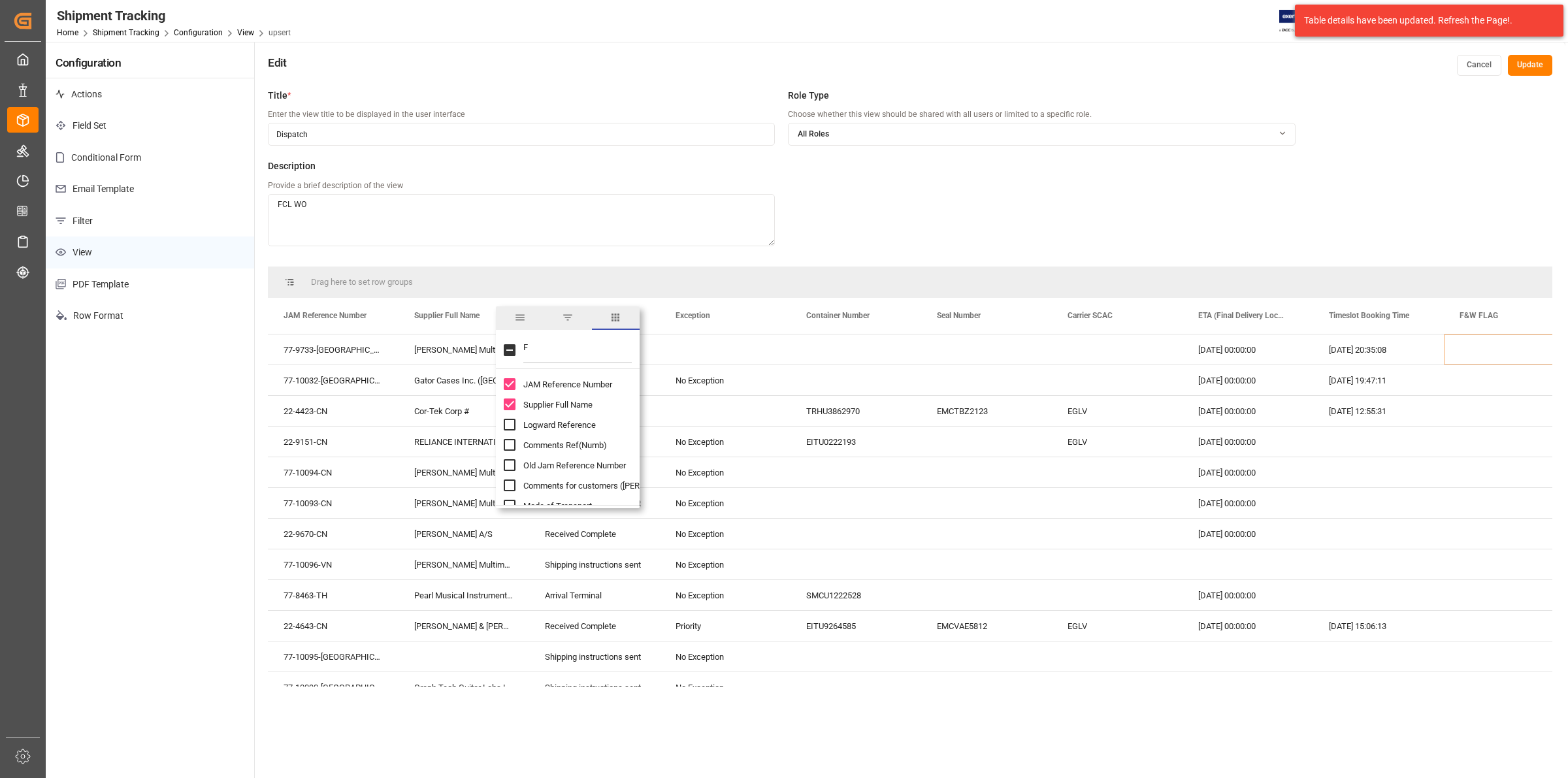 type on "F&" 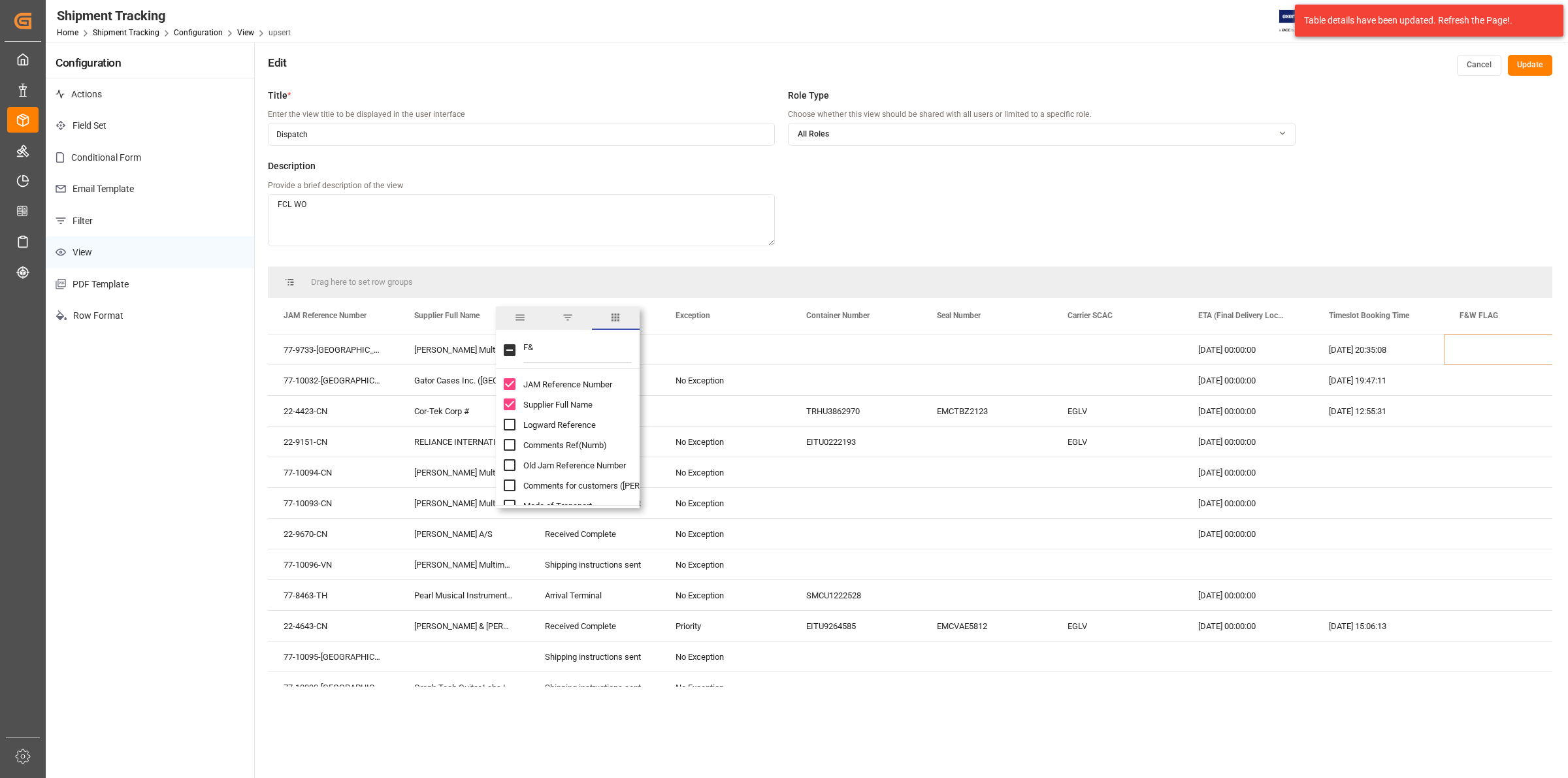 checkbox on "true" 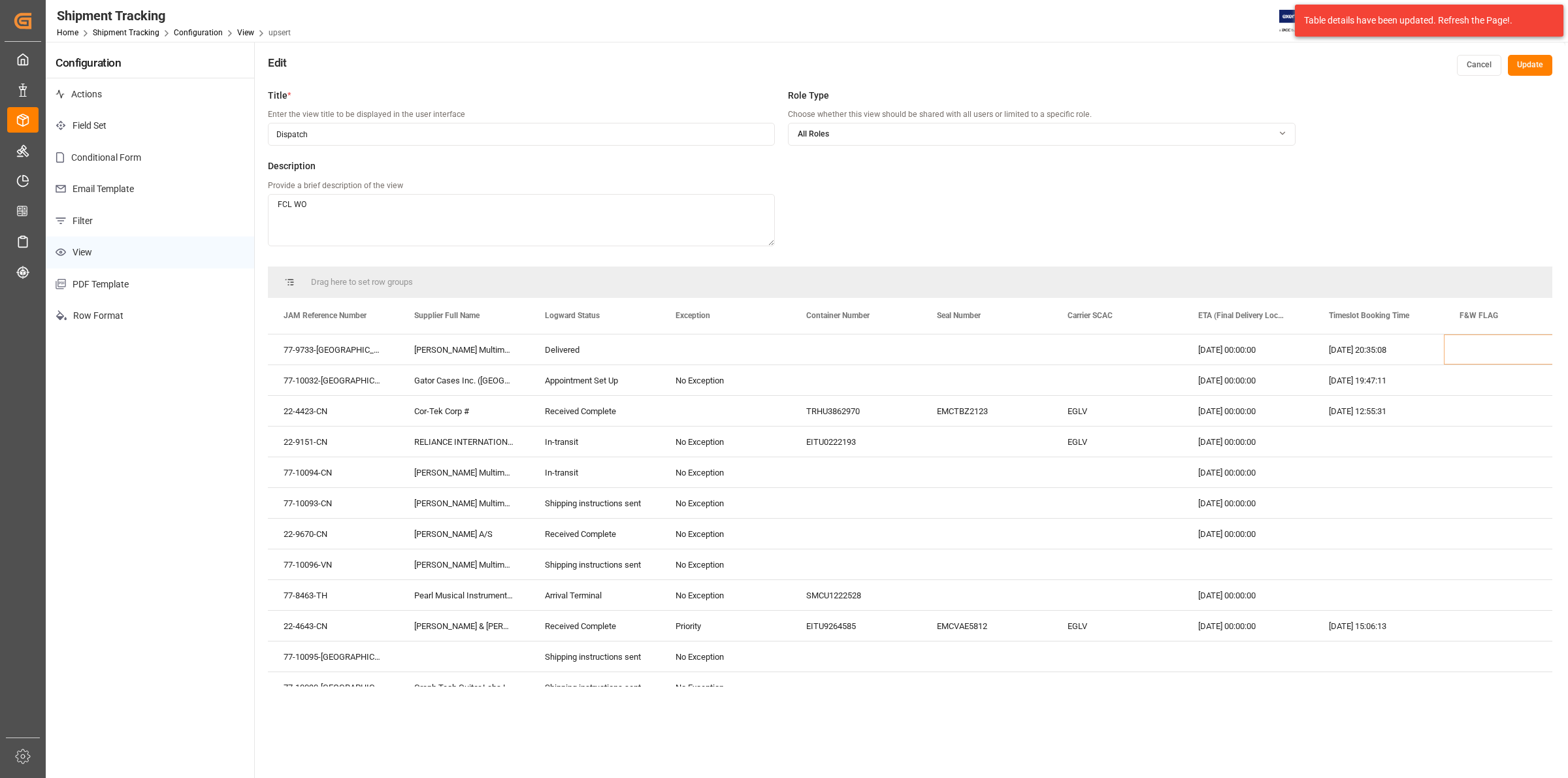 click on "Title * Enter the view title to be displayed in the user interface Dispatch Role Type Choose whether this view should be shared with all users or limited to a specific role. All Roles Description Provide a brief description of the view FCL WO" at bounding box center [781, 174] 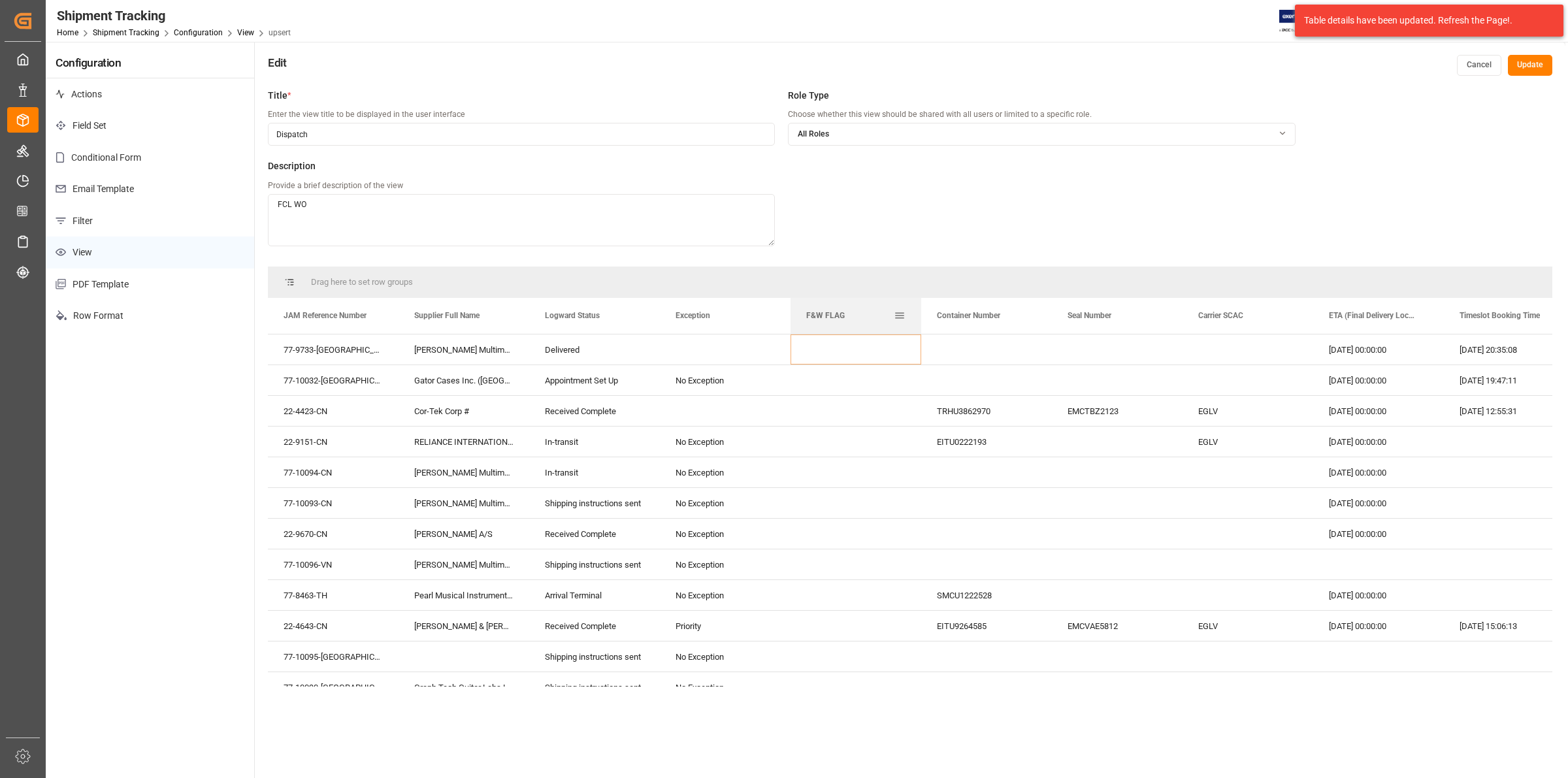drag, startPoint x: 1497, startPoint y: 311, endPoint x: 802, endPoint y: 317, distance: 695.026 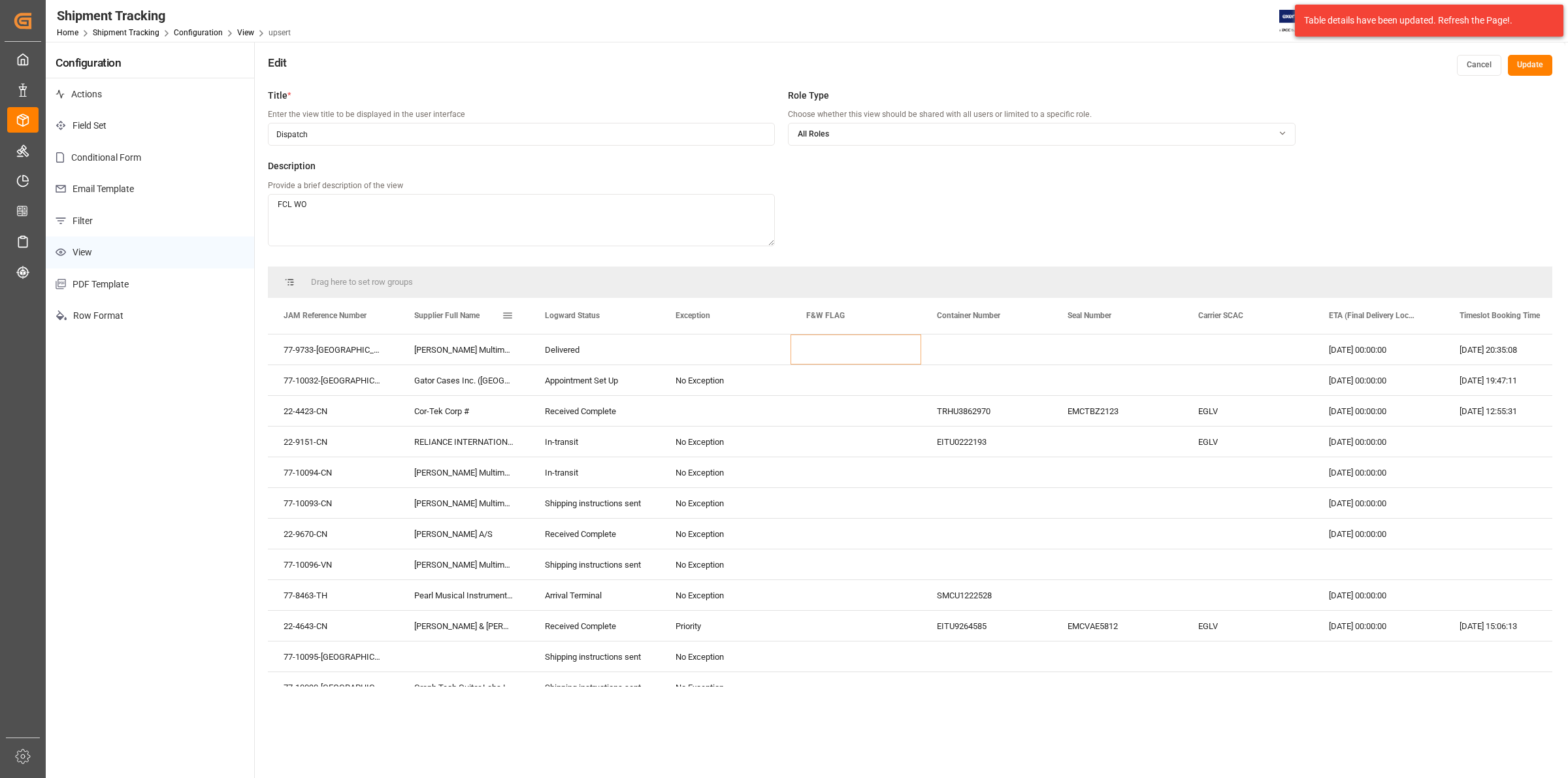 click at bounding box center [508, 316] 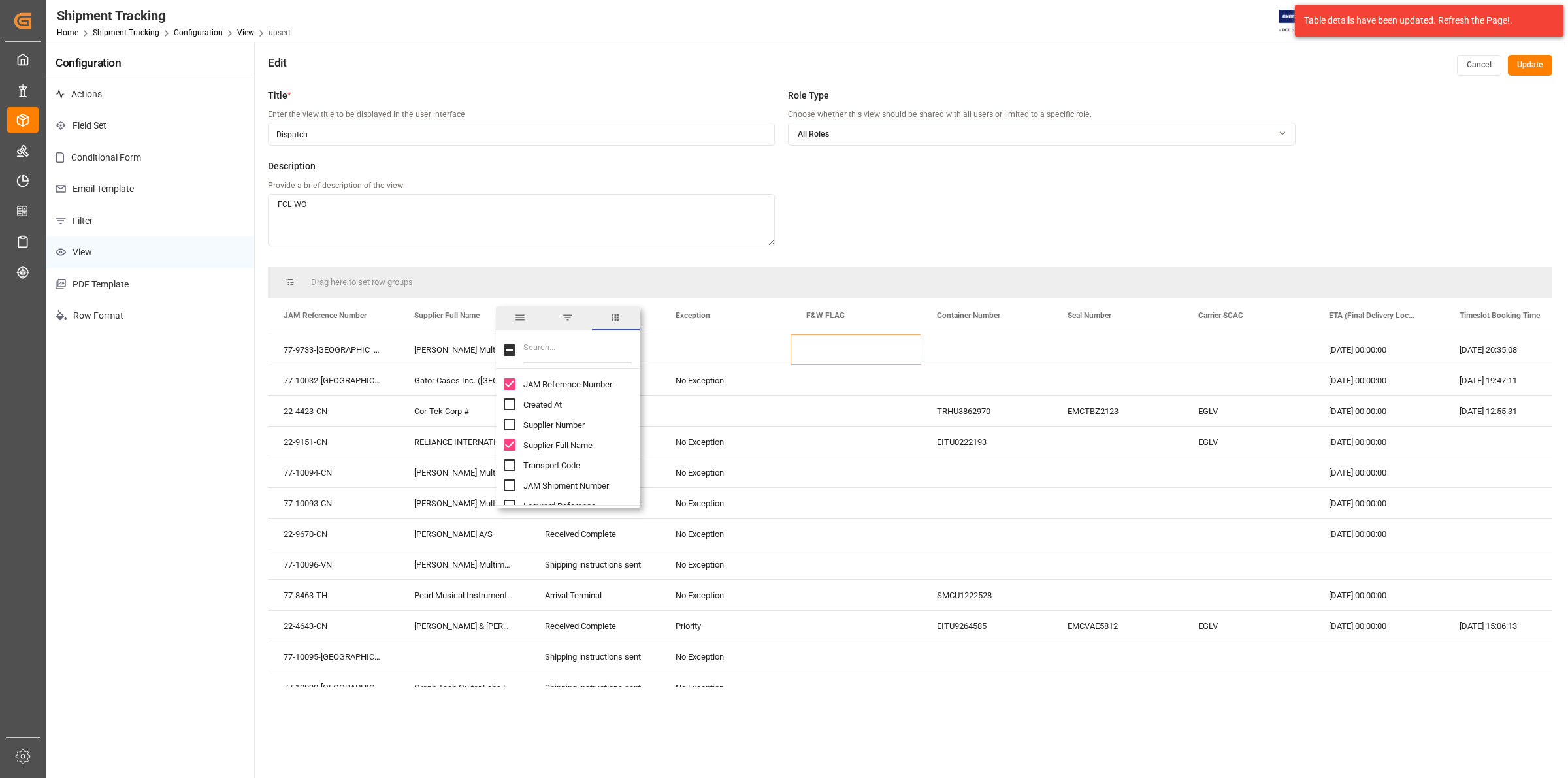 click at bounding box center [578, 350] 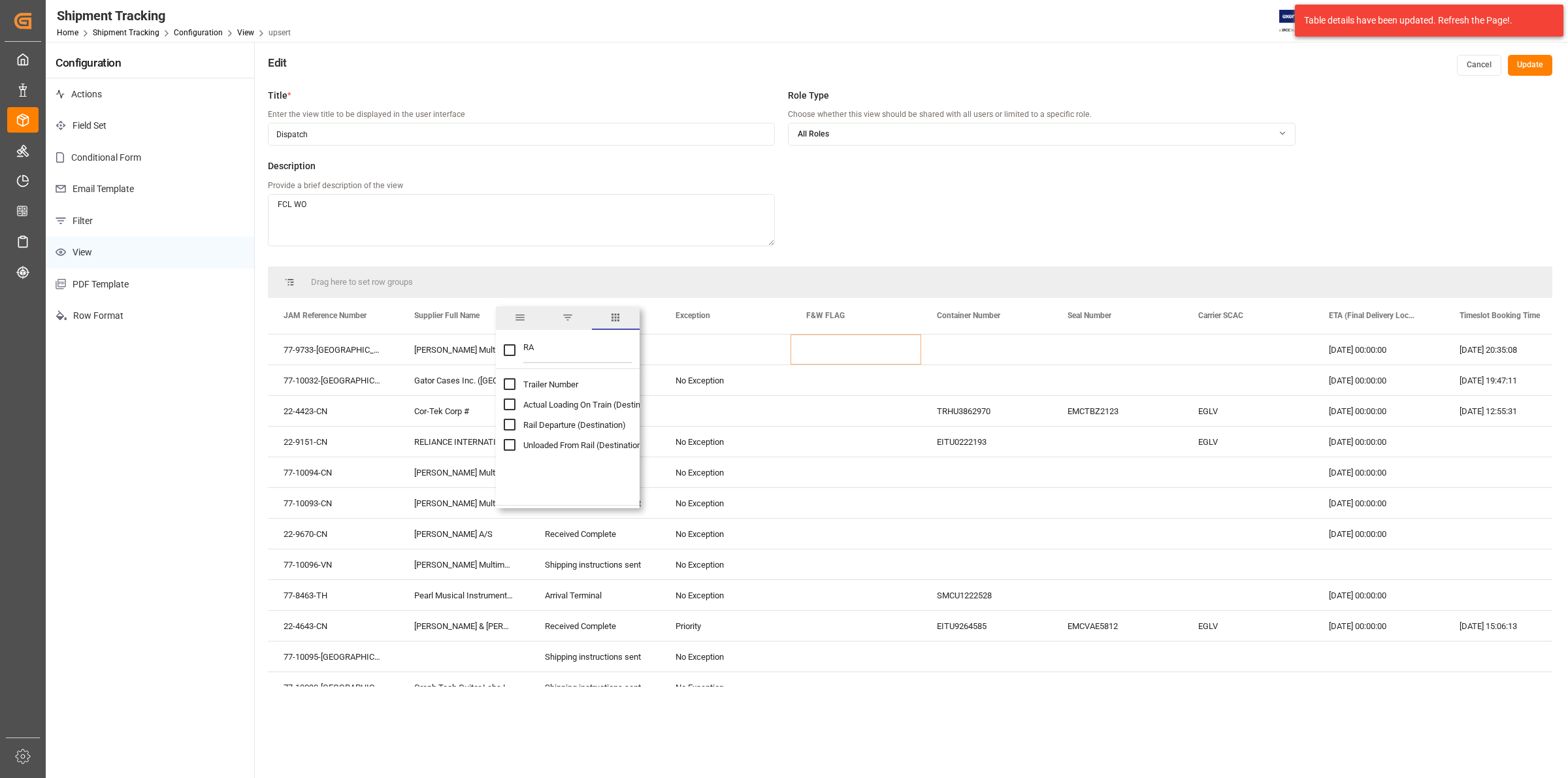 type on "R" 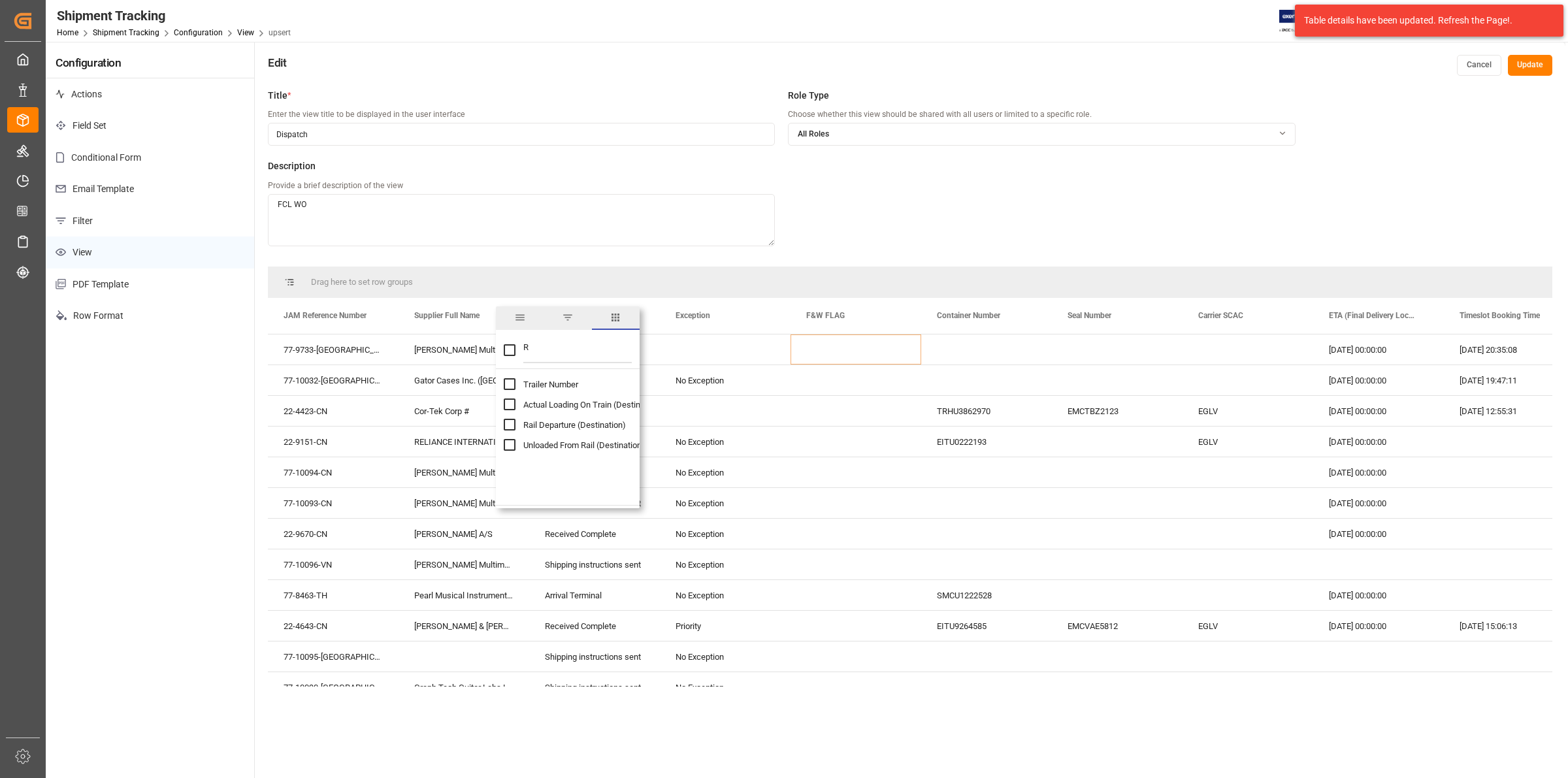 type 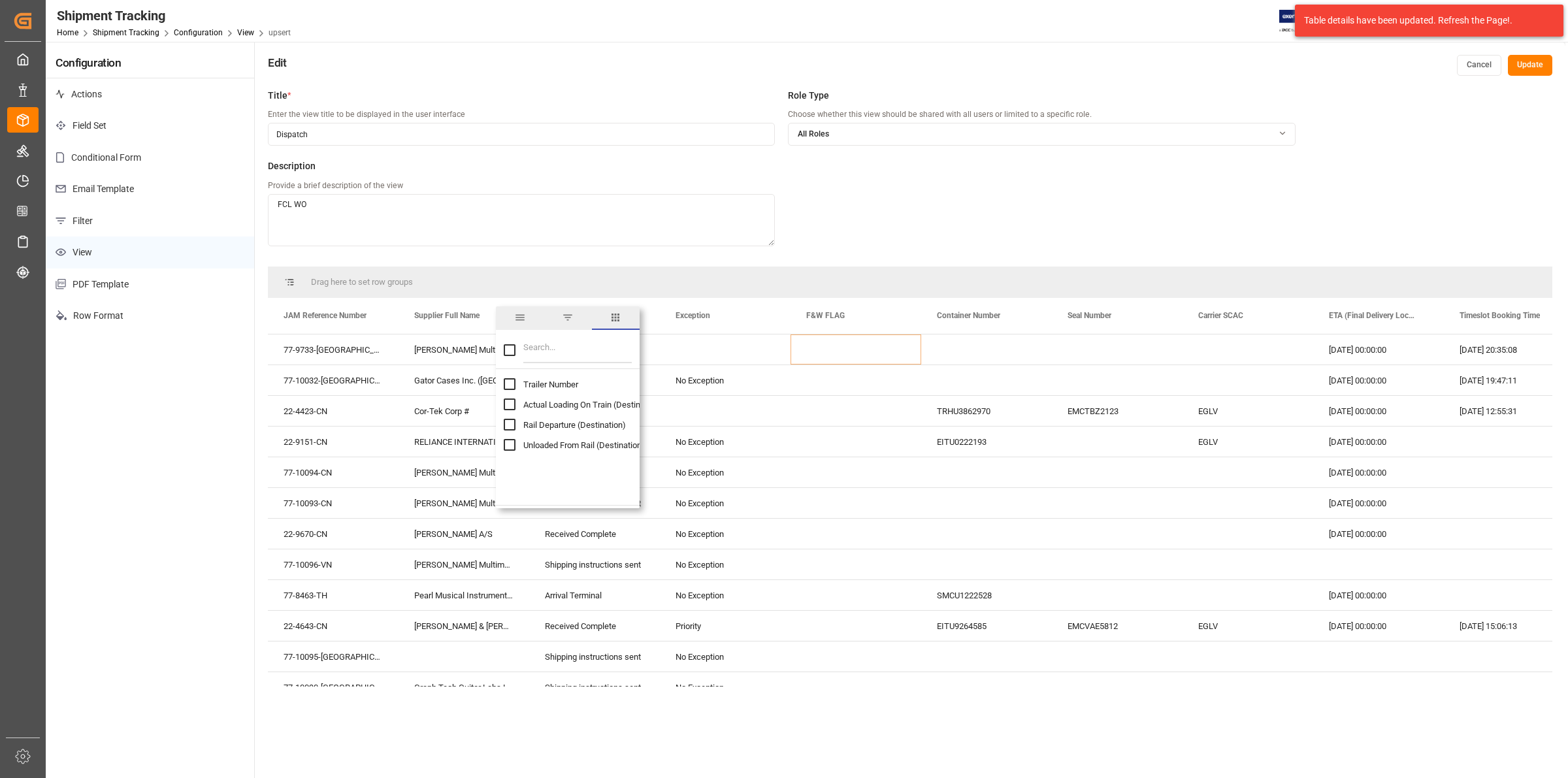 checkbox on "false" 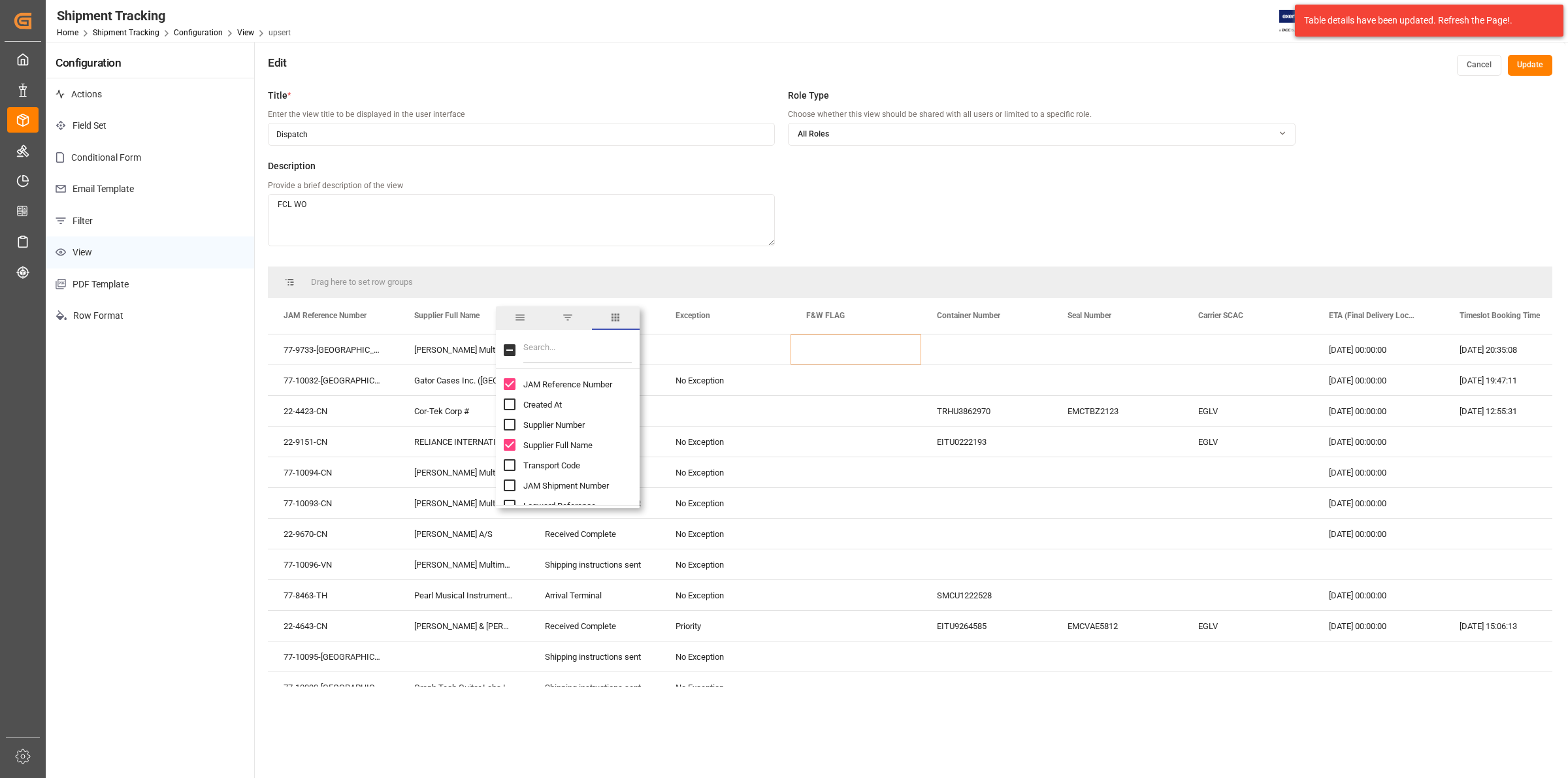 type on "S" 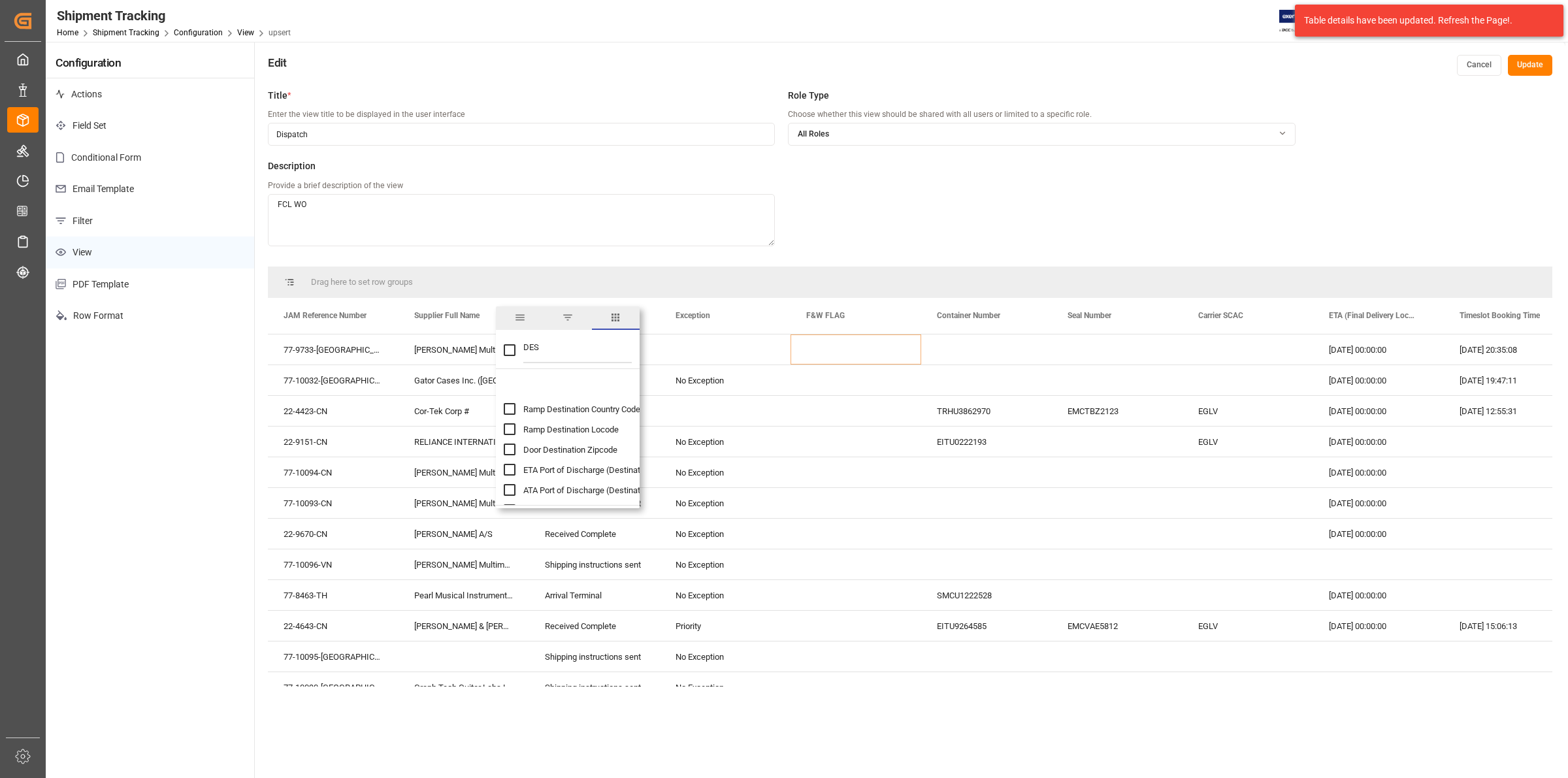 scroll, scrollTop: 82, scrollLeft: 0, axis: vertical 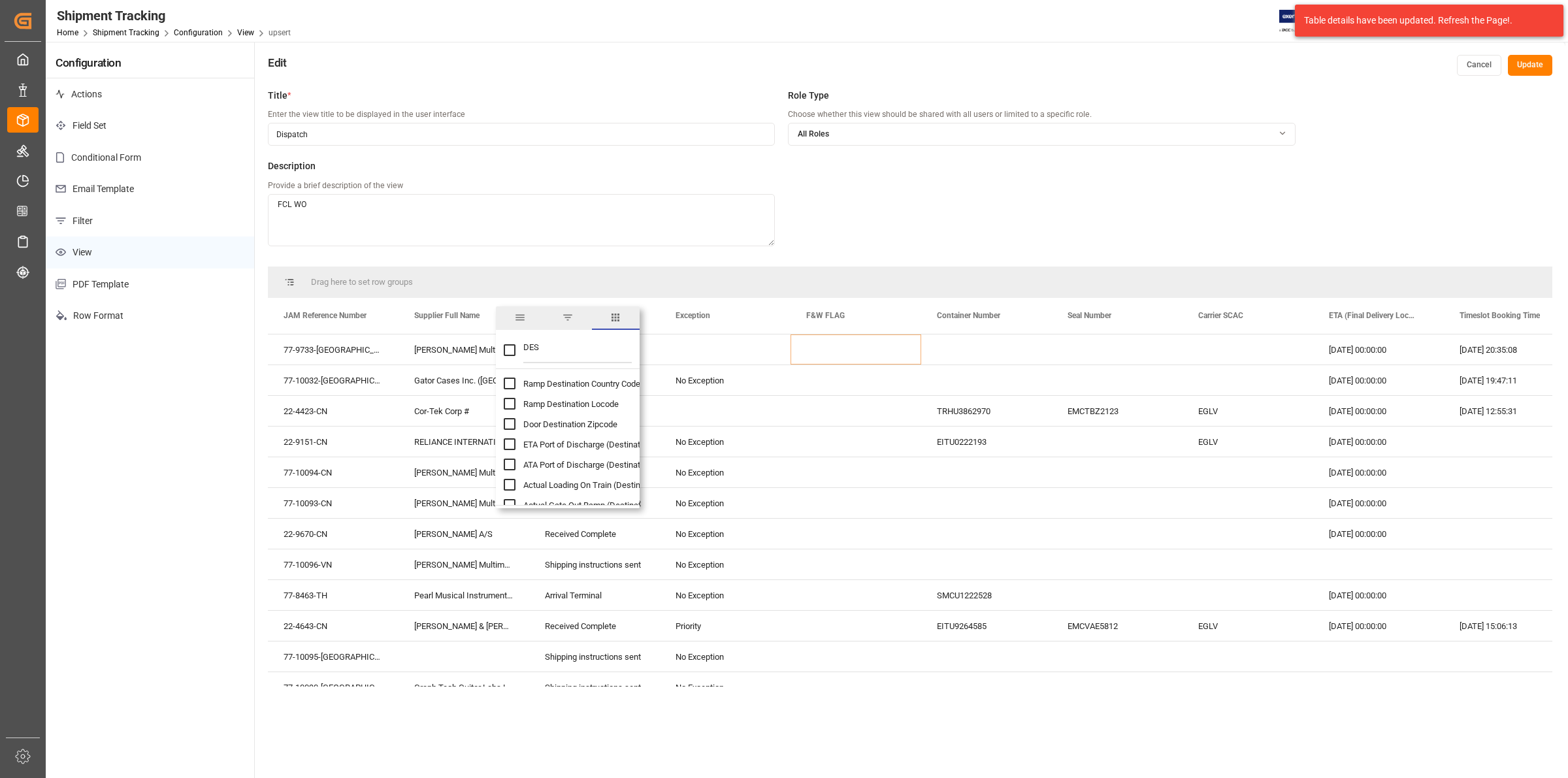 type on "DES" 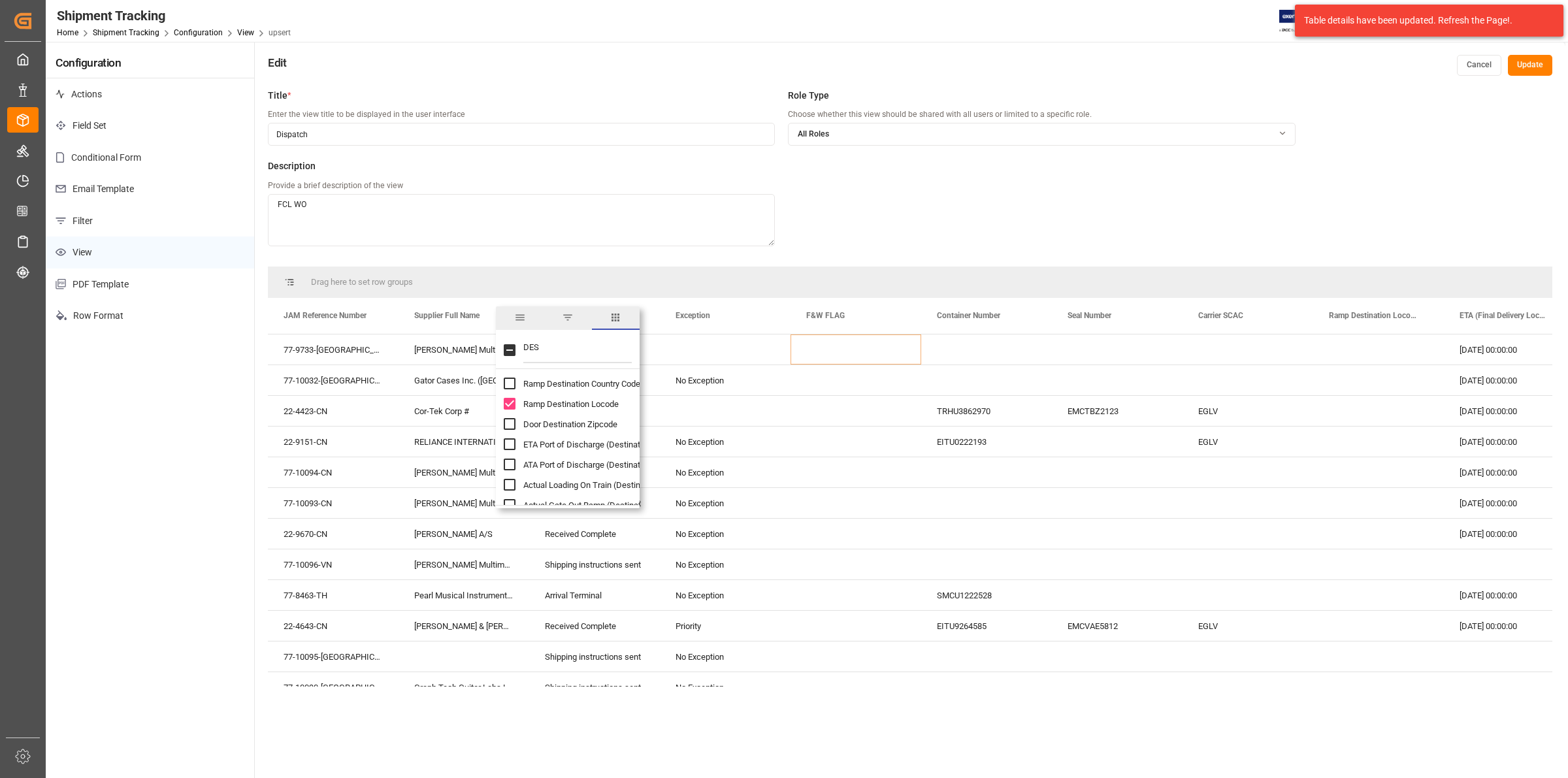 click on "Title * Enter the view title to be displayed in the user interface Dispatch Role Type Choose whether this view should be shared with all users or limited to a specific role. All Roles Description Provide a brief description of the view FCL WO
Drag here to set row groups Drag here to set column labels
JAM Reference Number
Supplier Full Name
CV" at bounding box center (910, 471) 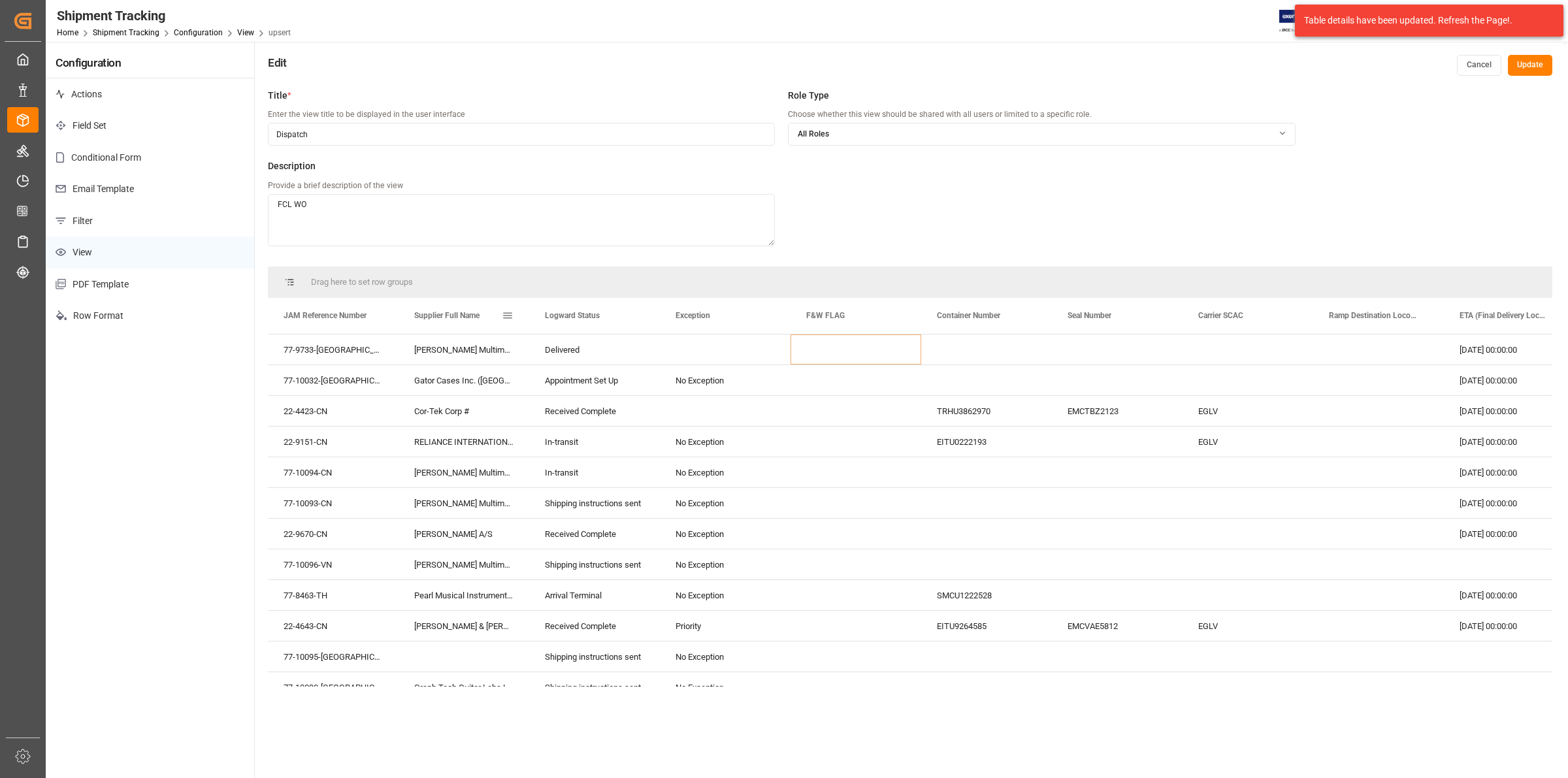 click at bounding box center [508, 316] 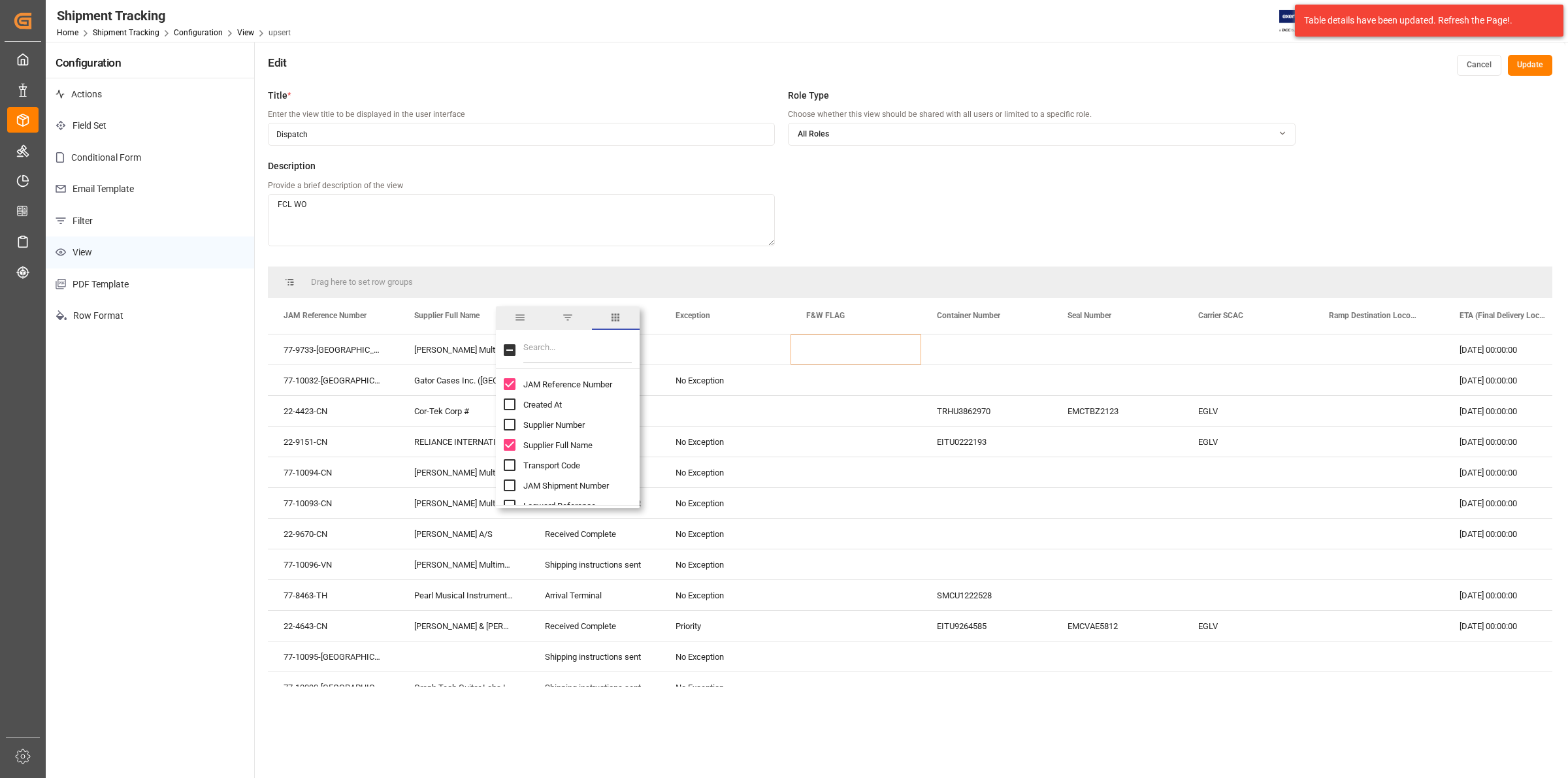 click at bounding box center (578, 350) 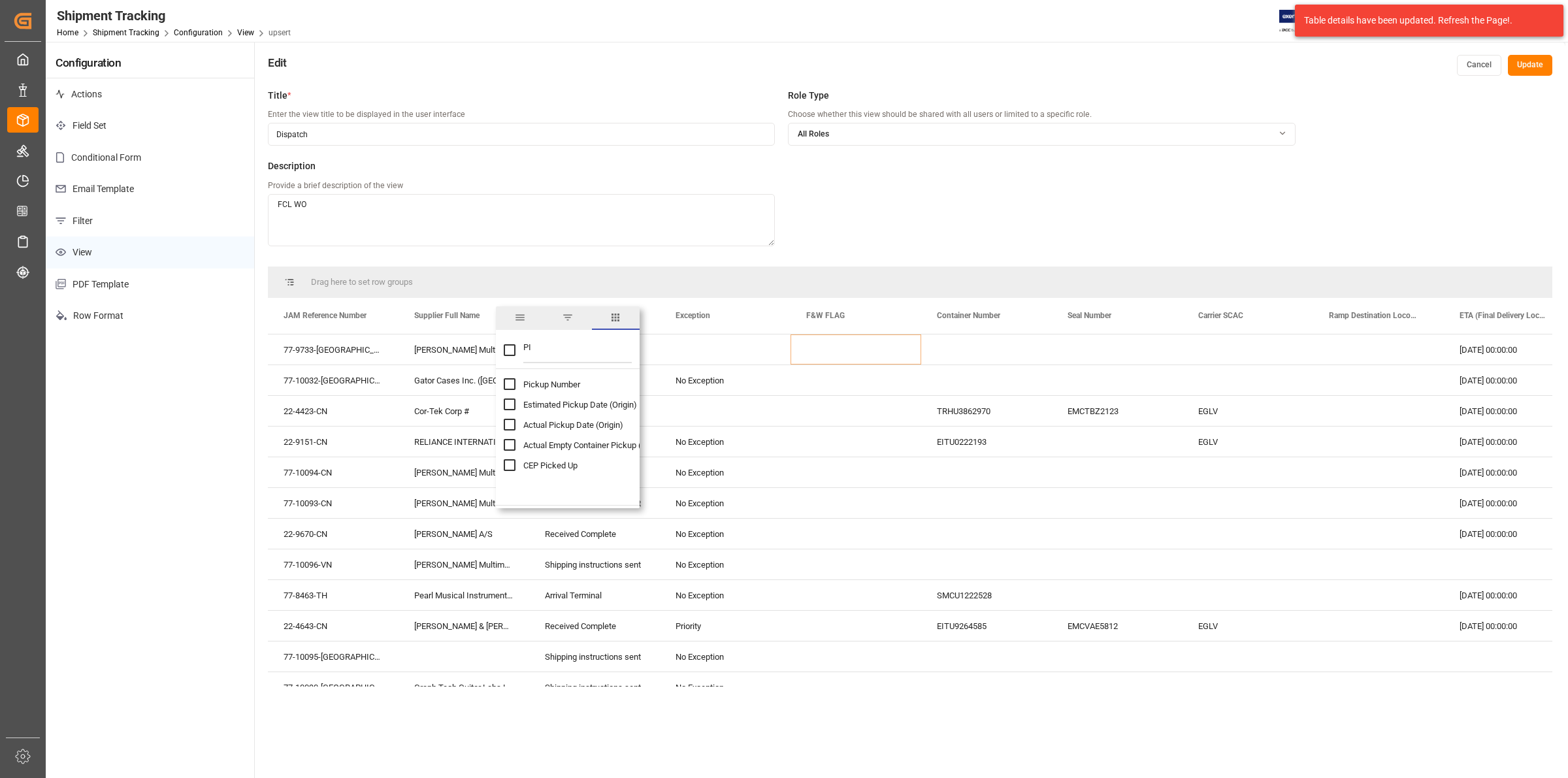 type on "PI" 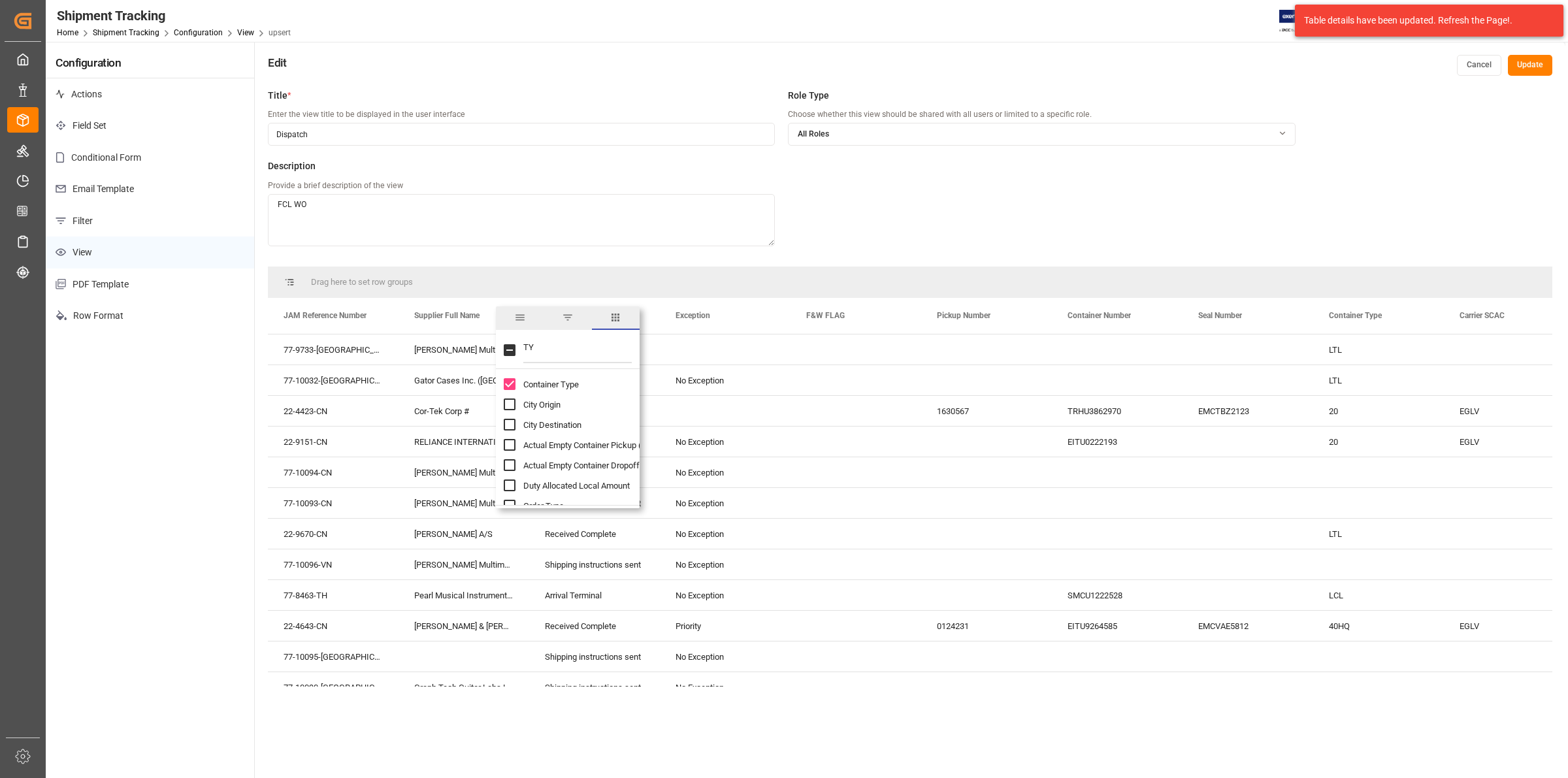 scroll, scrollTop: 0, scrollLeft: 0, axis: both 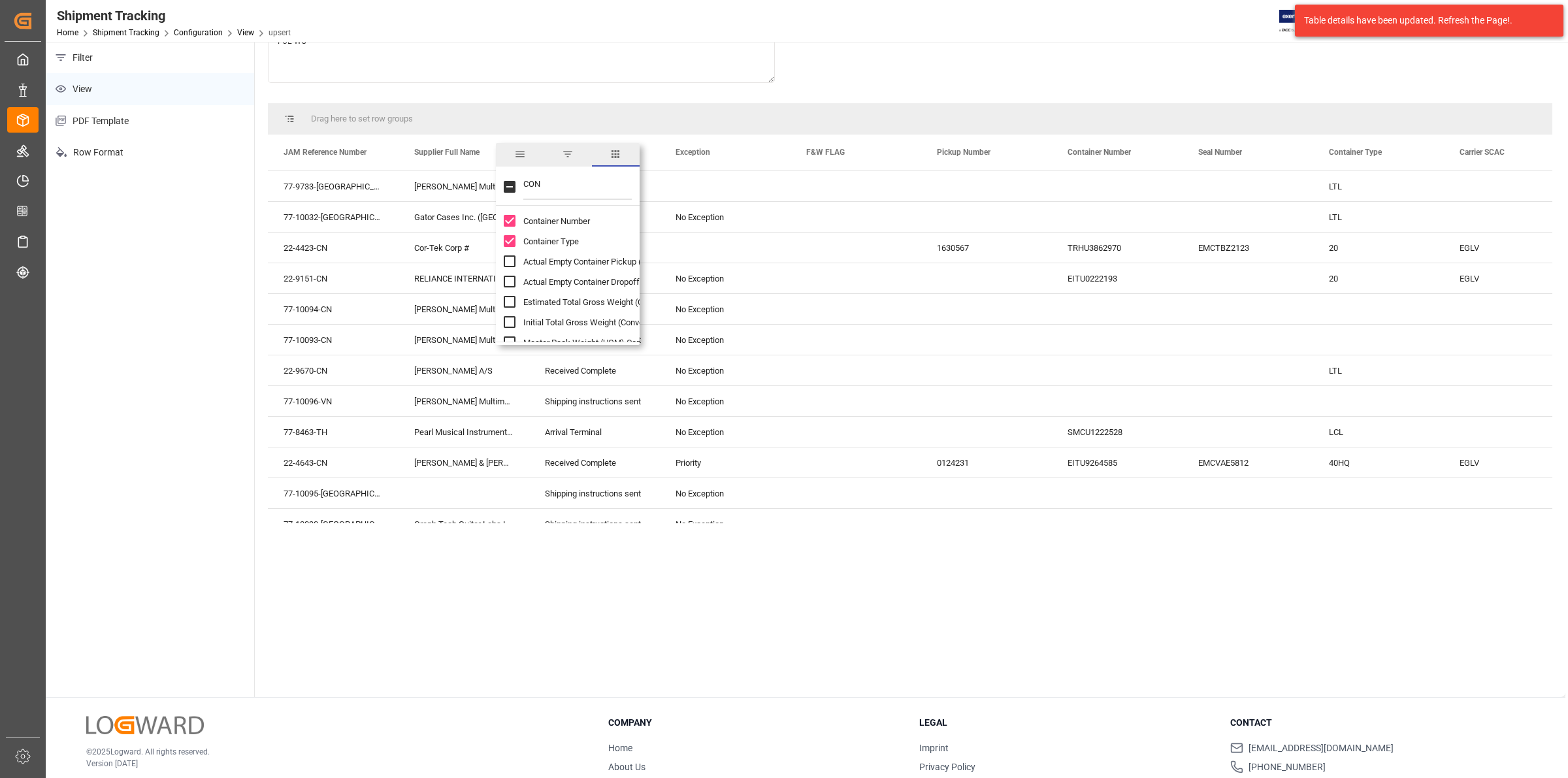 click on "CON" at bounding box center [568, 187] 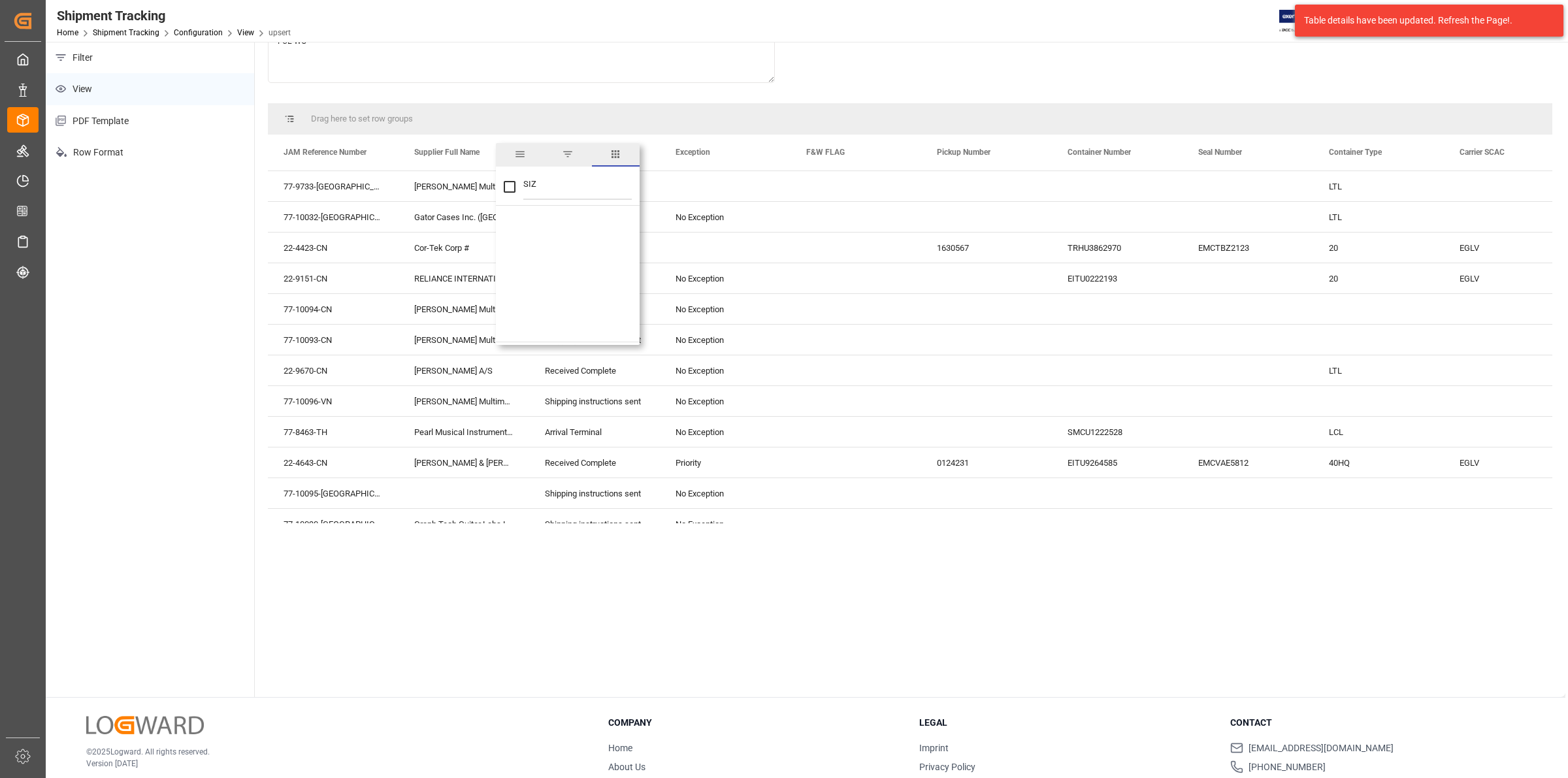 scroll, scrollTop: 0, scrollLeft: 0, axis: both 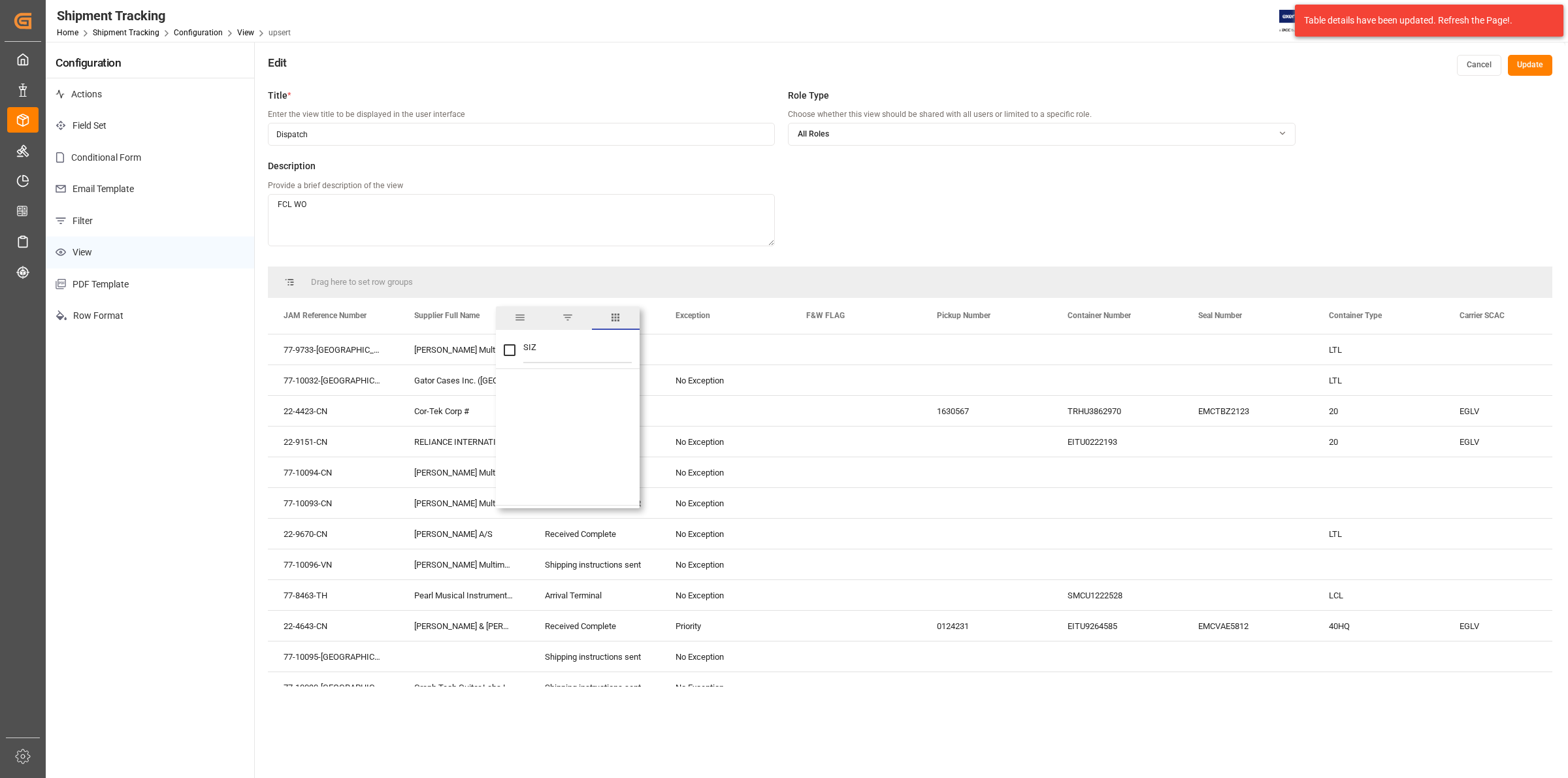 click on "SIZ" at bounding box center [578, 350] 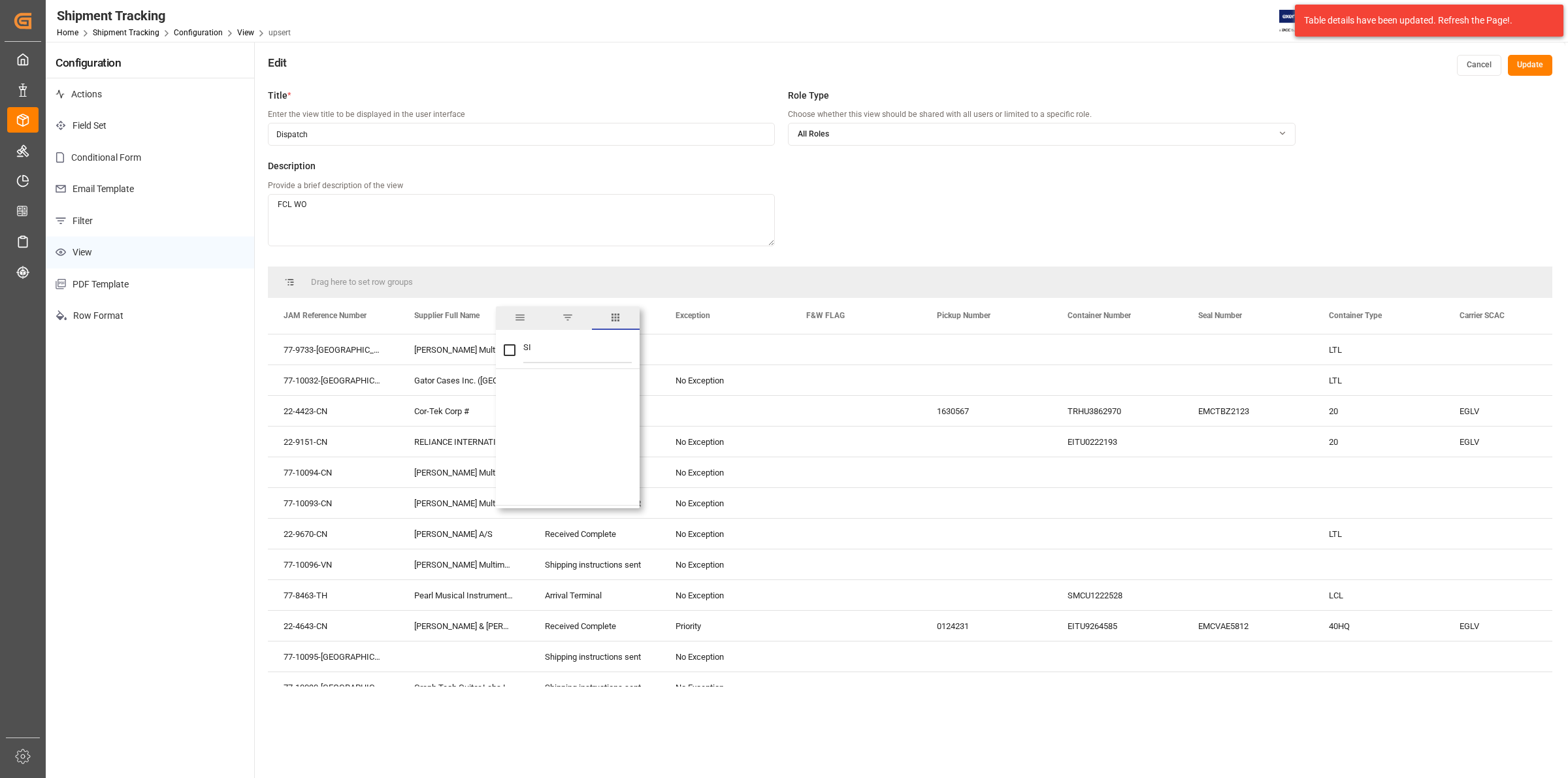 type on "S" 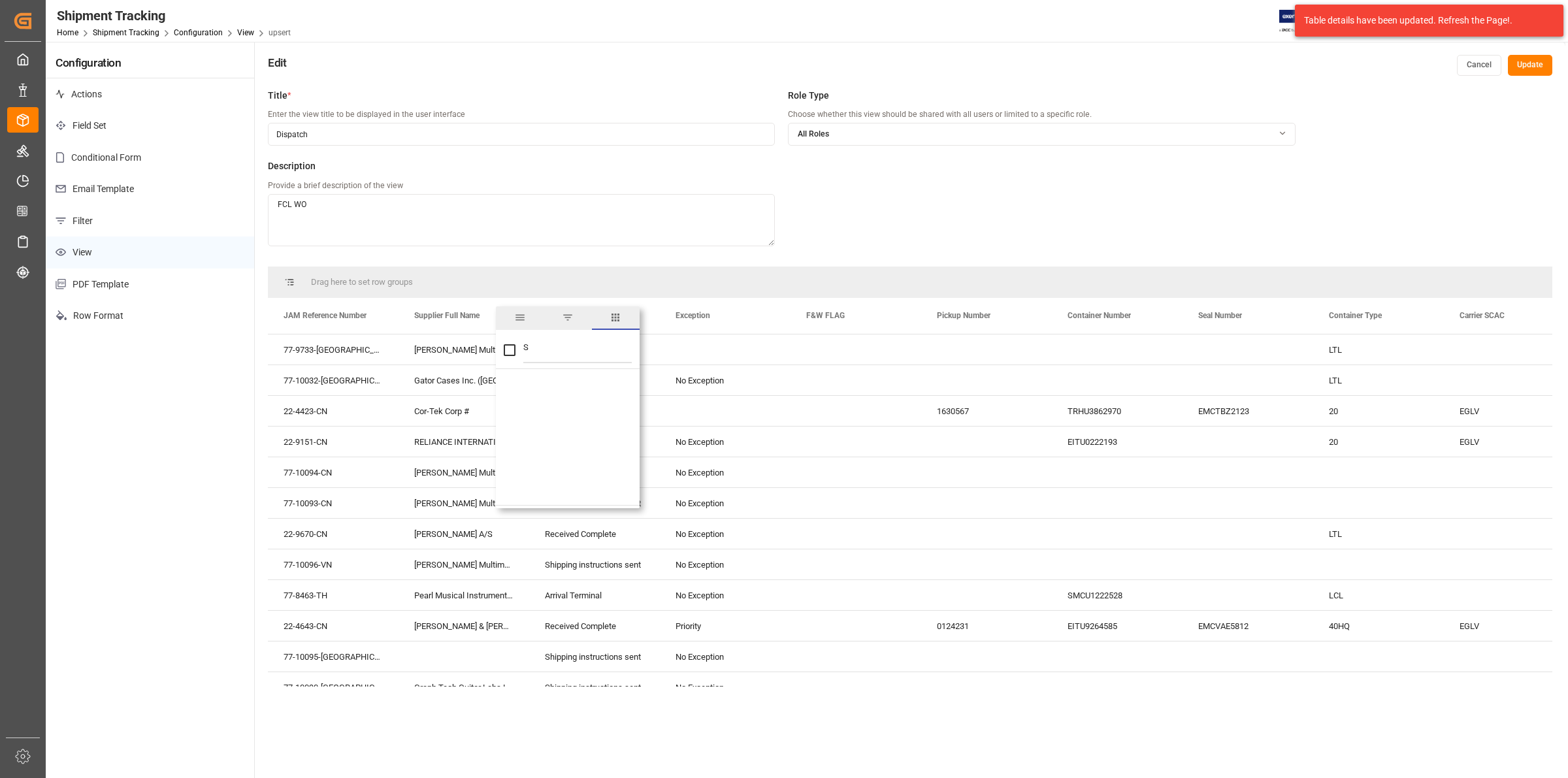 type 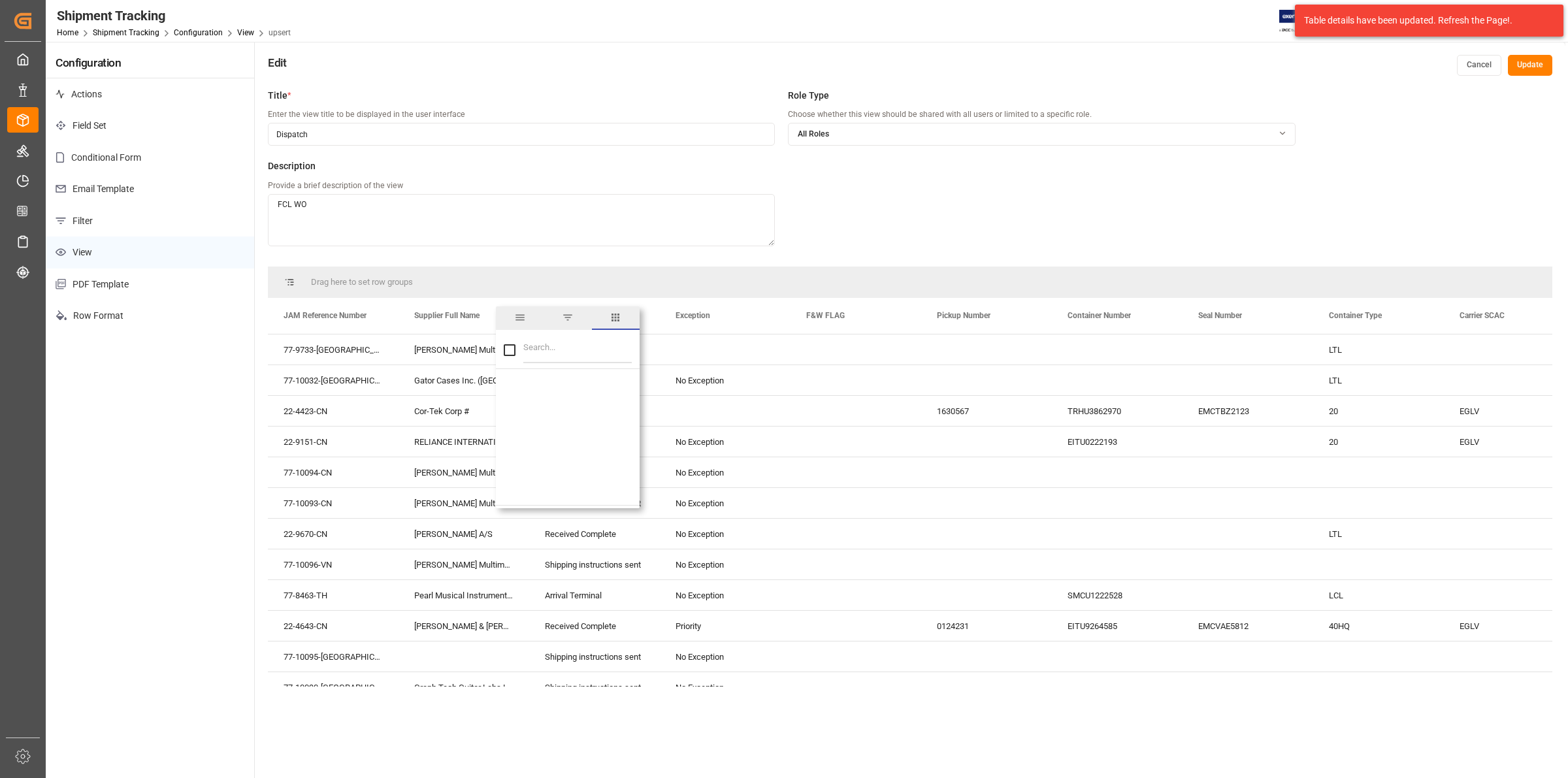 checkbox on "false" 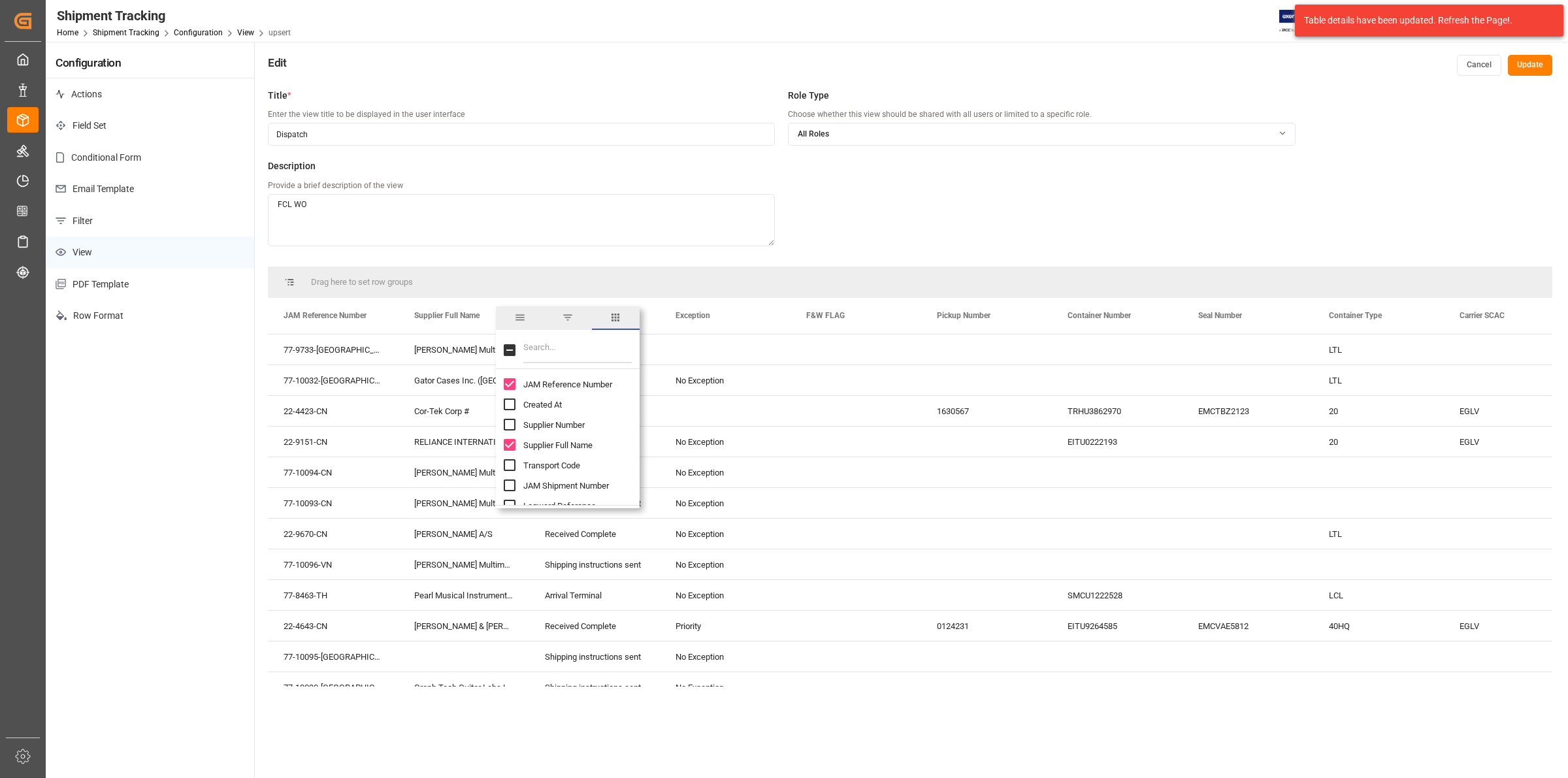 click at bounding box center (578, 350) 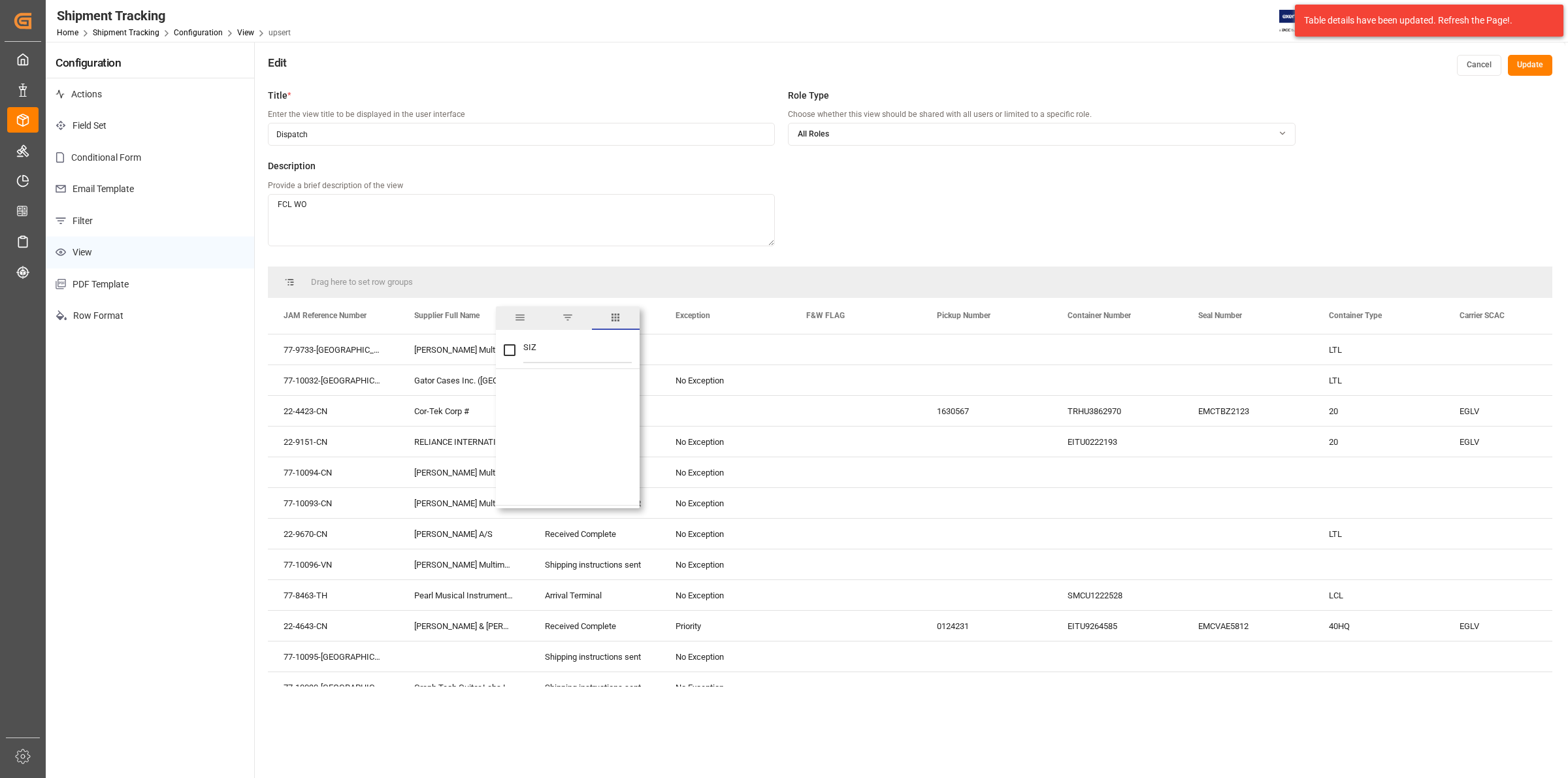click on "SIZ" at bounding box center [578, 350] 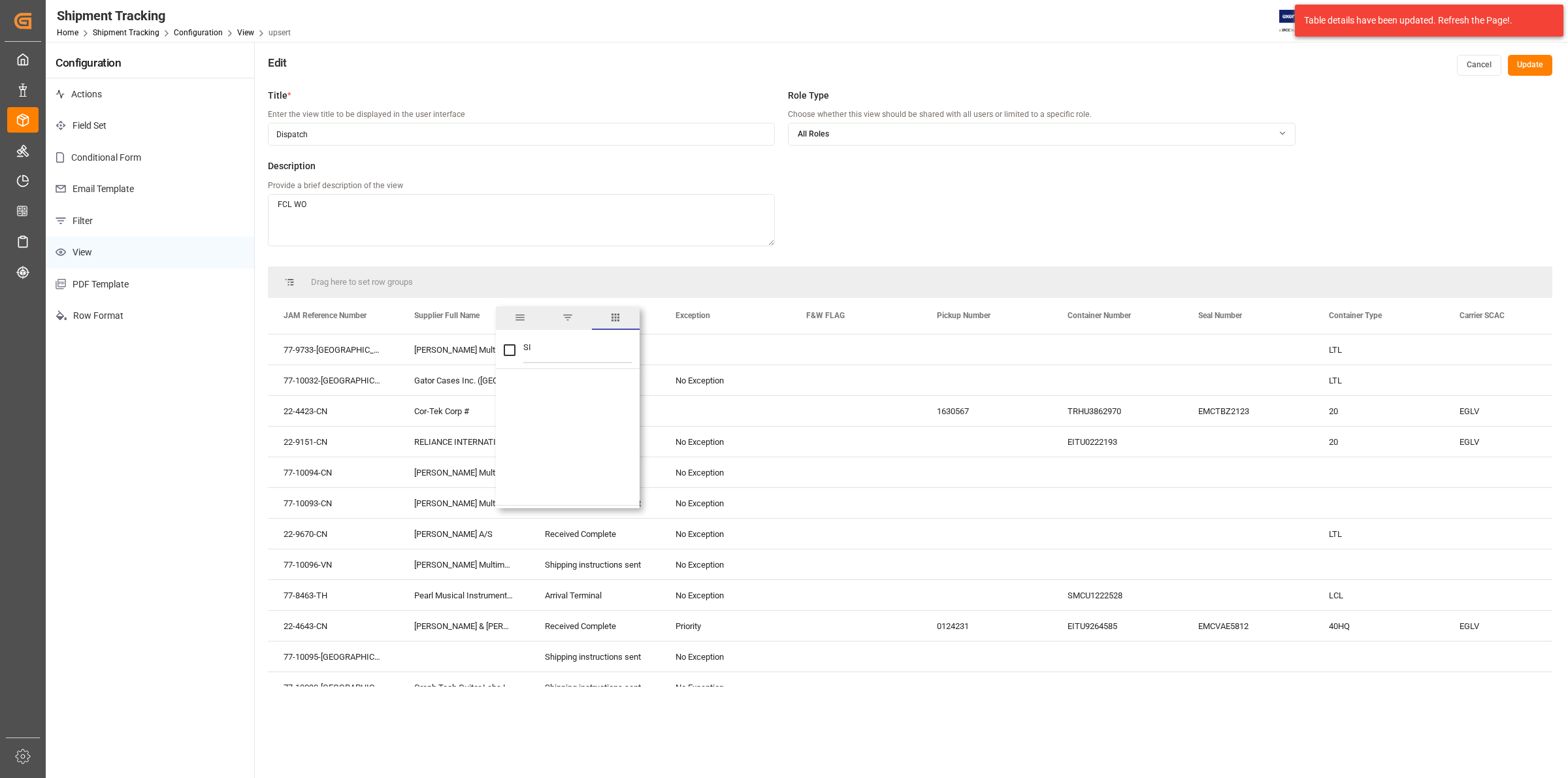 type on "S" 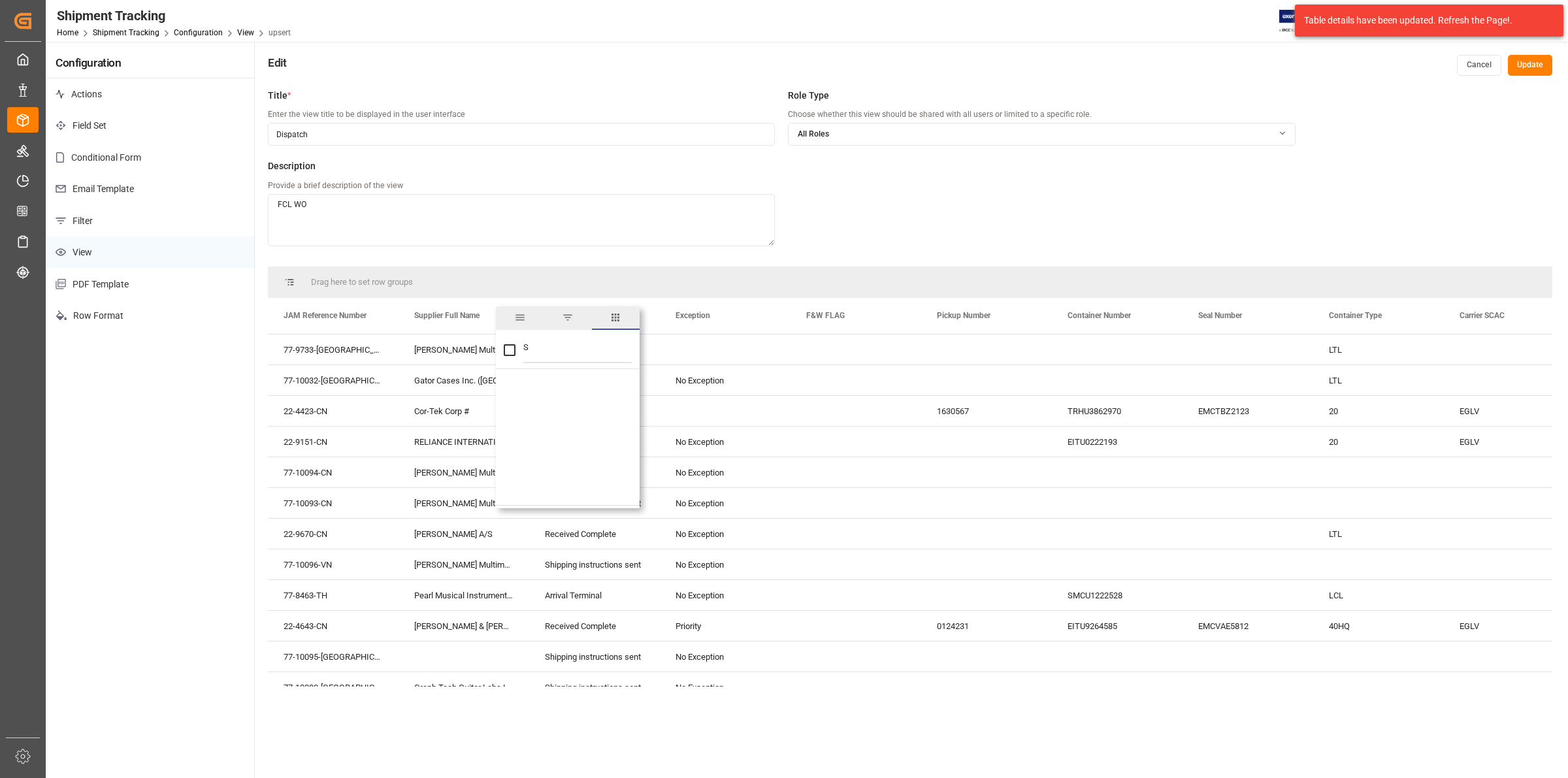 type 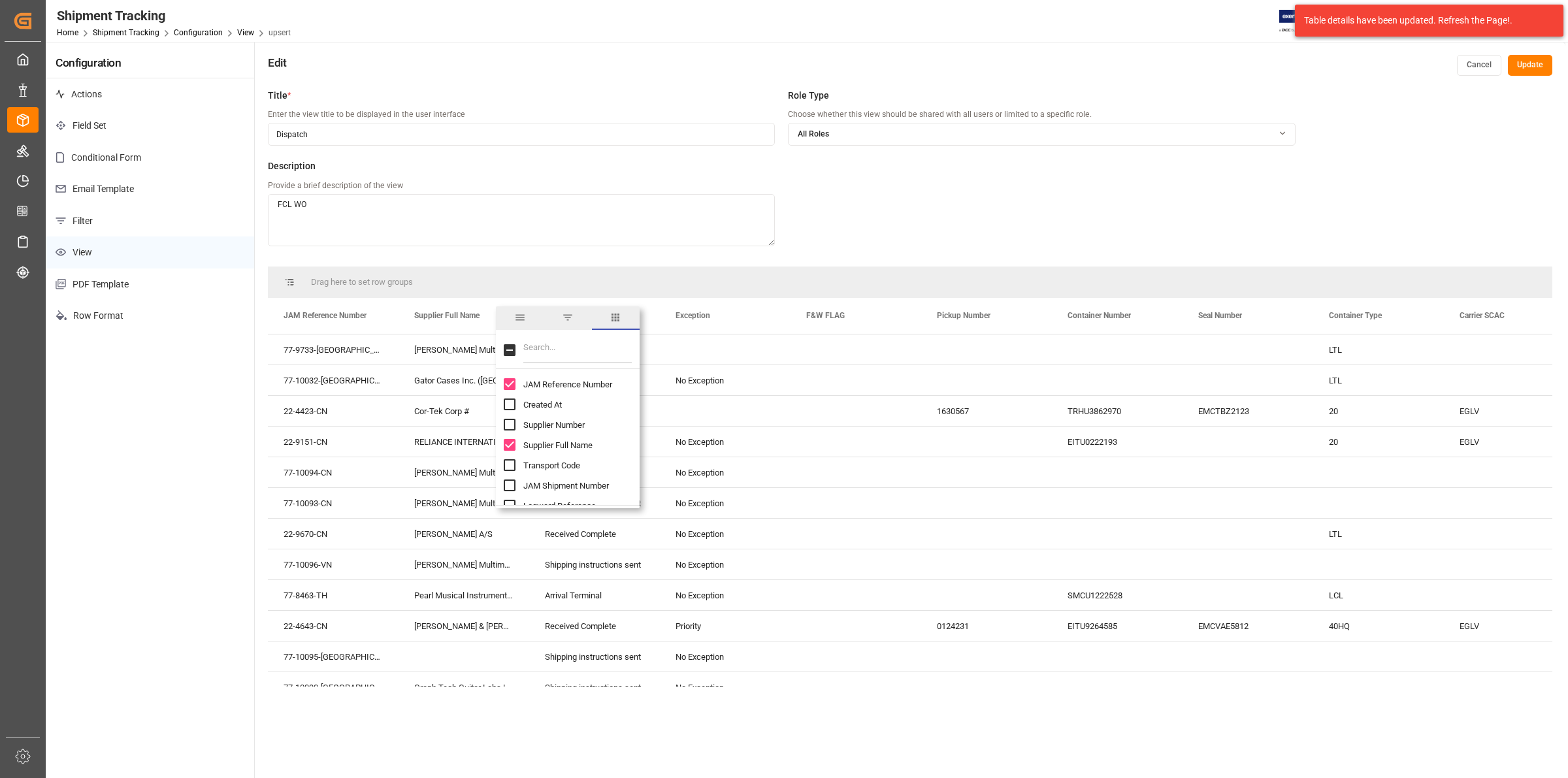 checkbox on "false" 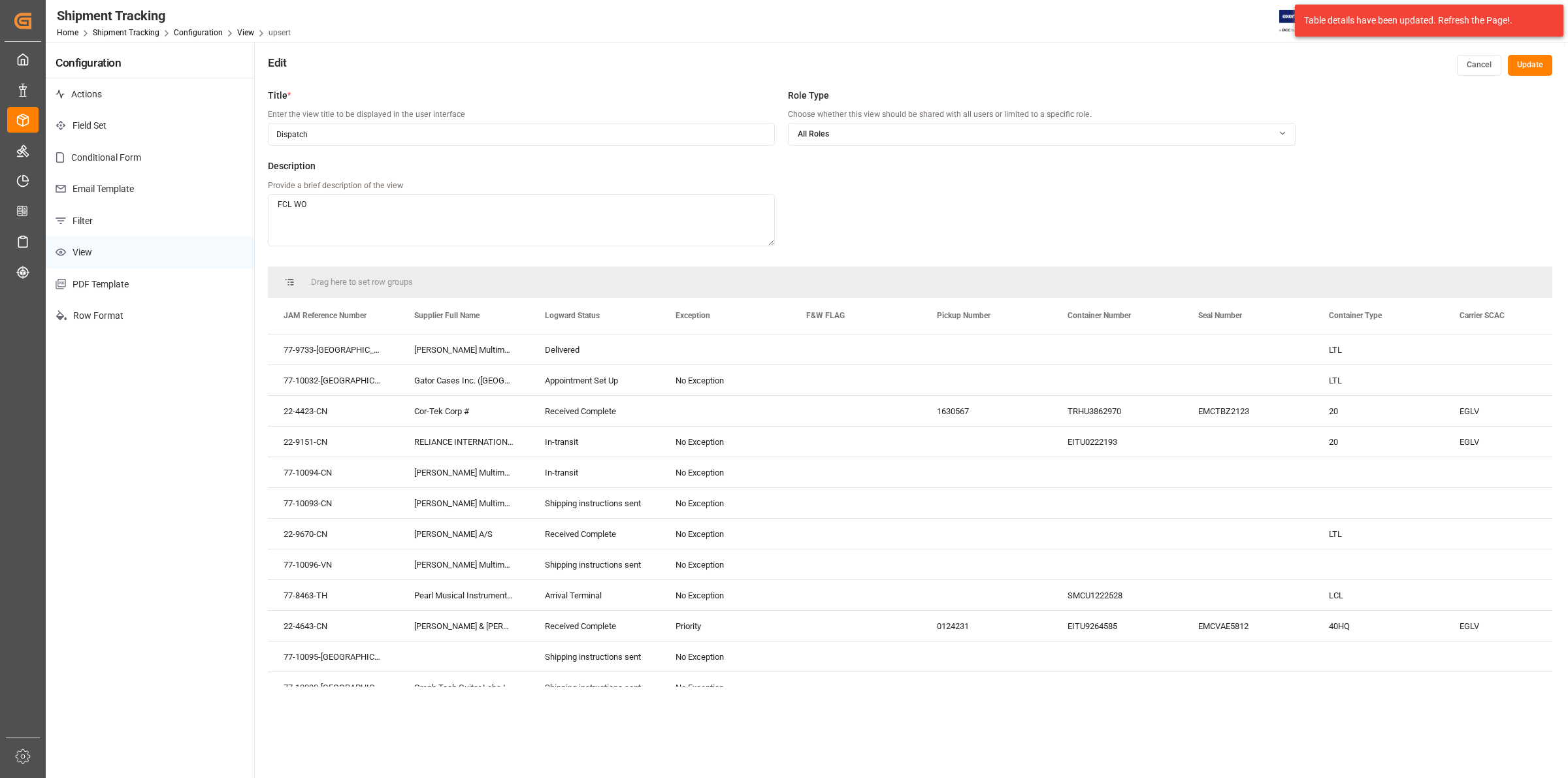 click on "Update" at bounding box center (1530, 65) 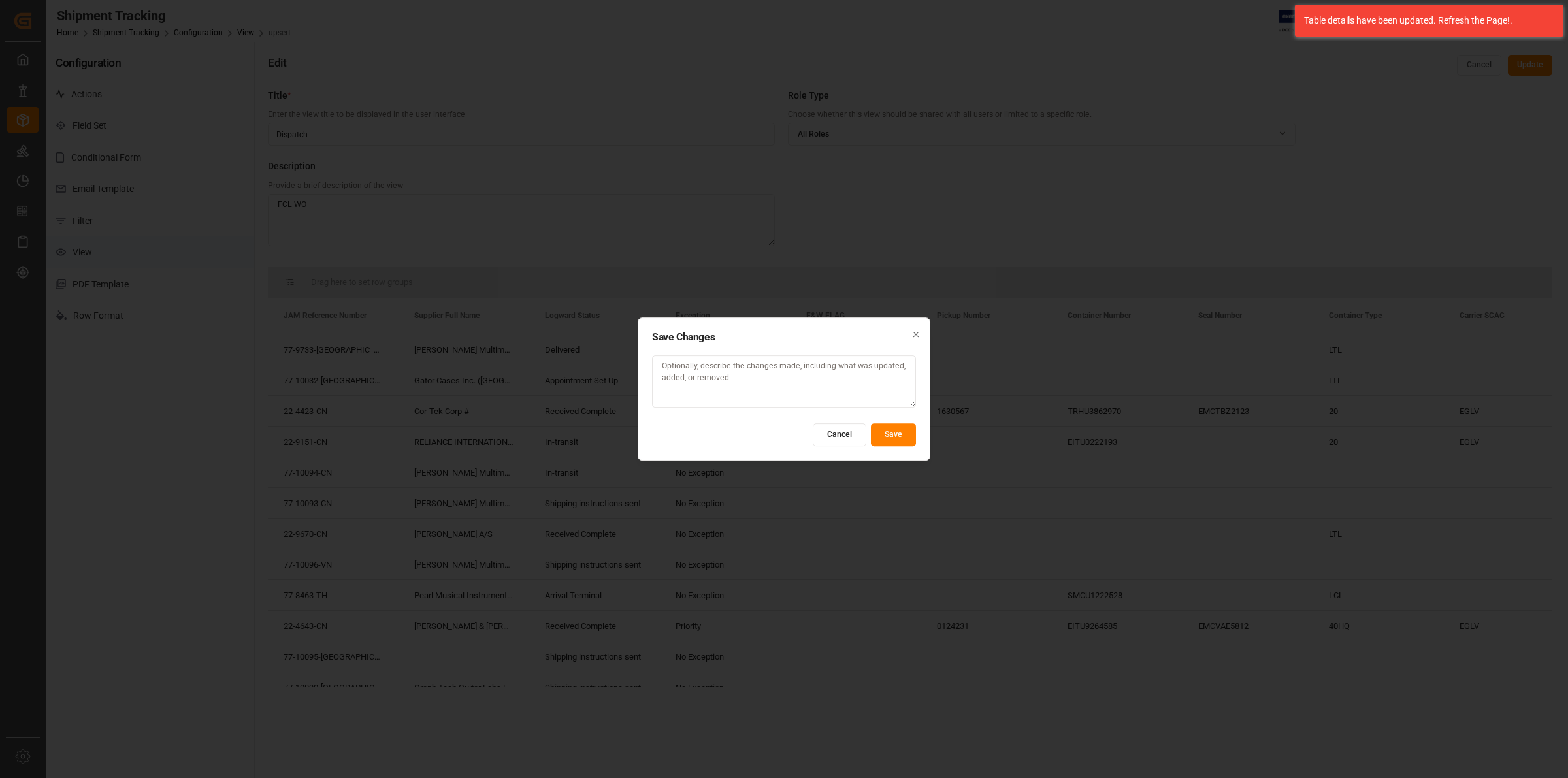 click on "Save" at bounding box center [893, 434] 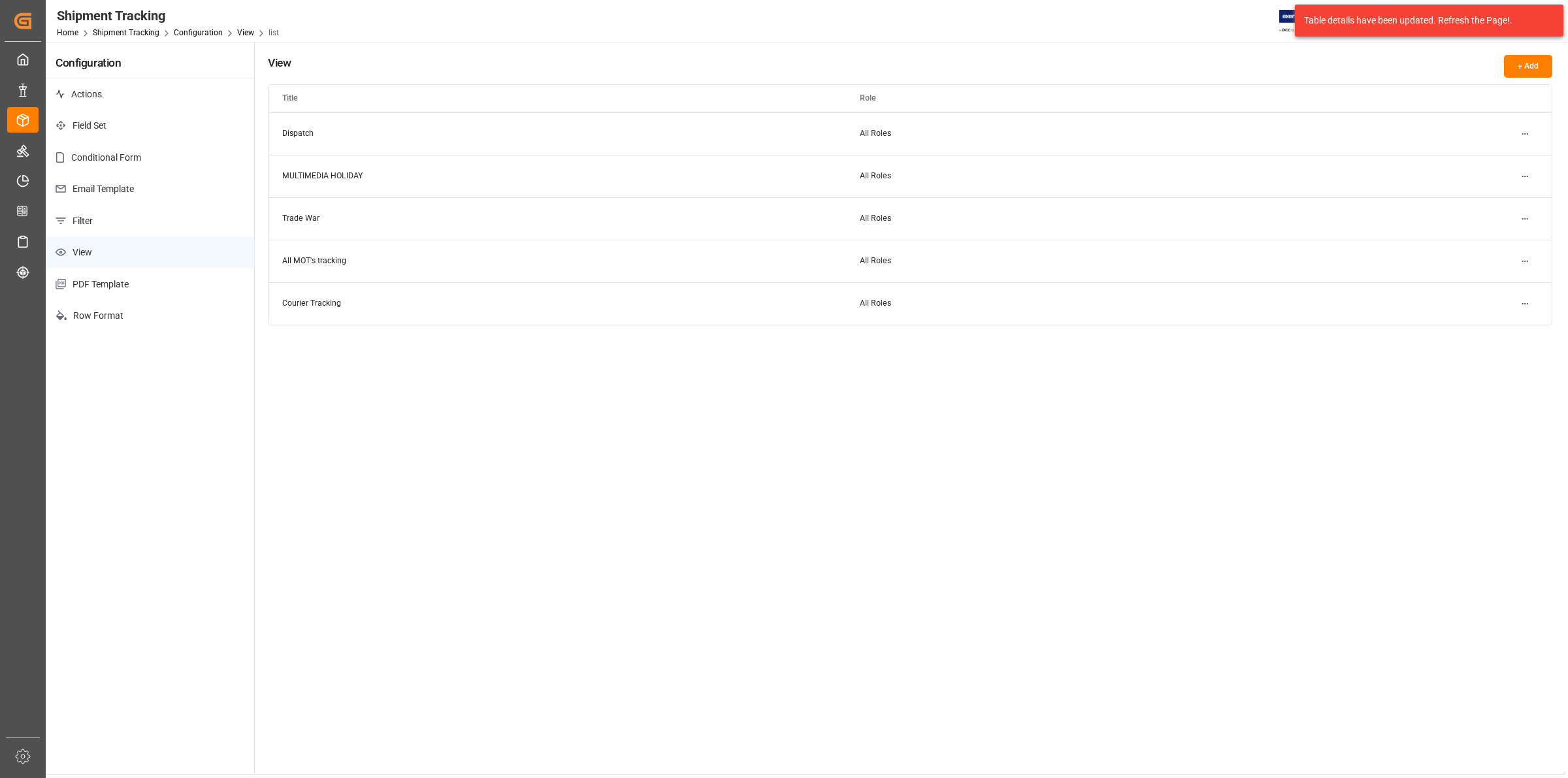 click on "View" at bounding box center (150, 252) 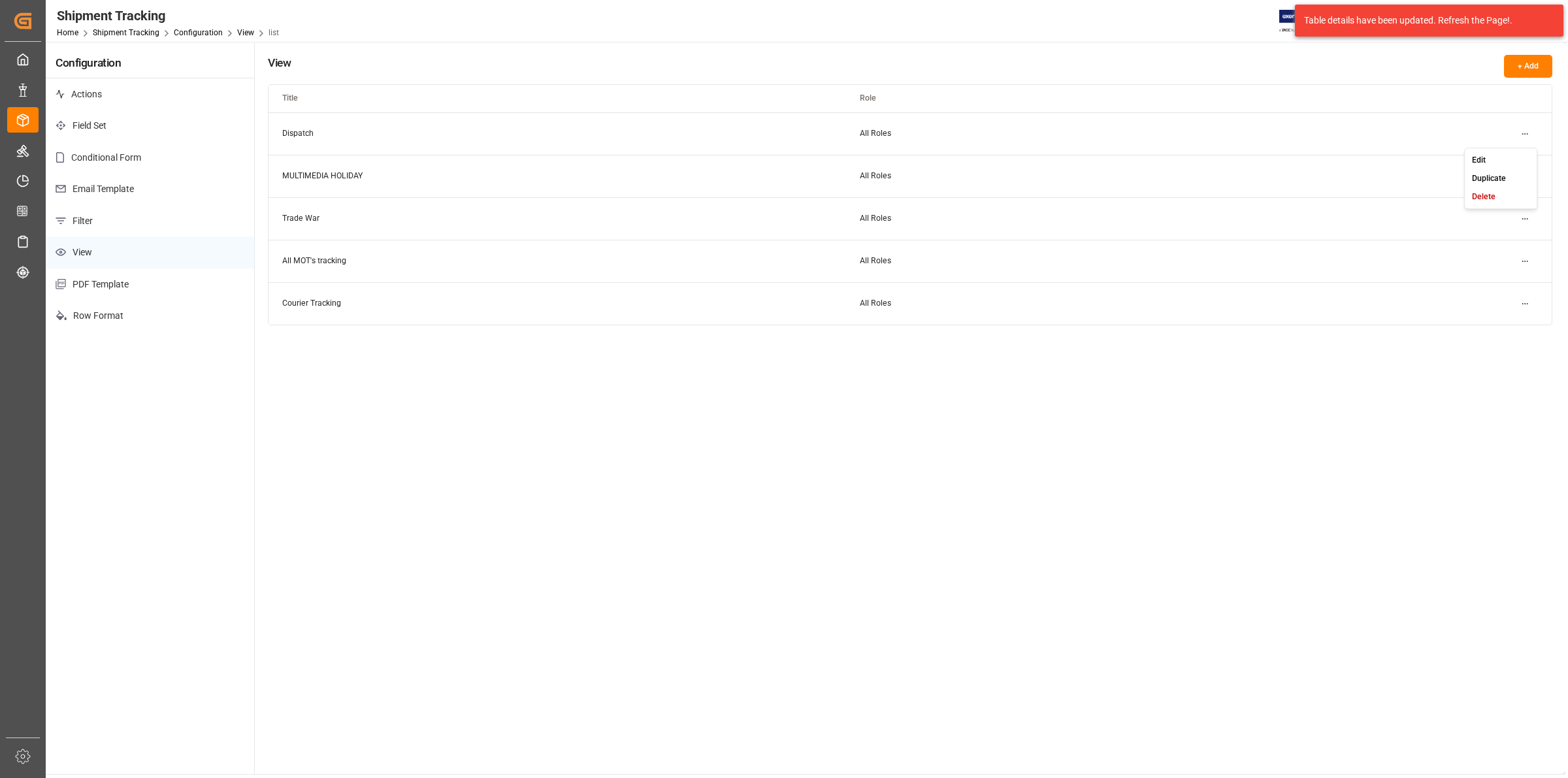 click on "Edit" at bounding box center (1501, 160) 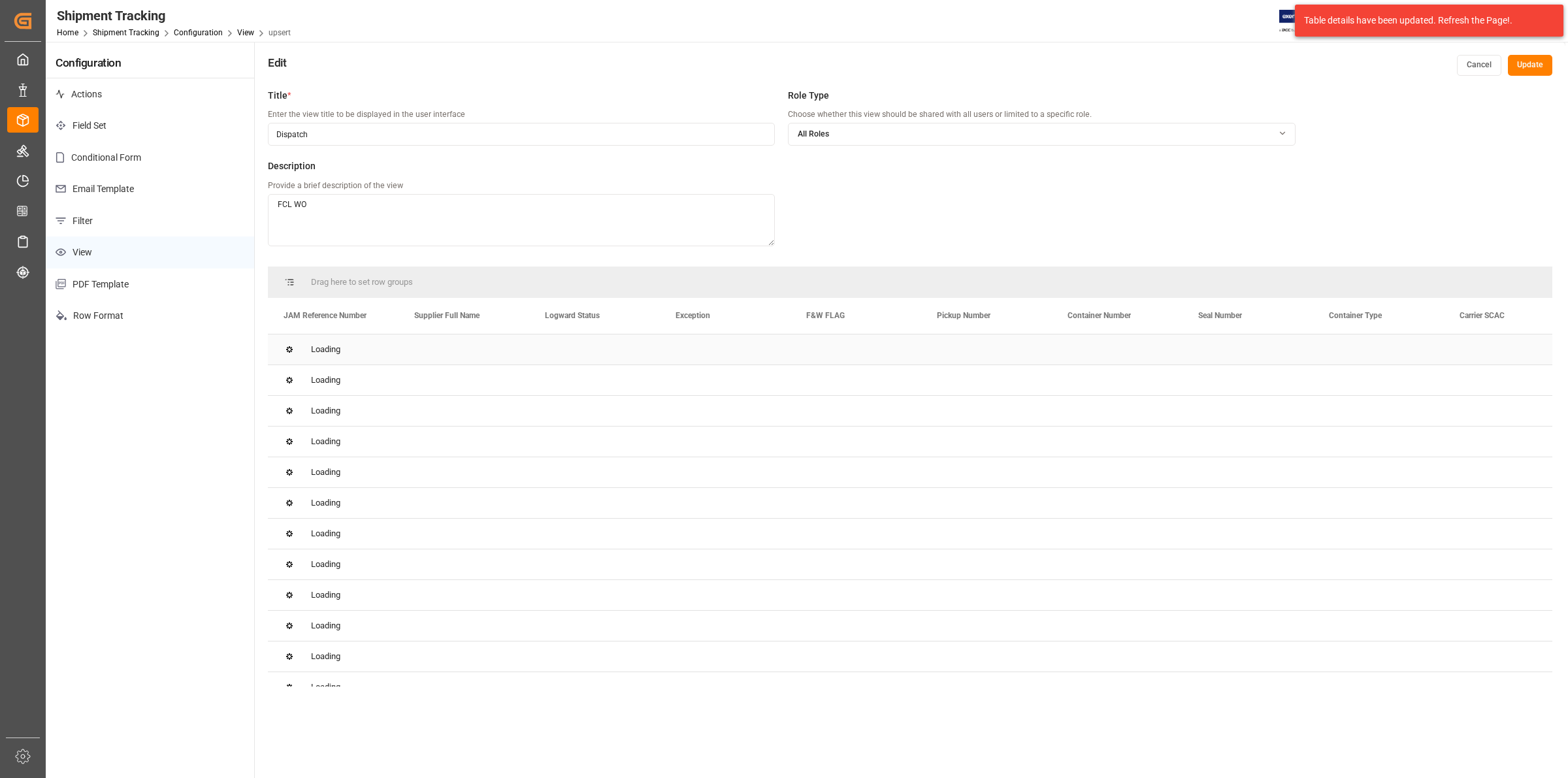 click on "Loading" at bounding box center (910, 349) 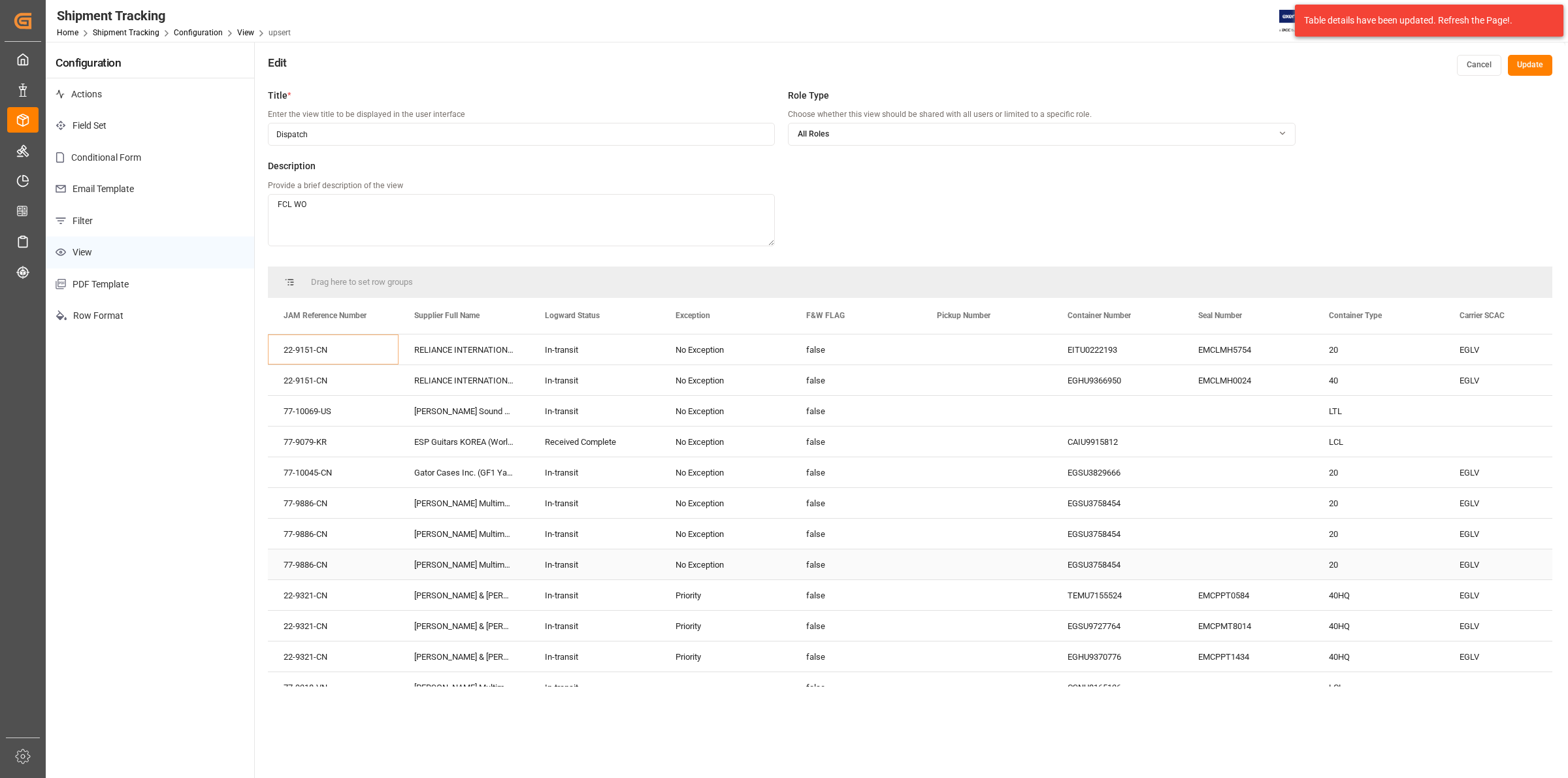 click on "false" at bounding box center (856, 564) 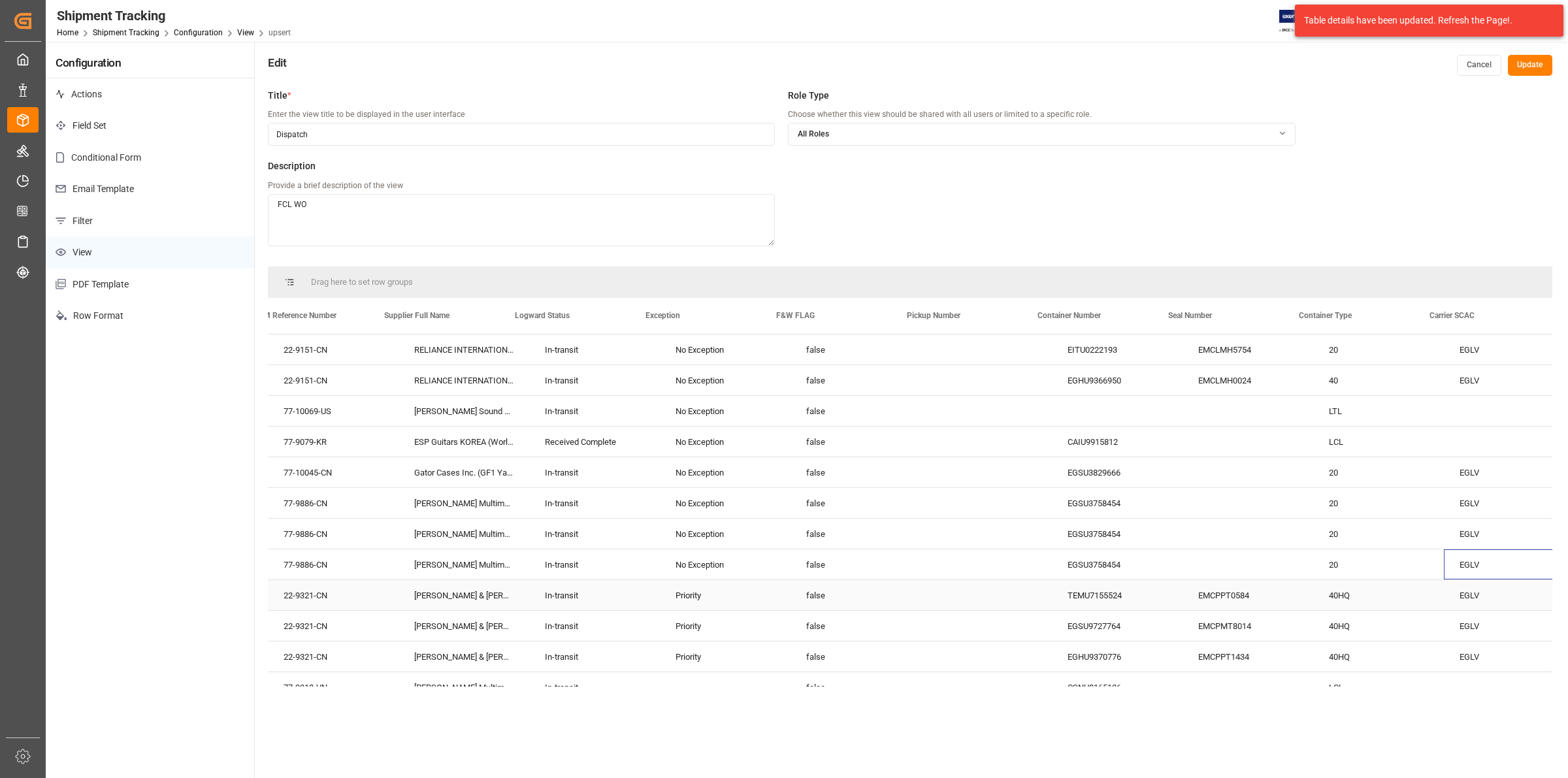 scroll, scrollTop: 0, scrollLeft: 30, axis: horizontal 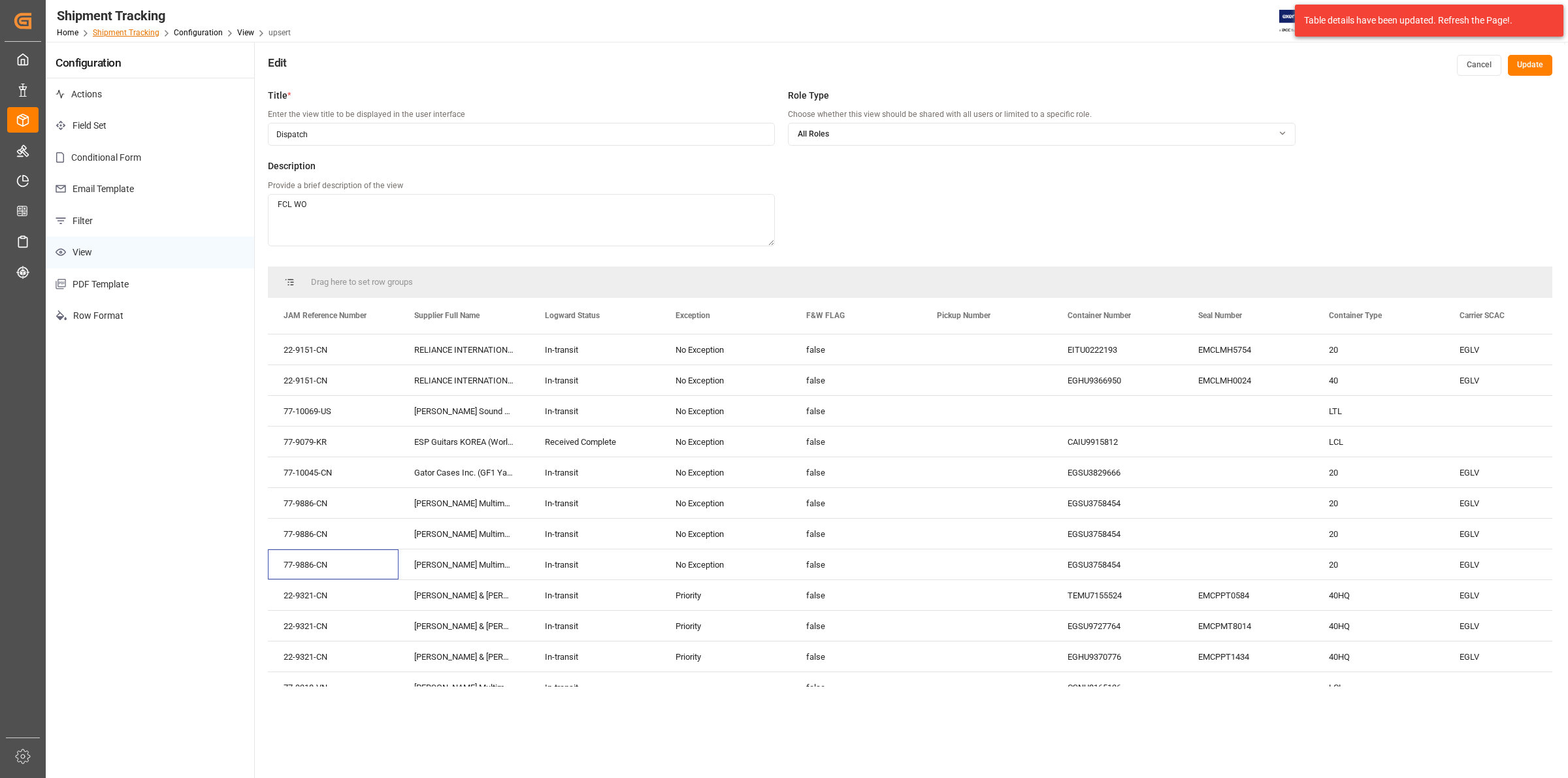 click on "Shipment Tracking" at bounding box center [126, 33] 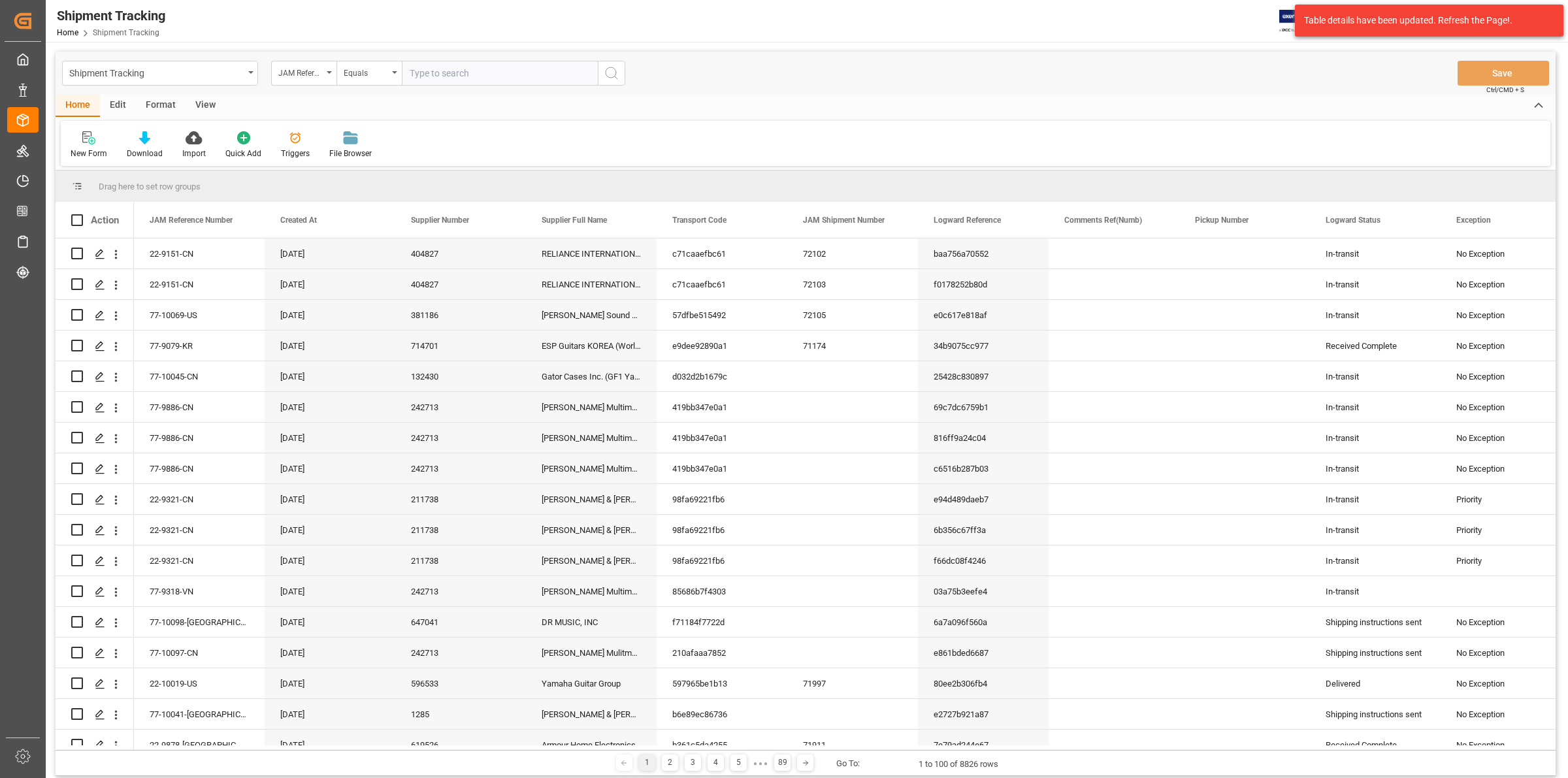 click on "View" at bounding box center [205, 106] 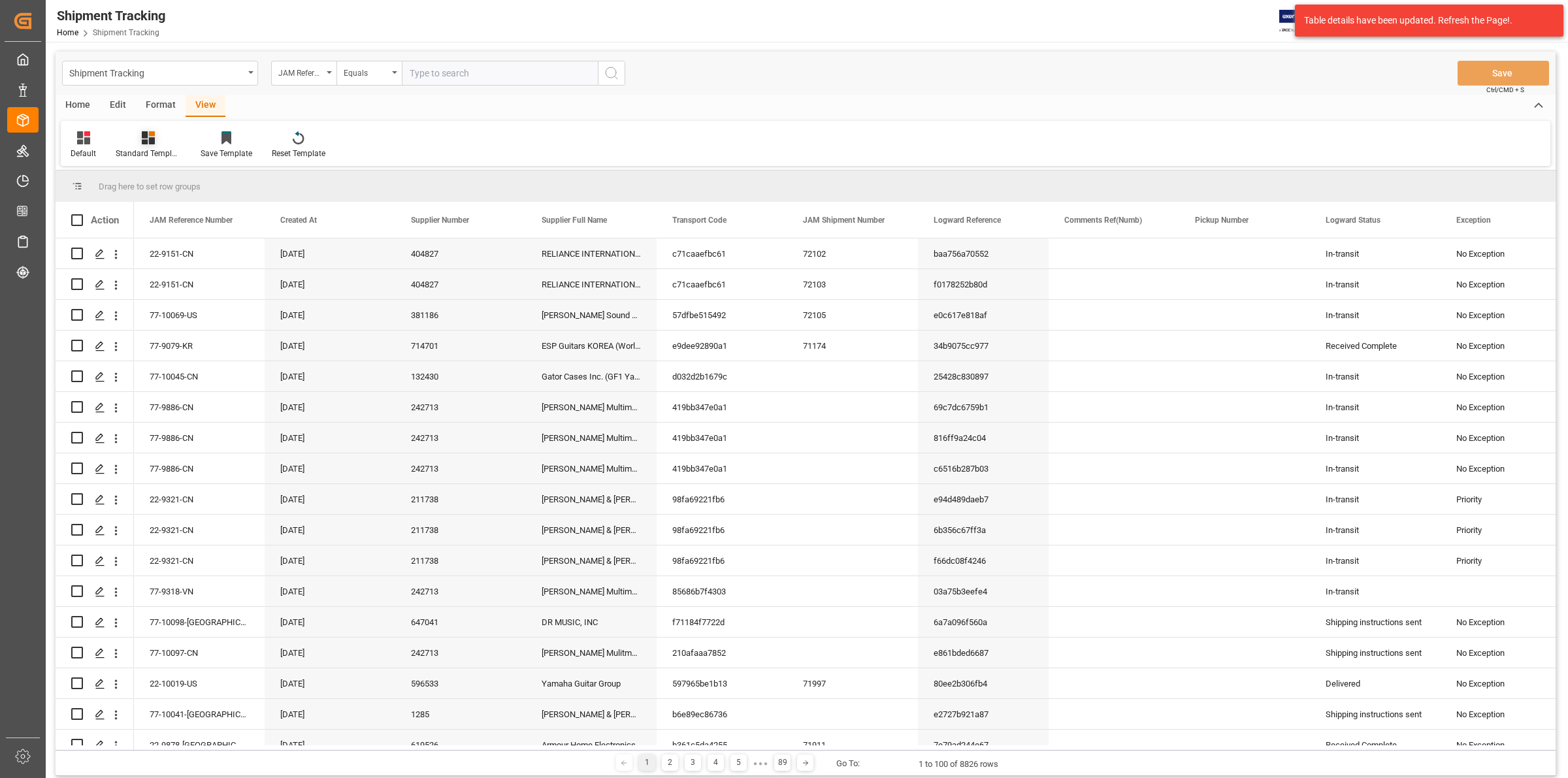 click 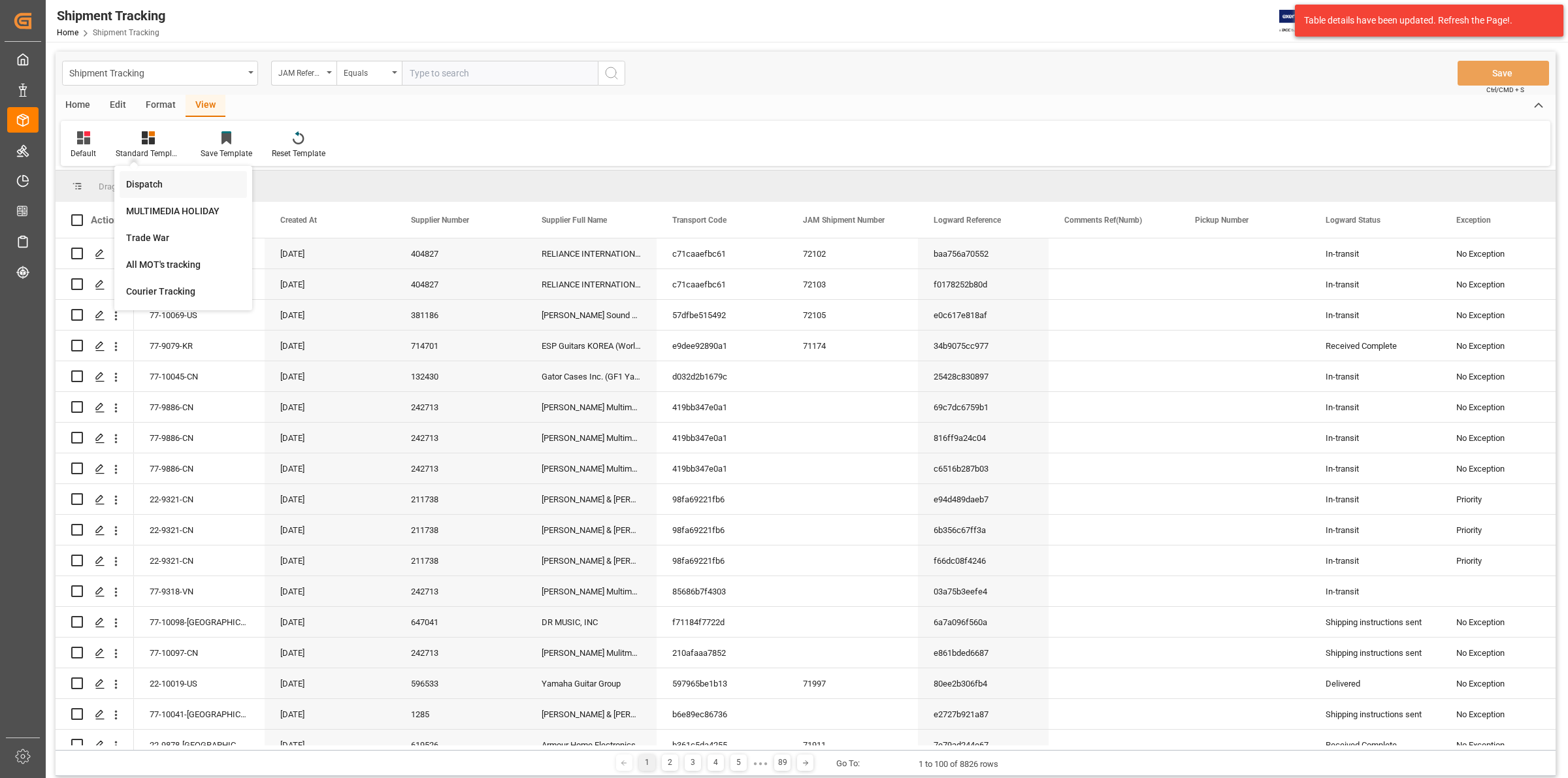 click on "Dispatch" at bounding box center [183, 184] 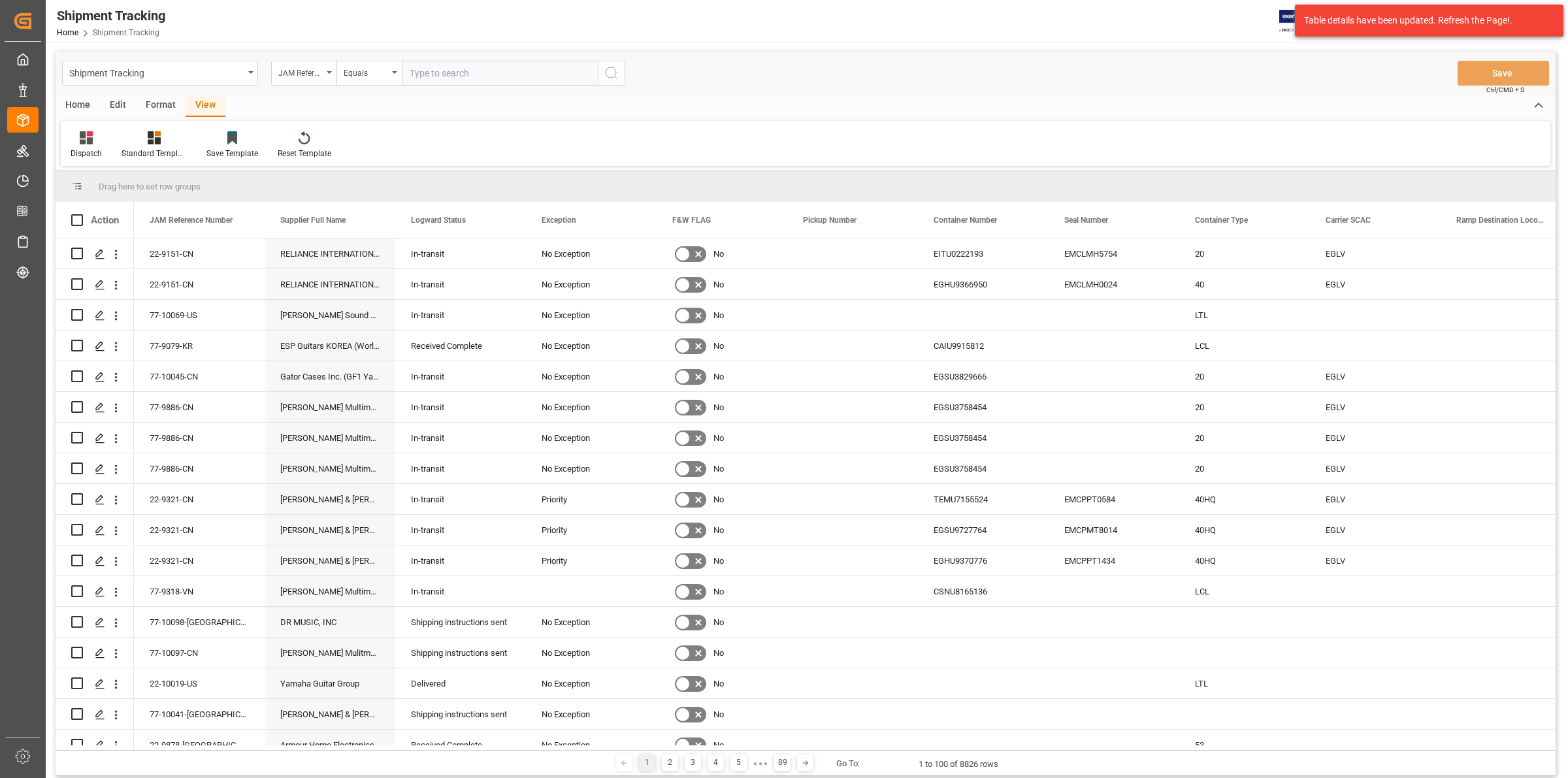 click on "Edit" at bounding box center [118, 106] 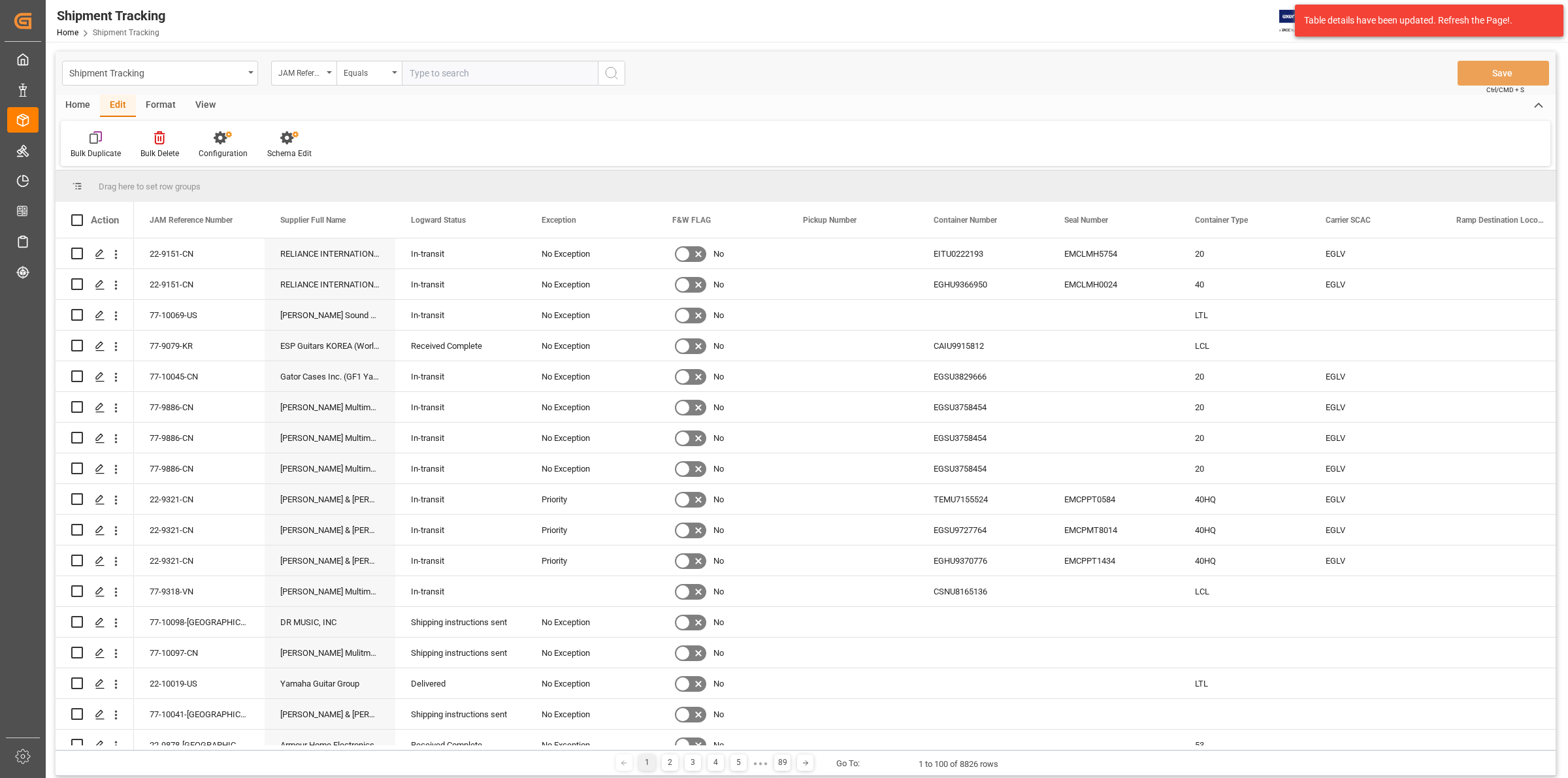 click on "Format" at bounding box center [161, 106] 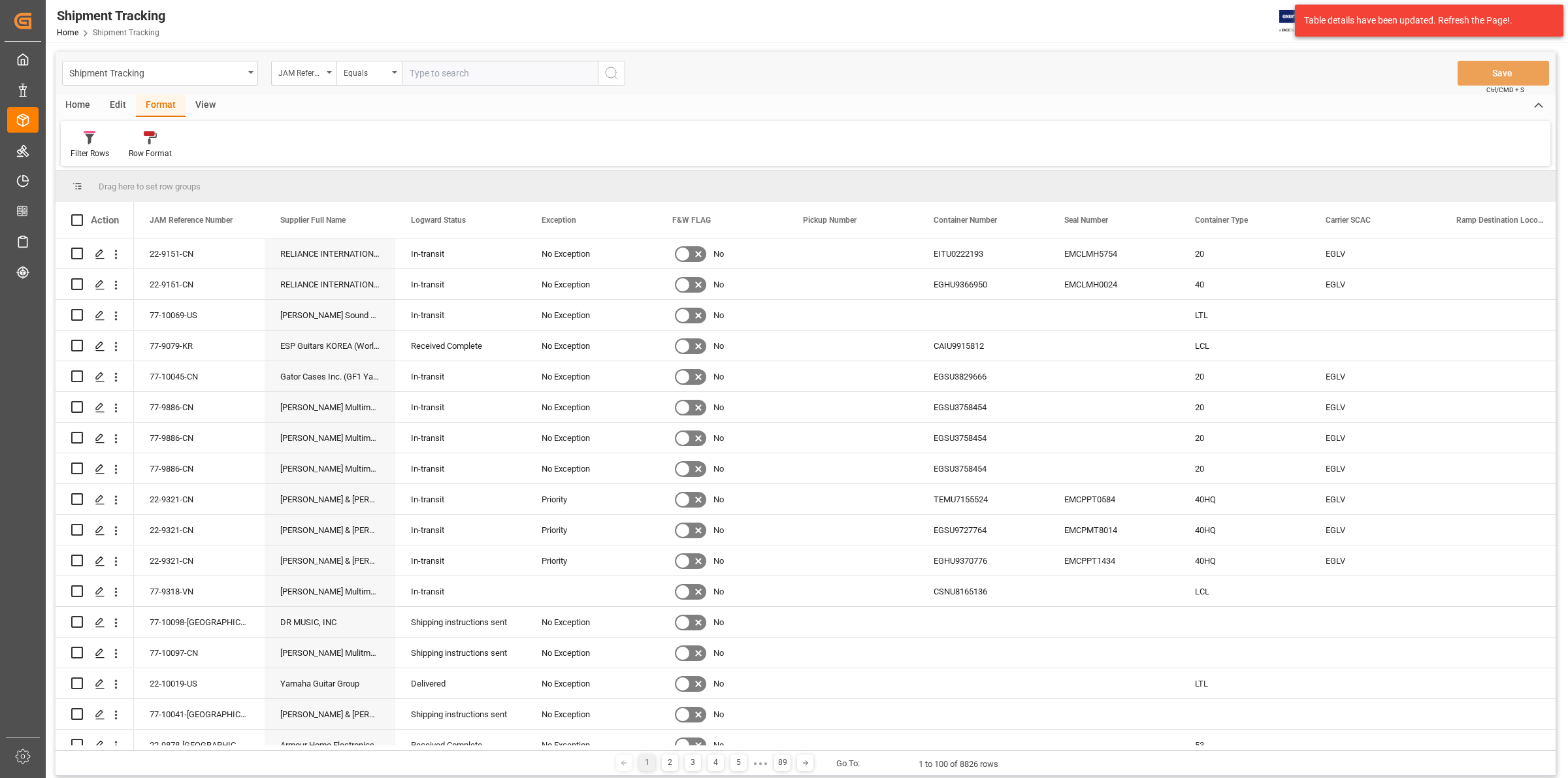 click on "View" at bounding box center [205, 106] 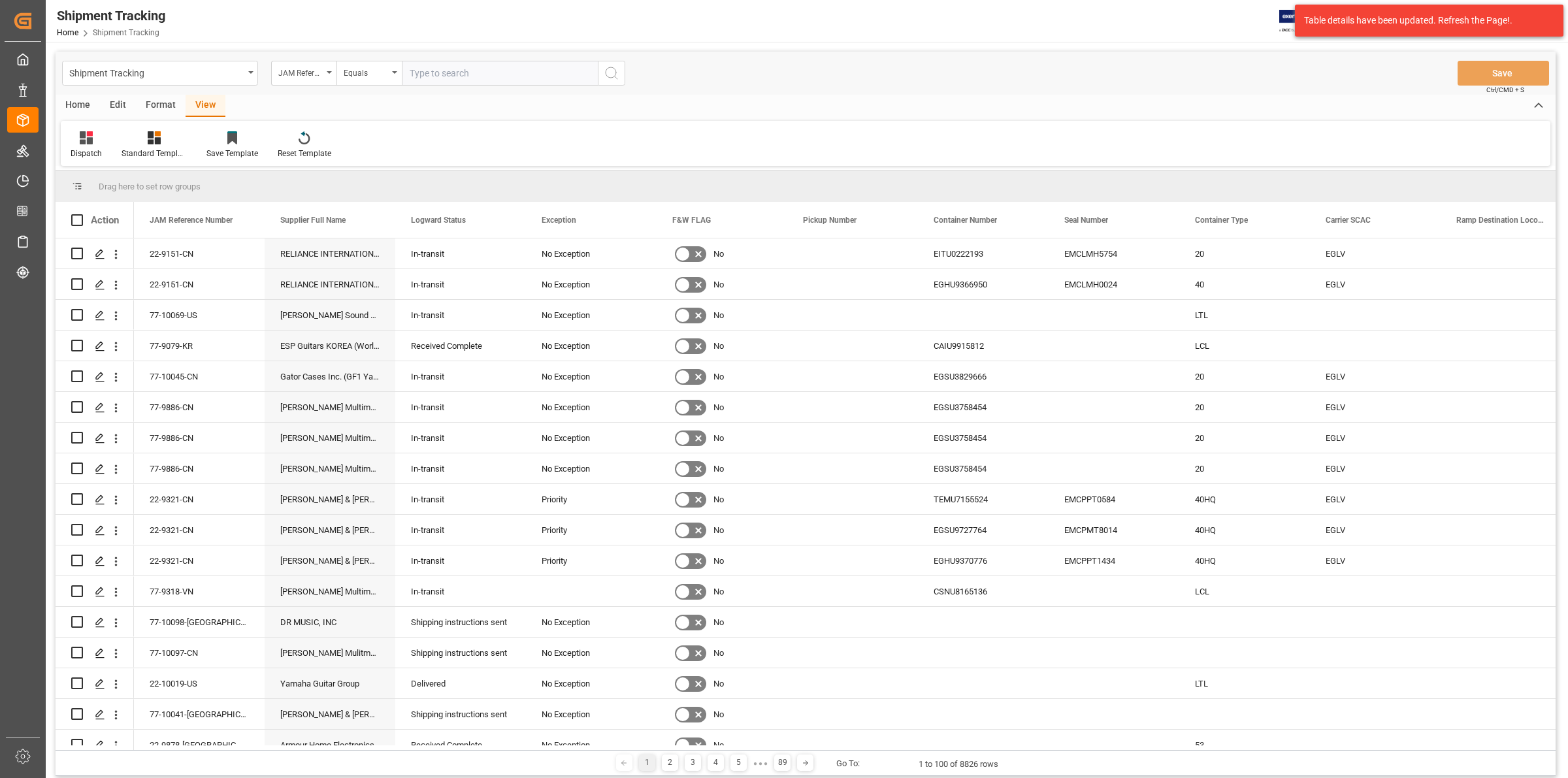 click on "Edit" at bounding box center (118, 106) 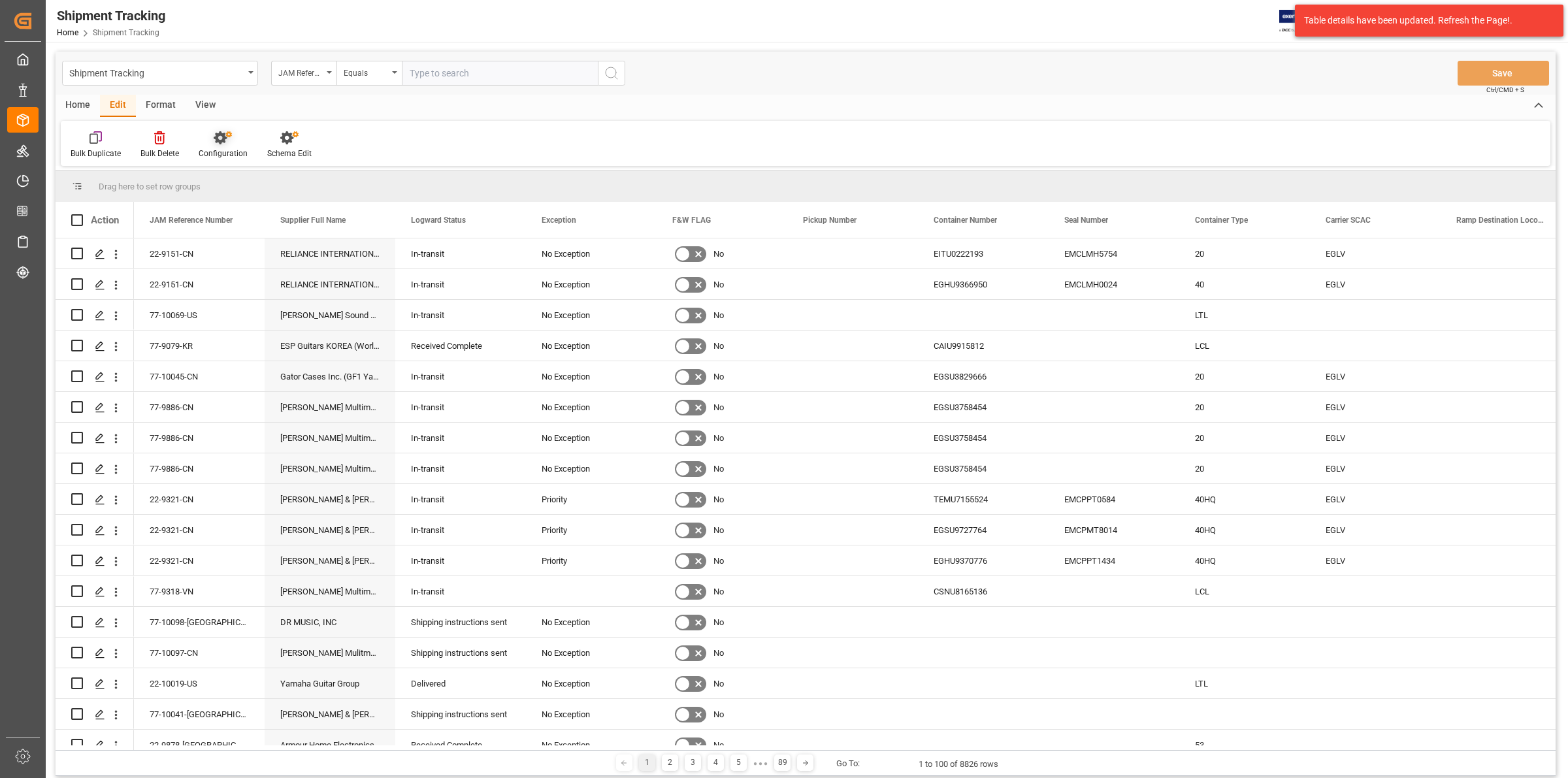 click 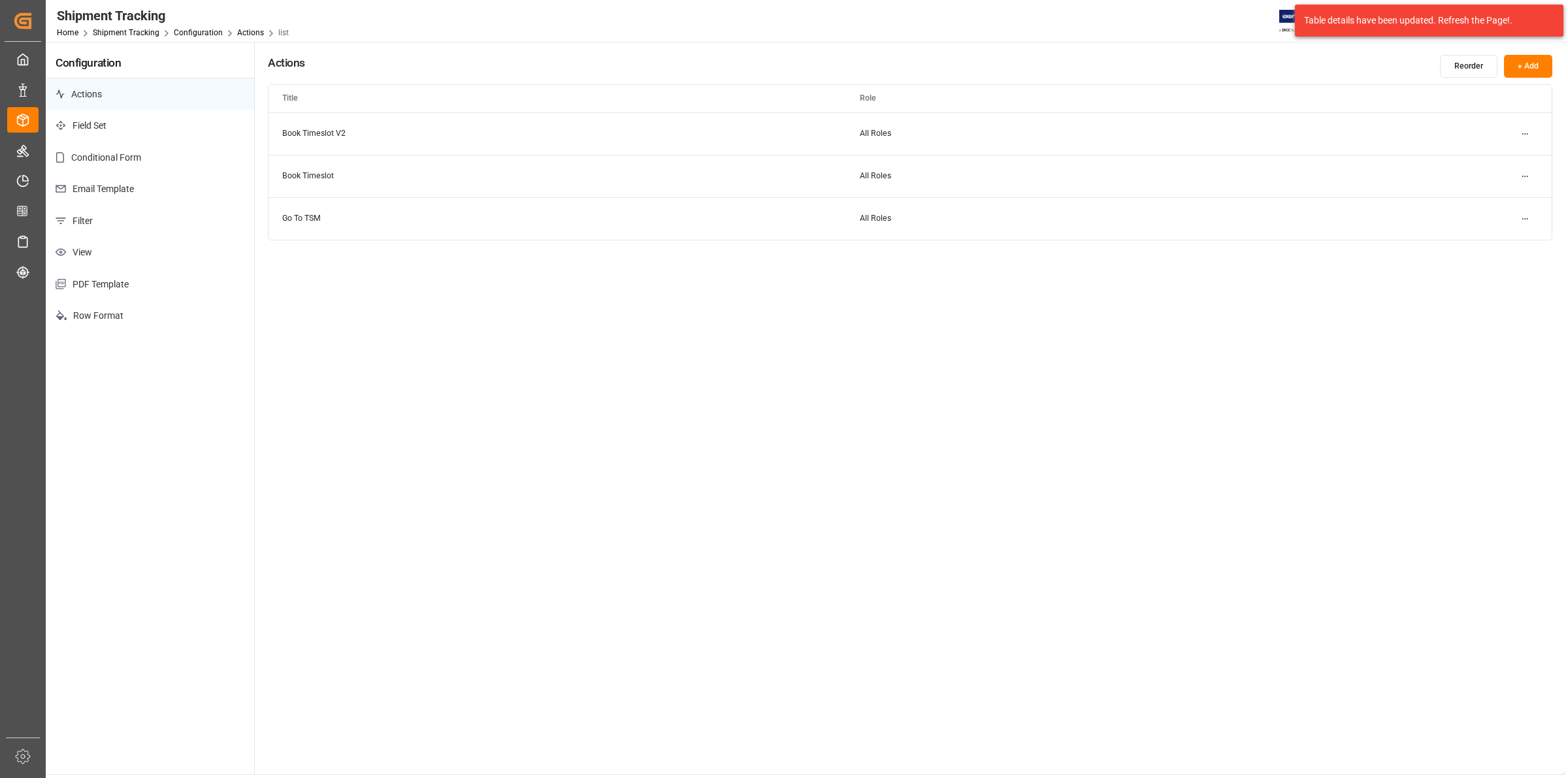 click on "Filter" at bounding box center (150, 221) 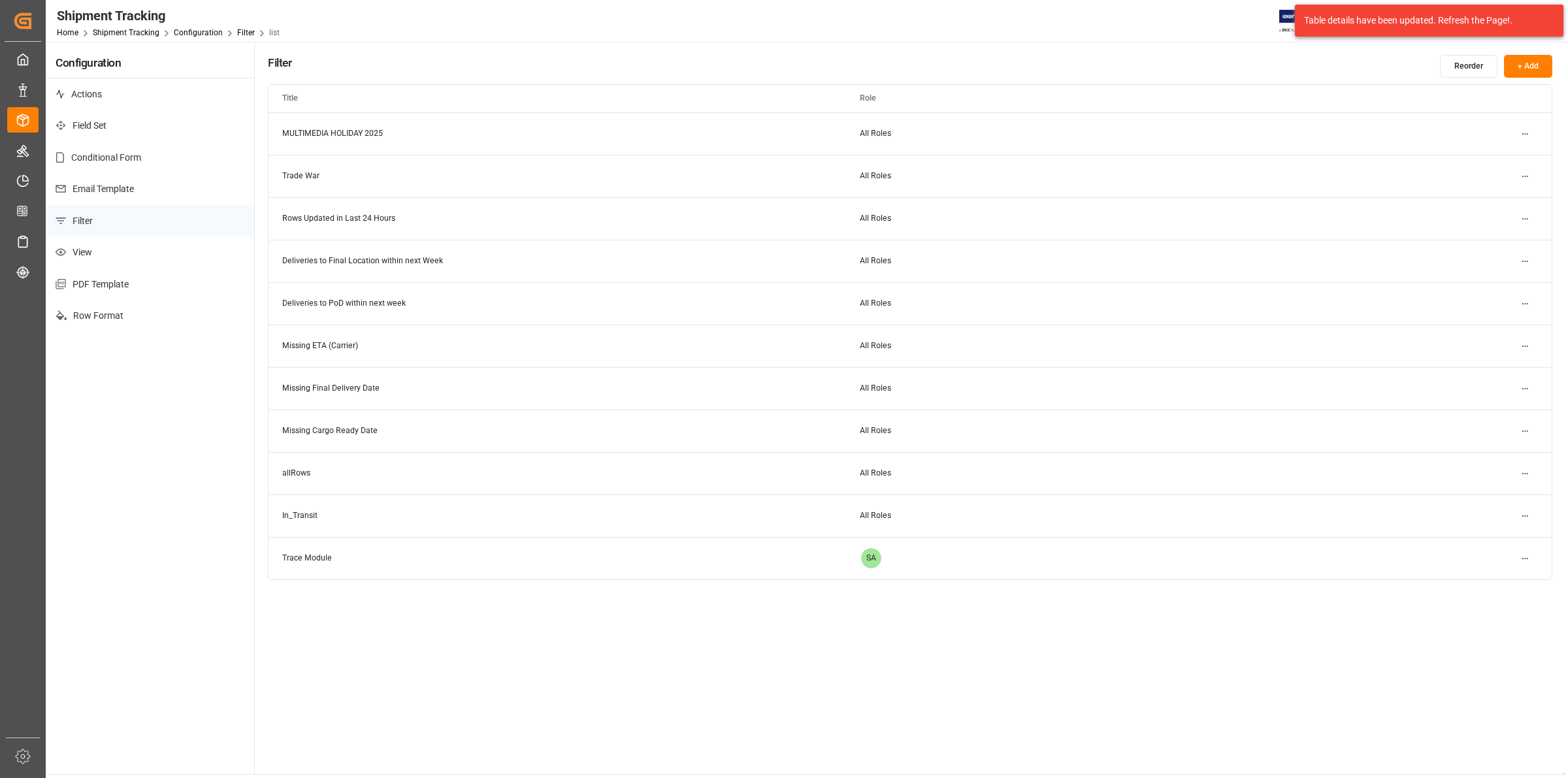 click on "+ Add" at bounding box center (1528, 66) 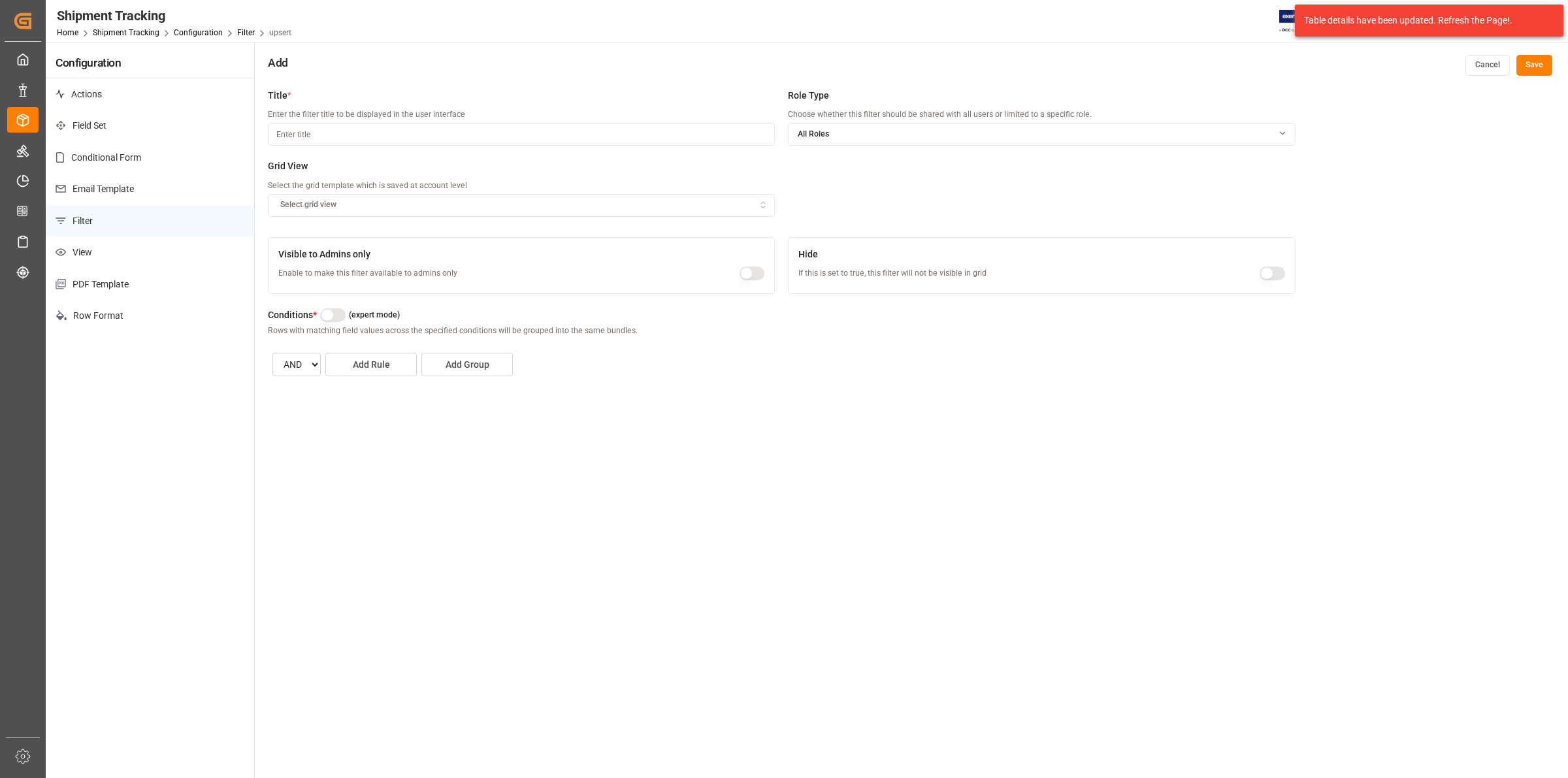 click at bounding box center (521, 134) 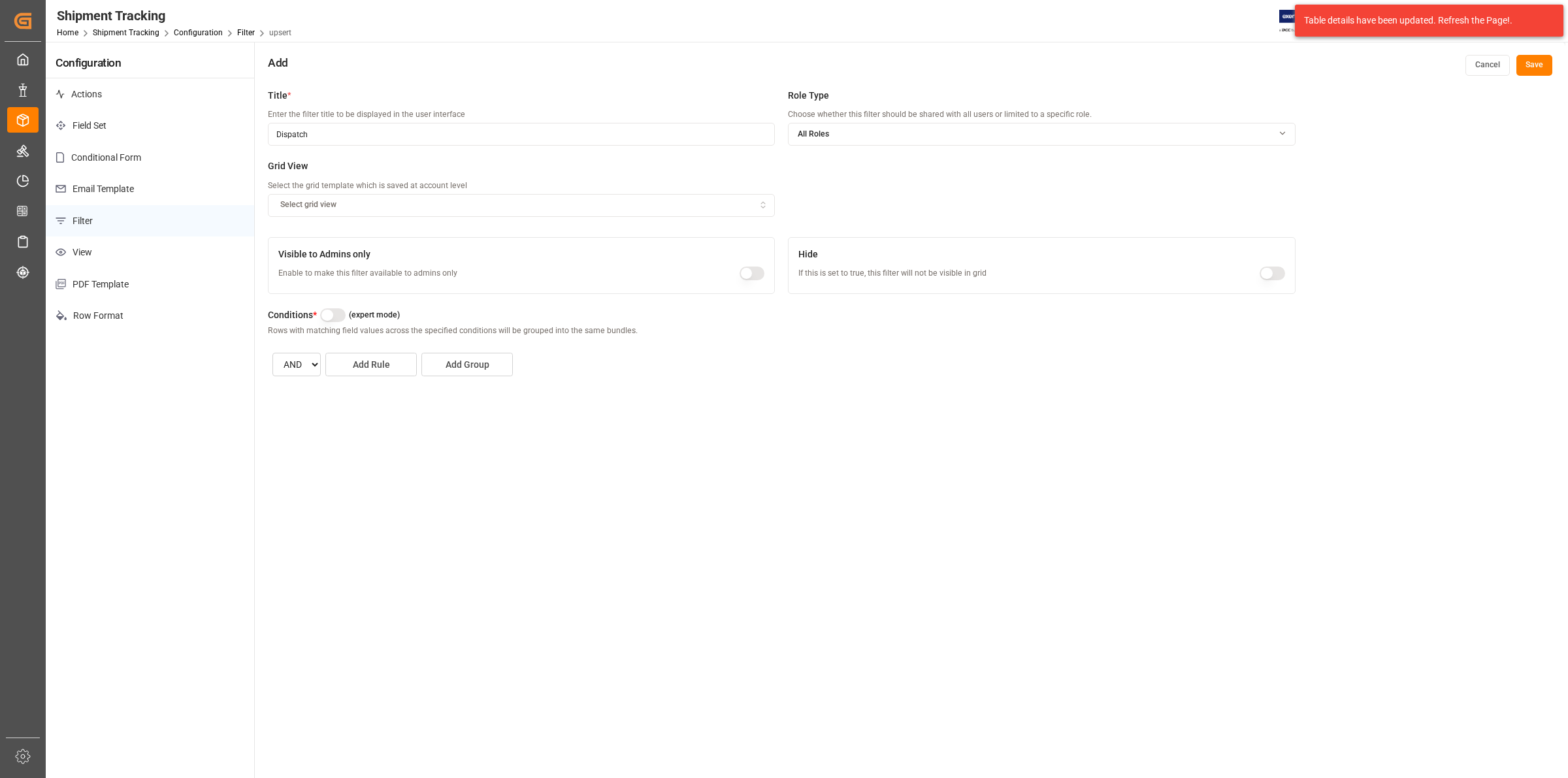 type on "Dispatch" 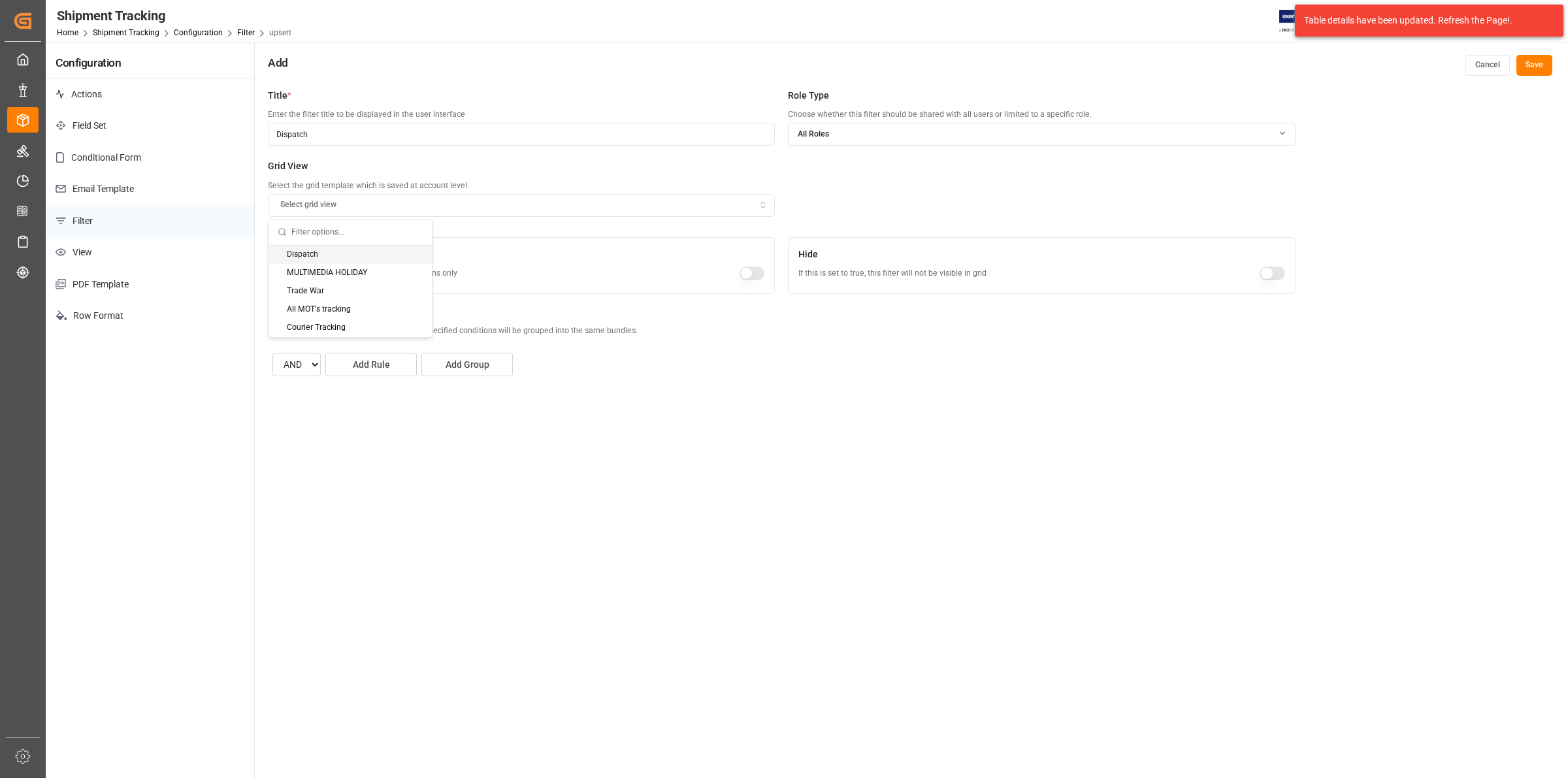 click on "Dispatch" at bounding box center (350, 255) 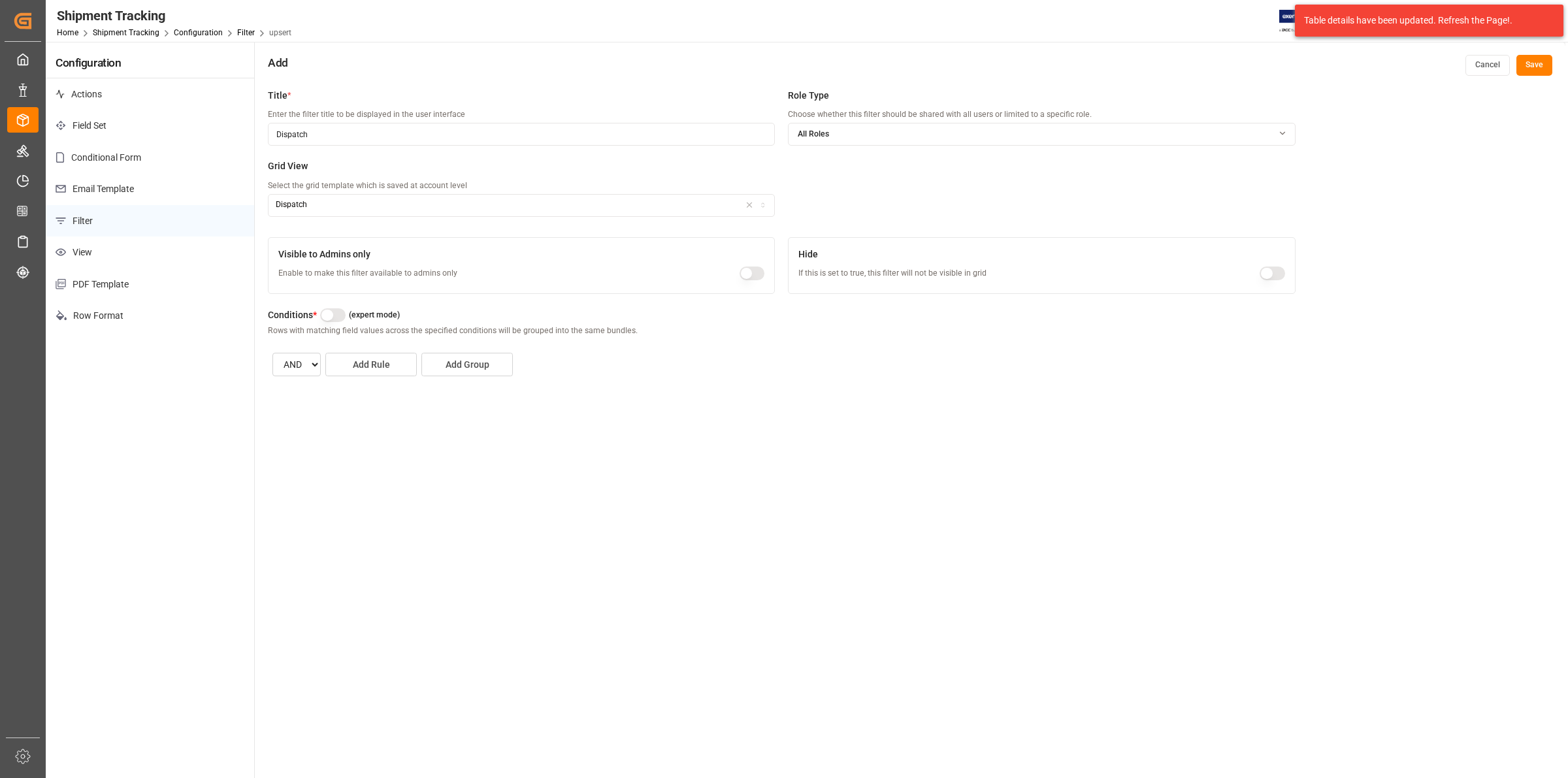click at bounding box center [752, 273] 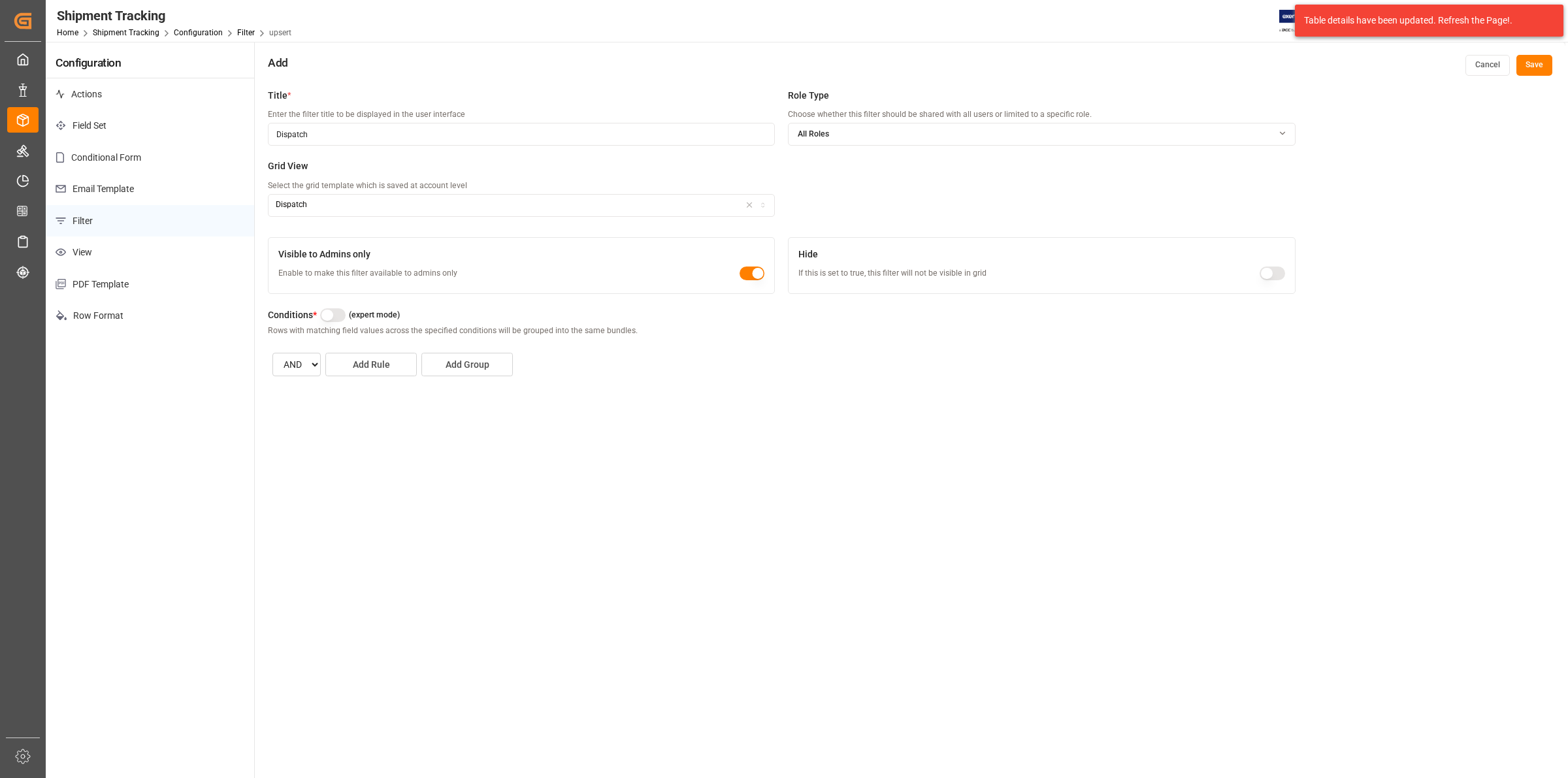click at bounding box center (752, 273) 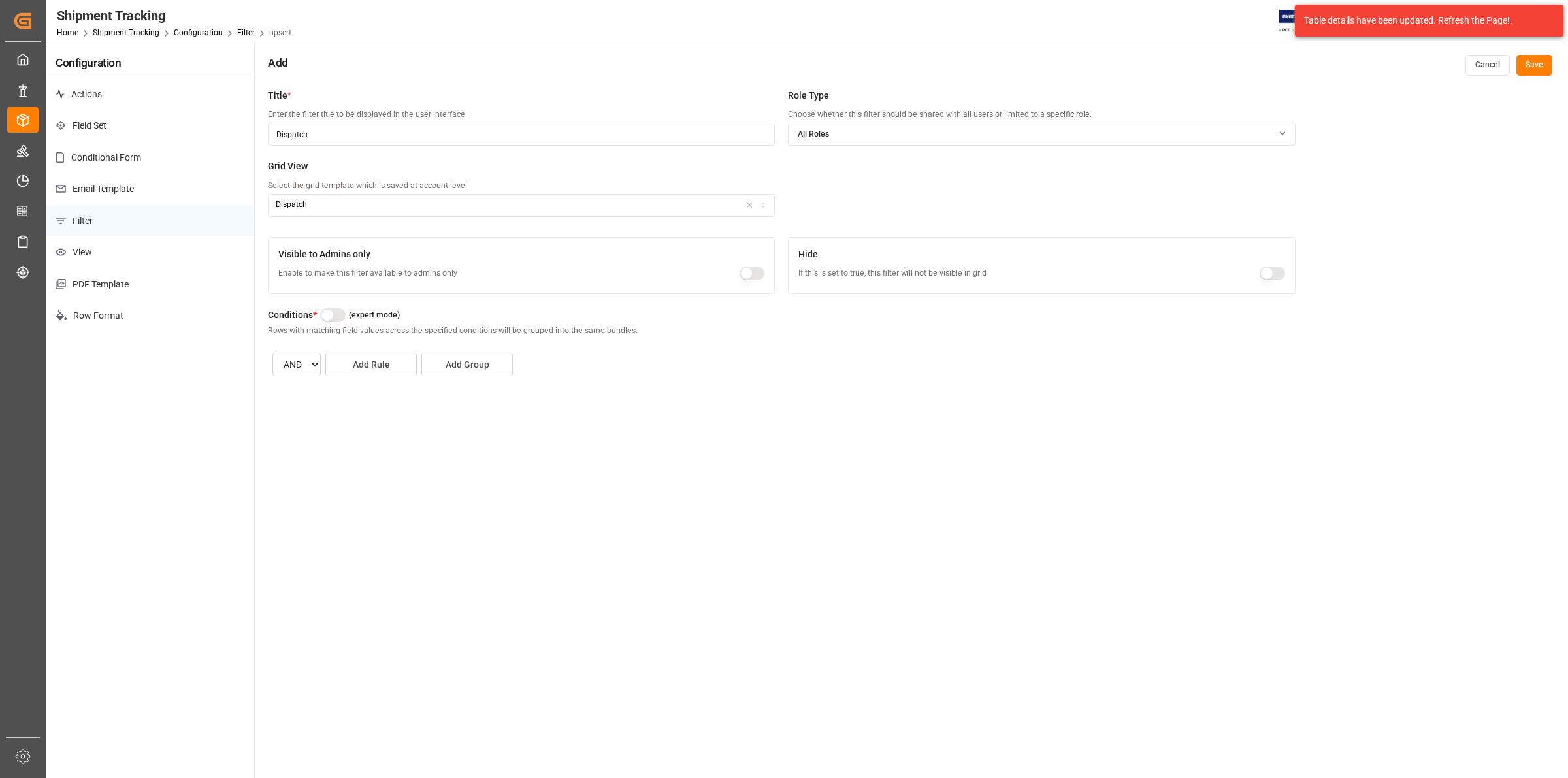 click at bounding box center (333, 315) 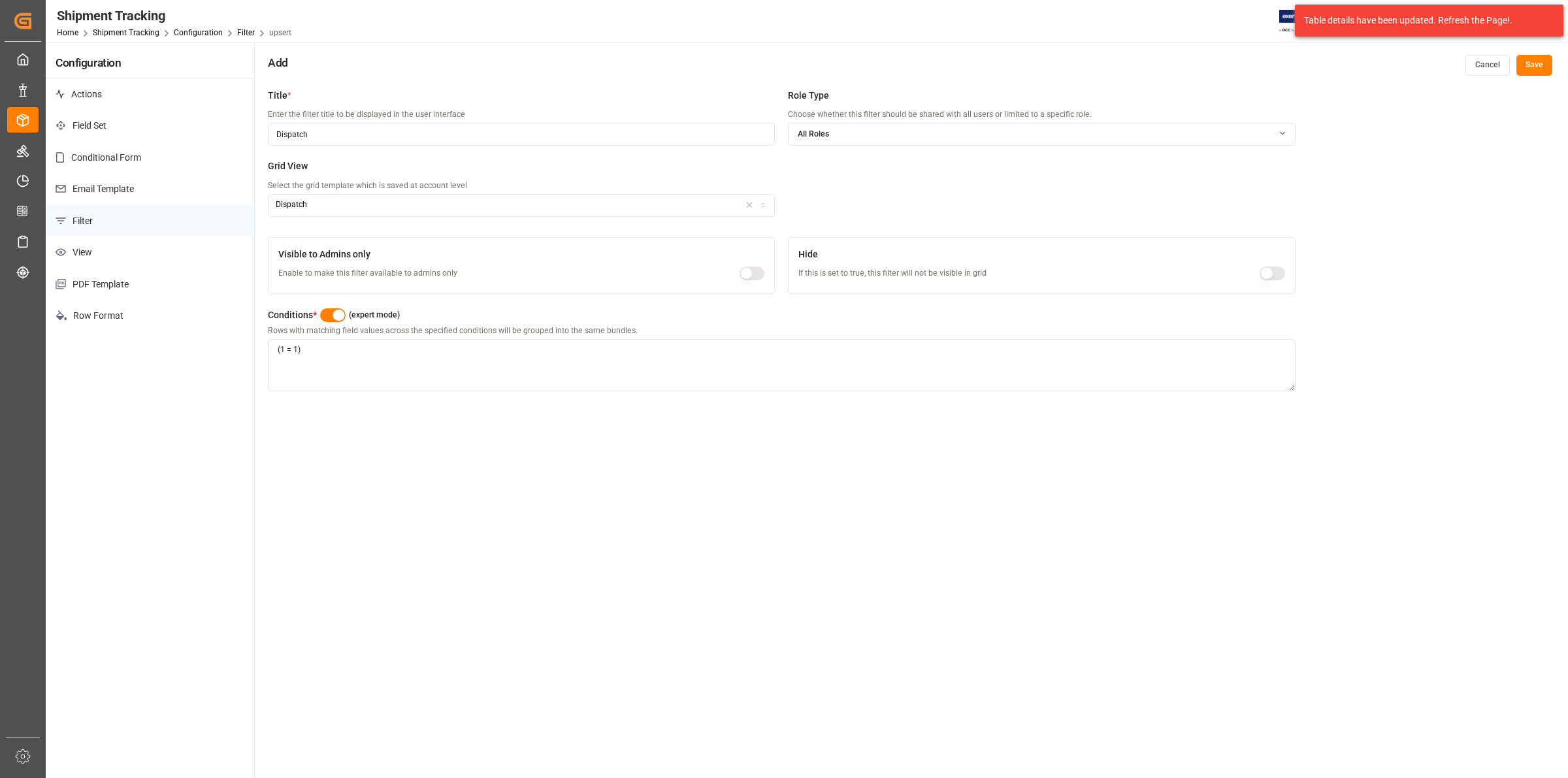 click at bounding box center [333, 315] 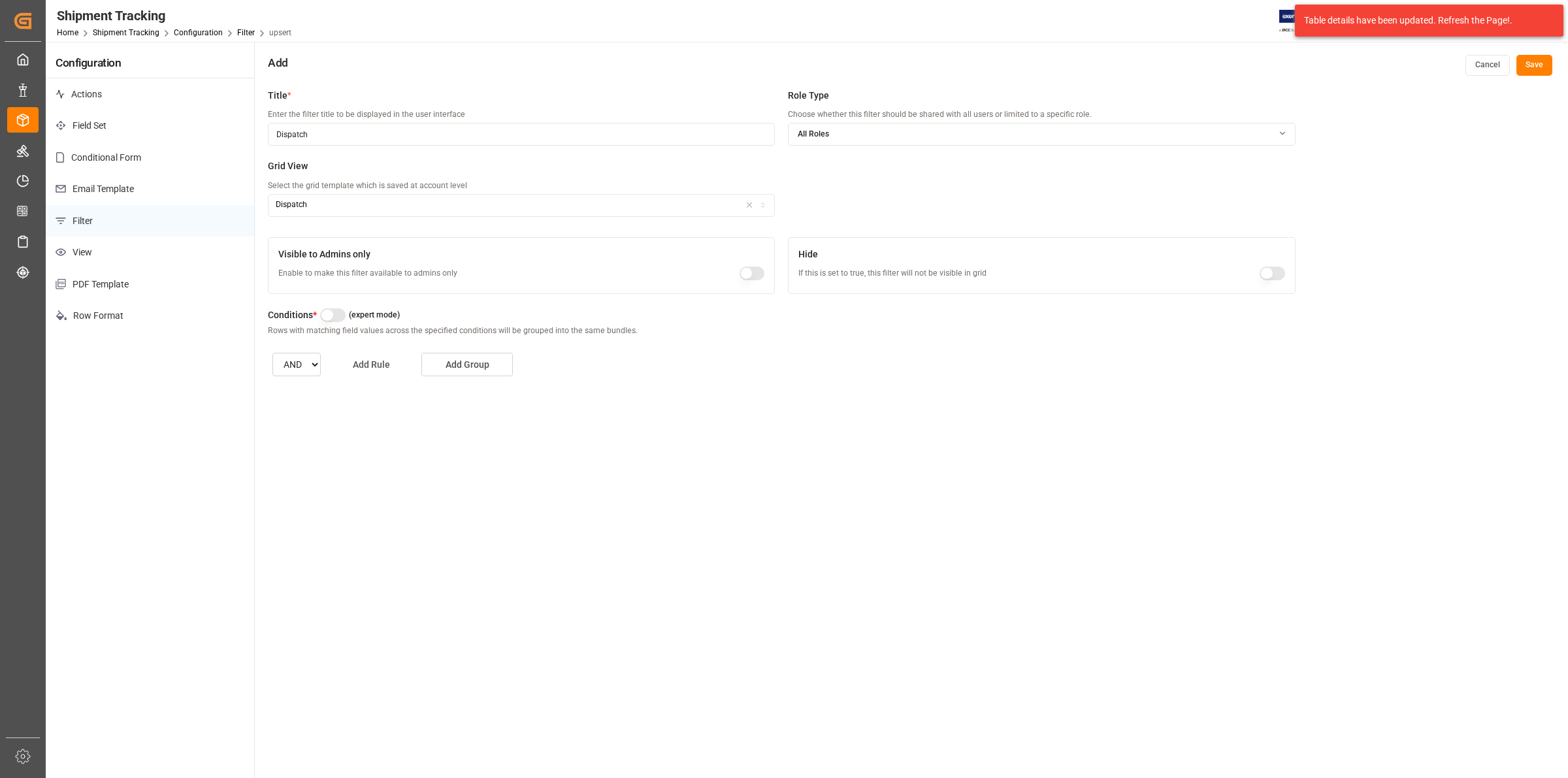 click on "Add Rule" at bounding box center (371, 365) 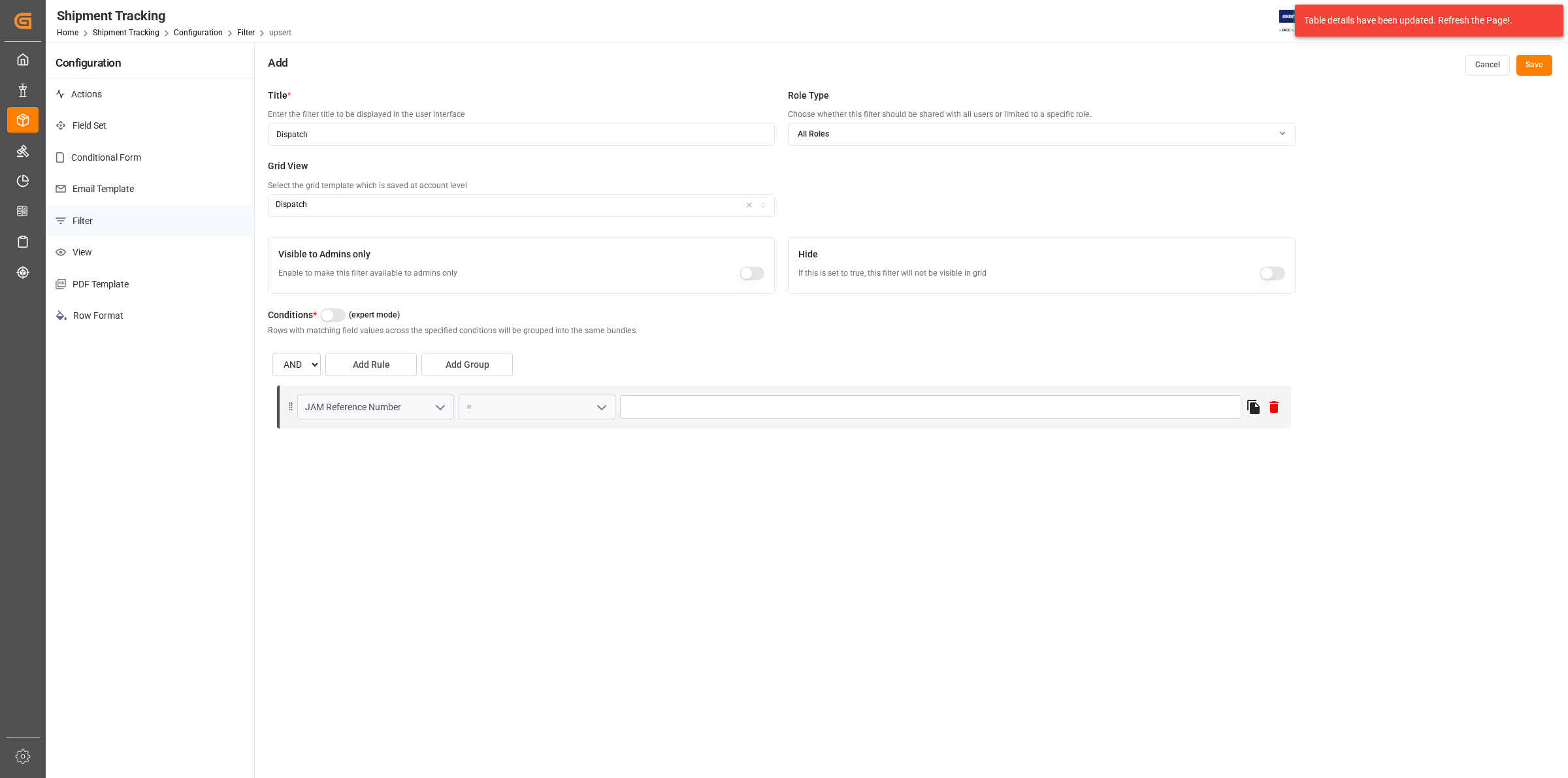 click 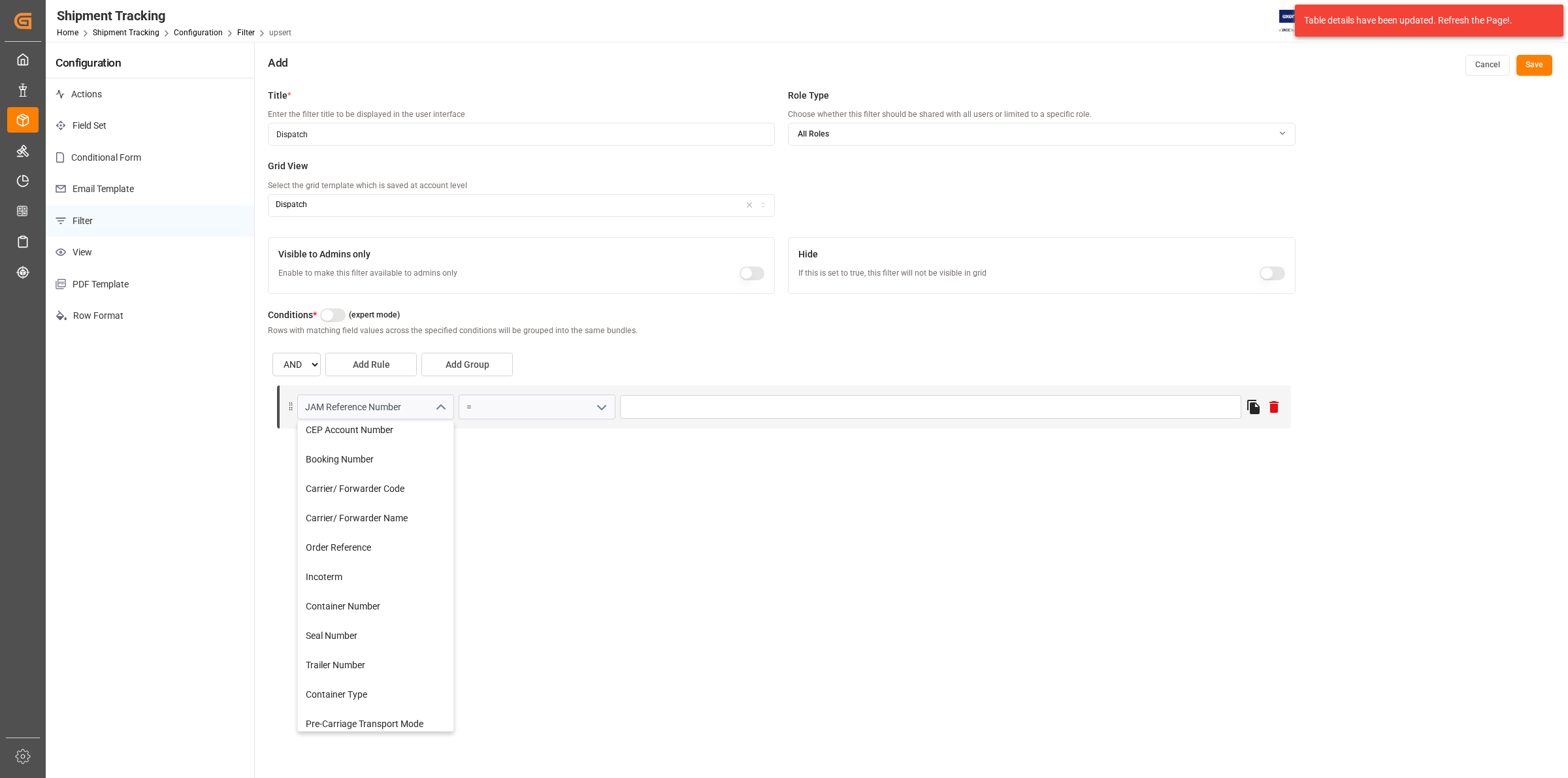 scroll, scrollTop: 572, scrollLeft: 0, axis: vertical 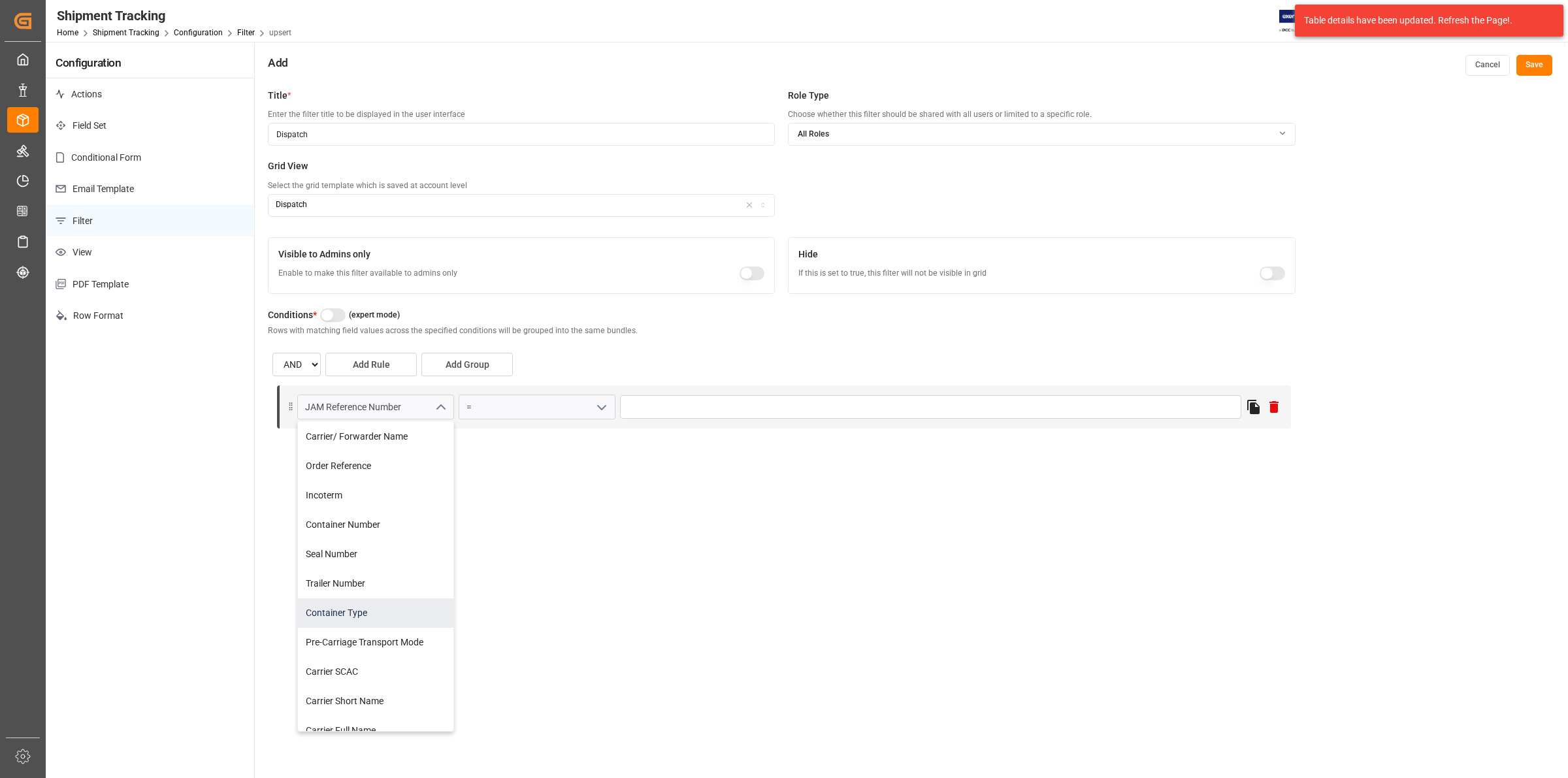 click on "Container Type" at bounding box center (376, 613) 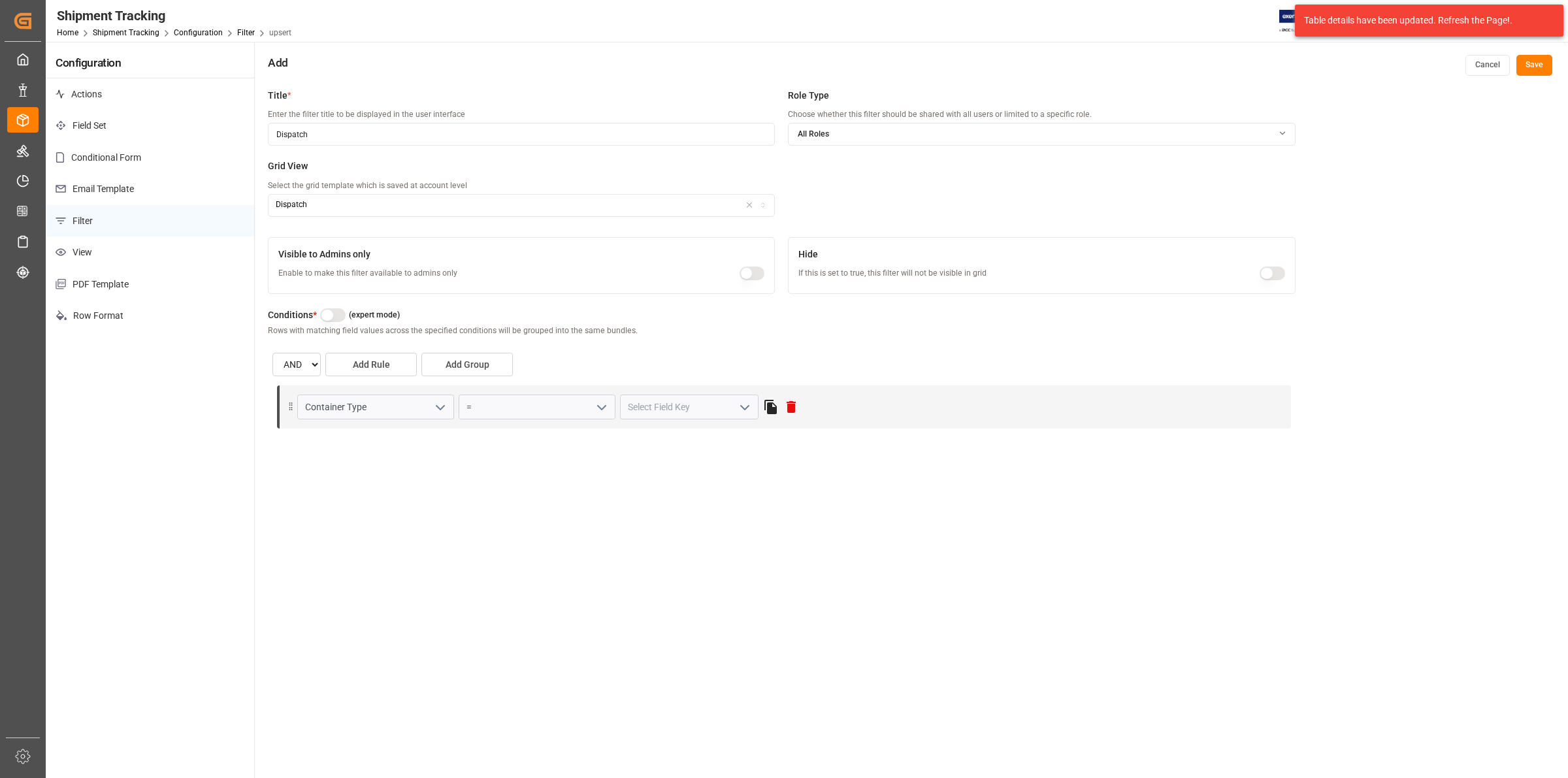click 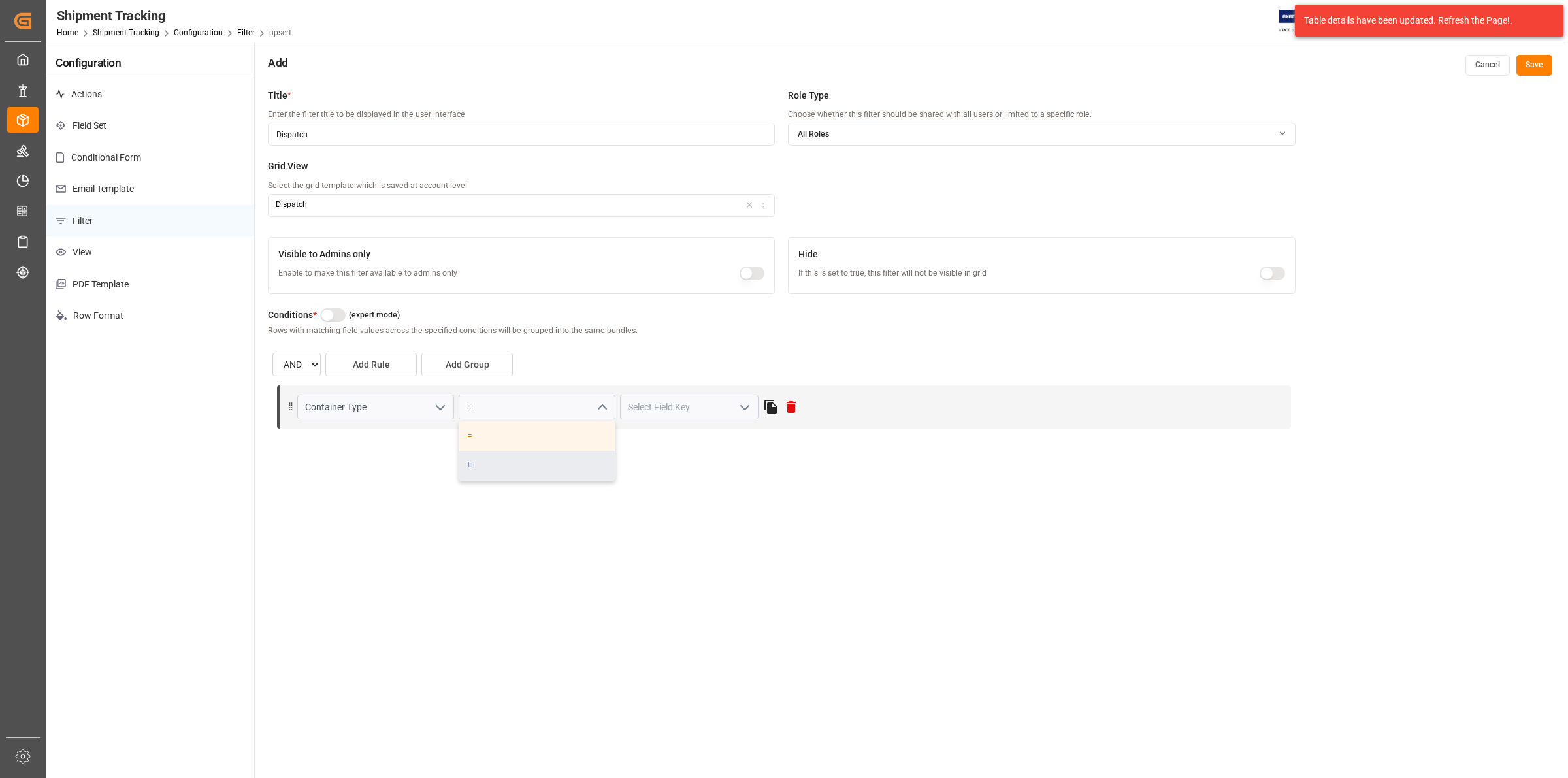 click on "!=" at bounding box center [537, 465] 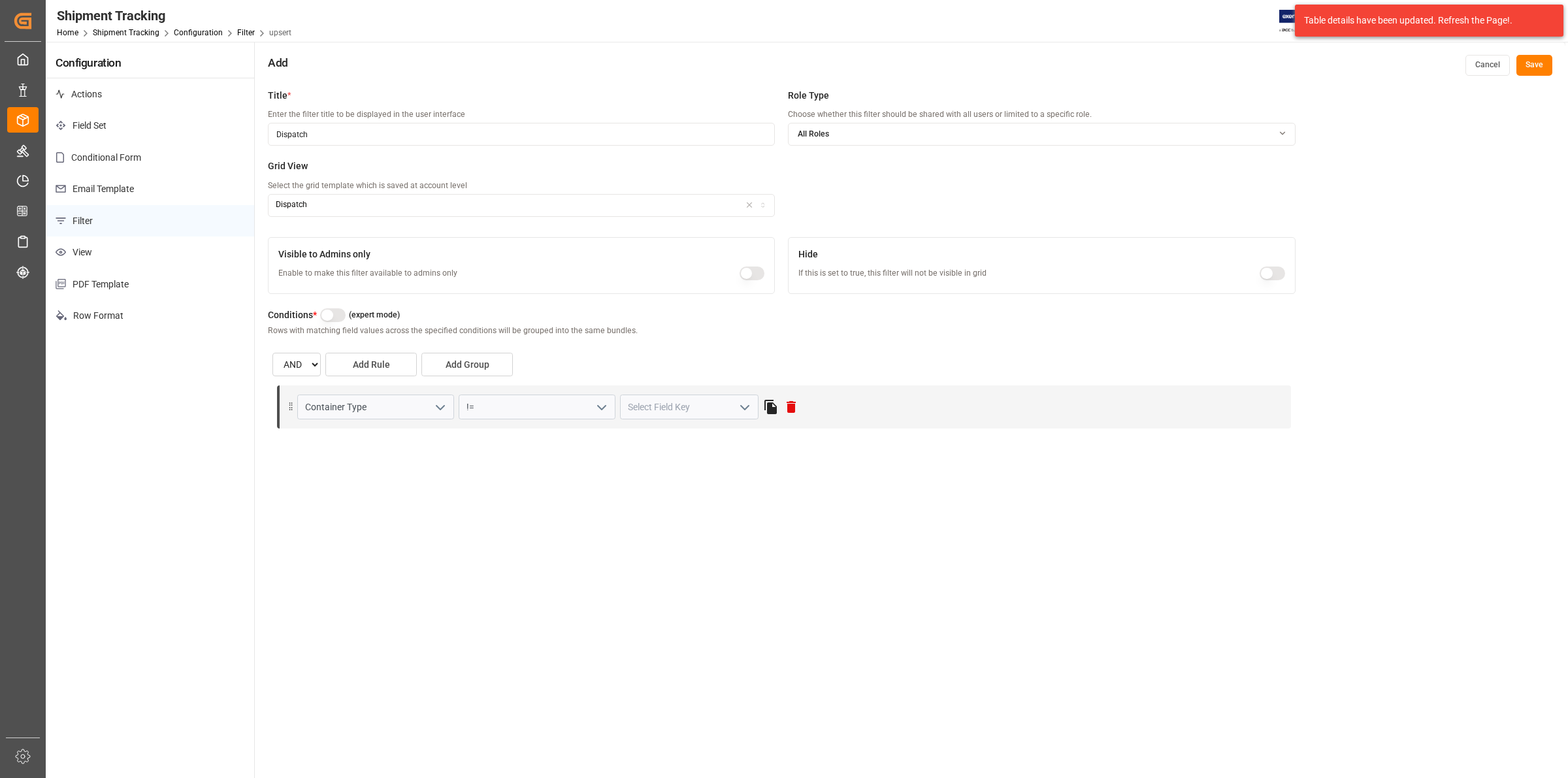 click at bounding box center (743, 407) 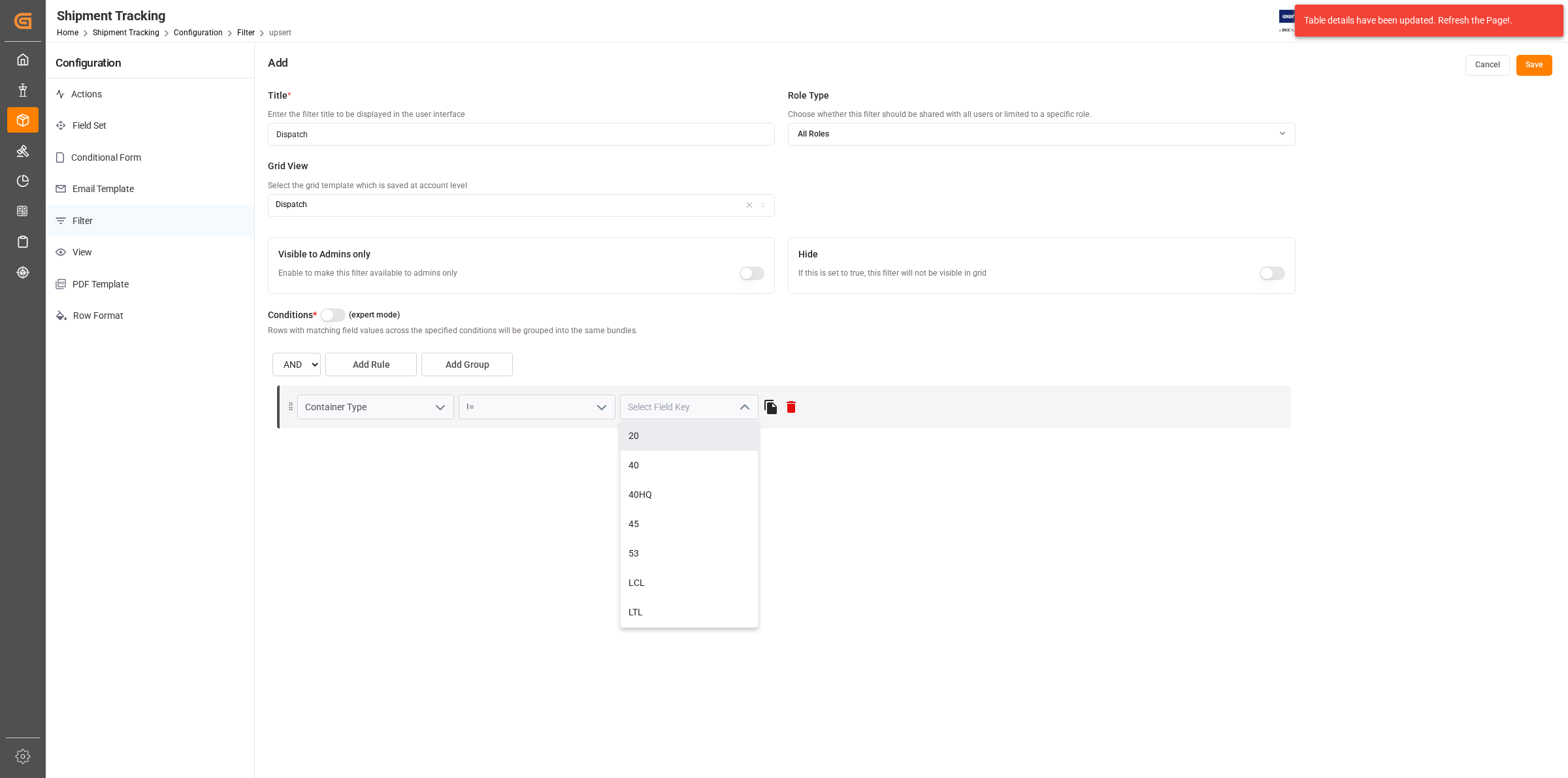 click 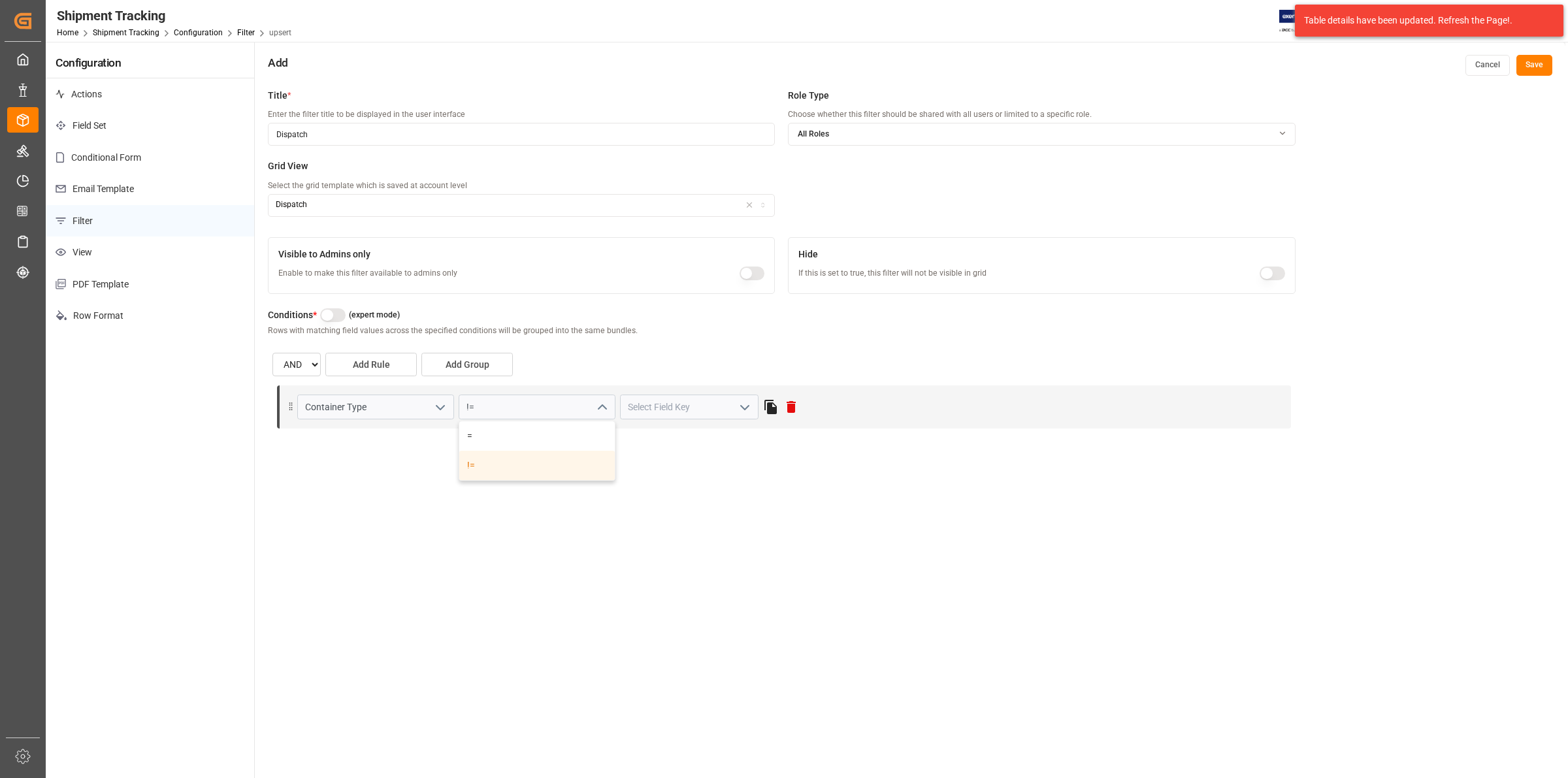 click 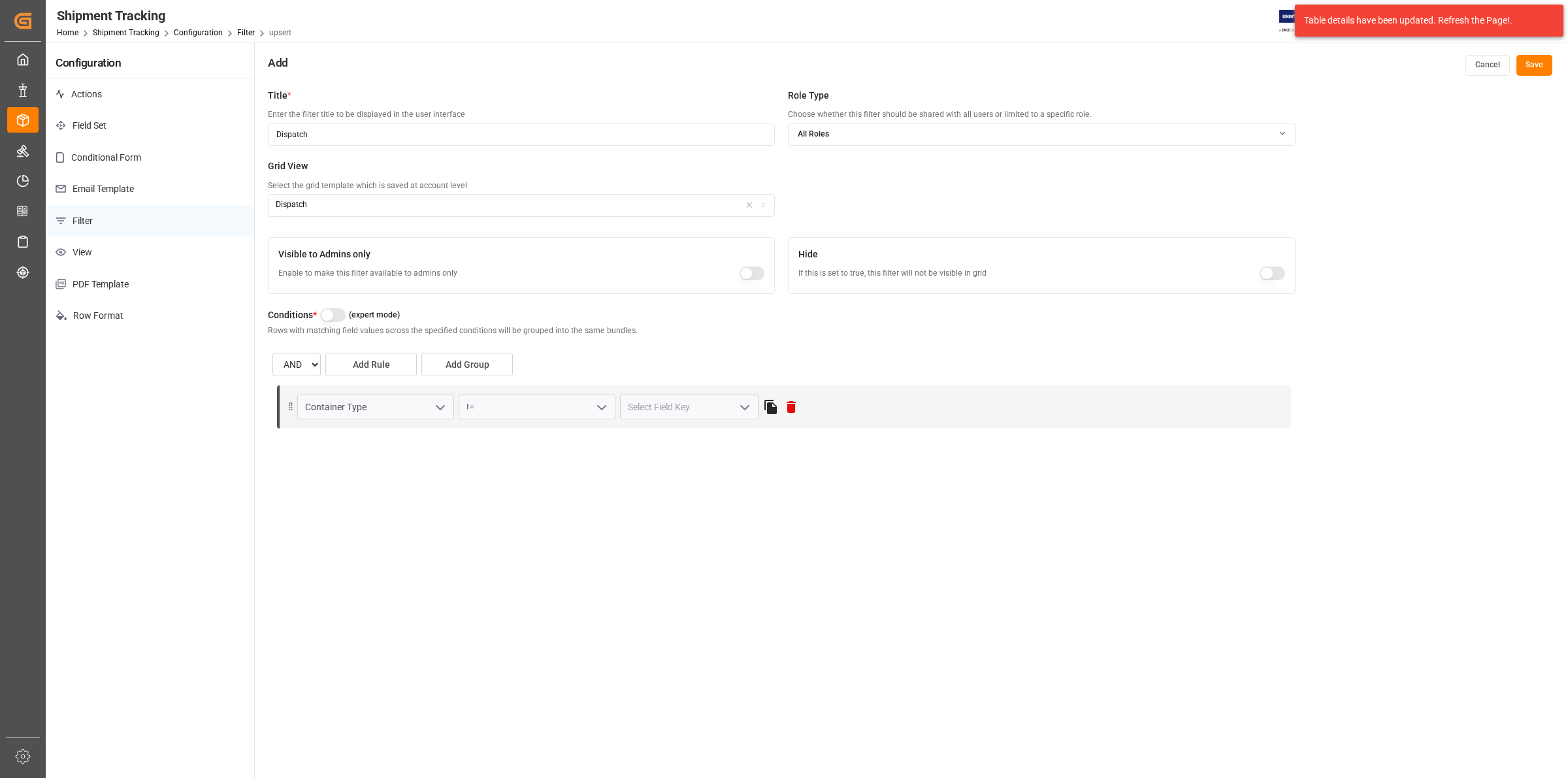 click 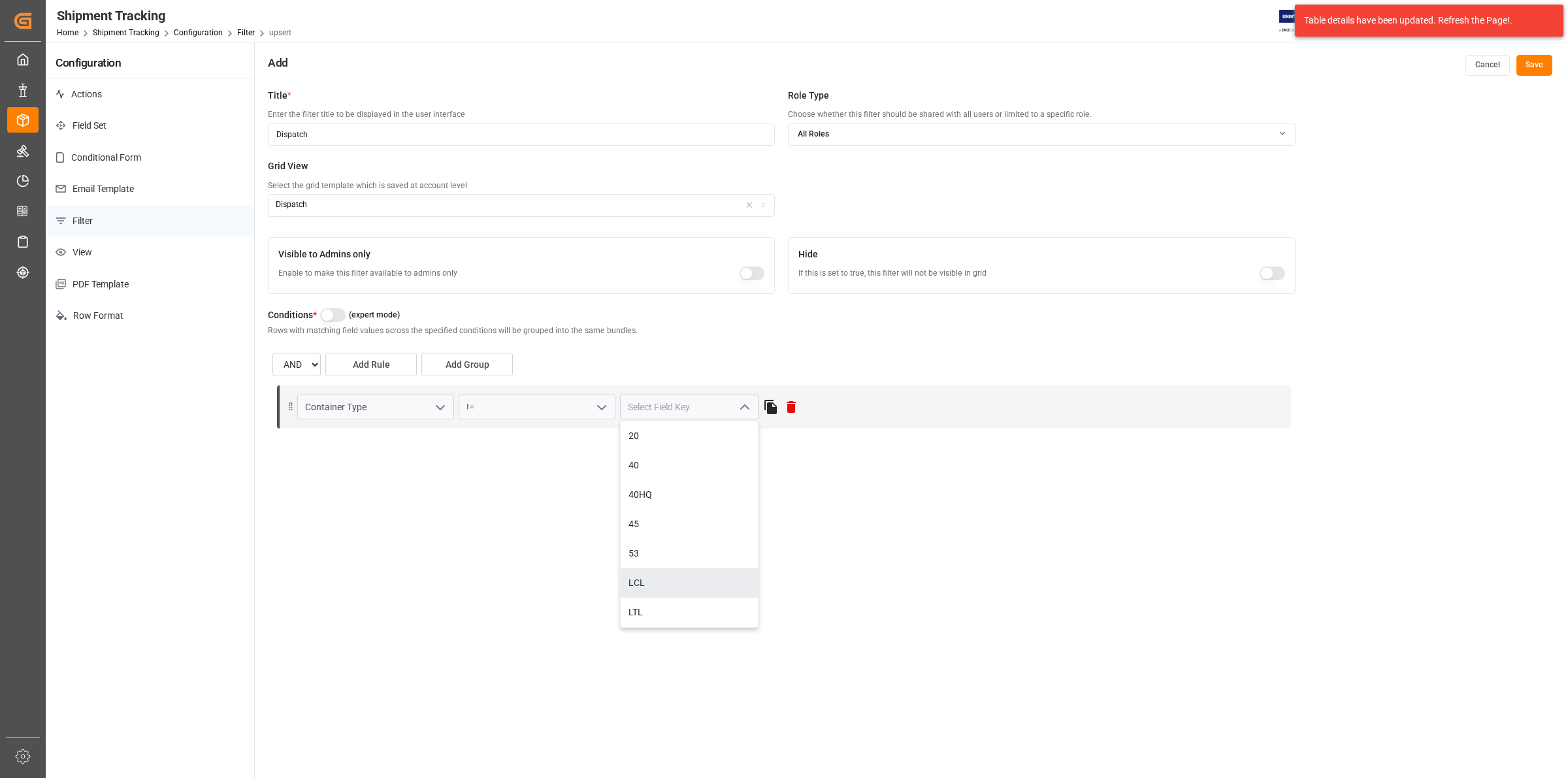 click on "LCL" at bounding box center [689, 583] 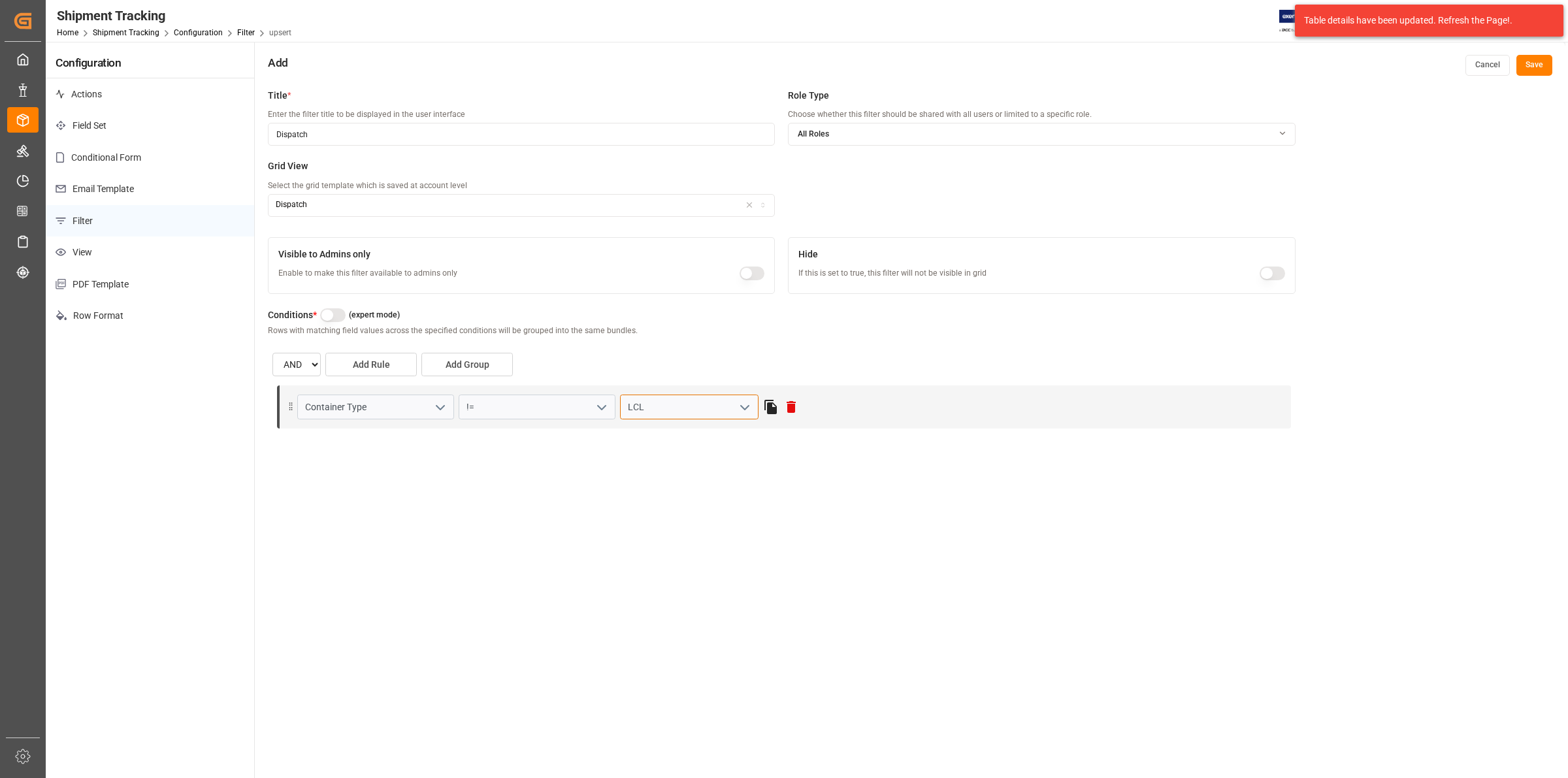 click on "LCL" at bounding box center (689, 407) 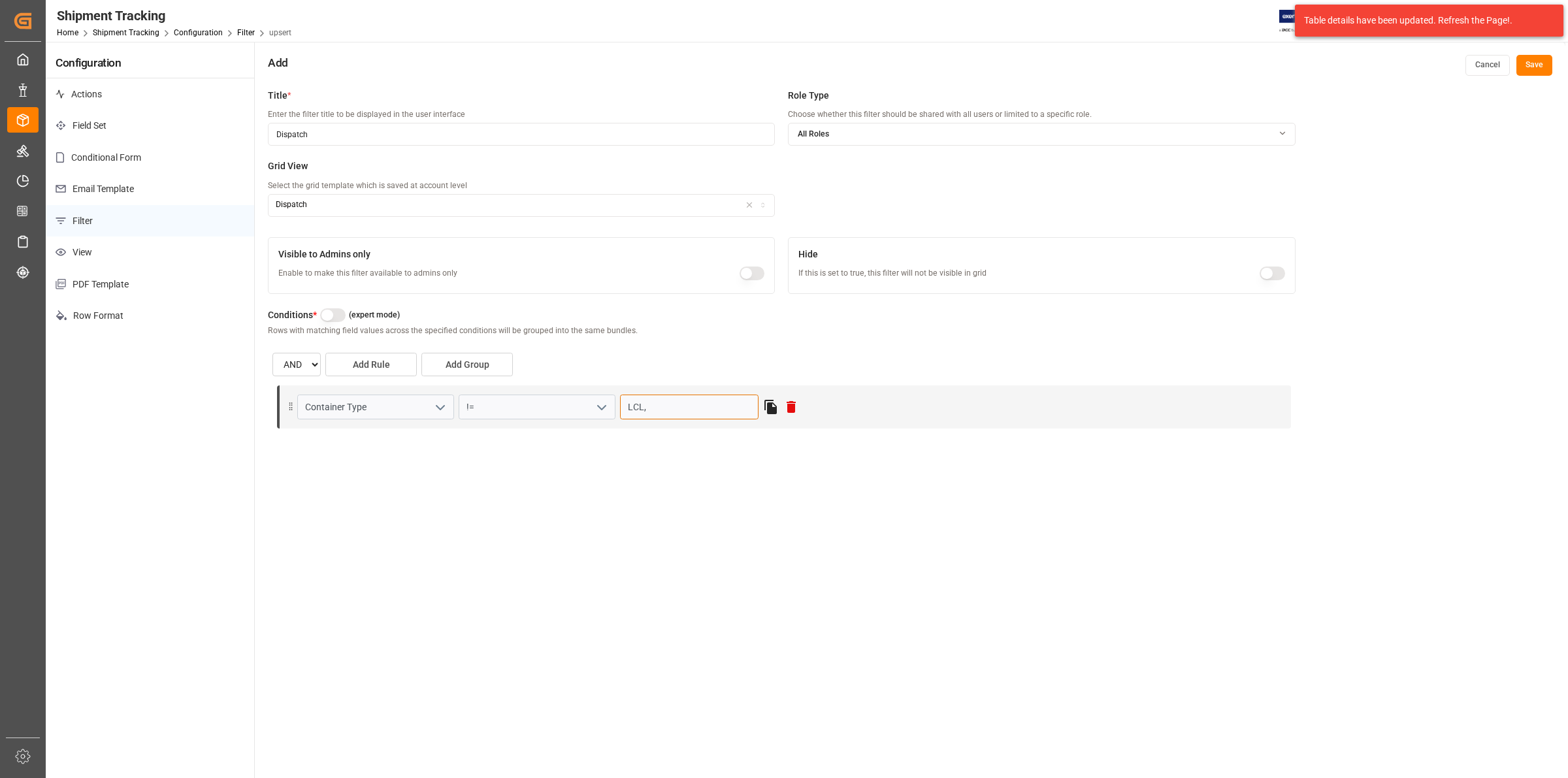 type on "LCL" 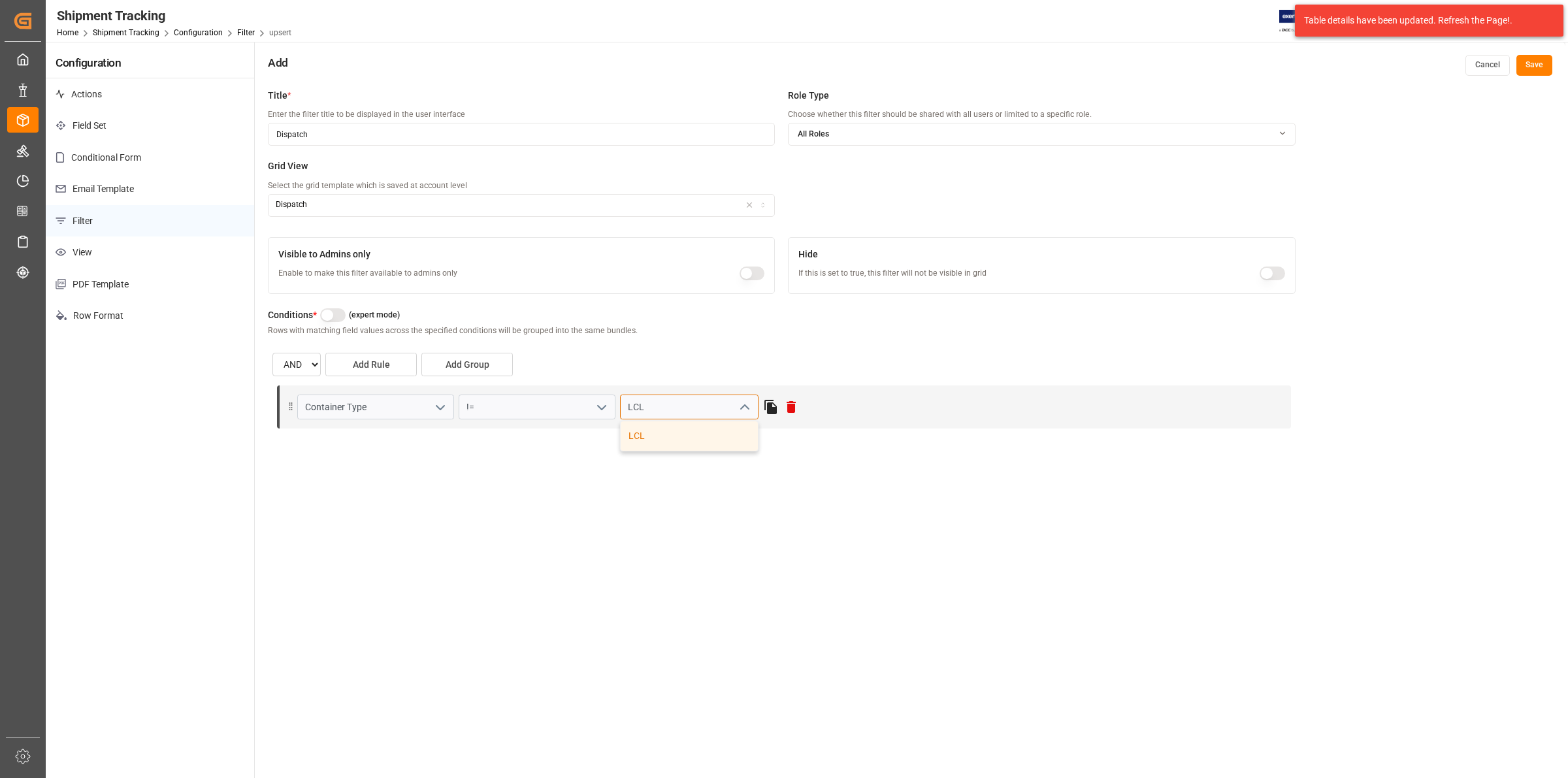 click on "LCL" at bounding box center (689, 436) 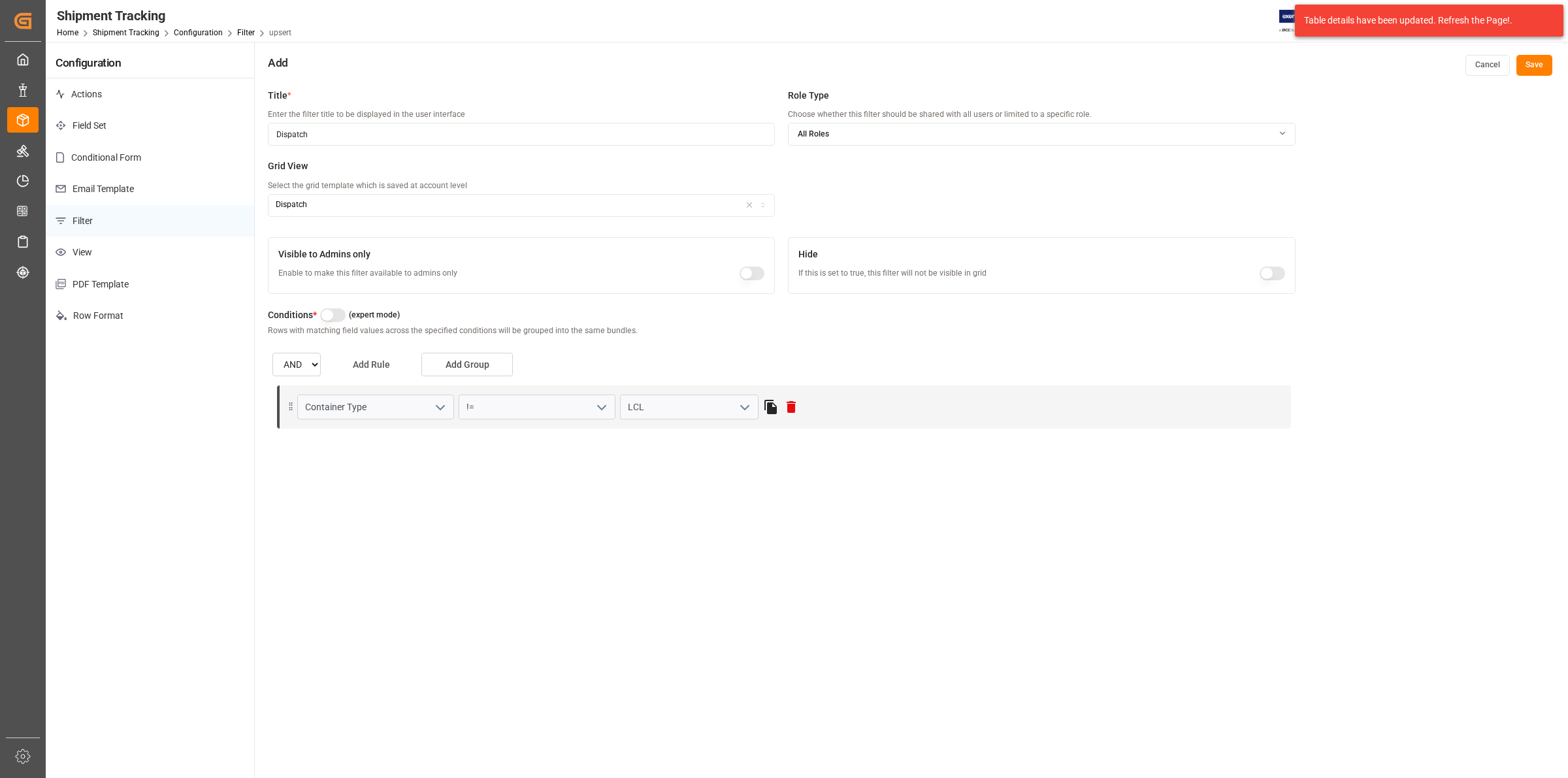 click on "Add Rule" at bounding box center (371, 365) 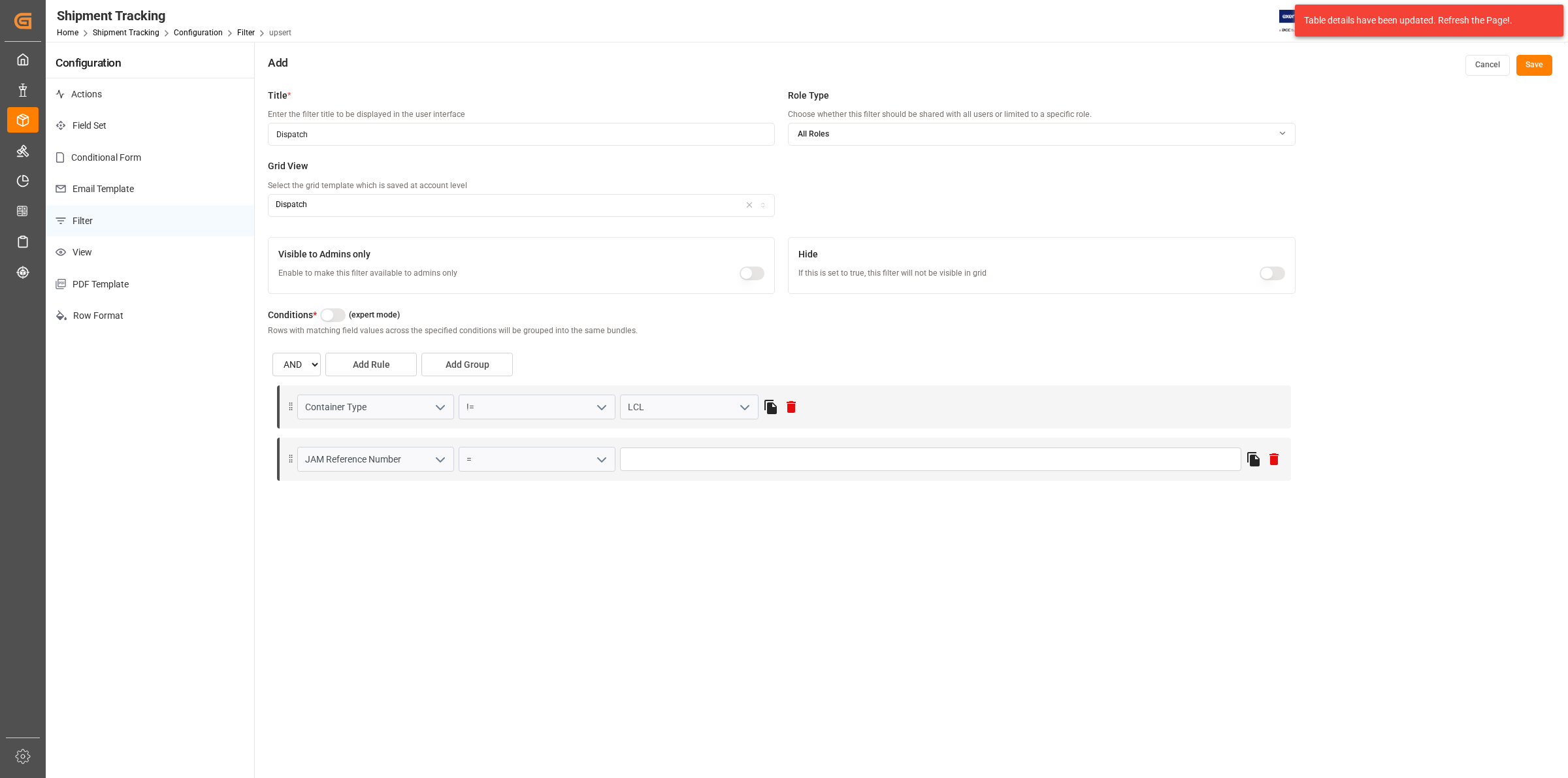 click 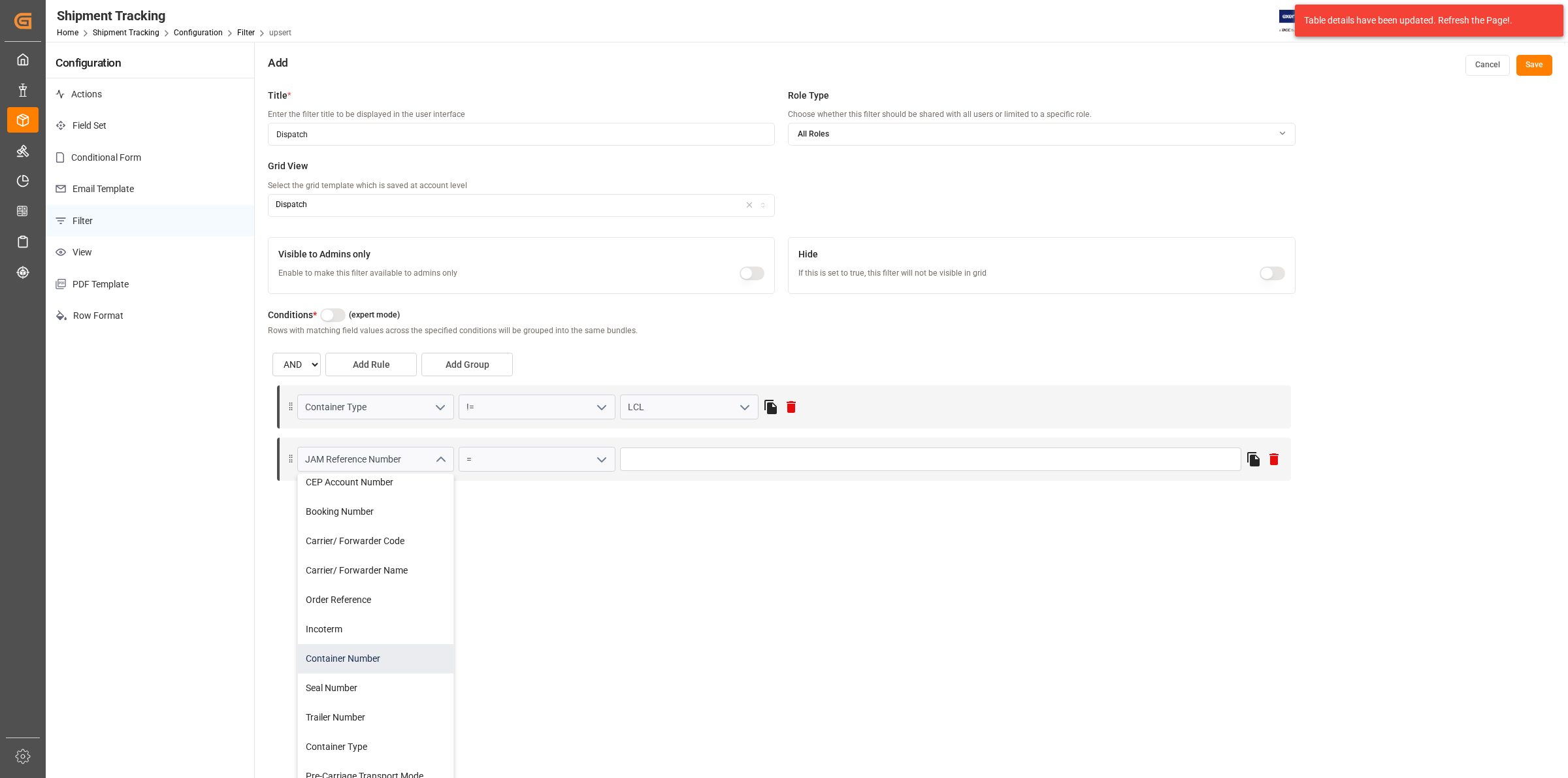 scroll, scrollTop: 572, scrollLeft: 0, axis: vertical 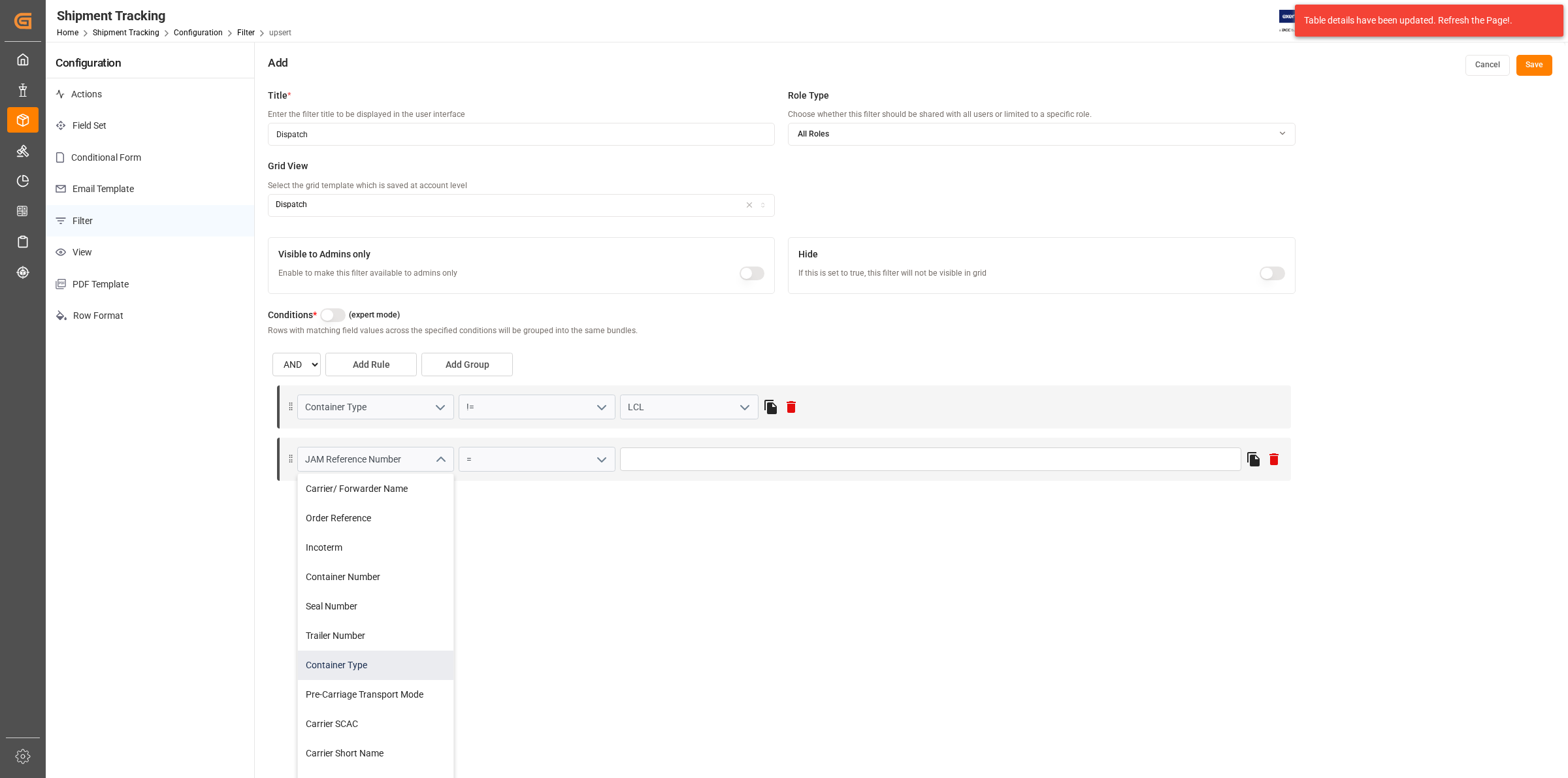 click on "Container Type" at bounding box center [376, 665] 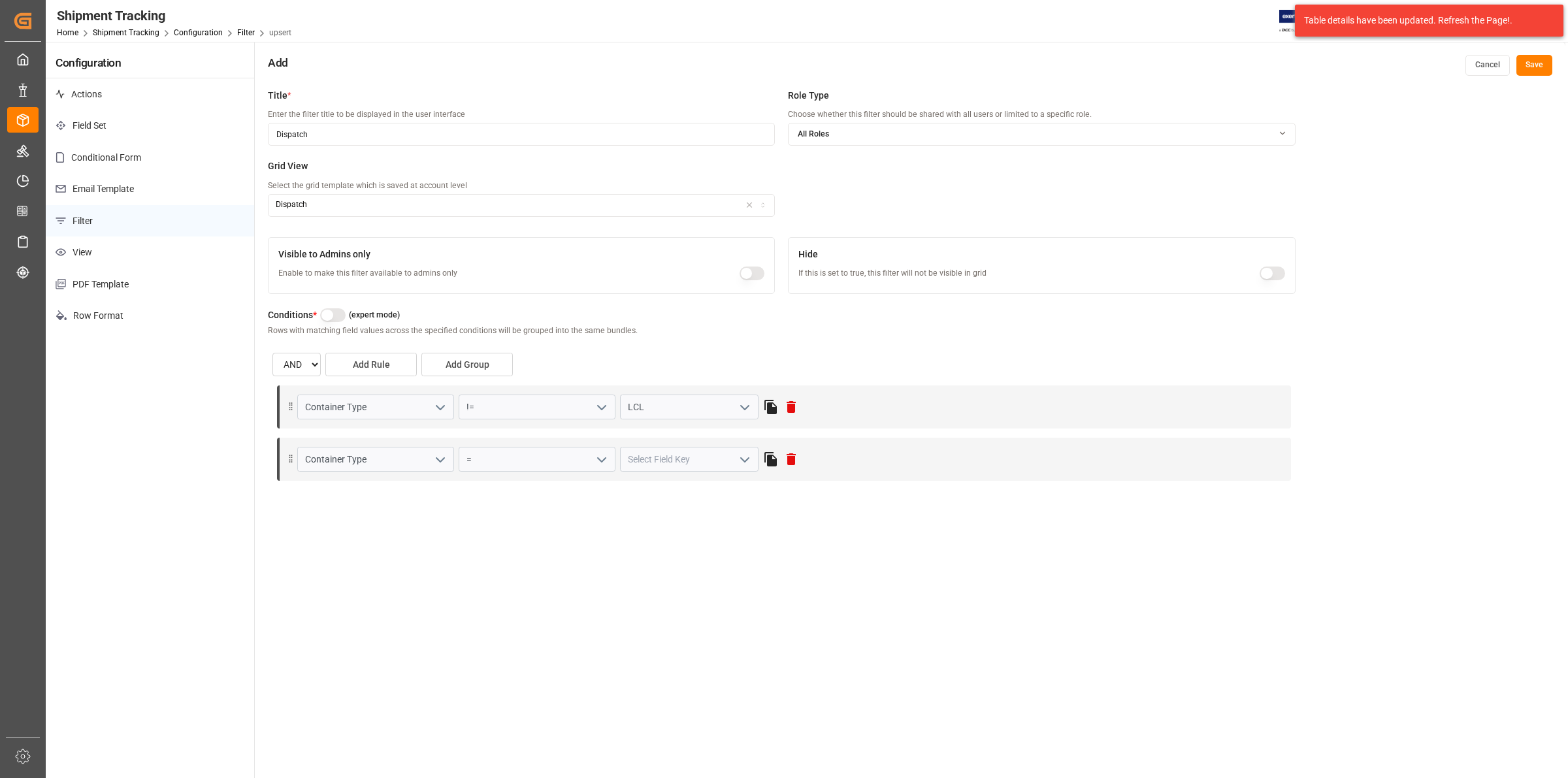 click 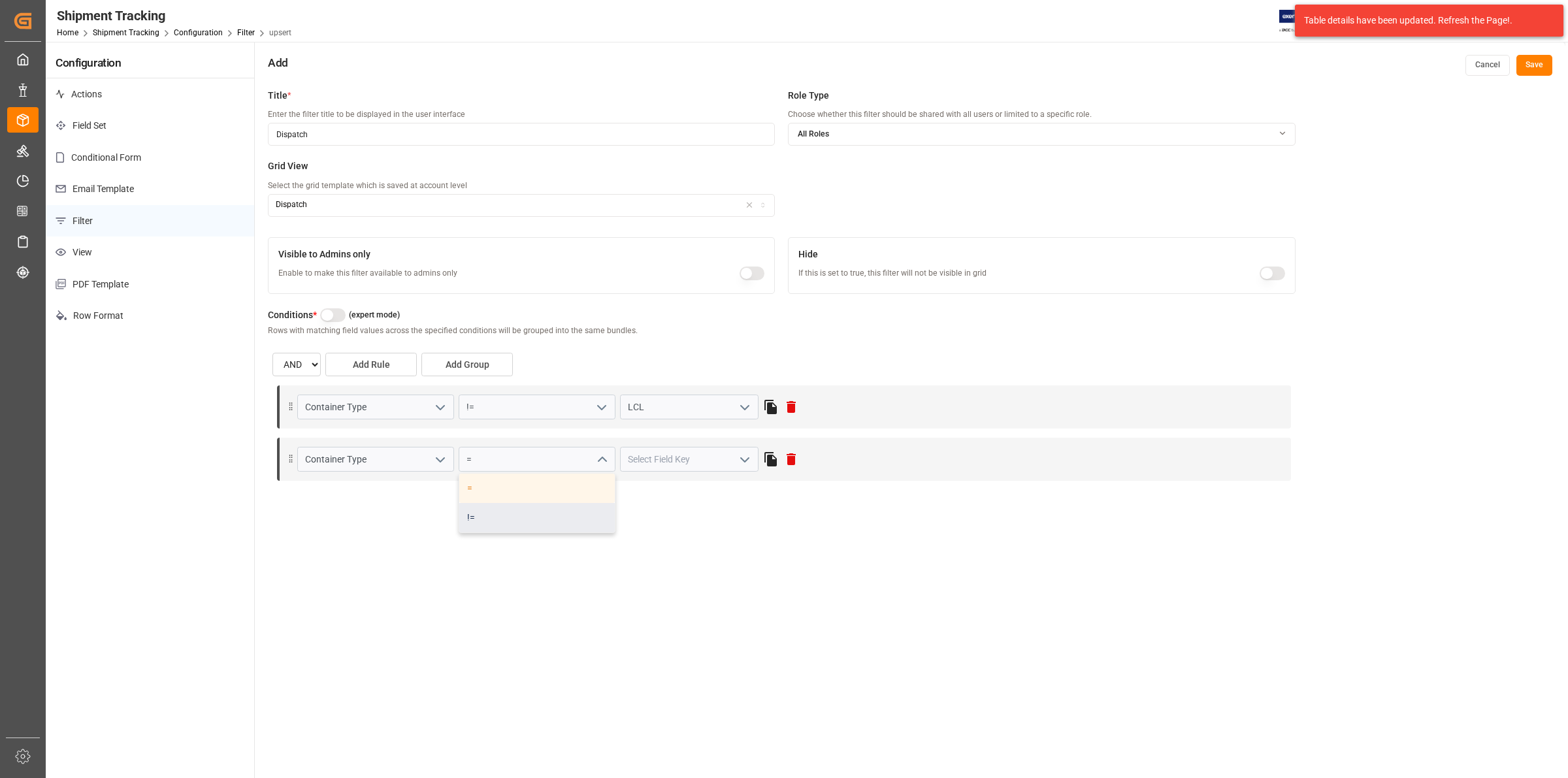 click on "!=" at bounding box center (537, 517) 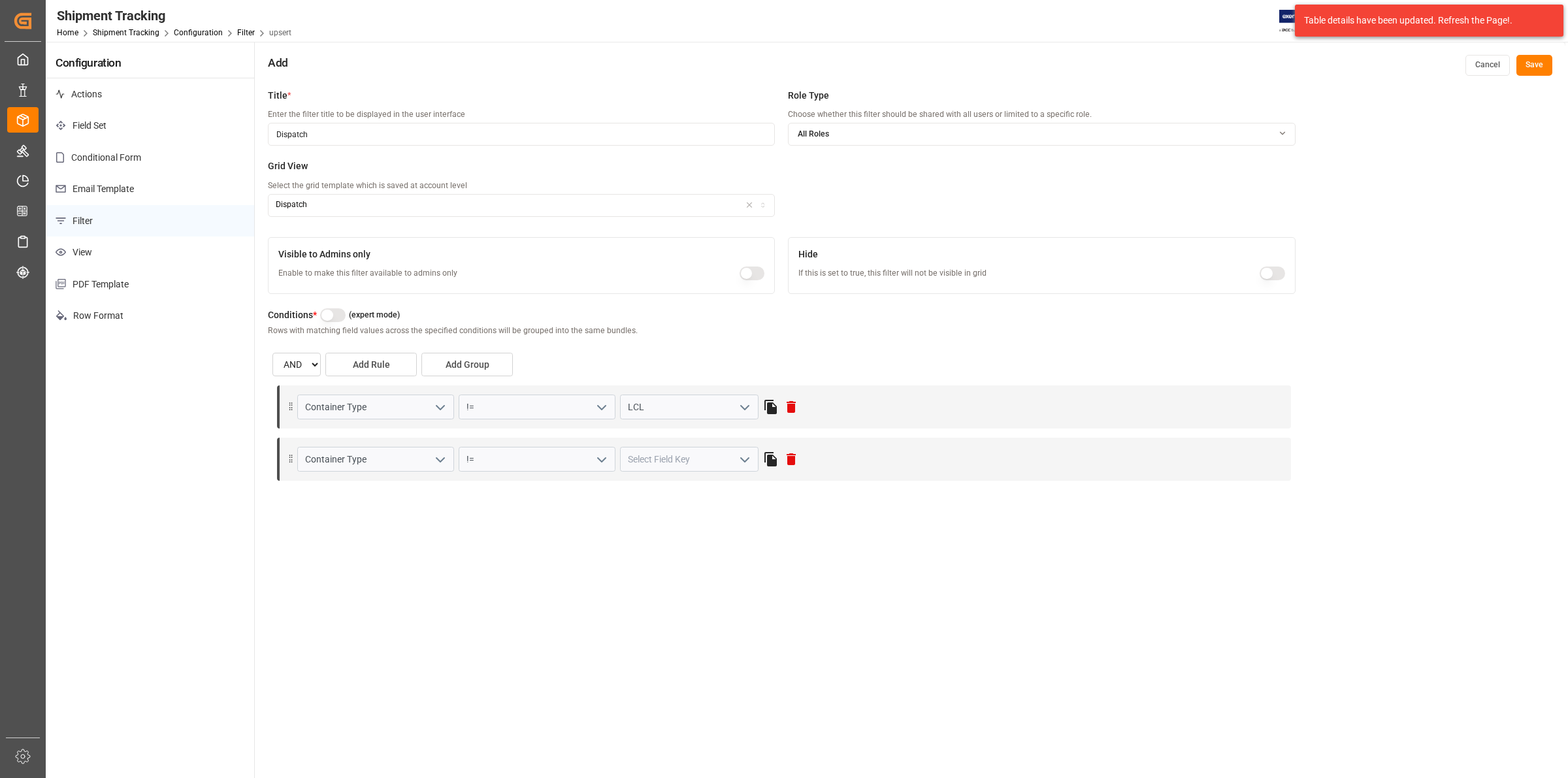 click 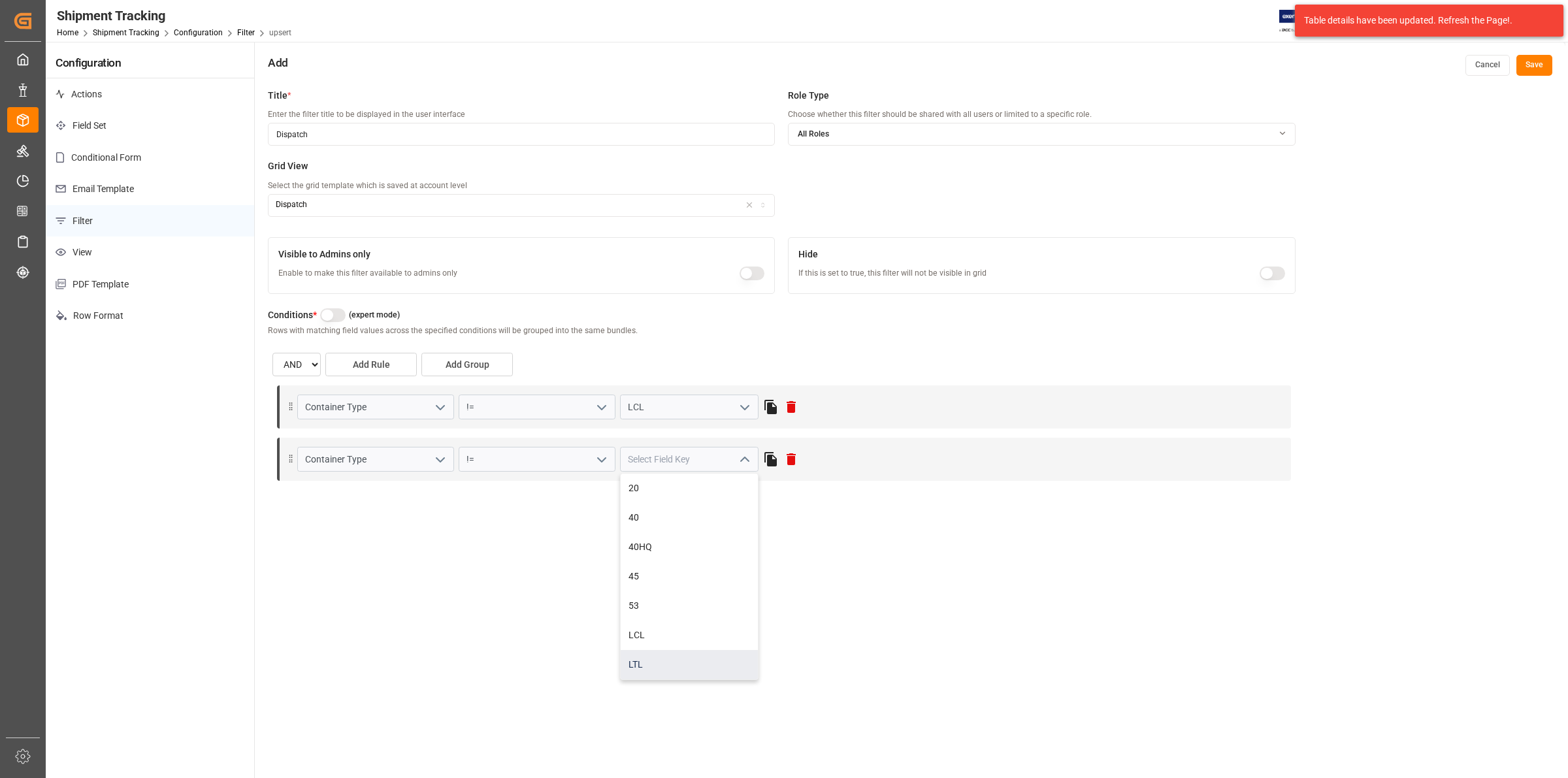 click on "LTL" at bounding box center [689, 664] 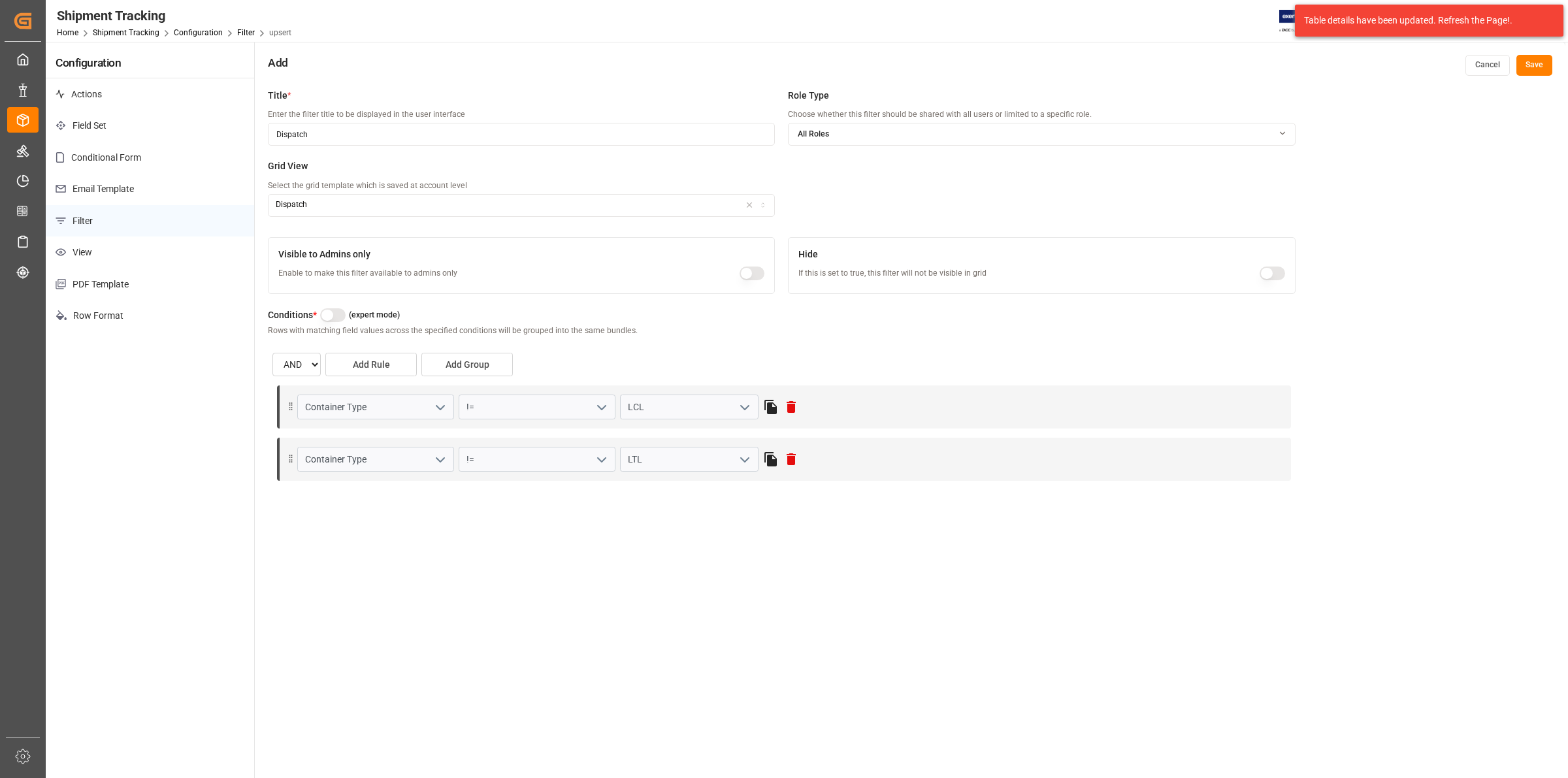click on "Save" at bounding box center [1534, 65] 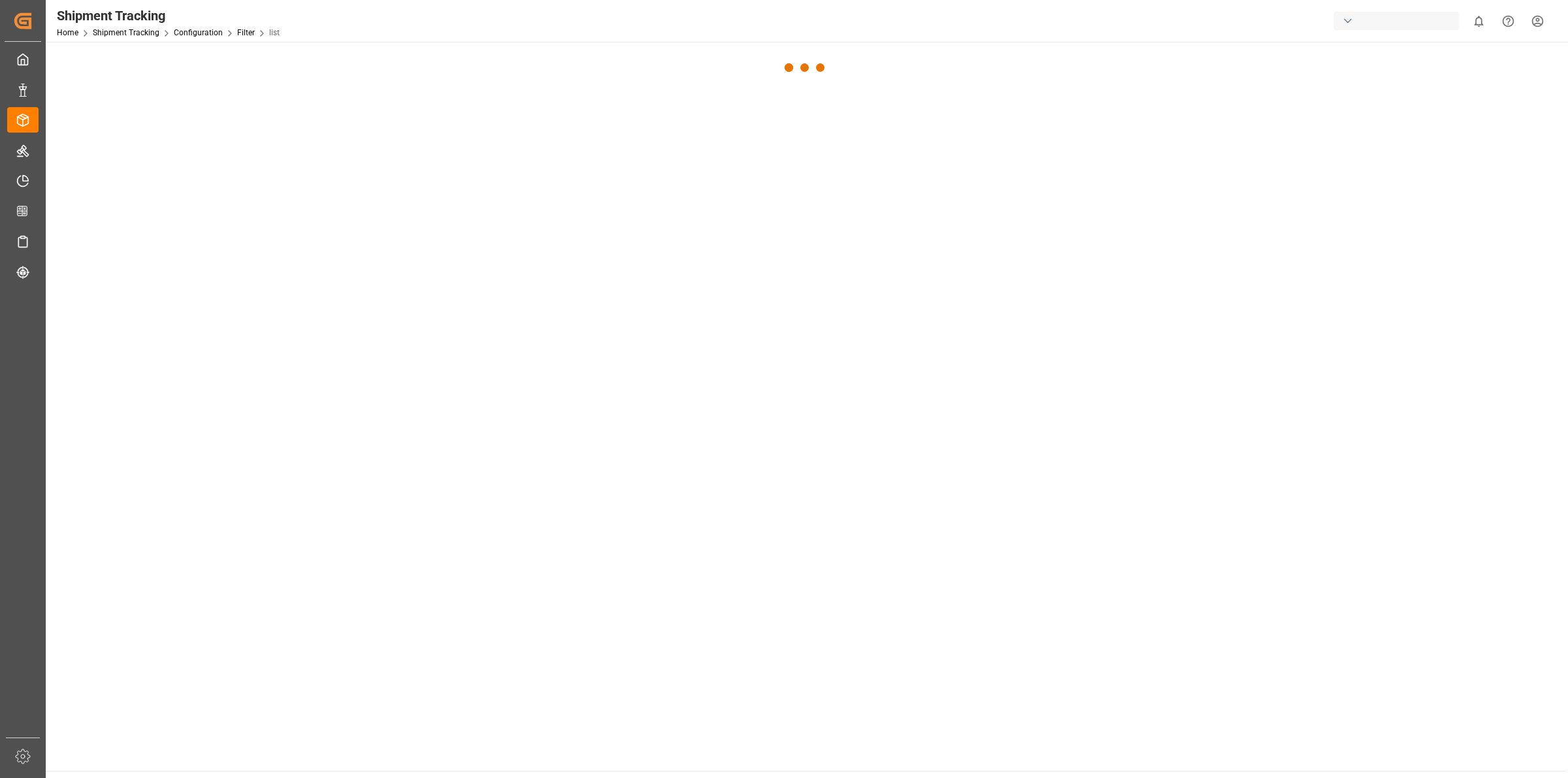 scroll, scrollTop: 0, scrollLeft: 0, axis: both 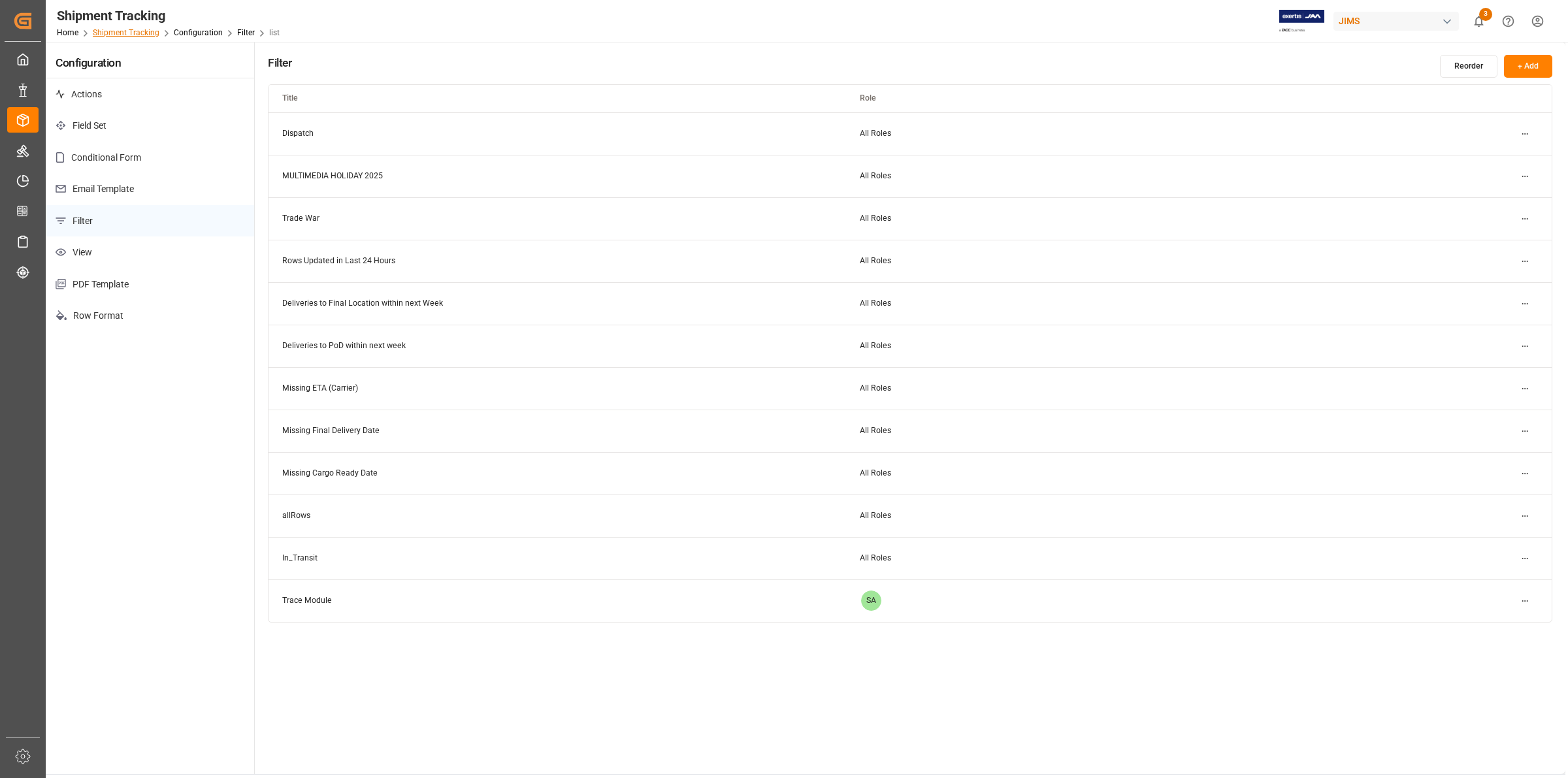 click on "Shipment Tracking" at bounding box center (126, 33) 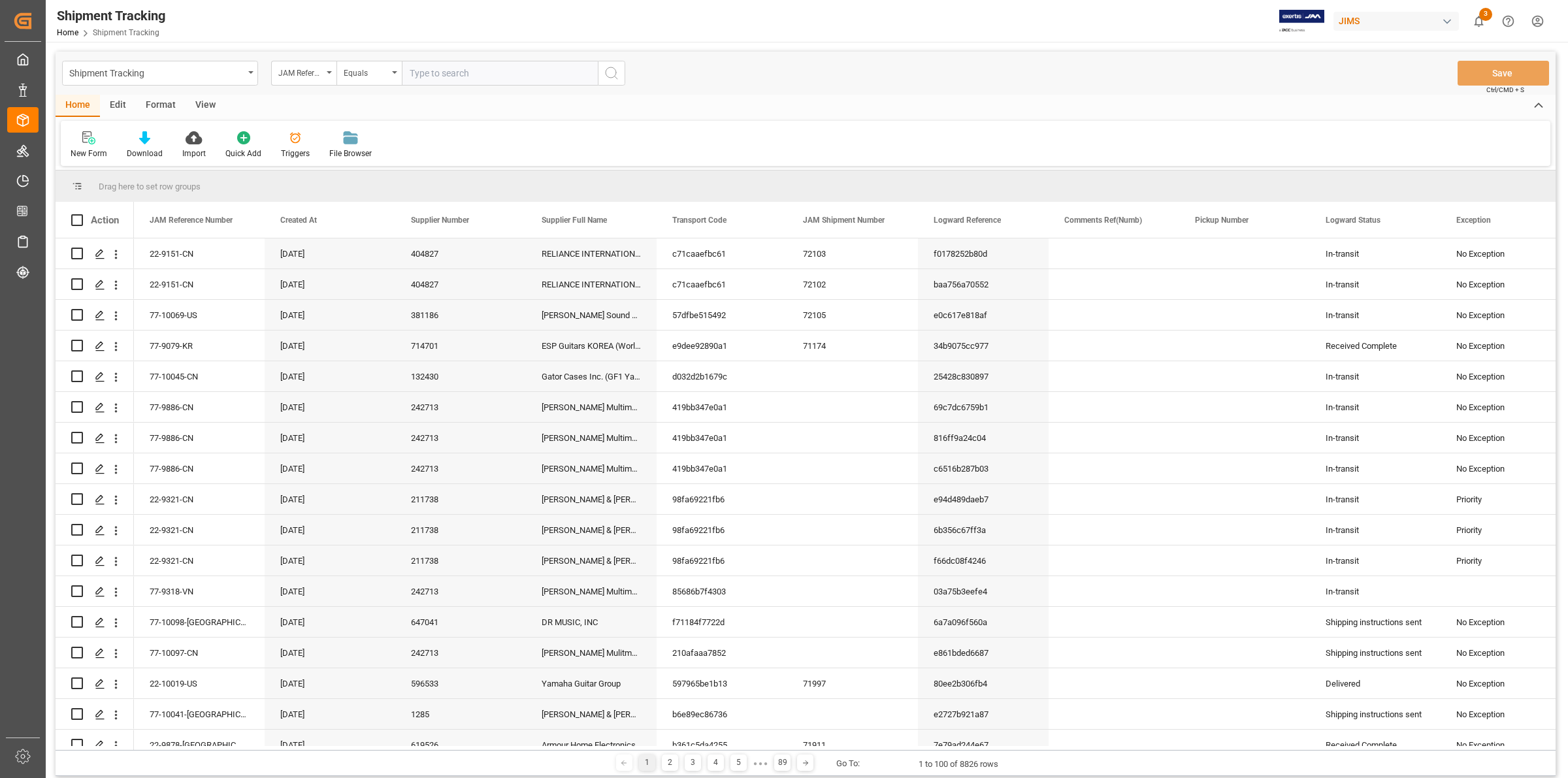 click on "View" at bounding box center (205, 106) 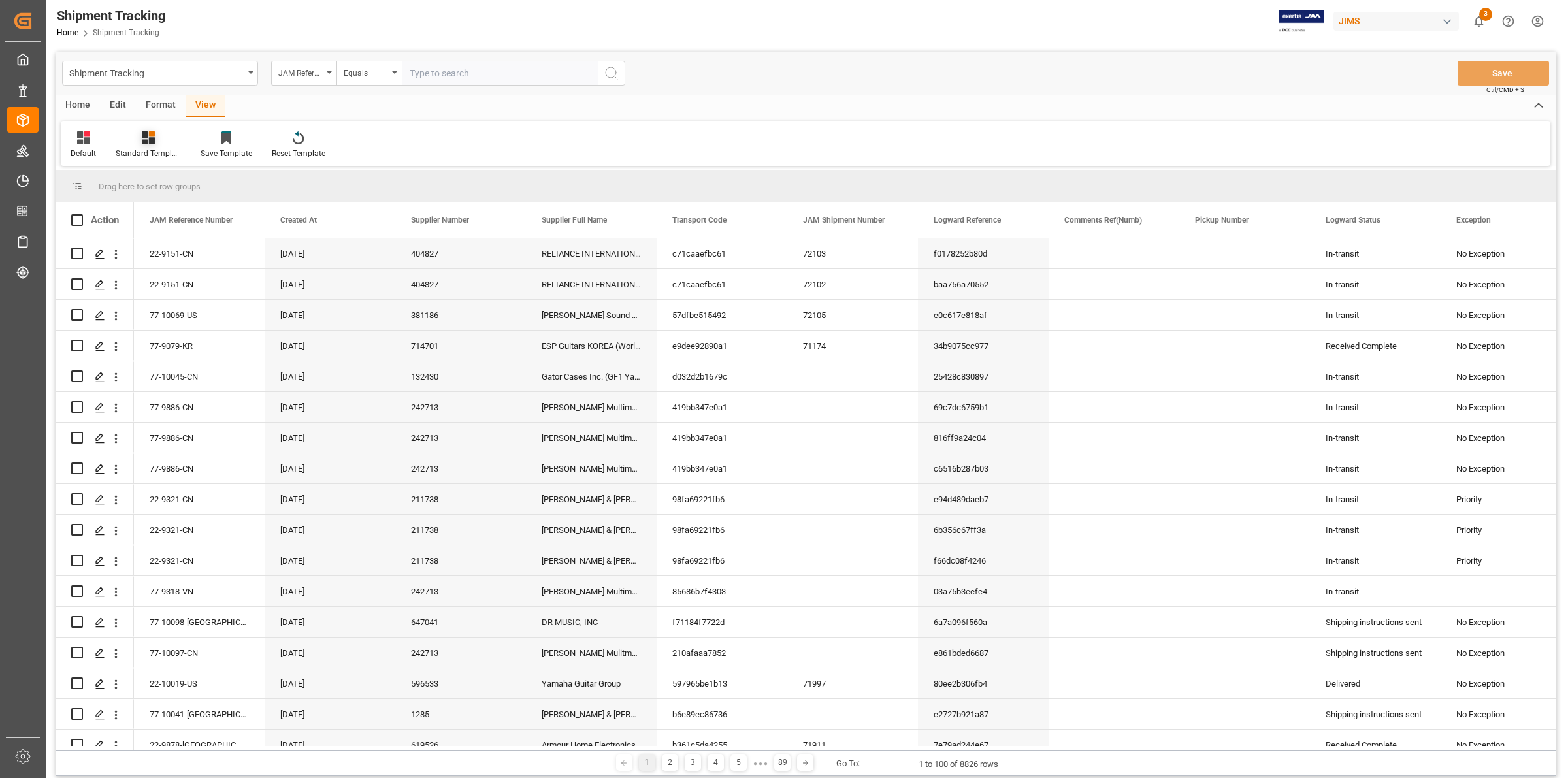 click 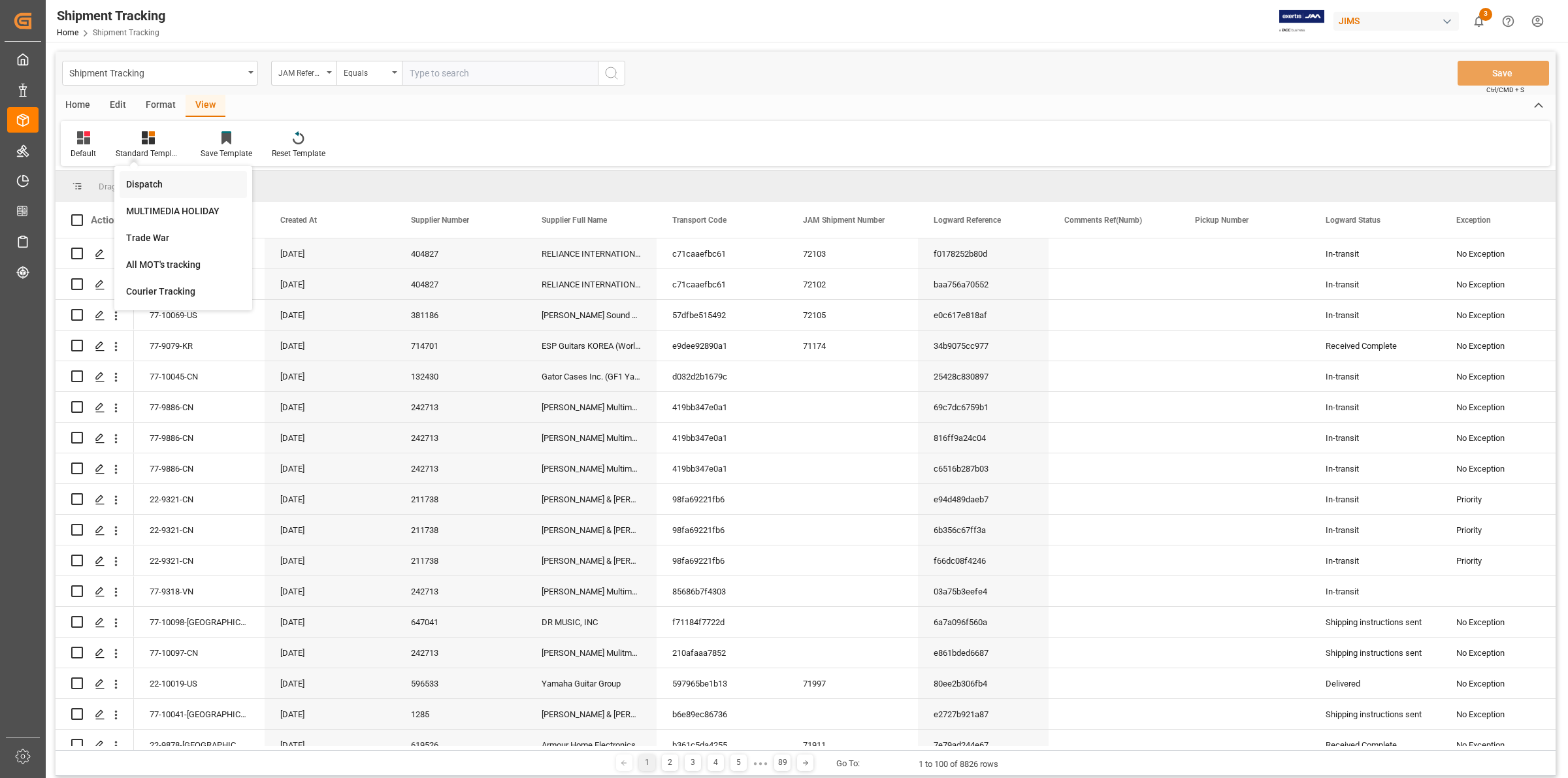 click on "Dispatch" at bounding box center (183, 184) 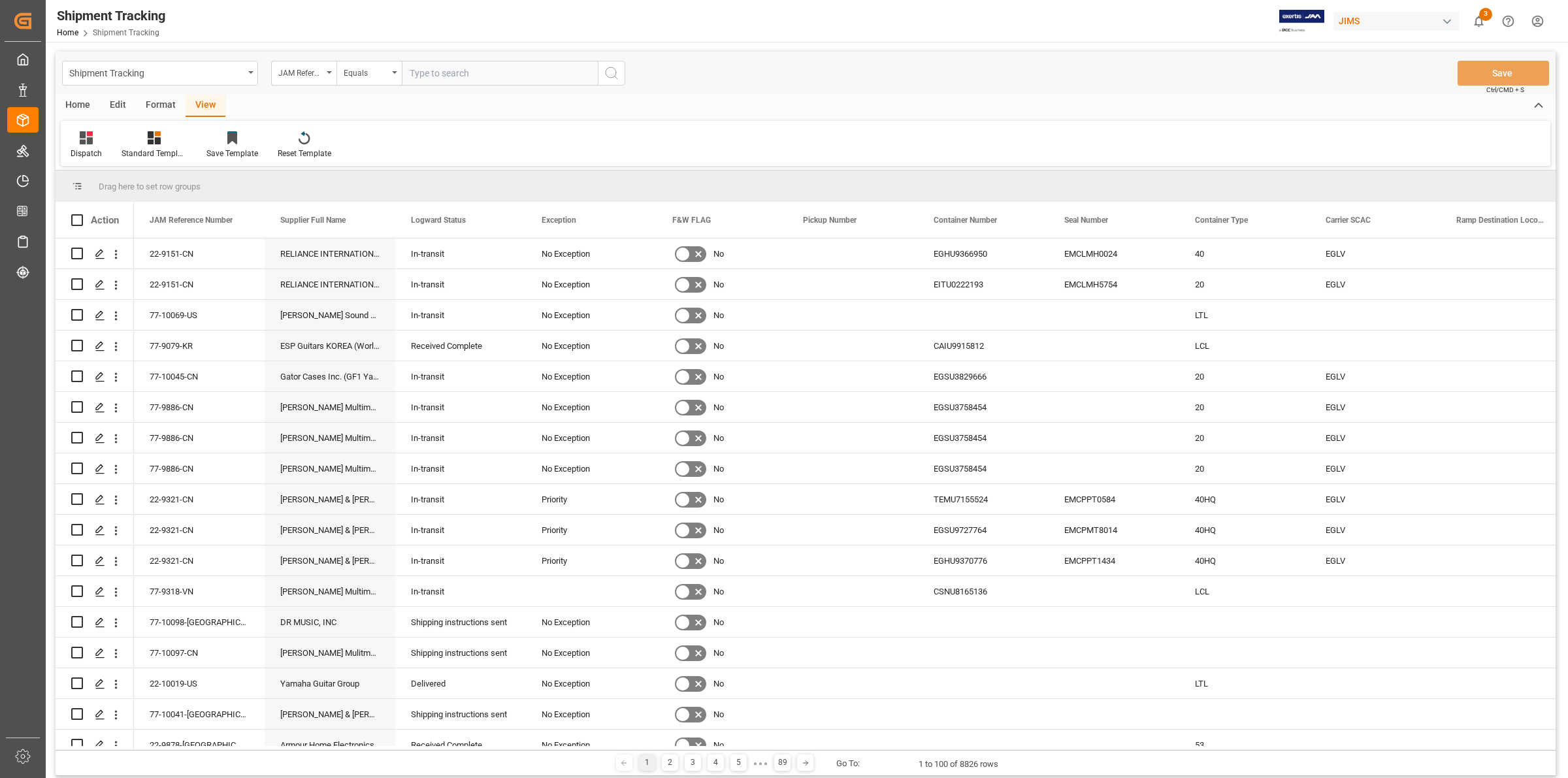 click on "Format" at bounding box center (161, 106) 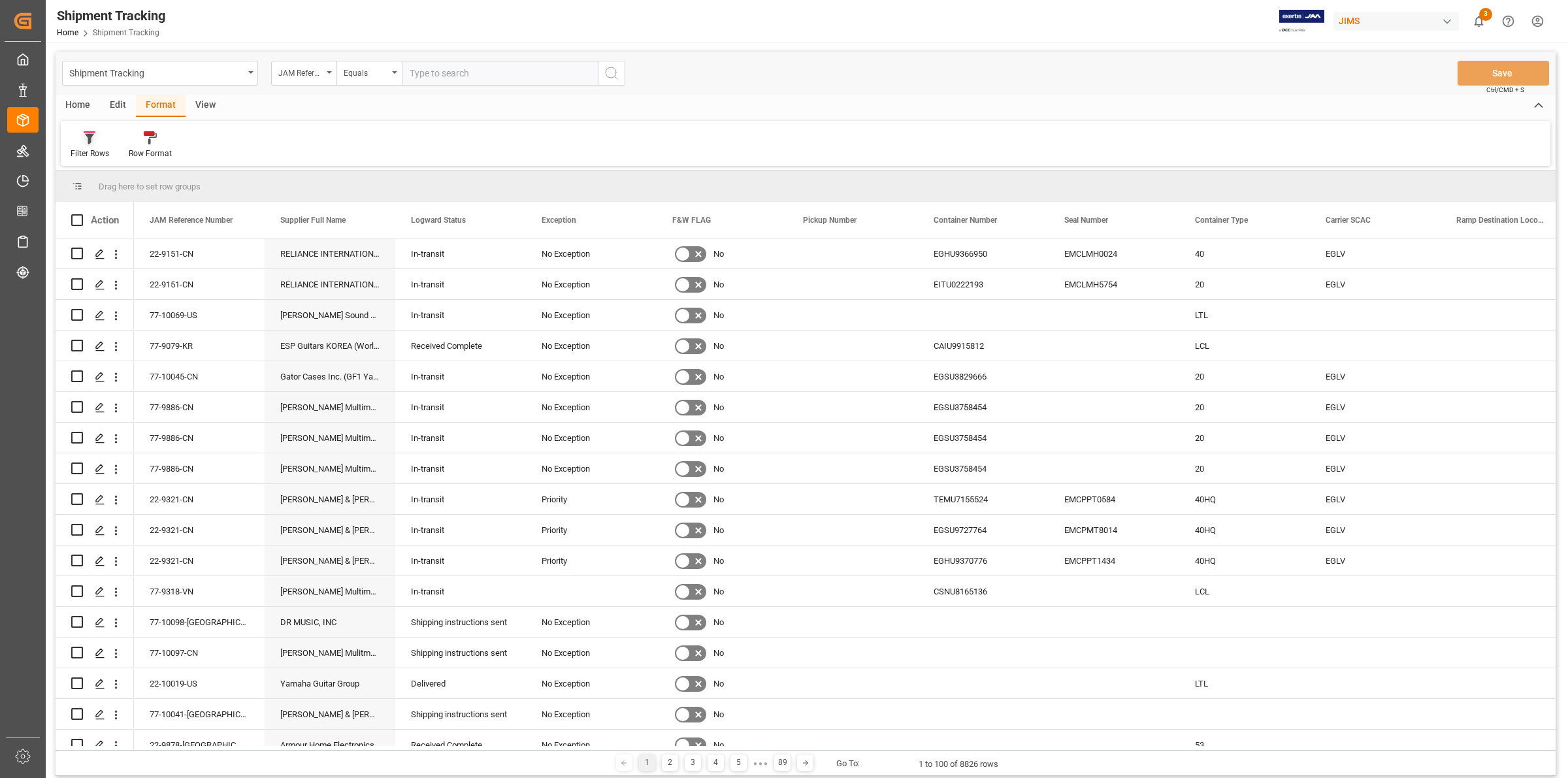 click 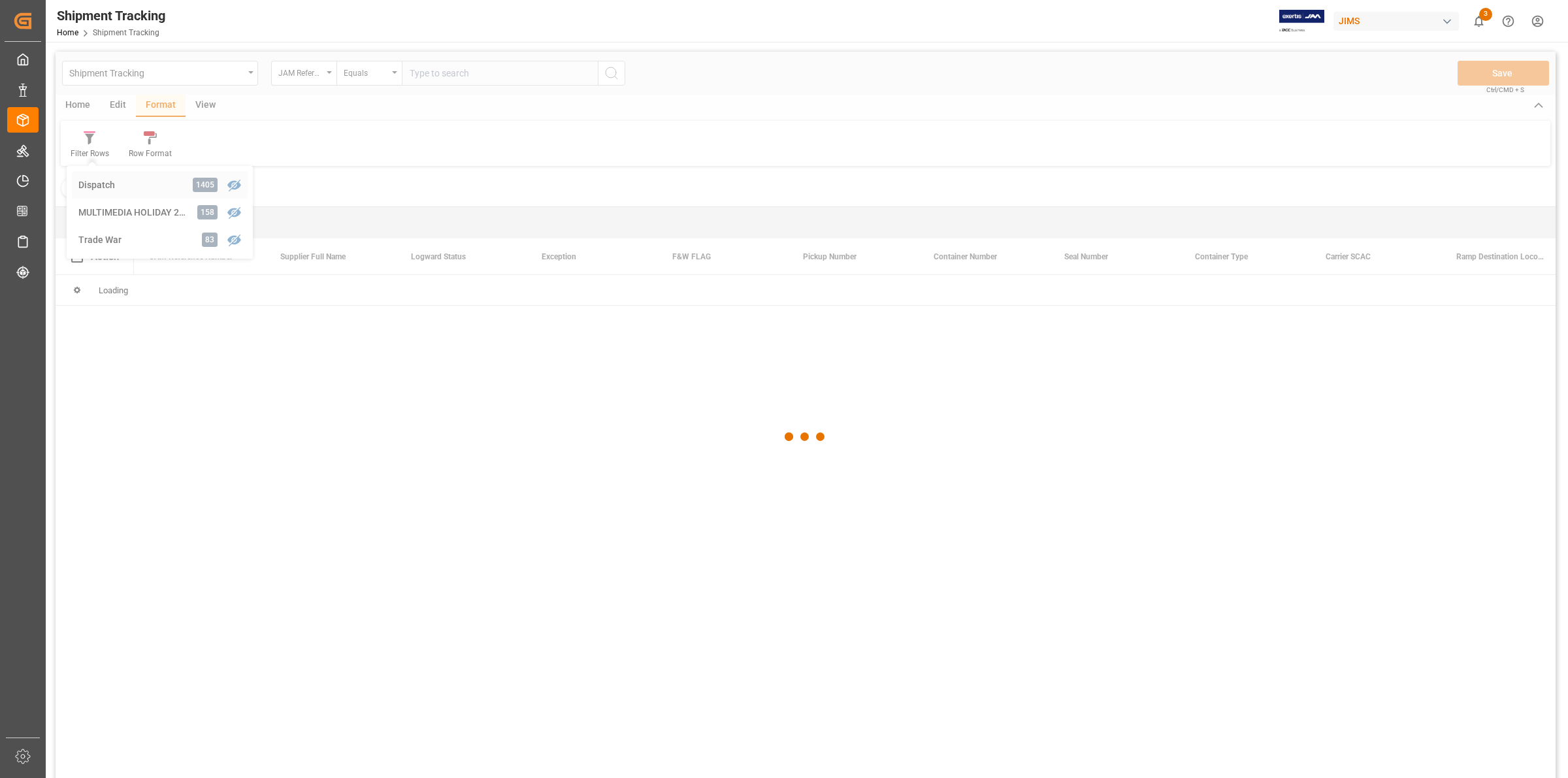 click on "Shipment Tracking JAM Reference Number Equals Save Ctrl/CMD + S Home Edit Format View Filter Rows Dispatch 1405   MULTIMEDIA HOLIDAY 2025 158   Trade War 83   Row Format Filter :  Dispatch ✕
Drag here to set row groups Drag here to set column labels
Action
JAM Reference Number
Supplier Full Name
to" at bounding box center (806, 432) 